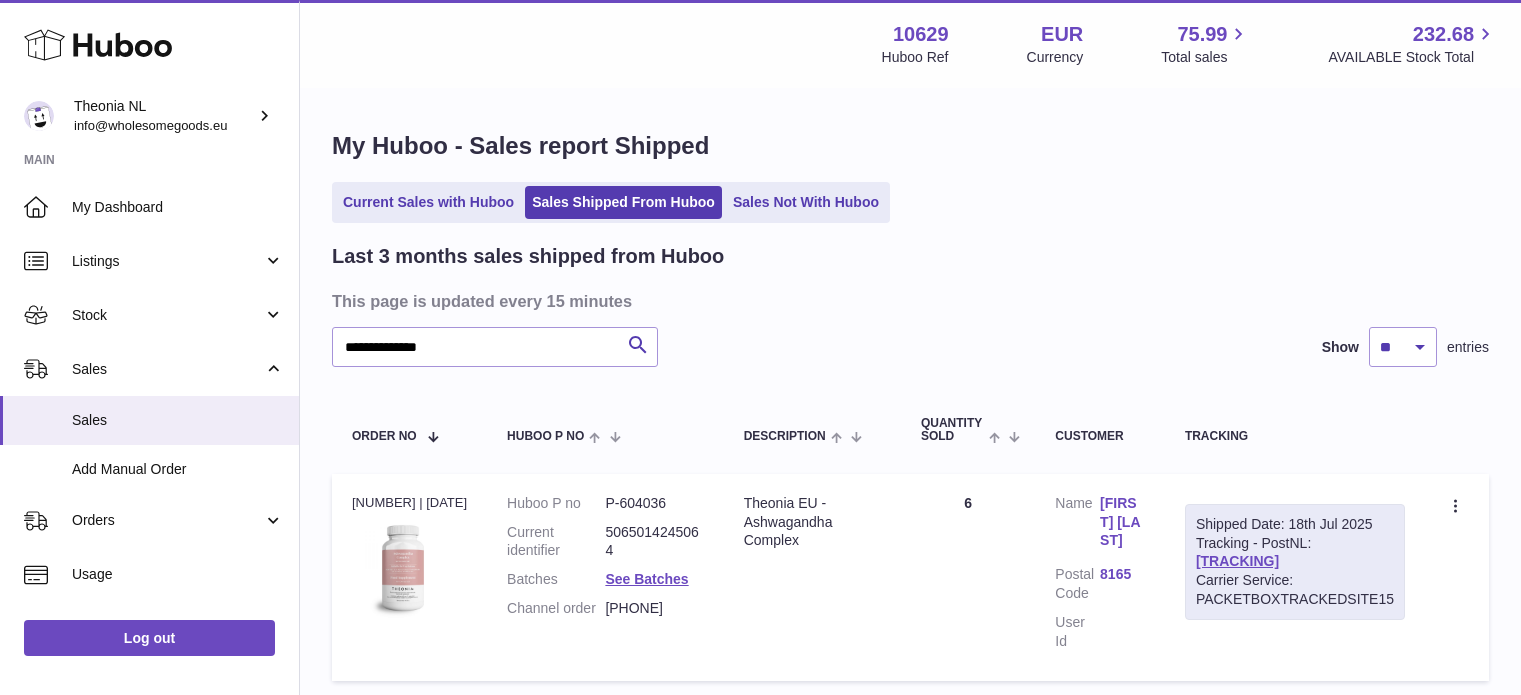 scroll, scrollTop: 0, scrollLeft: 0, axis: both 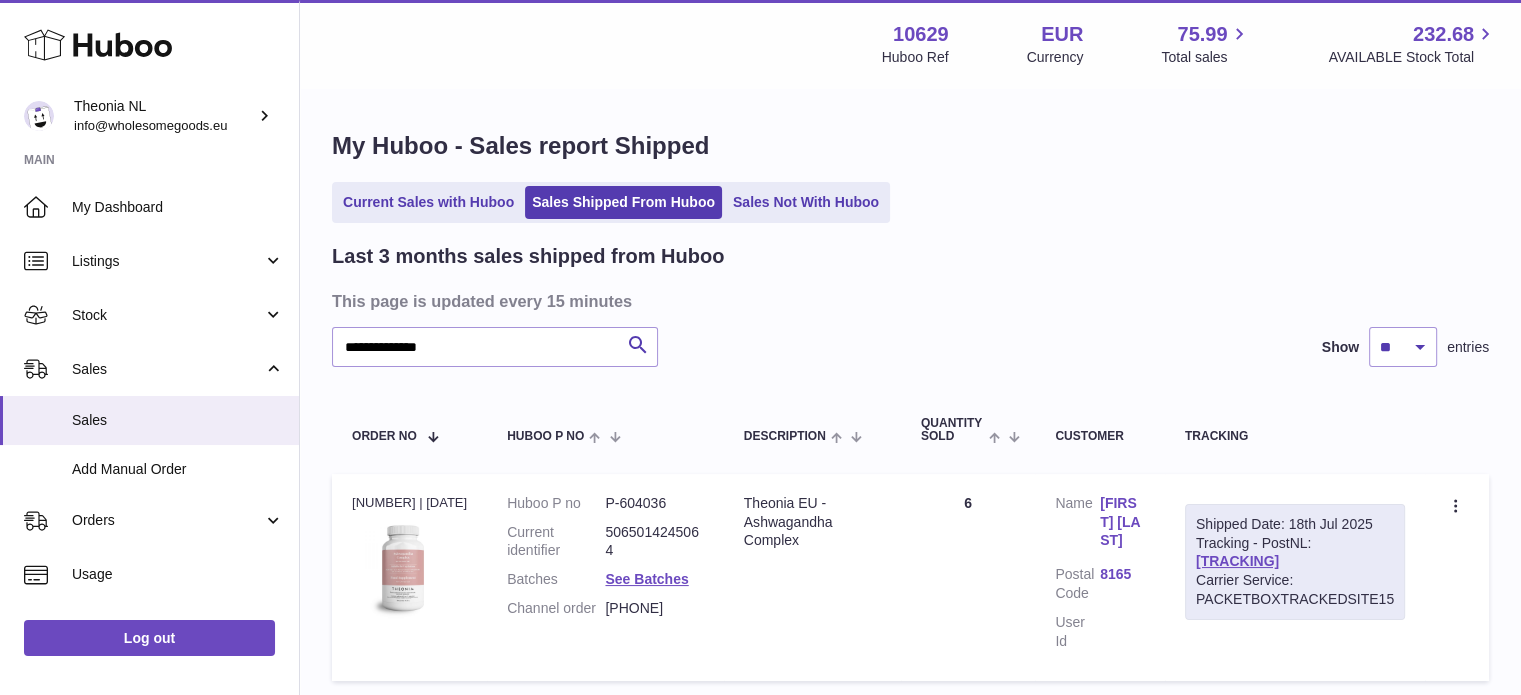 drag, startPoint x: 538, startPoint y: 378, endPoint x: 473, endPoint y: 351, distance: 70.38466 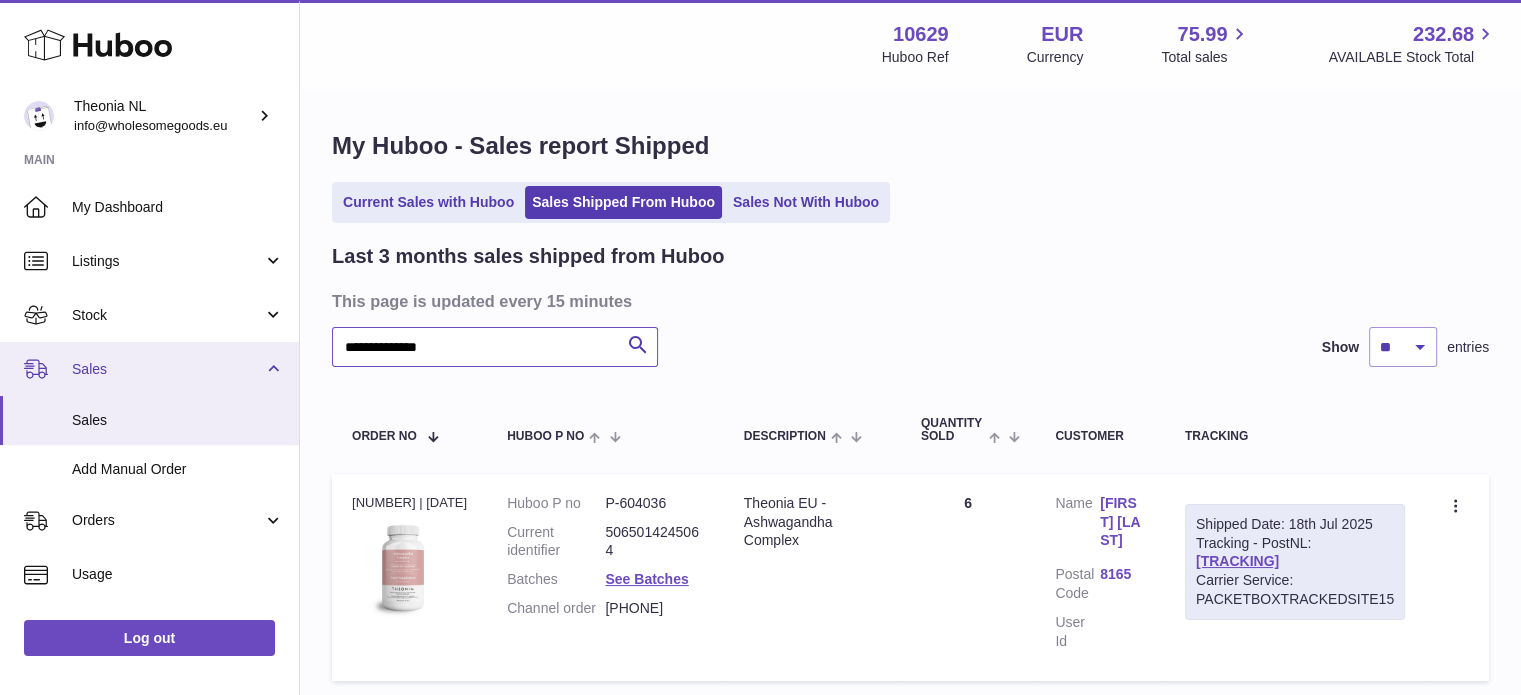 drag, startPoint x: 480, startPoint y: 351, endPoint x: 36, endPoint y: 354, distance: 444.01013 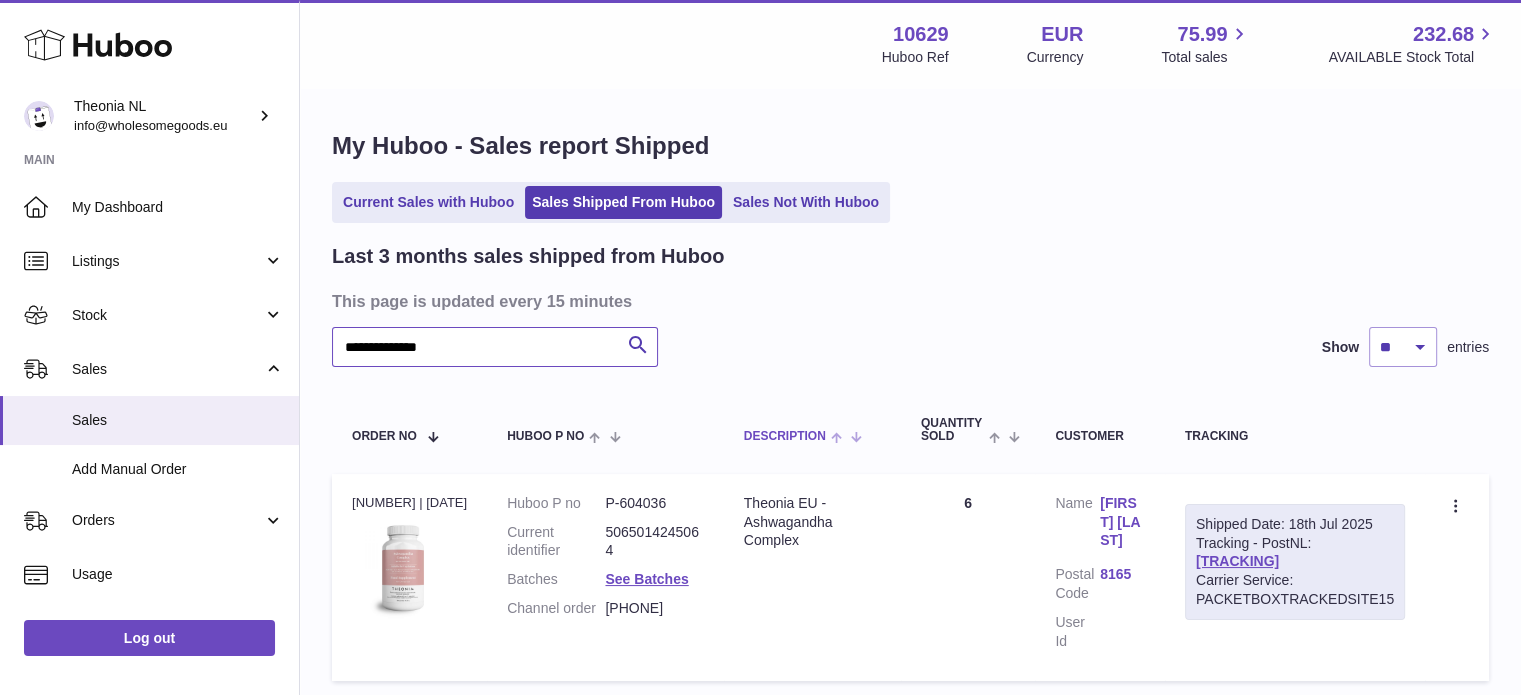 scroll, scrollTop: 152, scrollLeft: 0, axis: vertical 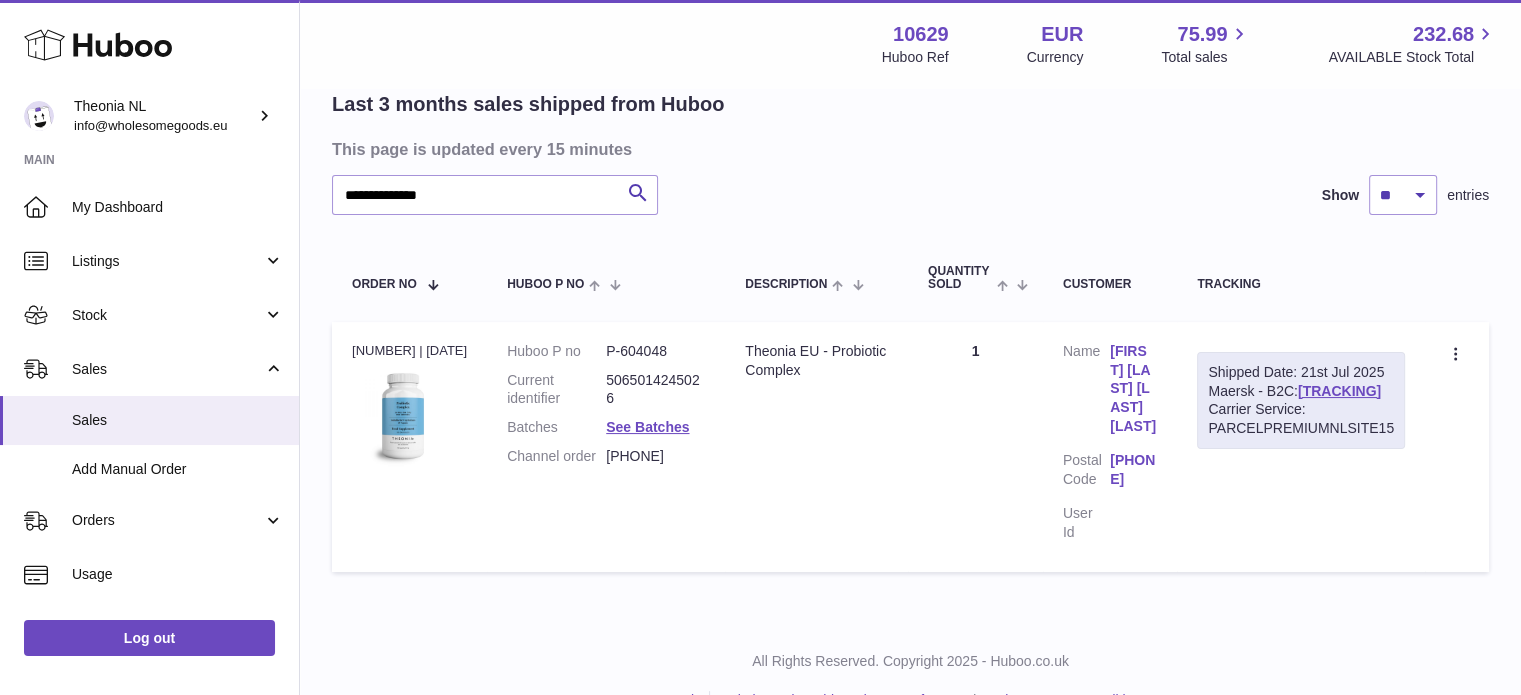 click on "Shipped Date: 21st Jul 2025
Maersk - B2C:
TYPQWPI00441457
Carrier Service: PARCELPREMIUMNLSITE15" at bounding box center [1301, 401] 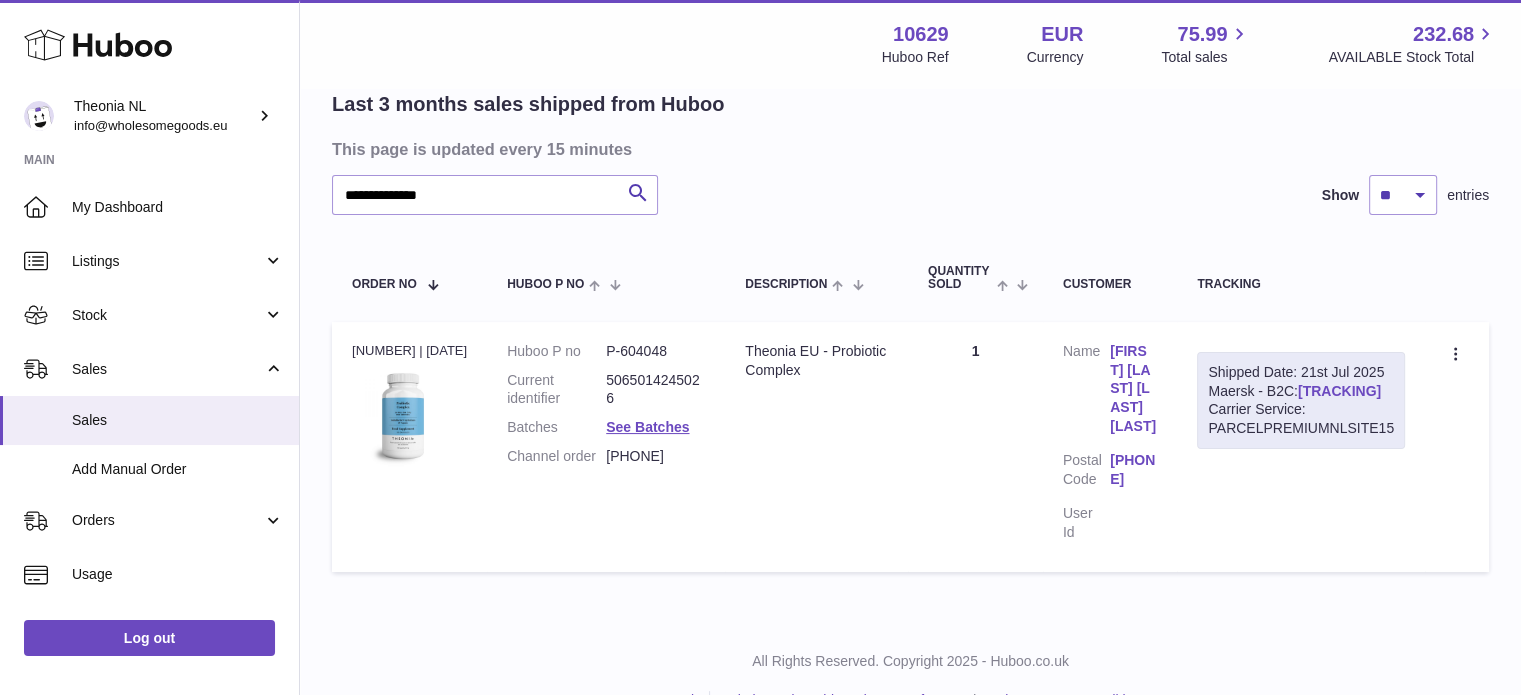 click on "TYPQWPI00441457" at bounding box center (1339, 391) 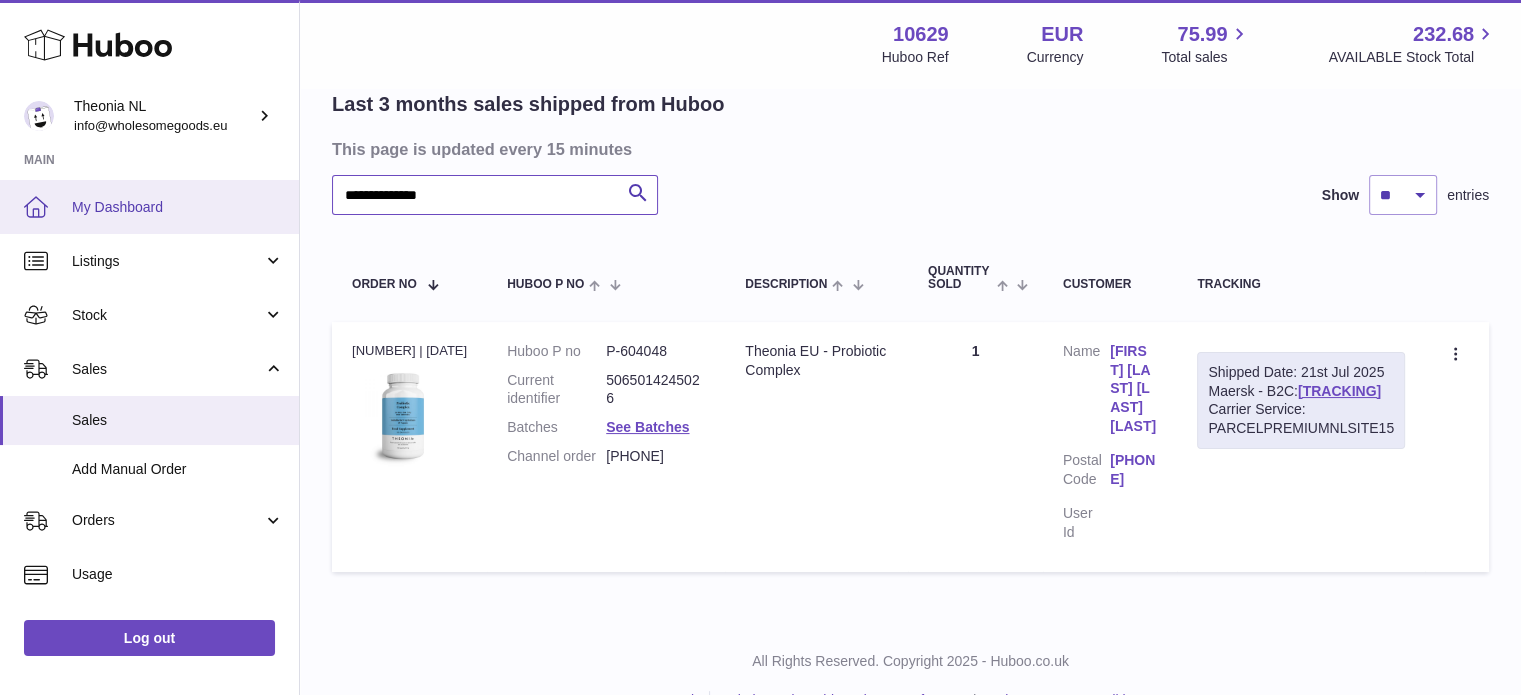 drag, startPoint x: 556, startPoint y: 198, endPoint x: 69, endPoint y: 211, distance: 487.1735 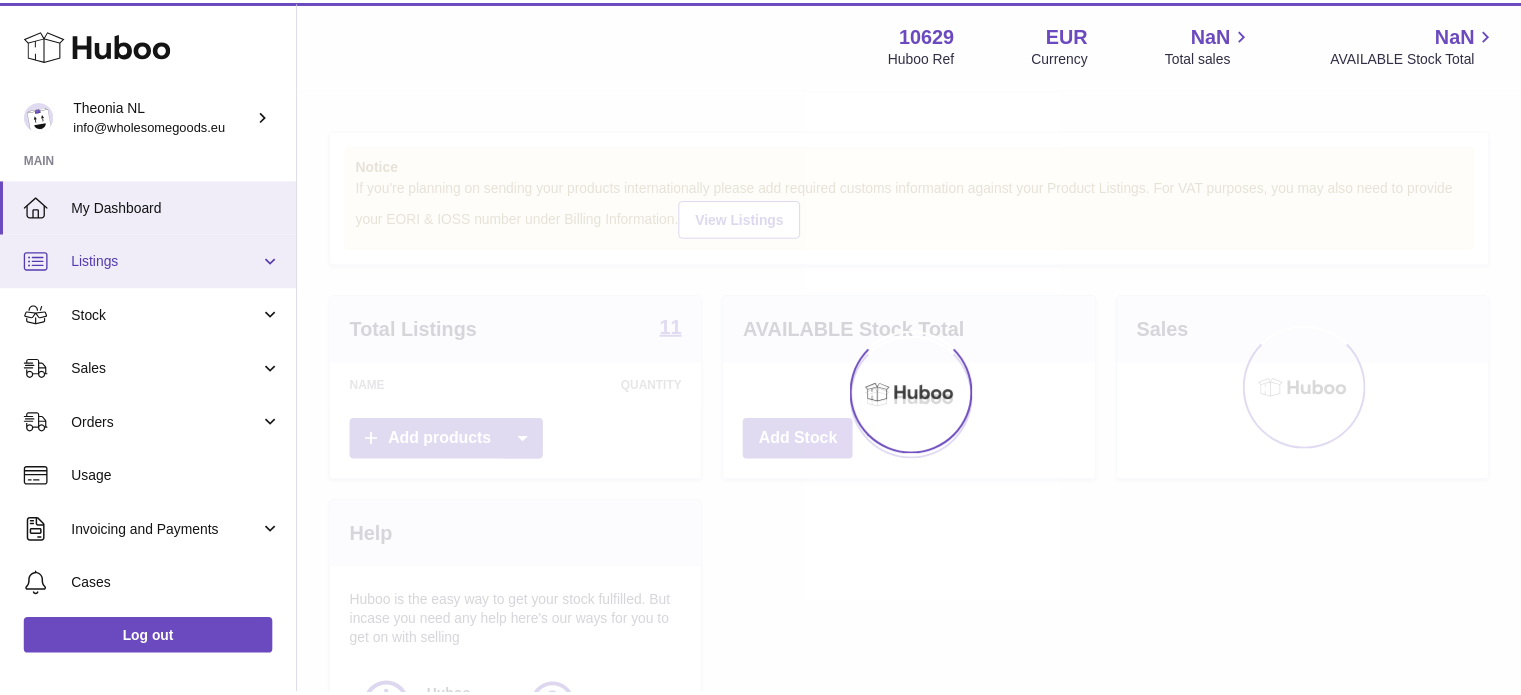 scroll, scrollTop: 0, scrollLeft: 0, axis: both 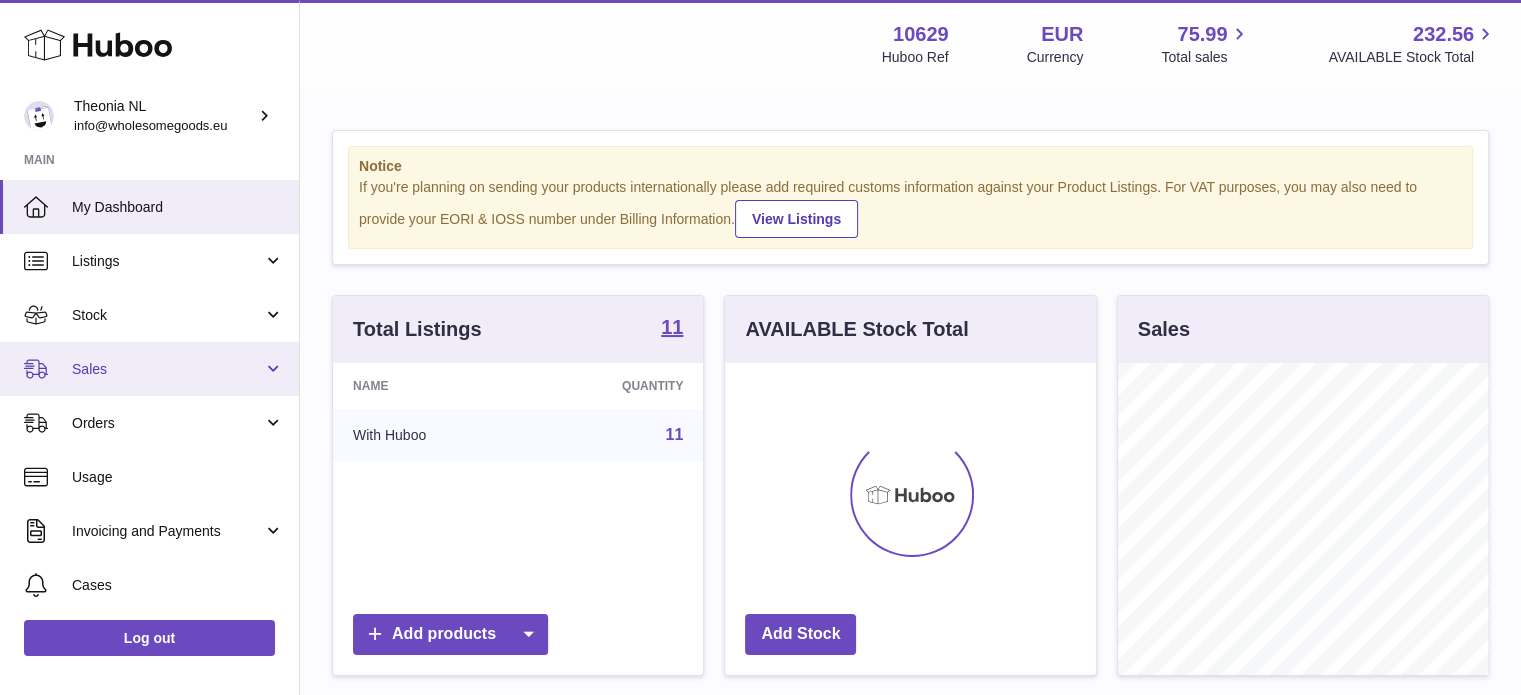 click on "Sales" at bounding box center [167, 369] 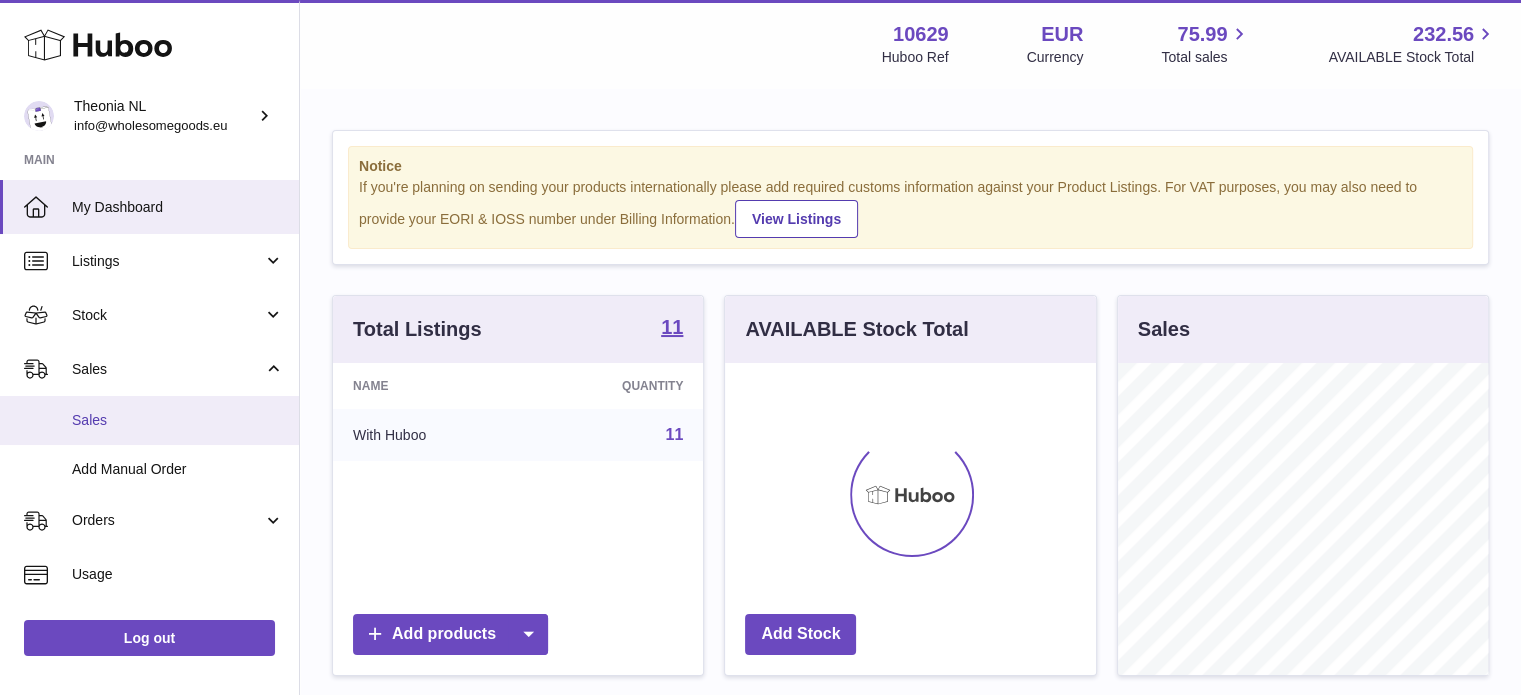 click on "Sales" at bounding box center (178, 420) 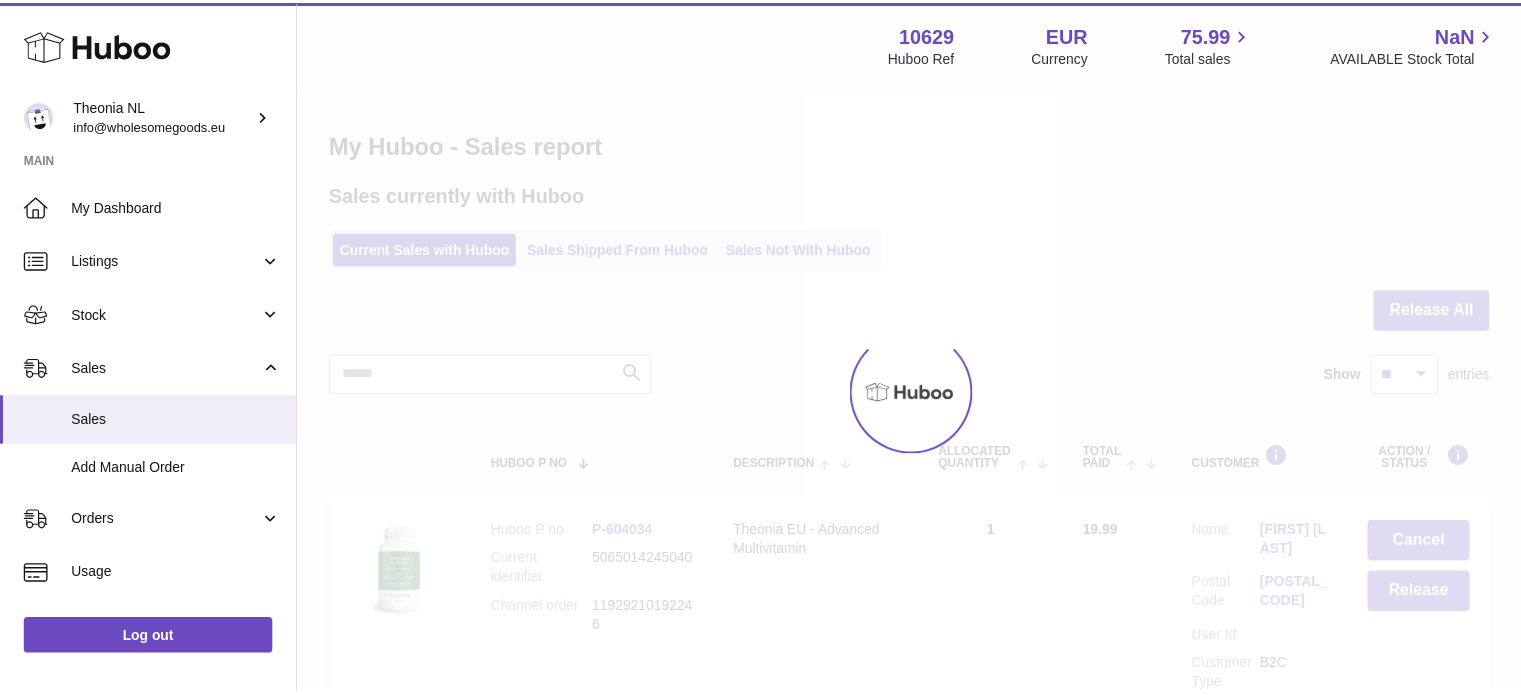 scroll, scrollTop: 0, scrollLeft: 0, axis: both 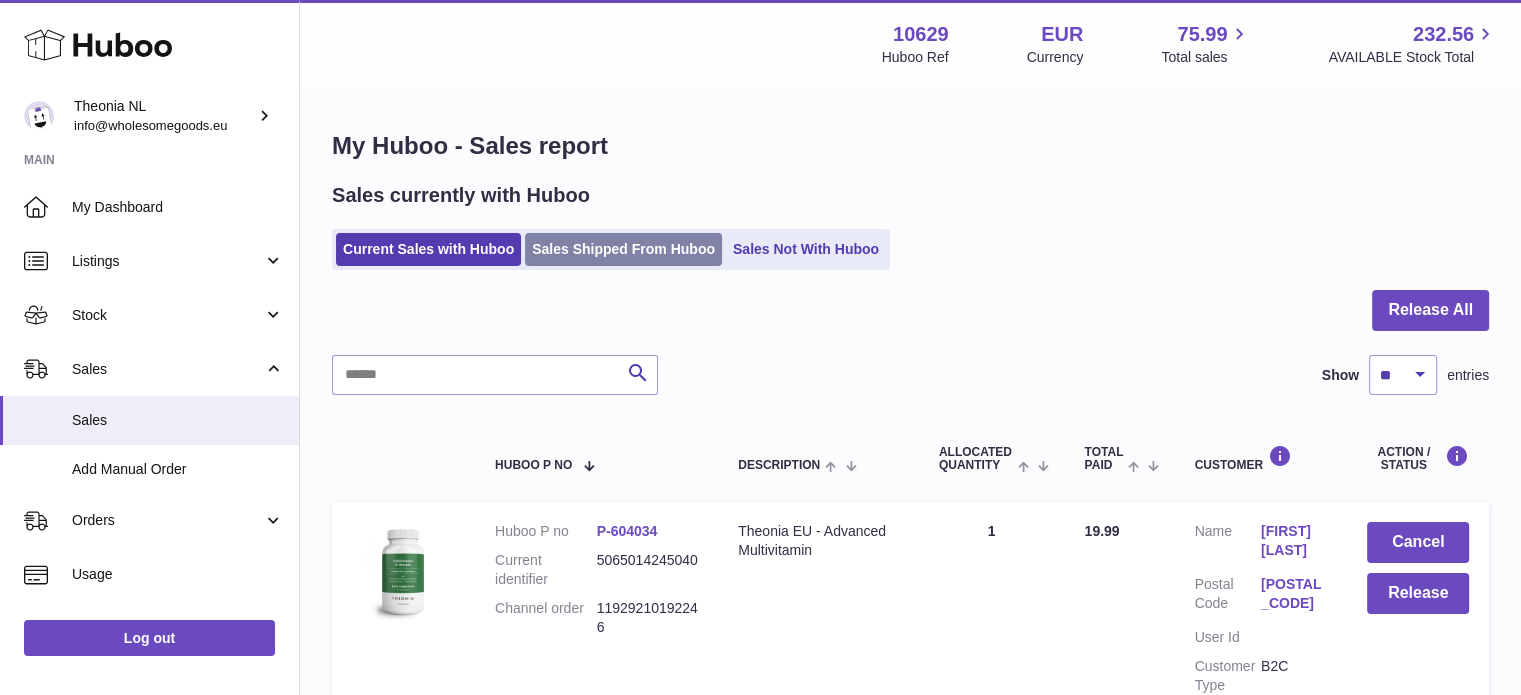 click on "Sales Shipped From Huboo" at bounding box center [623, 249] 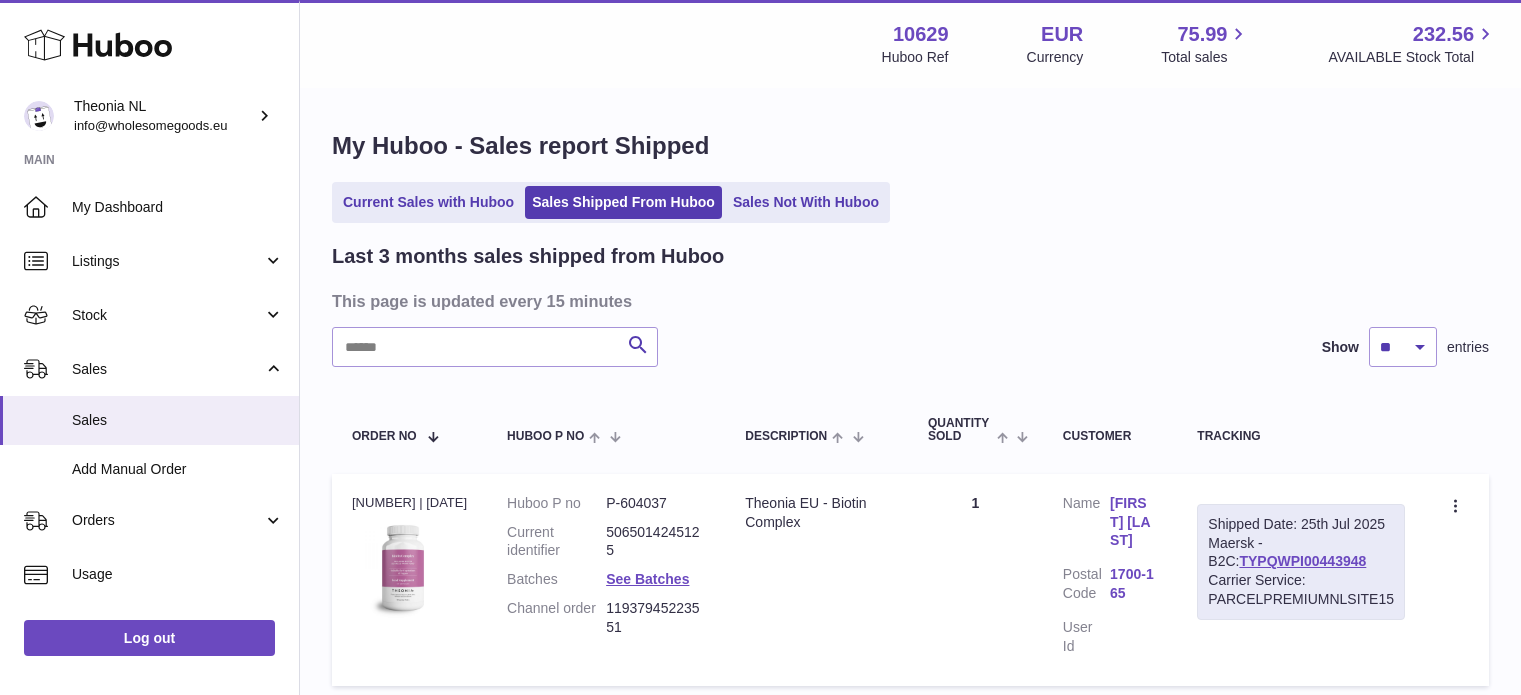 scroll, scrollTop: 0, scrollLeft: 0, axis: both 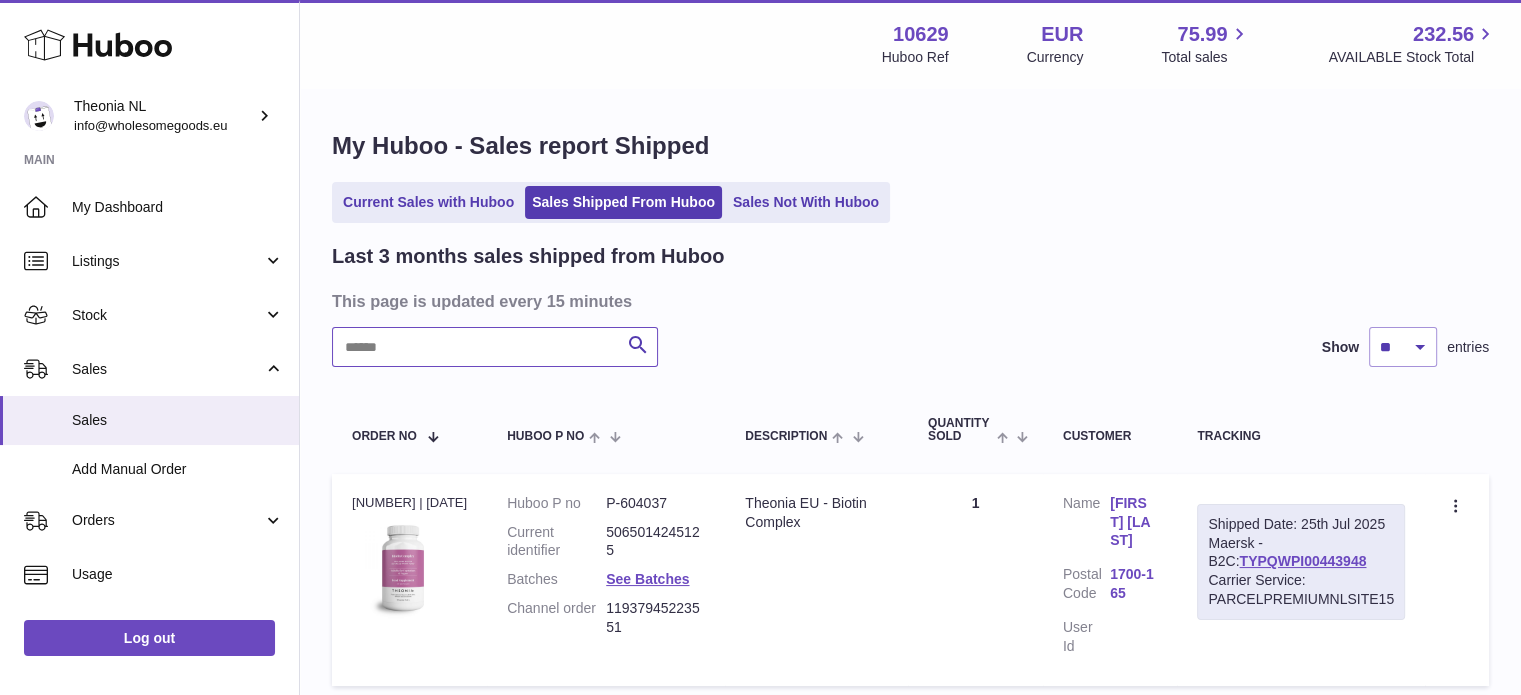 click at bounding box center [495, 347] 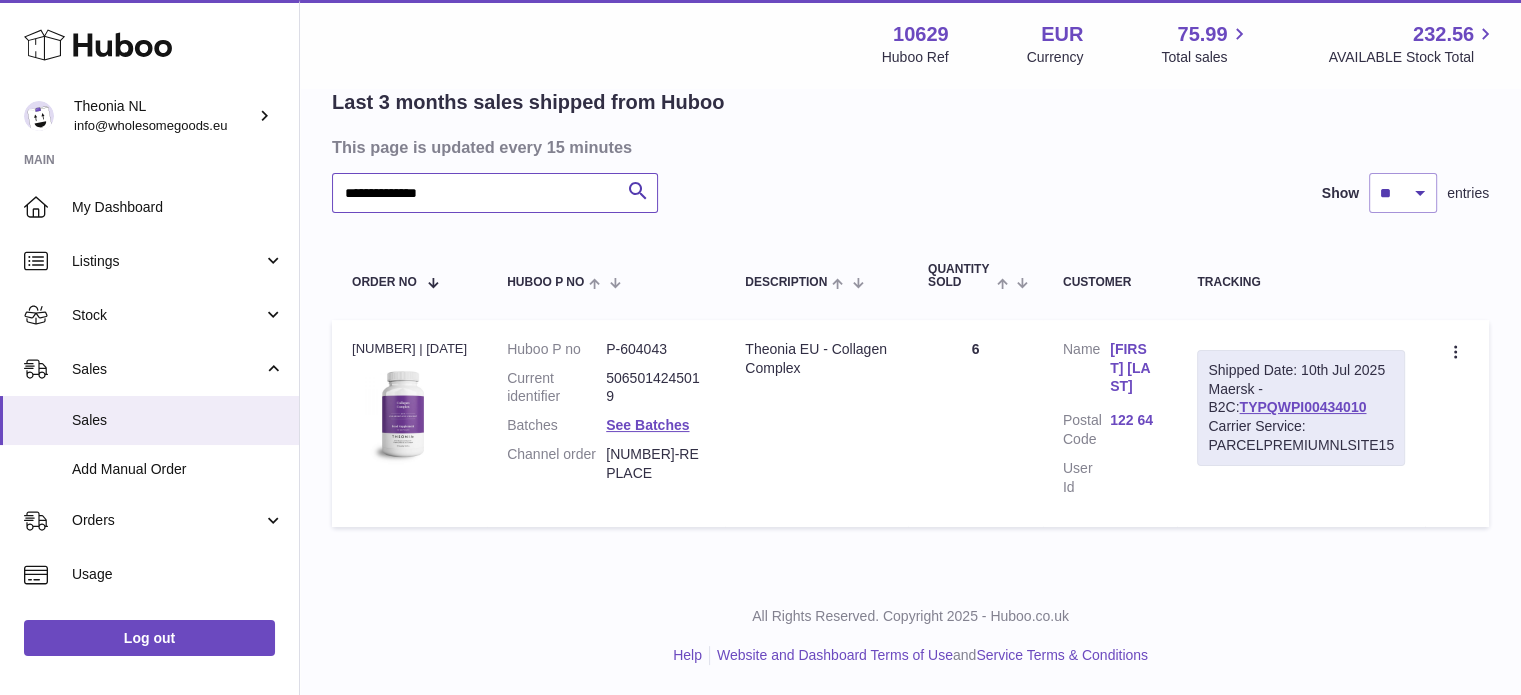 scroll, scrollTop: 171, scrollLeft: 0, axis: vertical 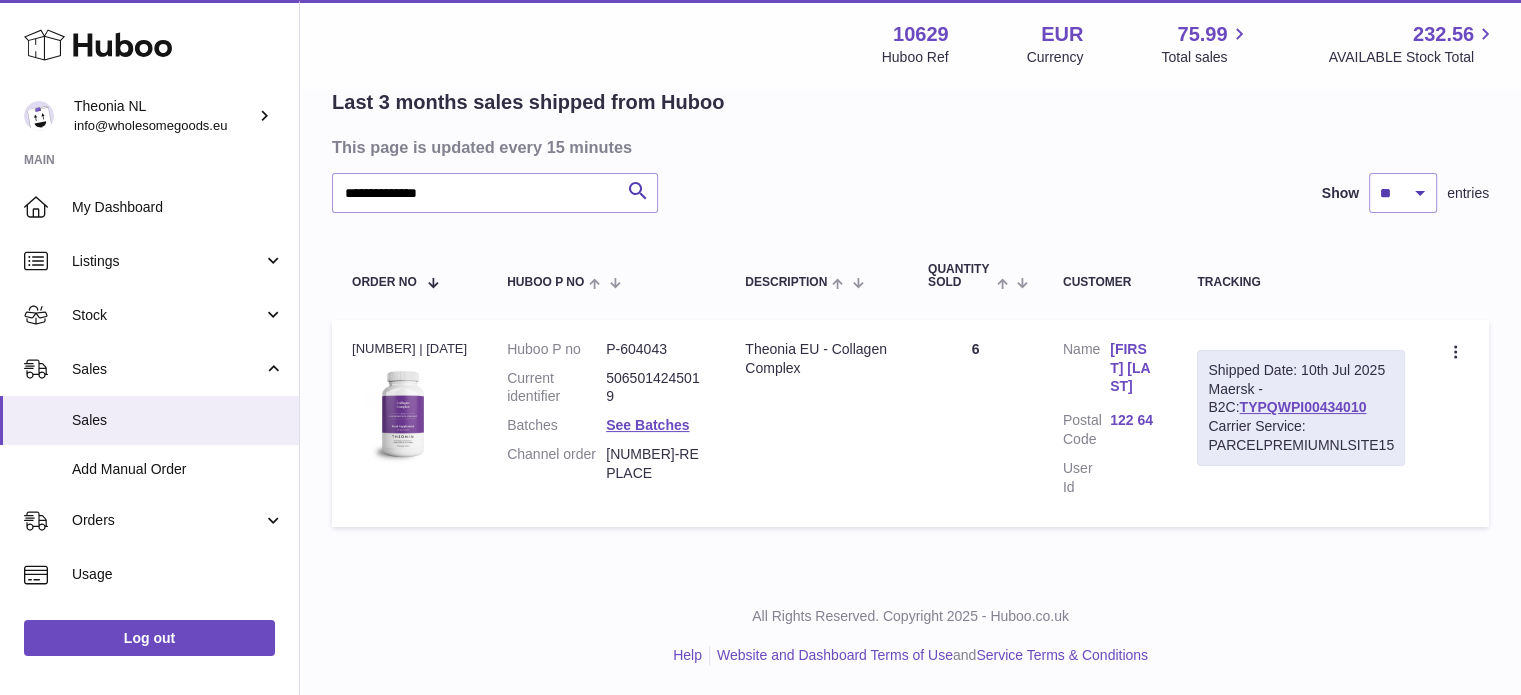 click on "Shipped Date: 10th Jul 2025
Maersk - B2C:
TYPQWPI00434010
Carrier Service: PARCELPREMIUMNLSITE15" at bounding box center [1301, 408] 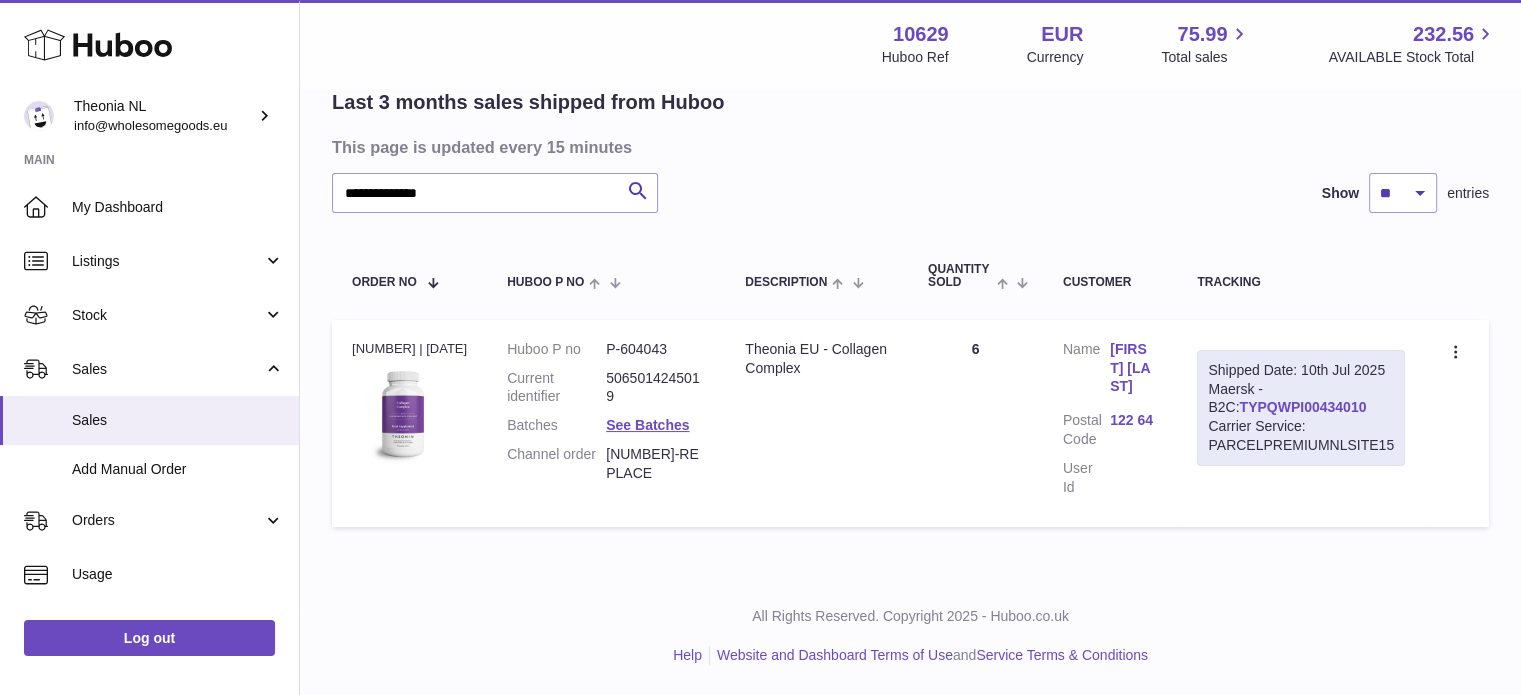 click on "TYPQWPI00434010" at bounding box center (1302, 407) 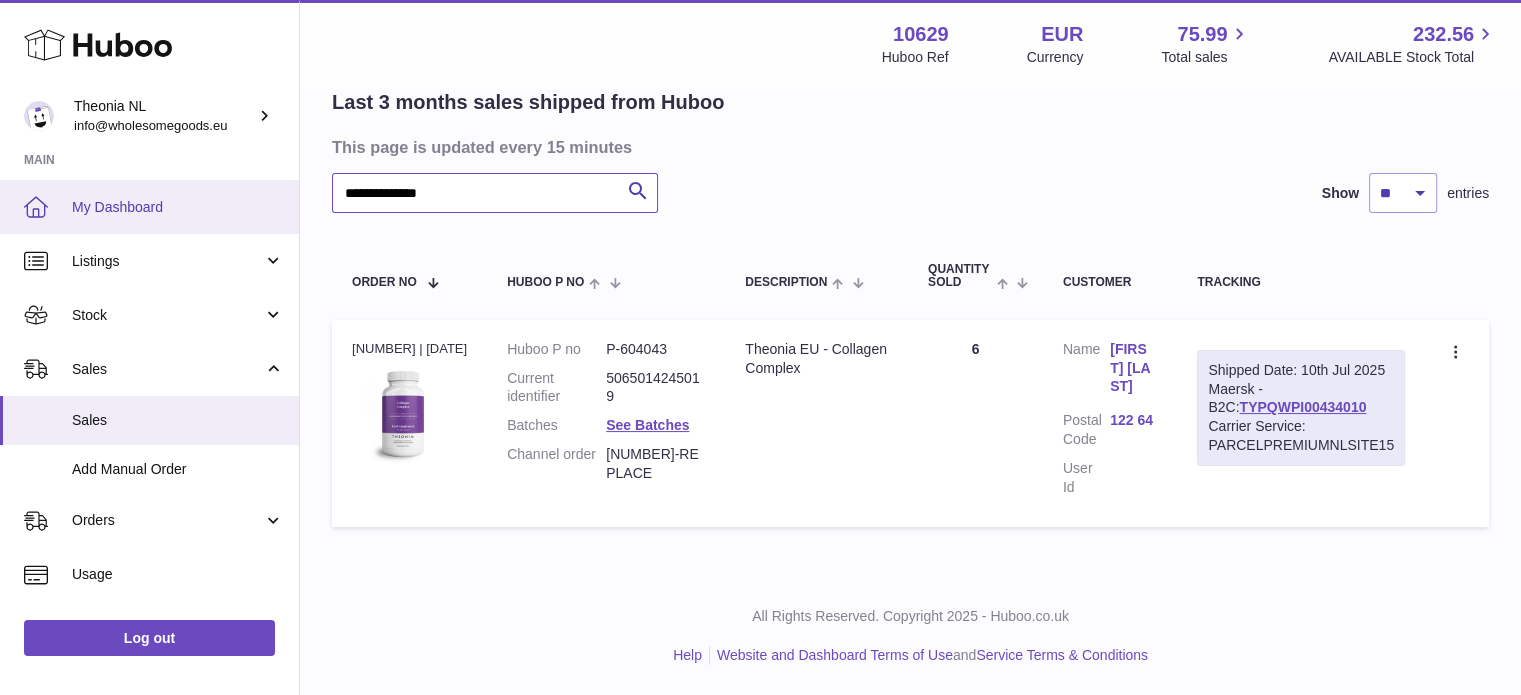 click on "**********" at bounding box center (760, 270) 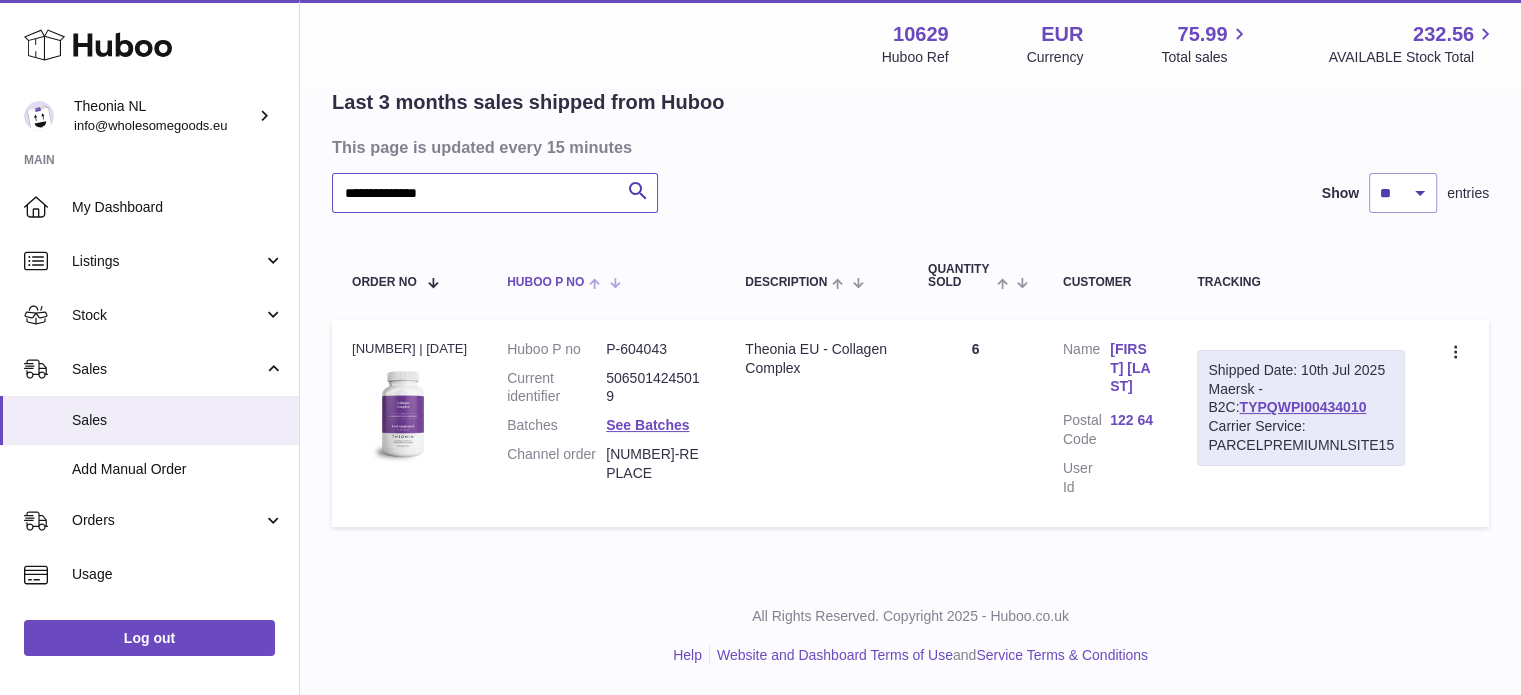 paste 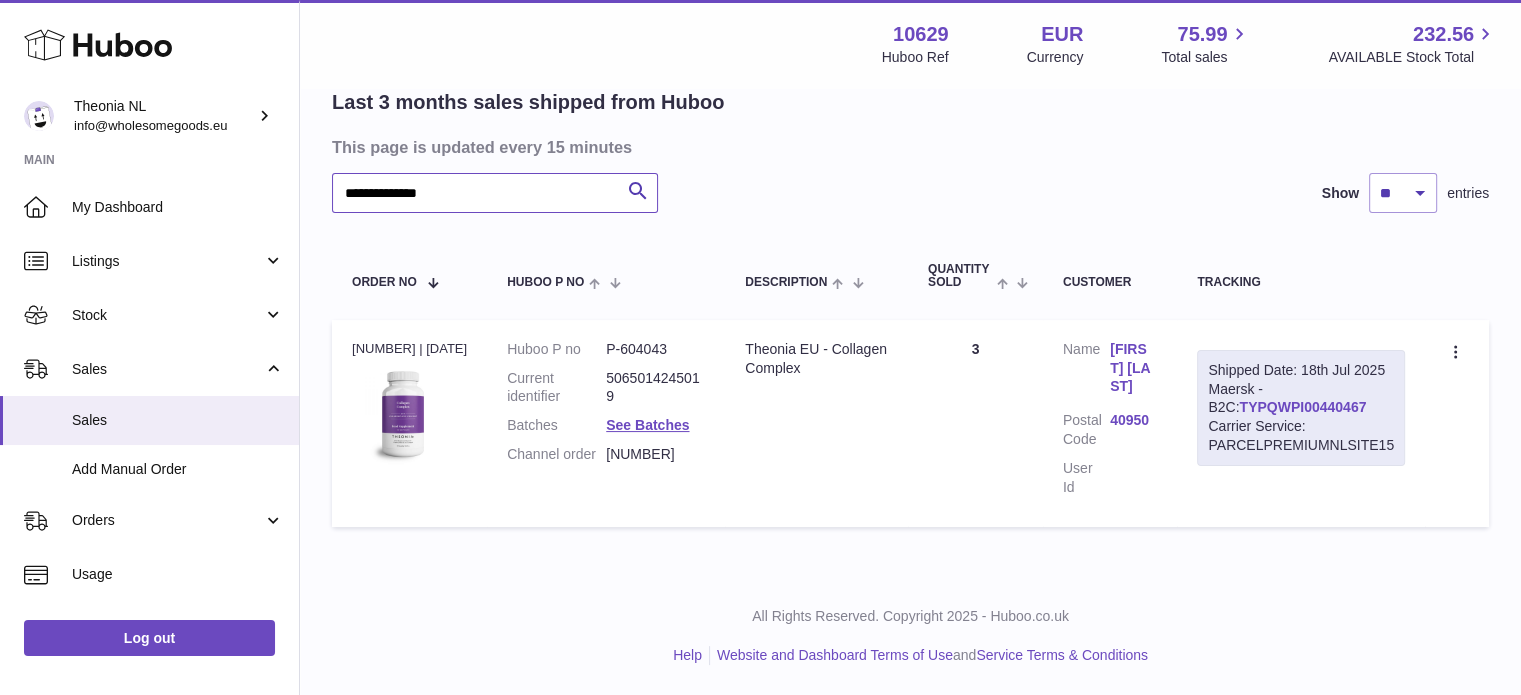 scroll, scrollTop: 152, scrollLeft: 0, axis: vertical 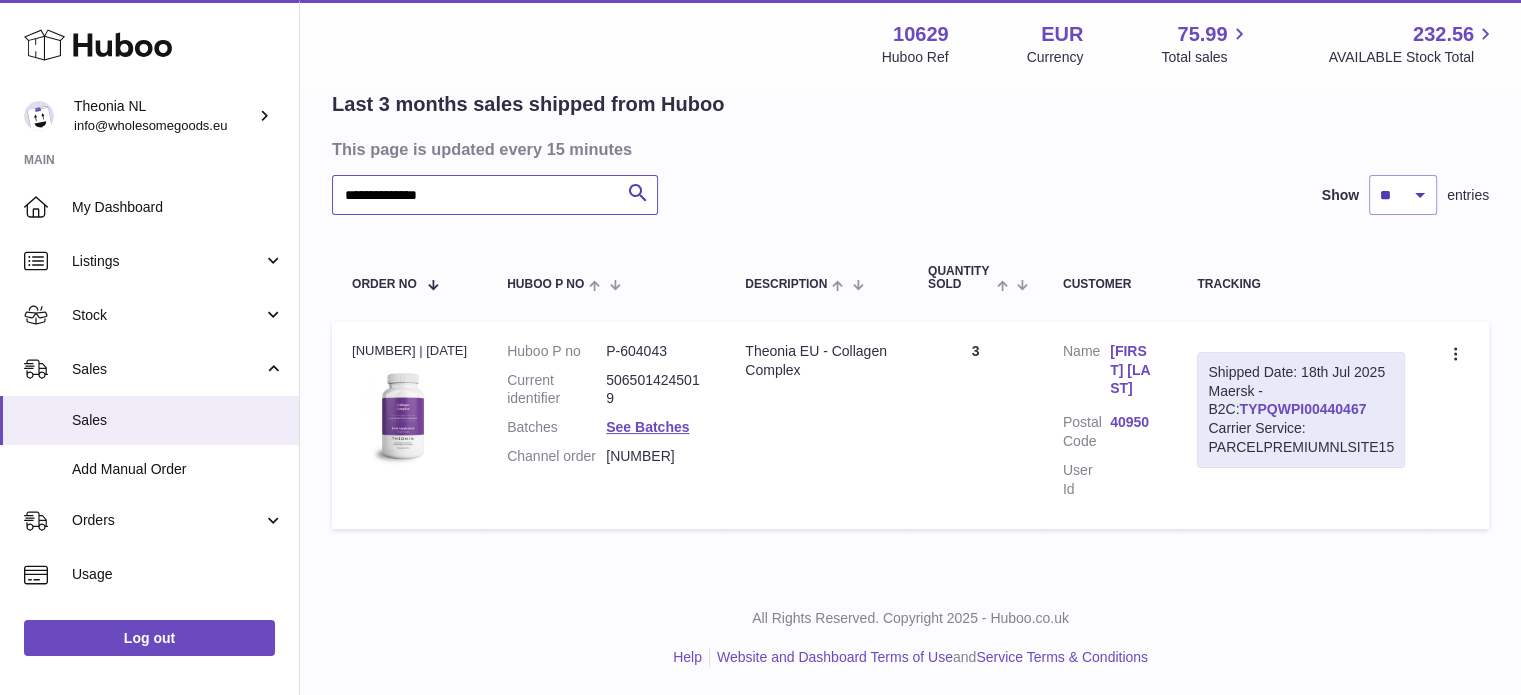 type on "**********" 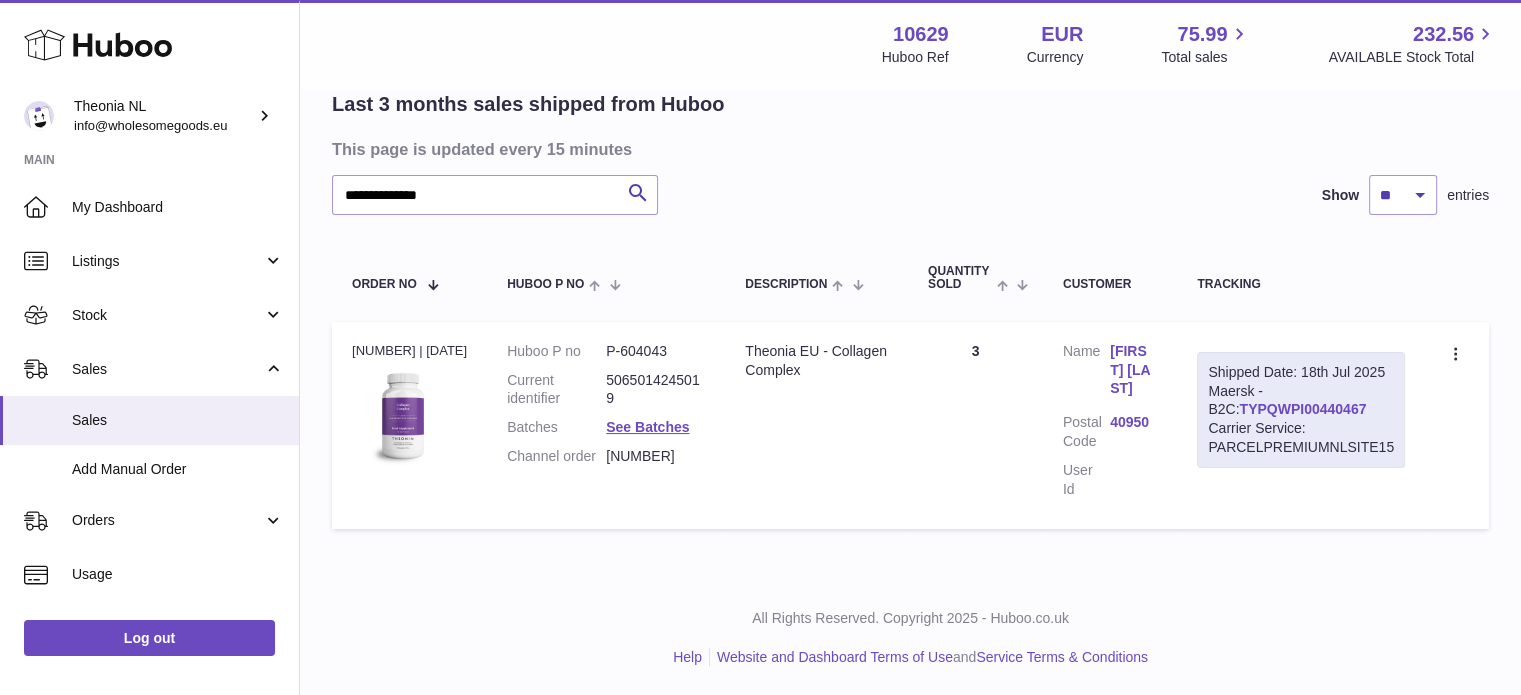 click on "TYPQWPI00440467" at bounding box center (1302, 409) 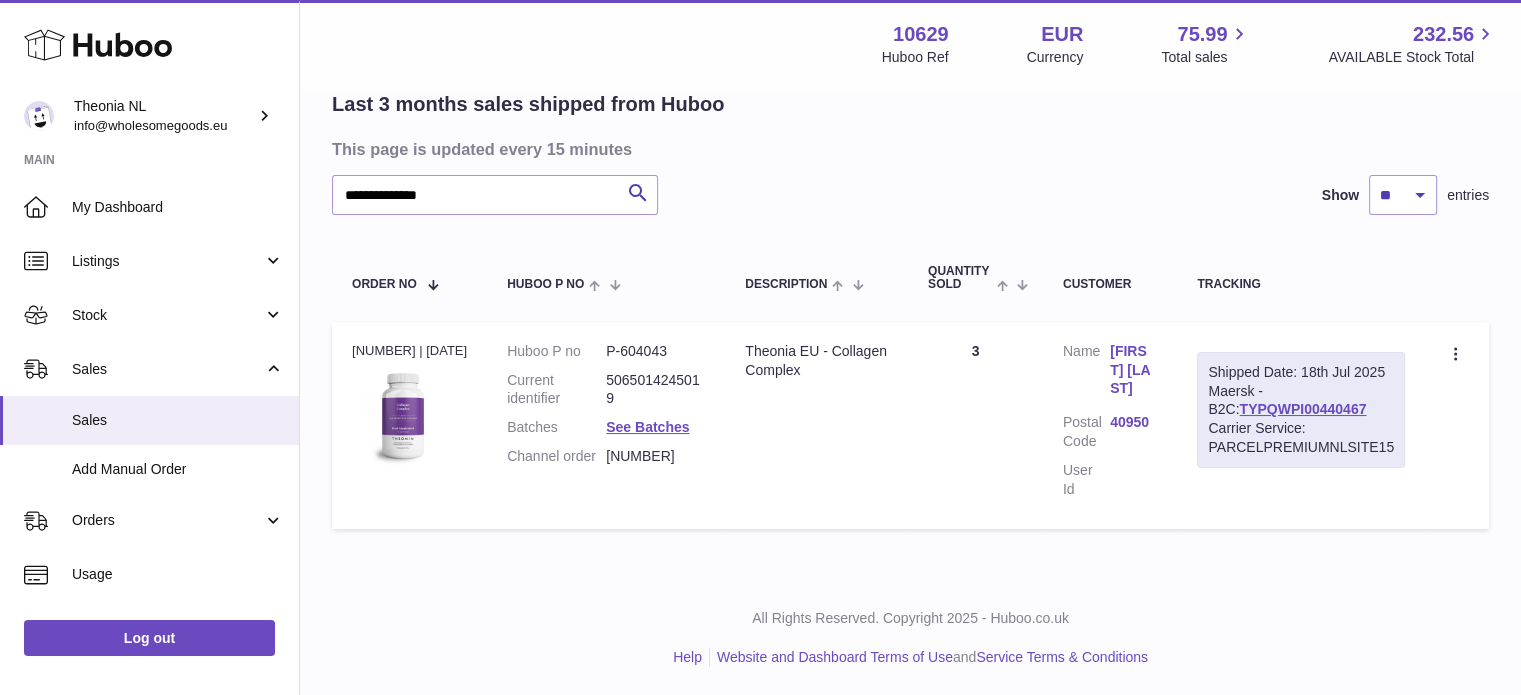 scroll, scrollTop: 0, scrollLeft: 0, axis: both 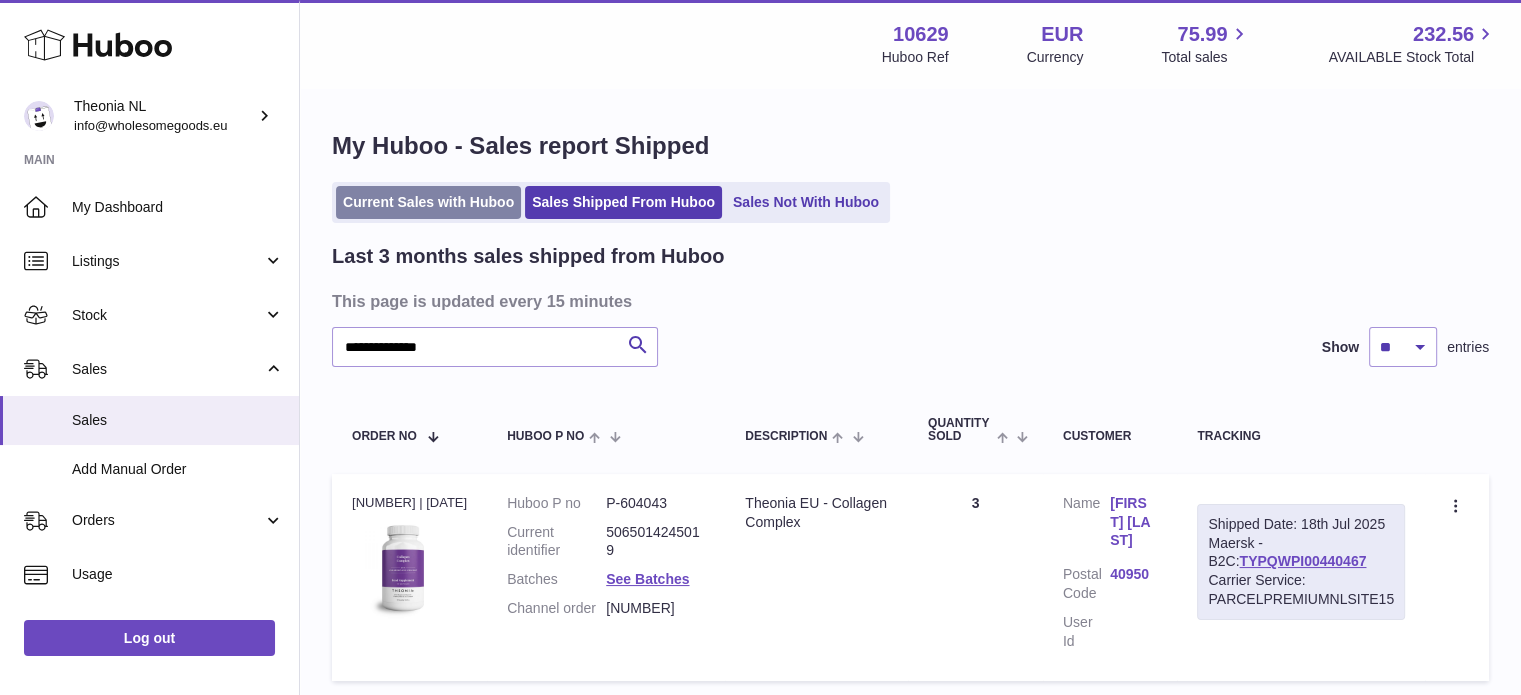 click on "Current Sales with Huboo" at bounding box center (428, 202) 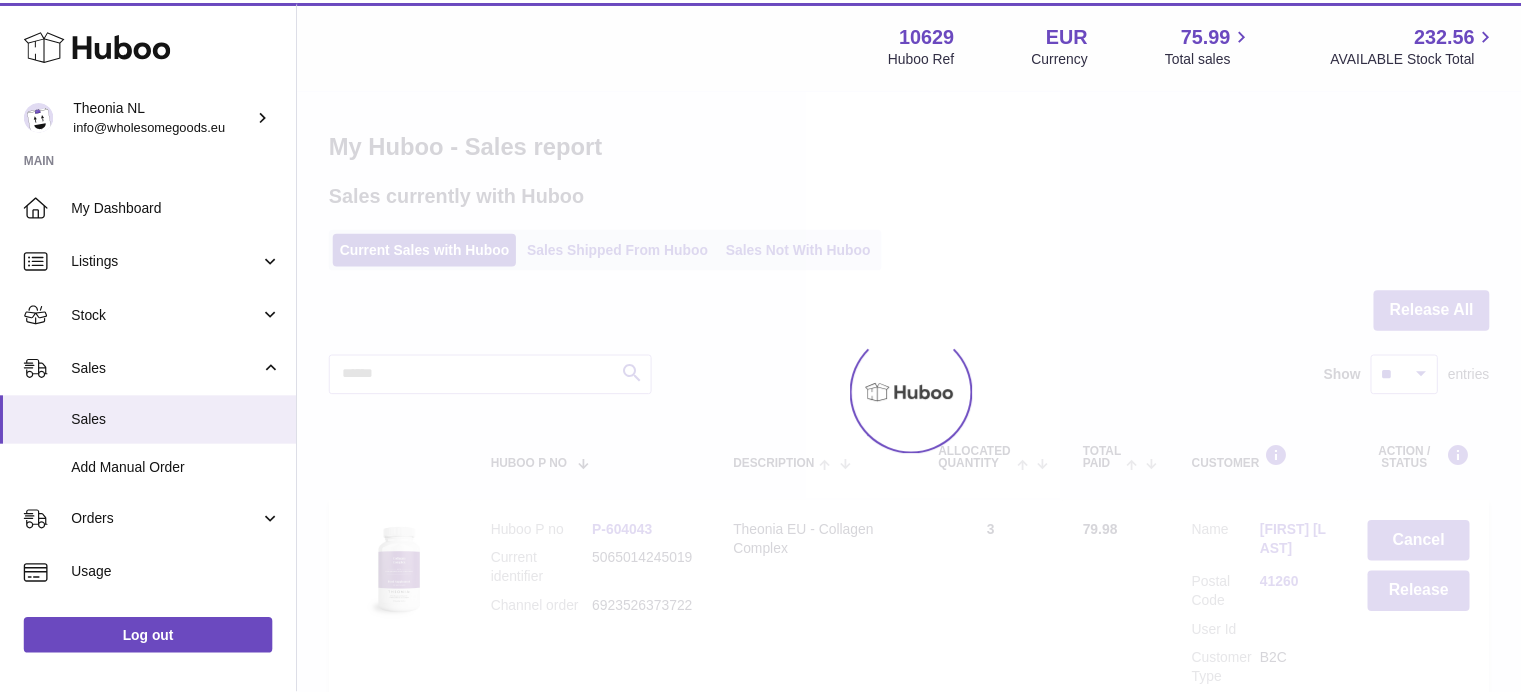 scroll, scrollTop: 0, scrollLeft: 0, axis: both 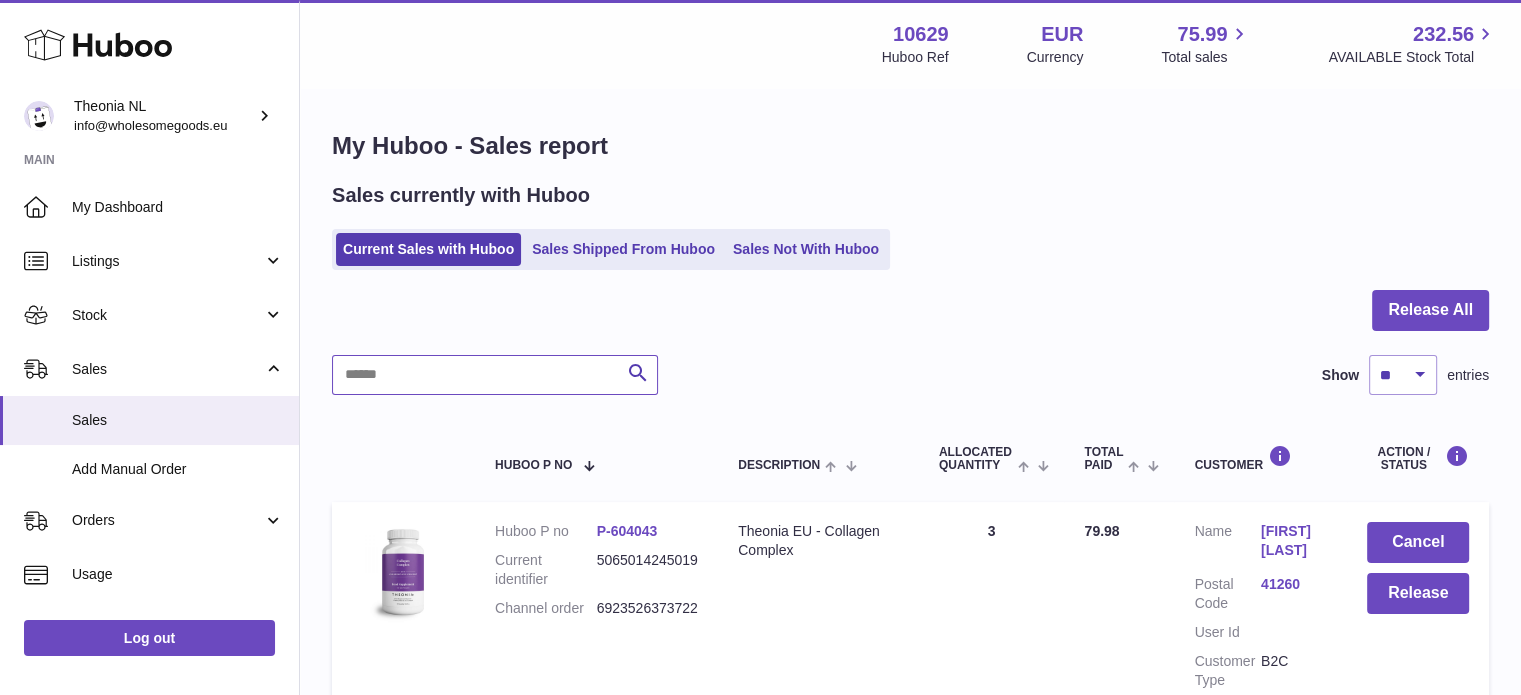 click at bounding box center (495, 375) 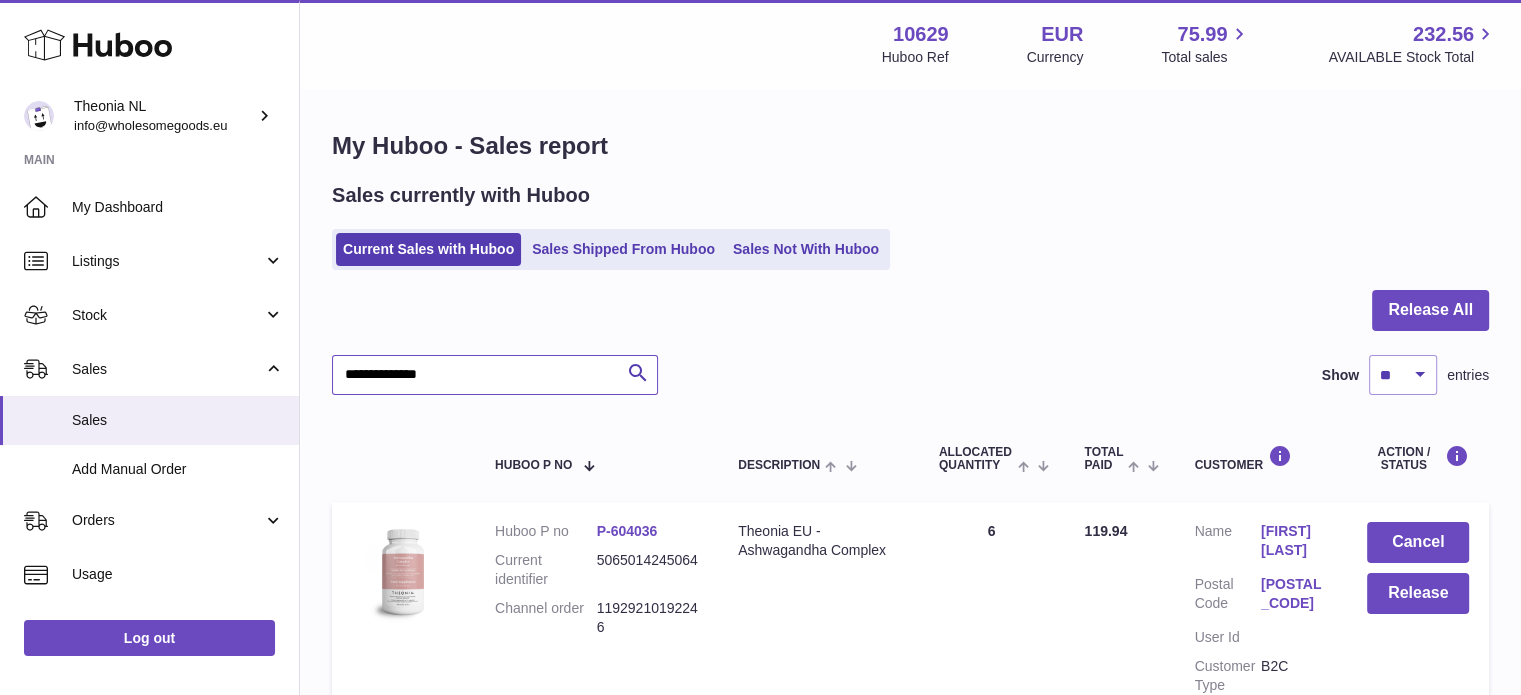 scroll, scrollTop: 200, scrollLeft: 0, axis: vertical 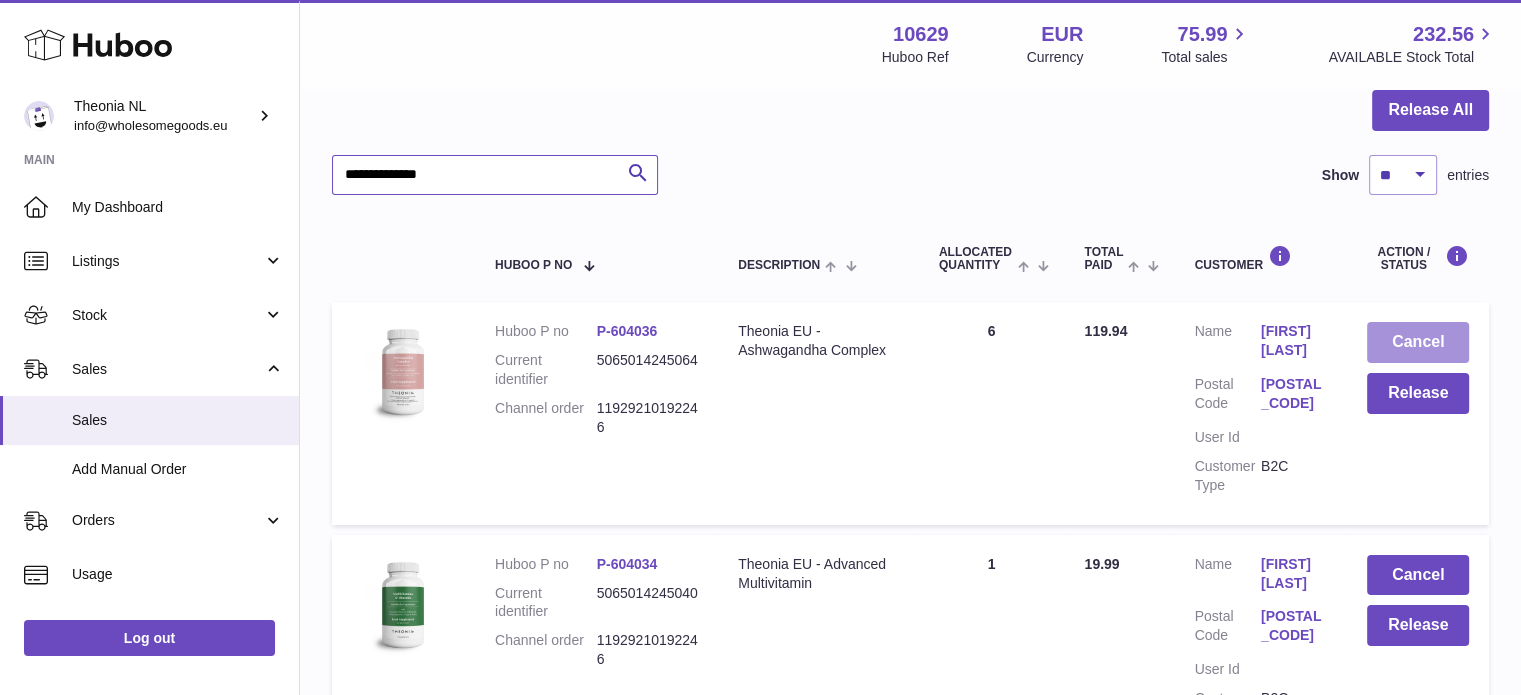 type on "**********" 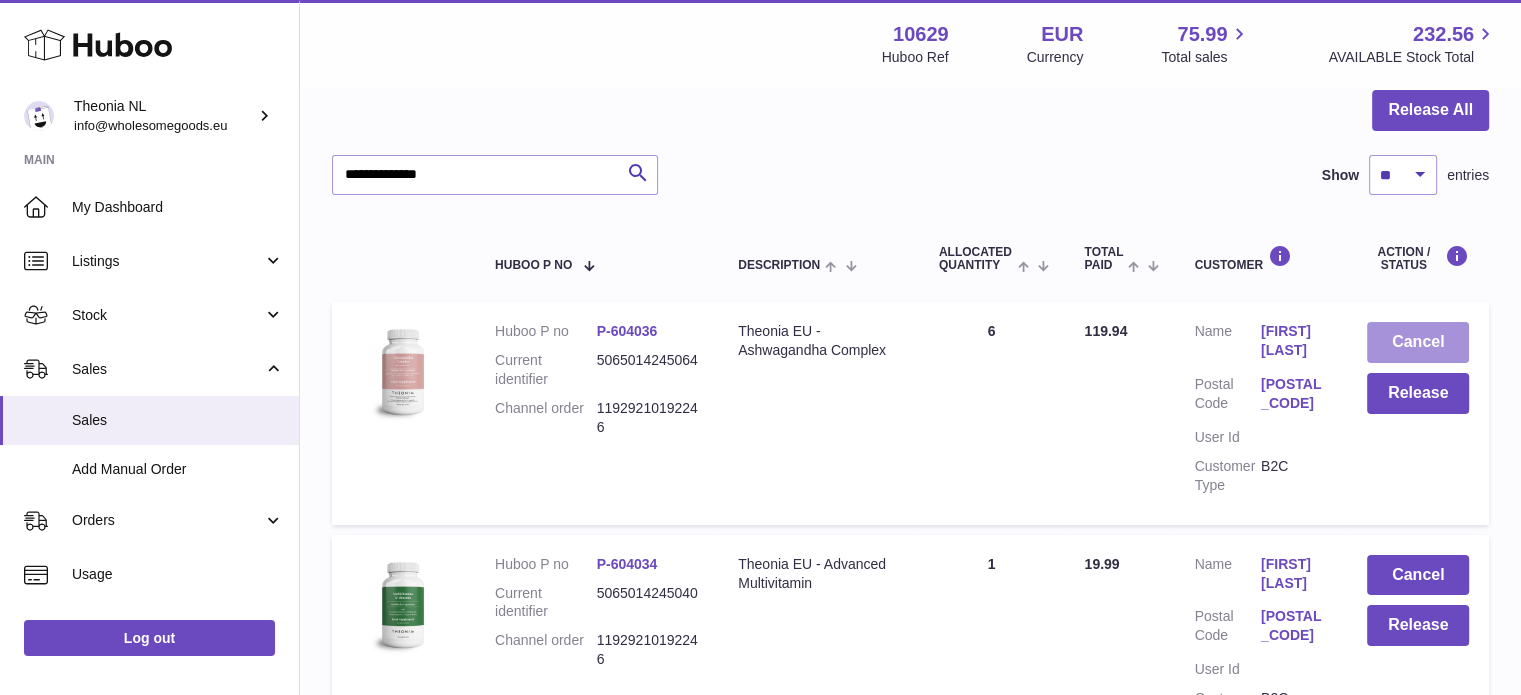 click on "Cancel" at bounding box center (1418, 342) 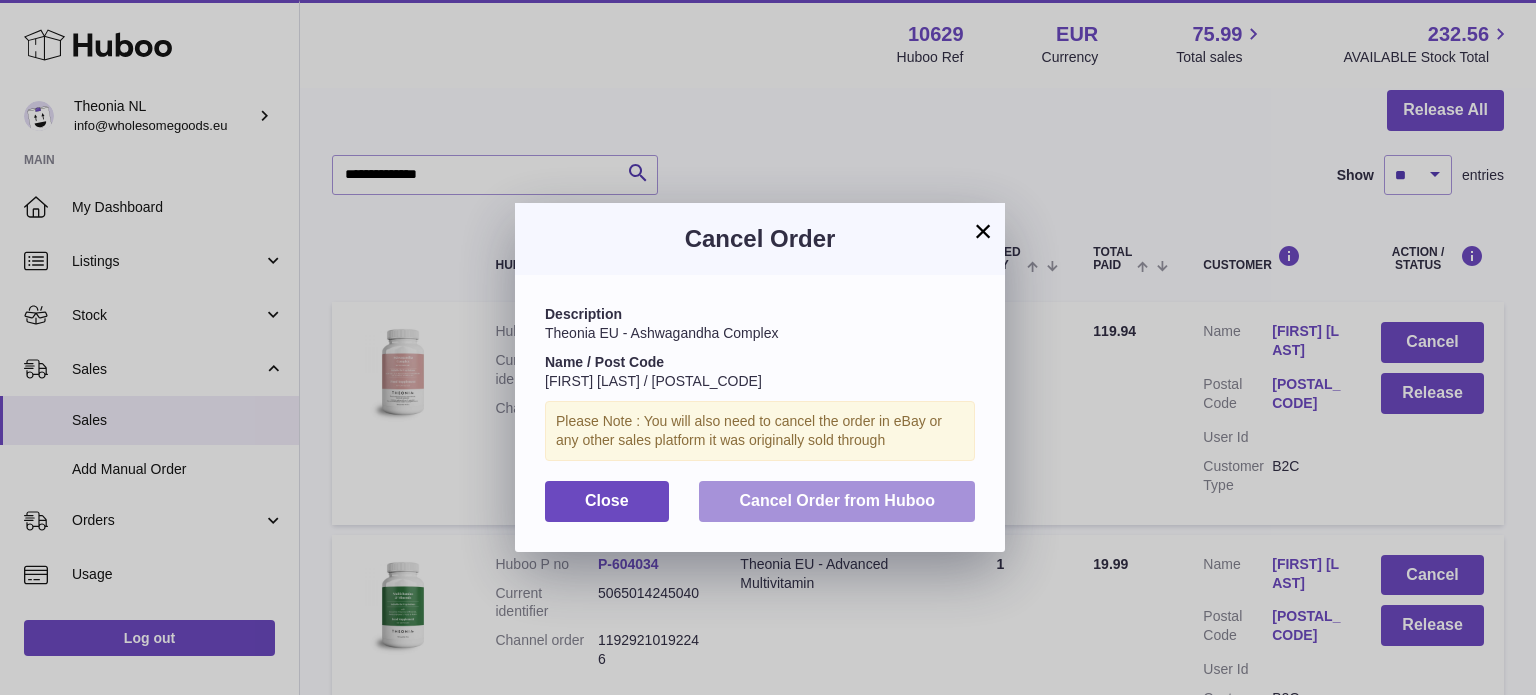 click on "Cancel Order from Huboo" at bounding box center [837, 501] 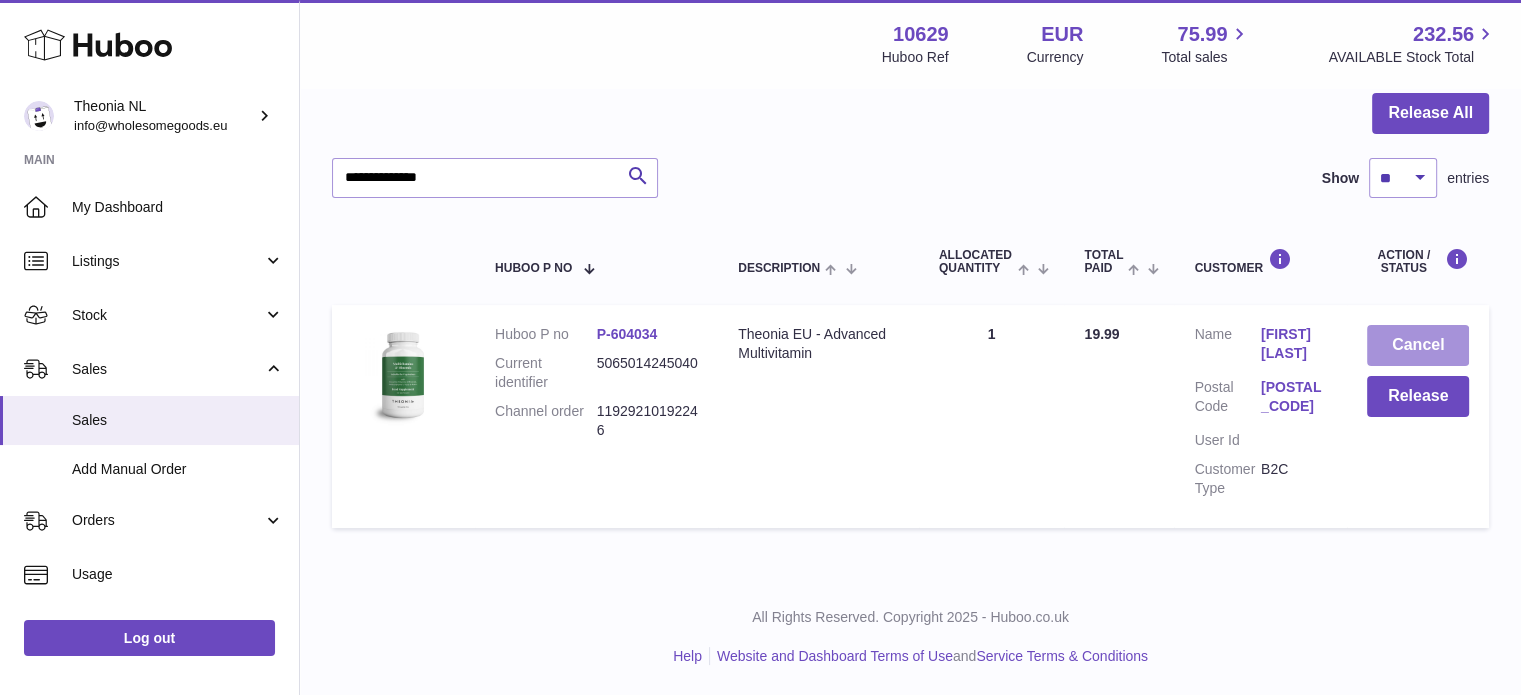 click on "Cancel" at bounding box center (1418, 345) 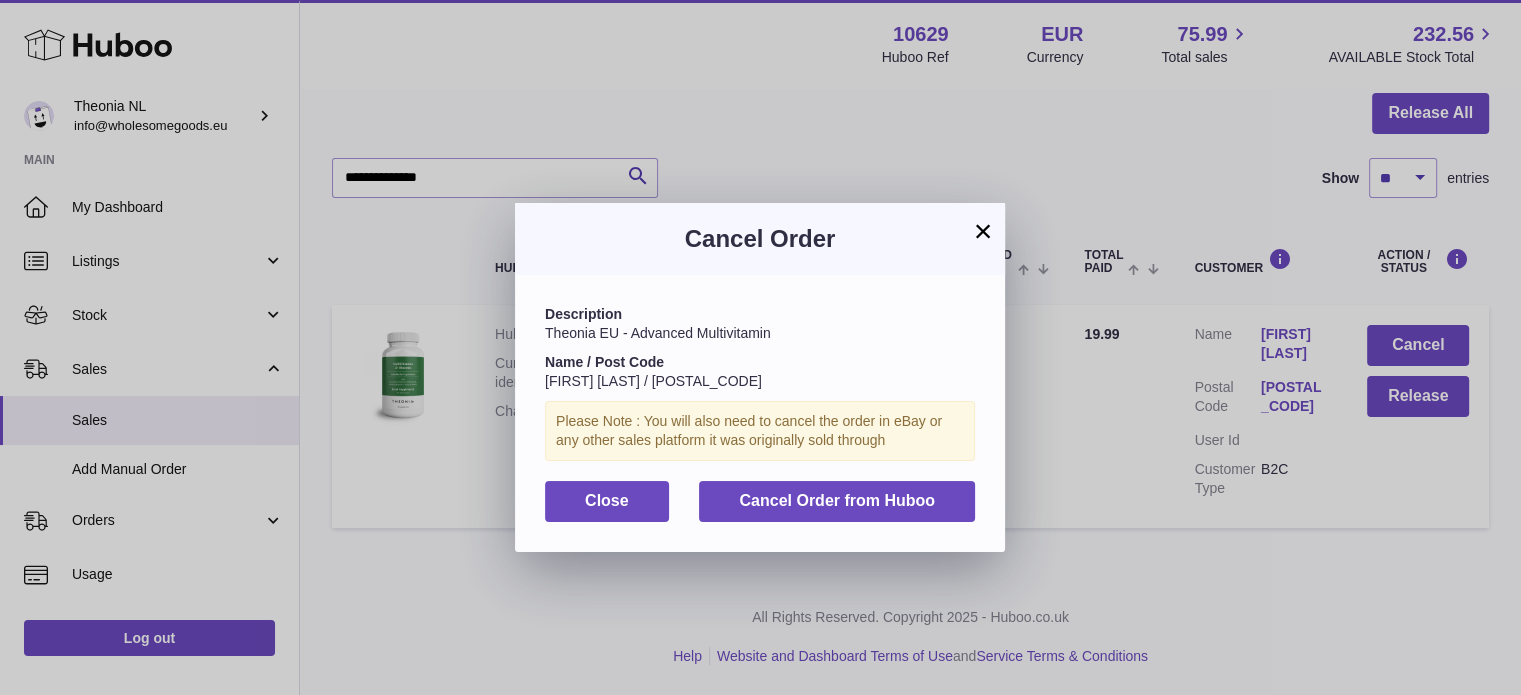 scroll, scrollTop: 191, scrollLeft: 0, axis: vertical 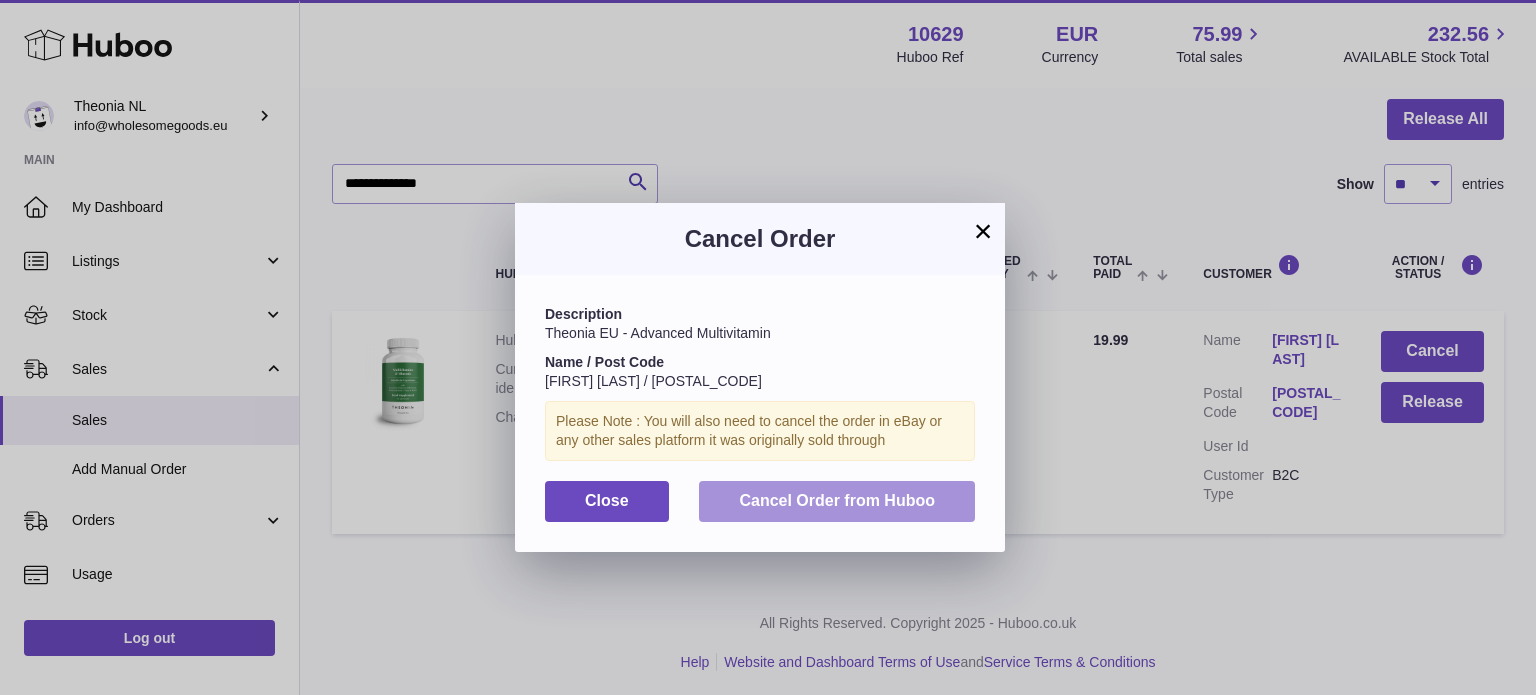 click on "Cancel Order from Huboo" at bounding box center [837, 501] 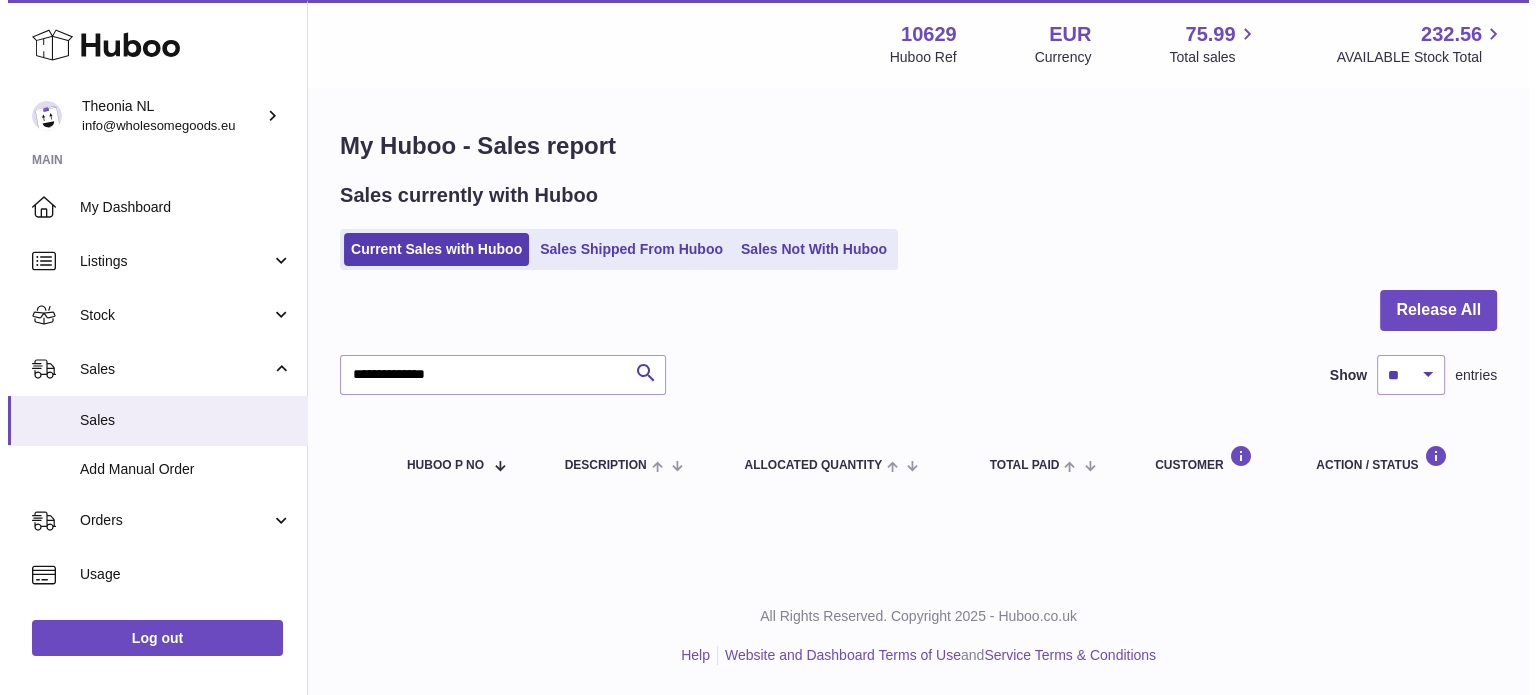 scroll, scrollTop: 0, scrollLeft: 0, axis: both 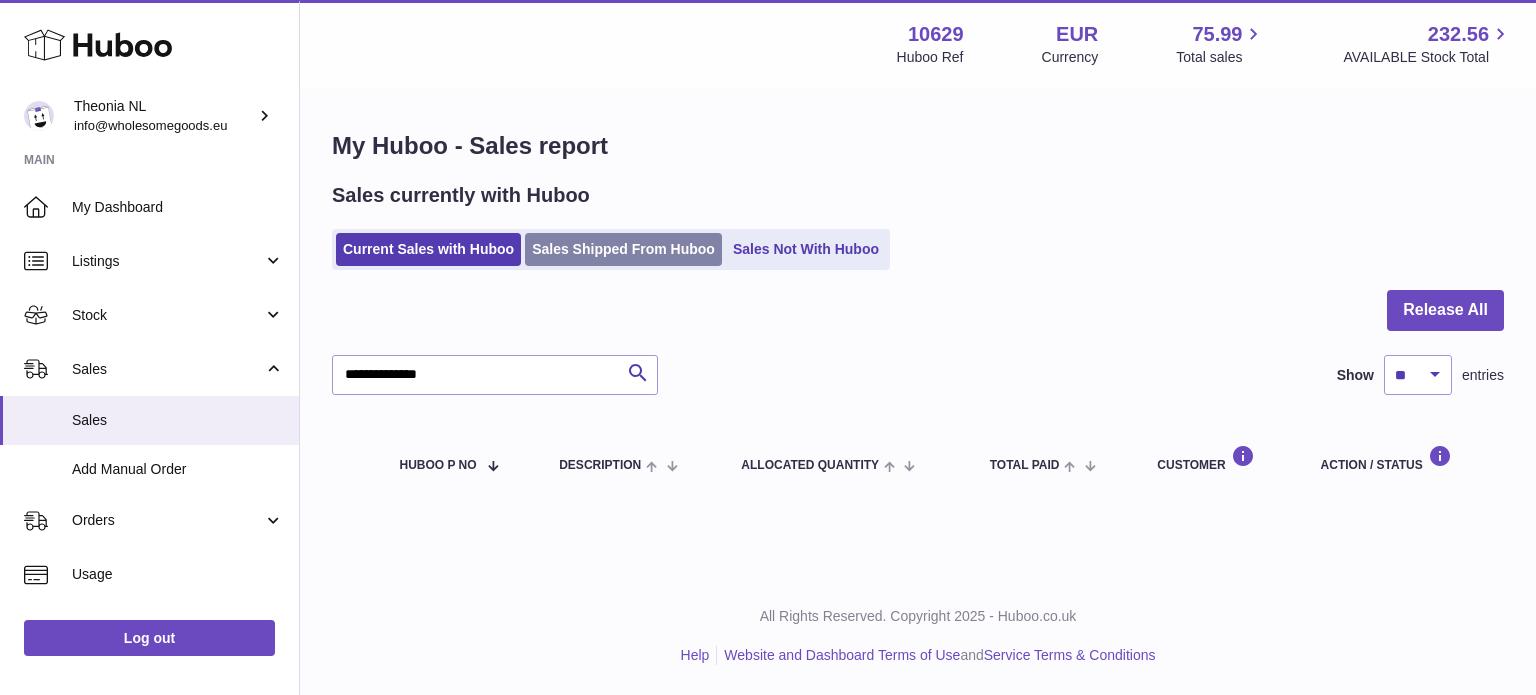 click on "Sales Shipped From Huboo" at bounding box center [623, 249] 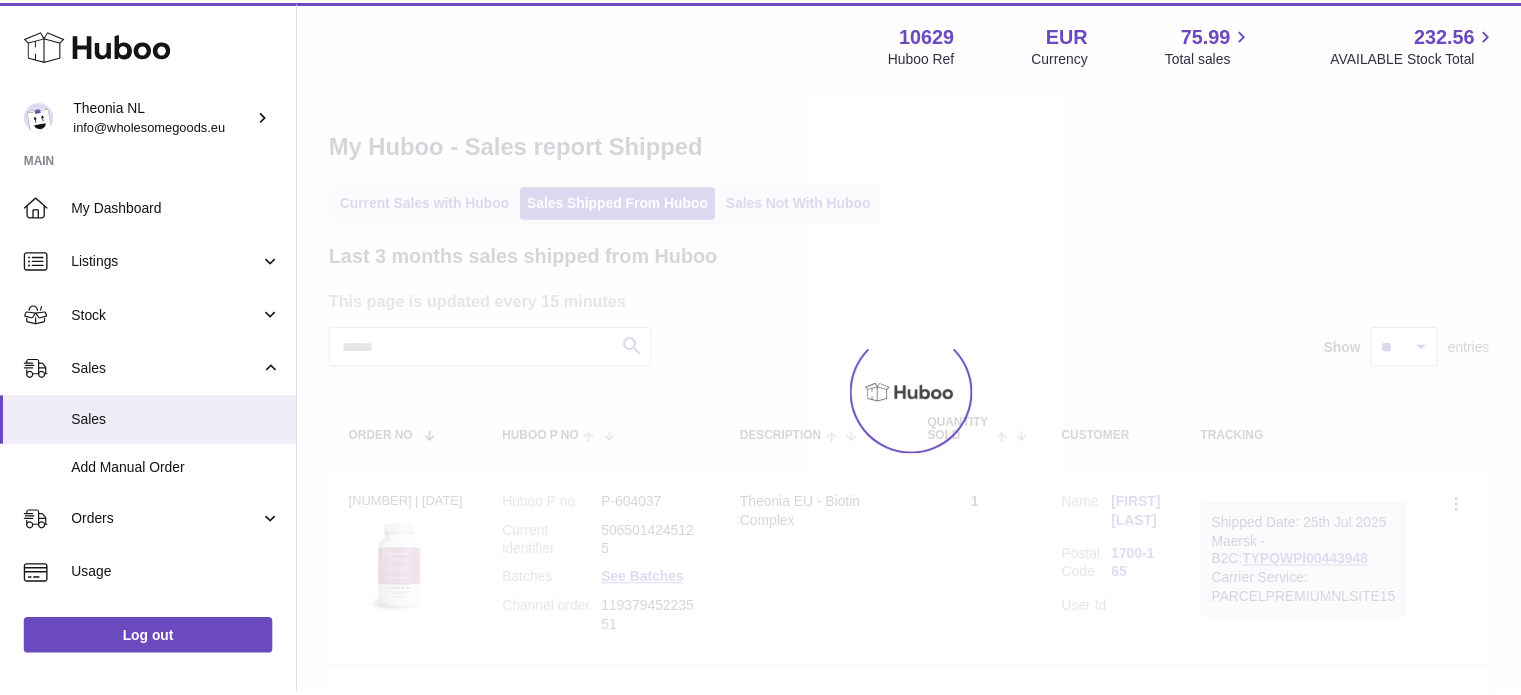 scroll, scrollTop: 0, scrollLeft: 0, axis: both 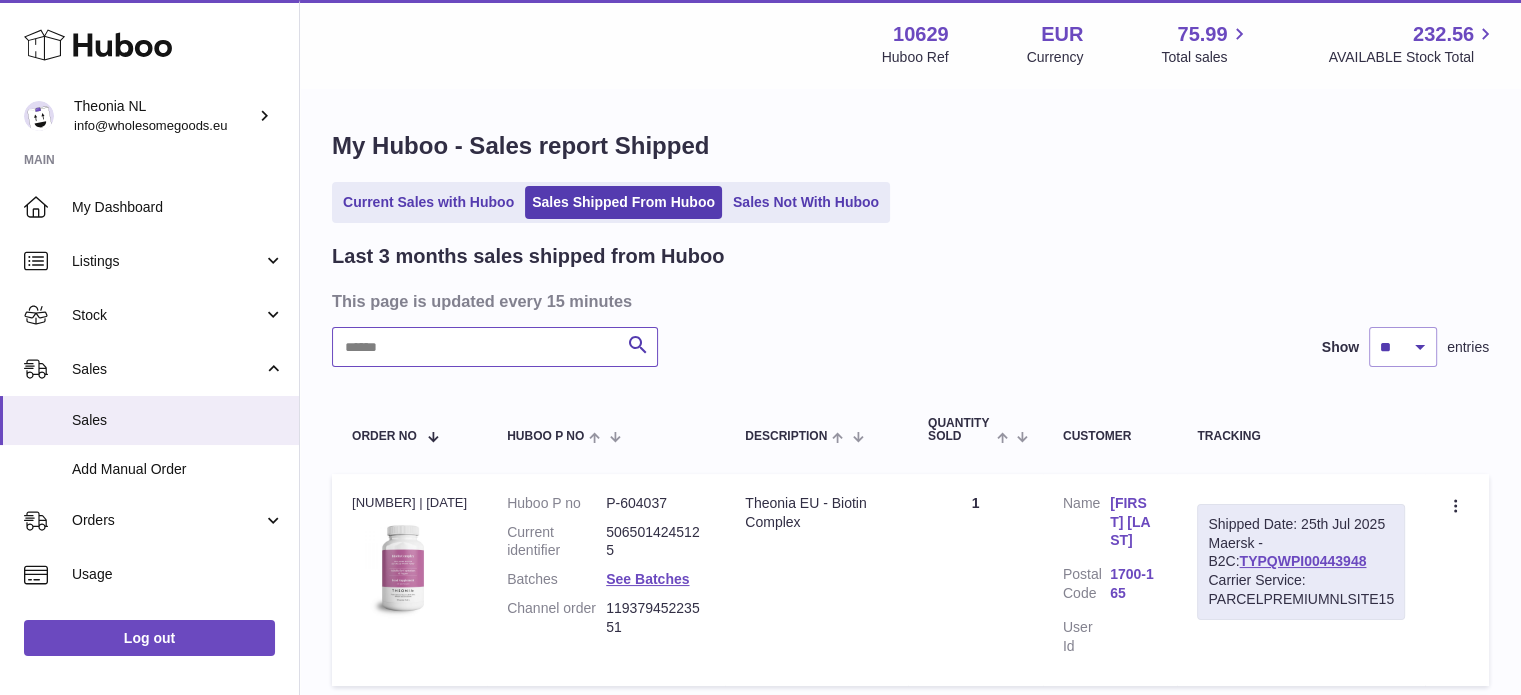 click at bounding box center [495, 347] 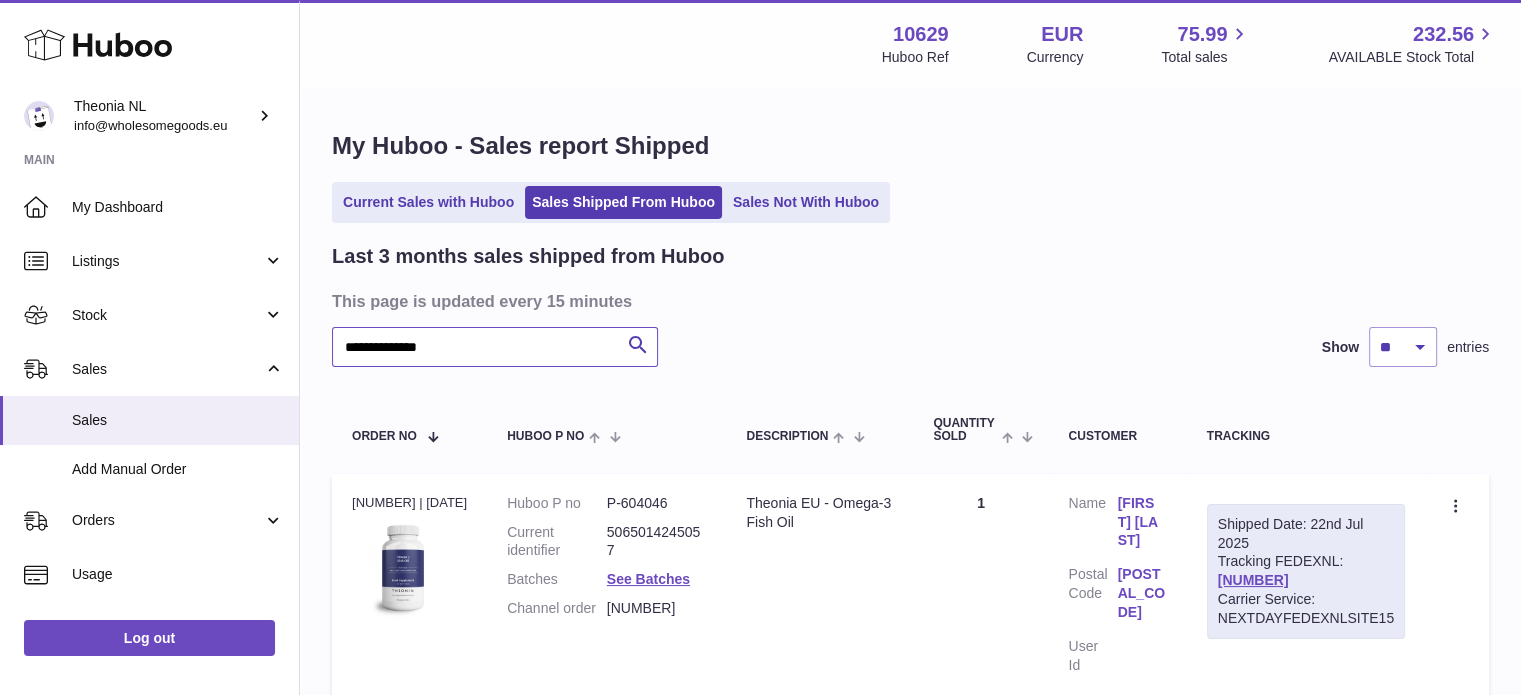 scroll, scrollTop: 140, scrollLeft: 0, axis: vertical 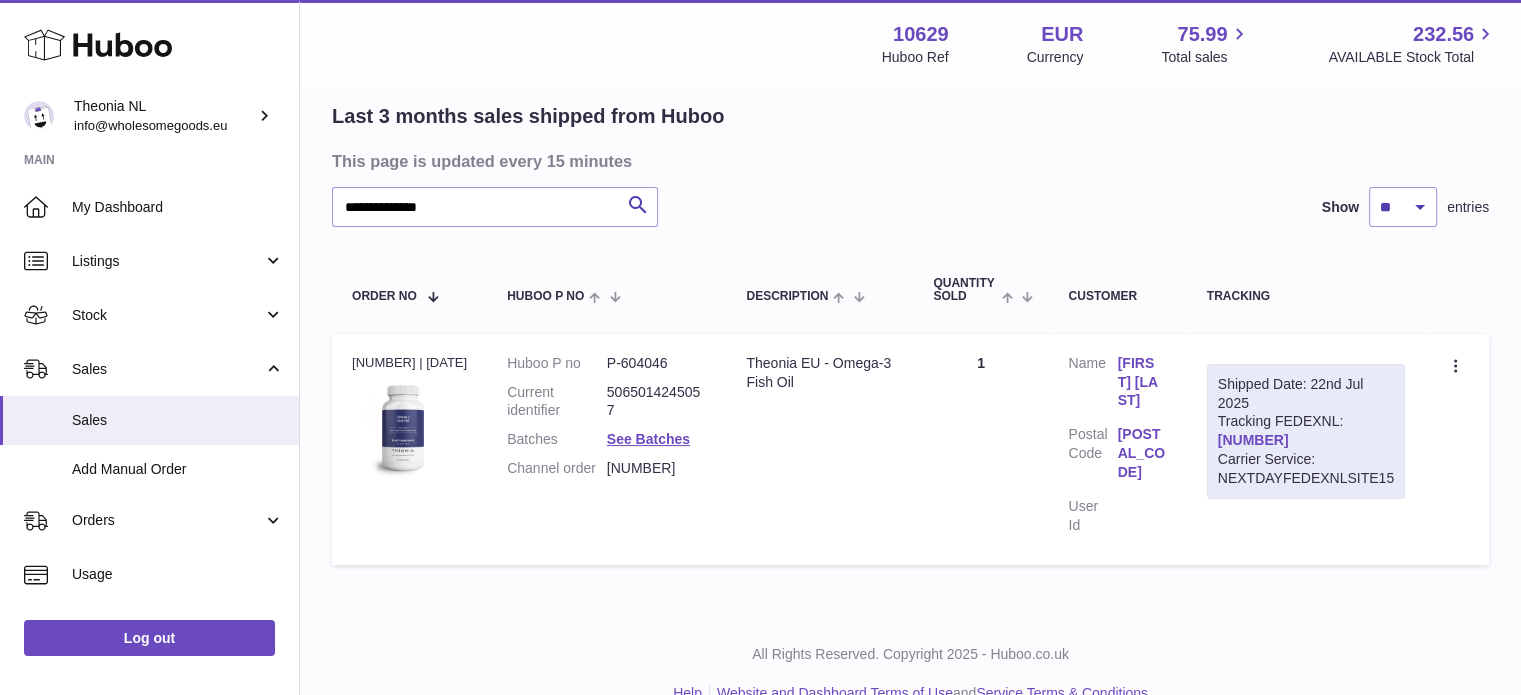 click on "[NUMBER]" at bounding box center [1253, 440] 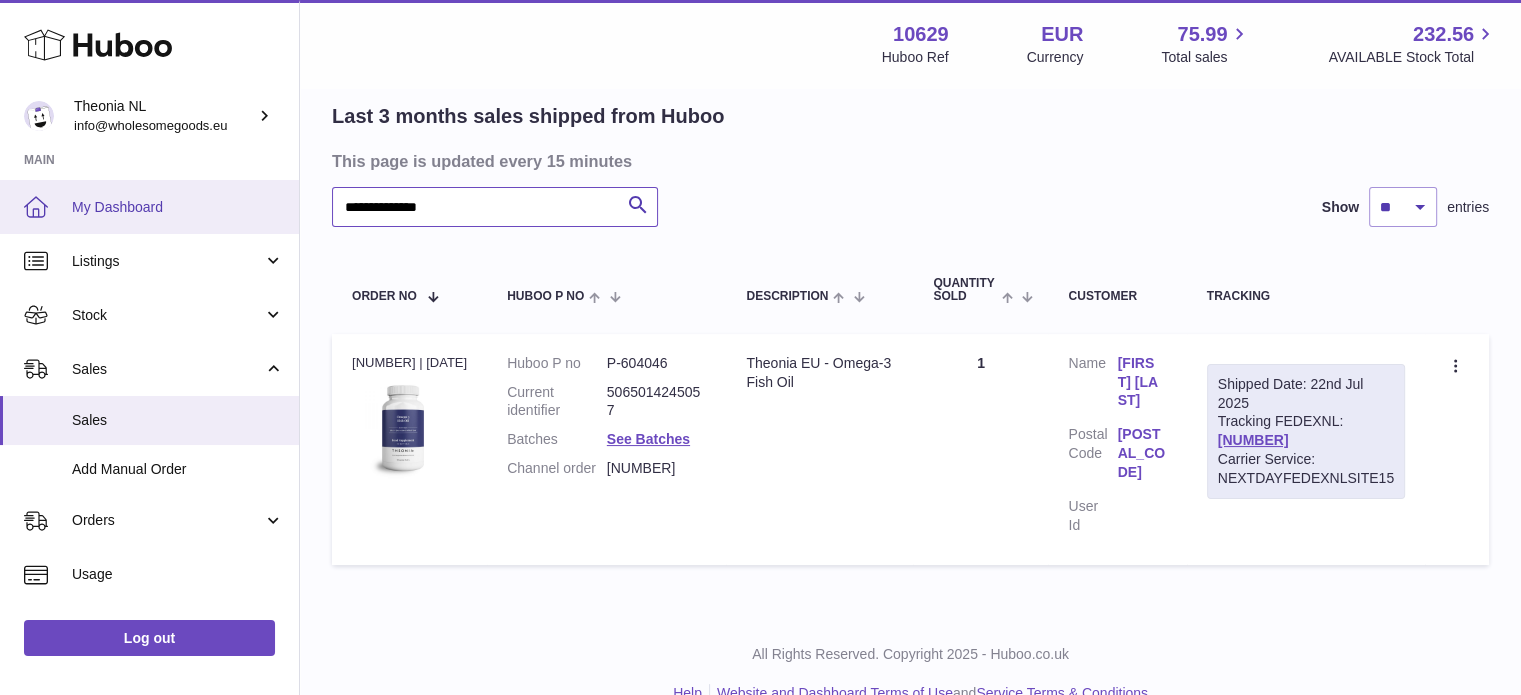 drag, startPoint x: 536, startPoint y: 216, endPoint x: 0, endPoint y: 192, distance: 536.53705 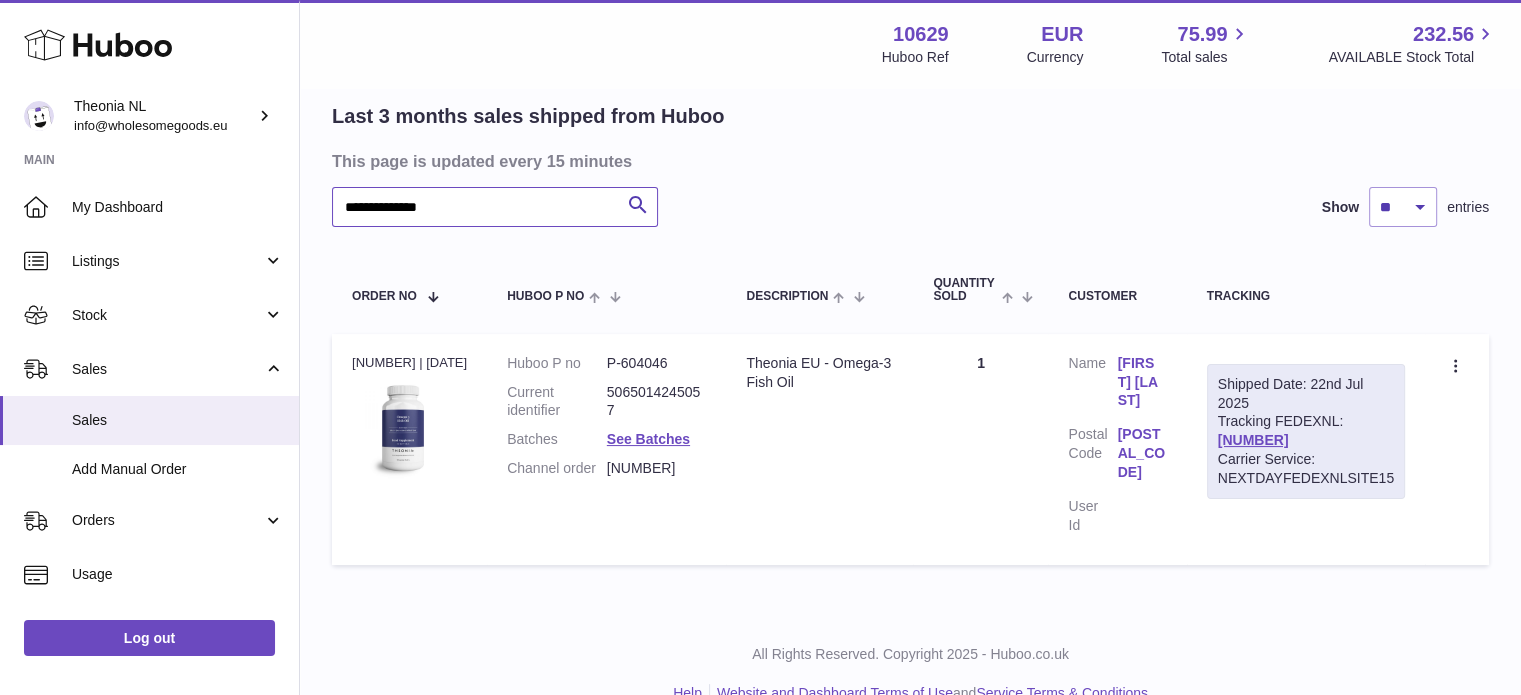 paste 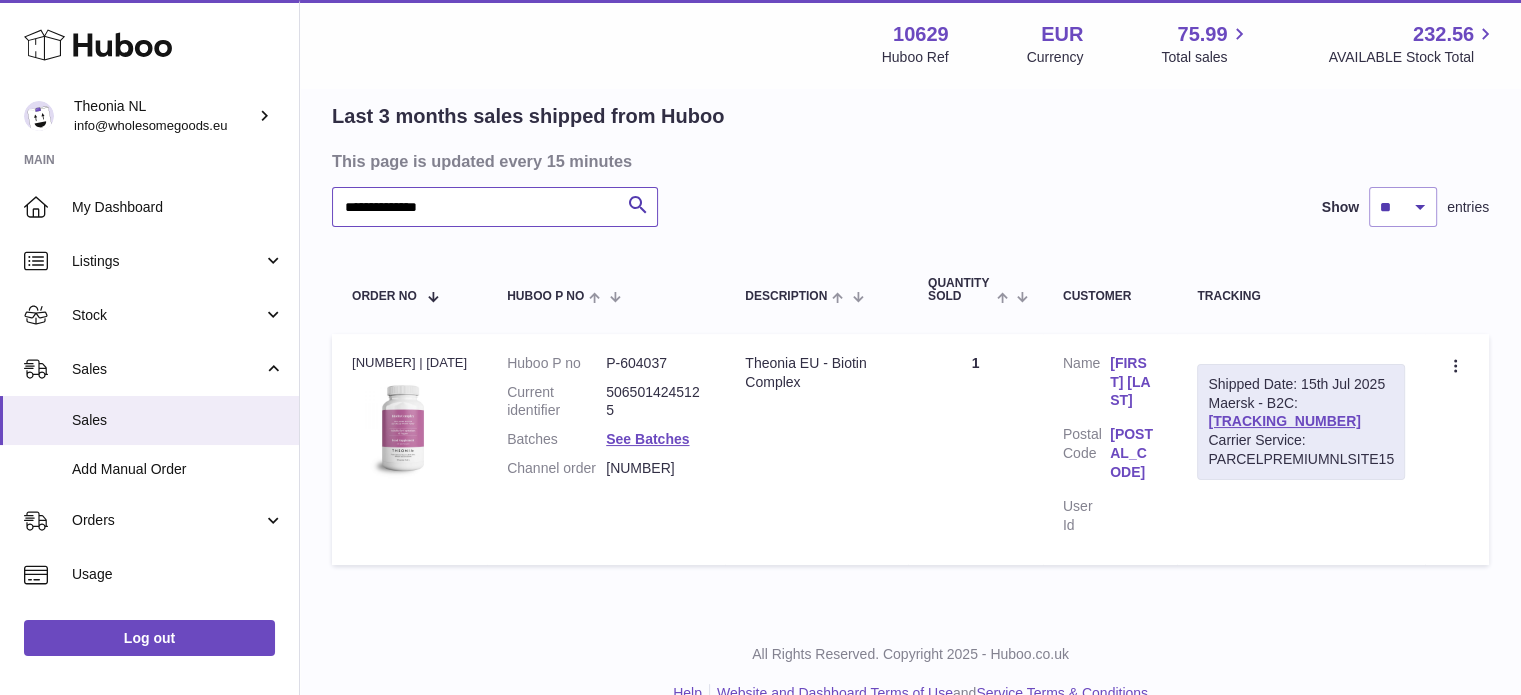 scroll, scrollTop: 138, scrollLeft: 0, axis: vertical 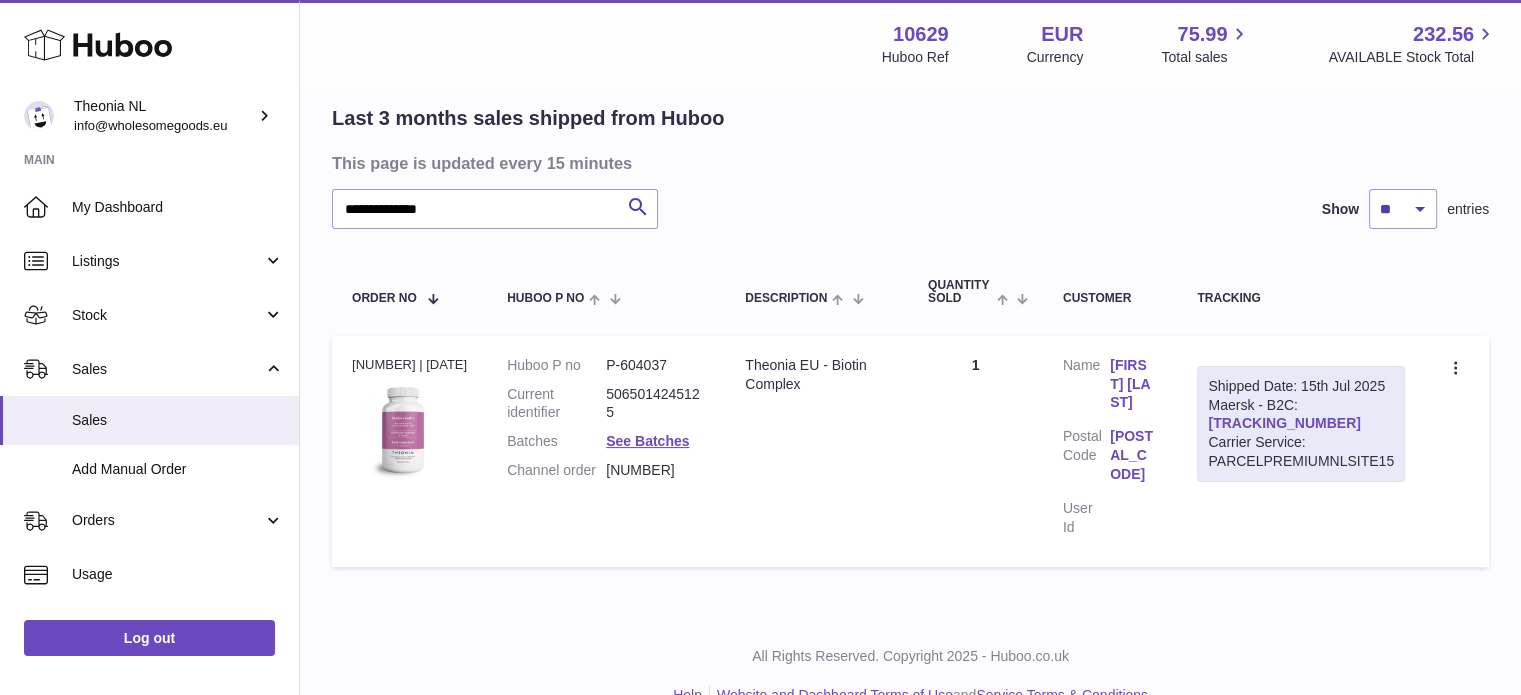 click on "[TRACKING_NUMBER]" at bounding box center [1284, 423] 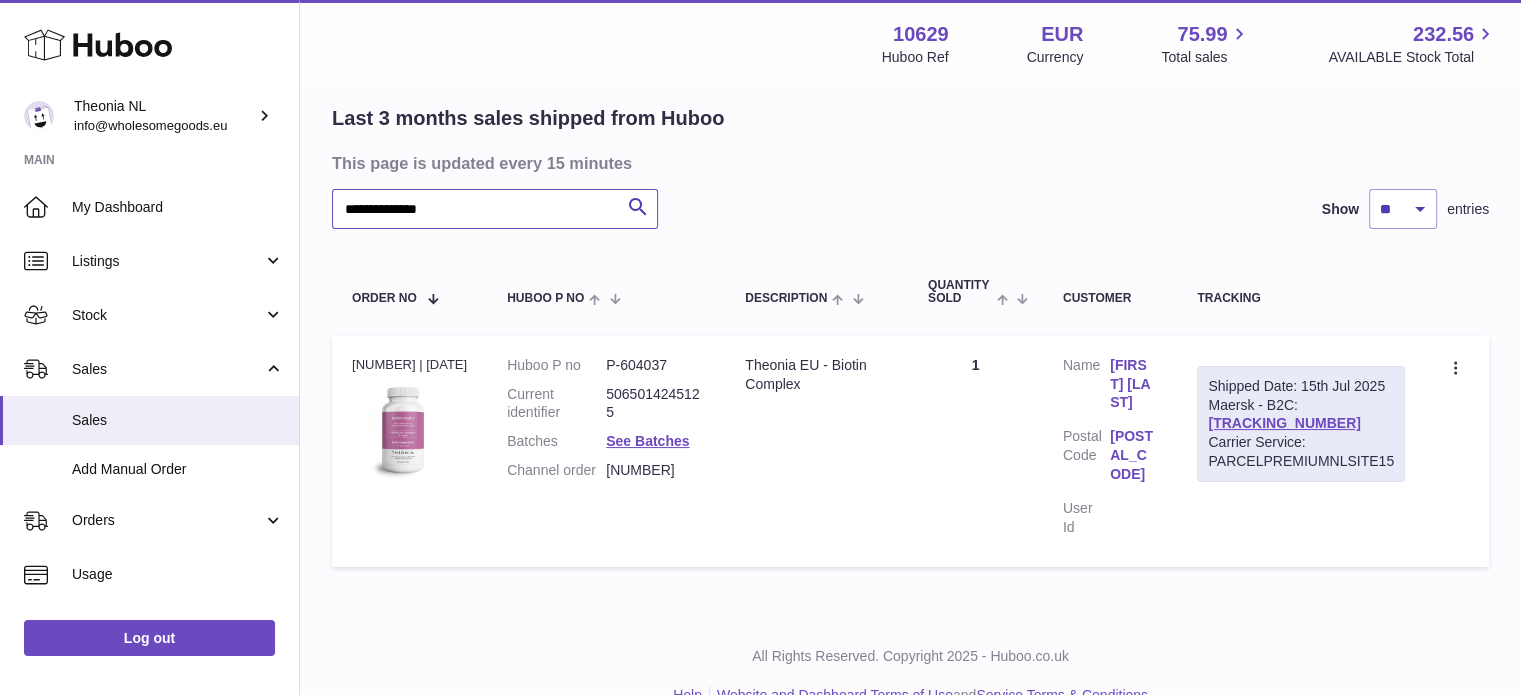 drag, startPoint x: 545, startPoint y: 203, endPoint x: 2, endPoint y: 175, distance: 543.72144 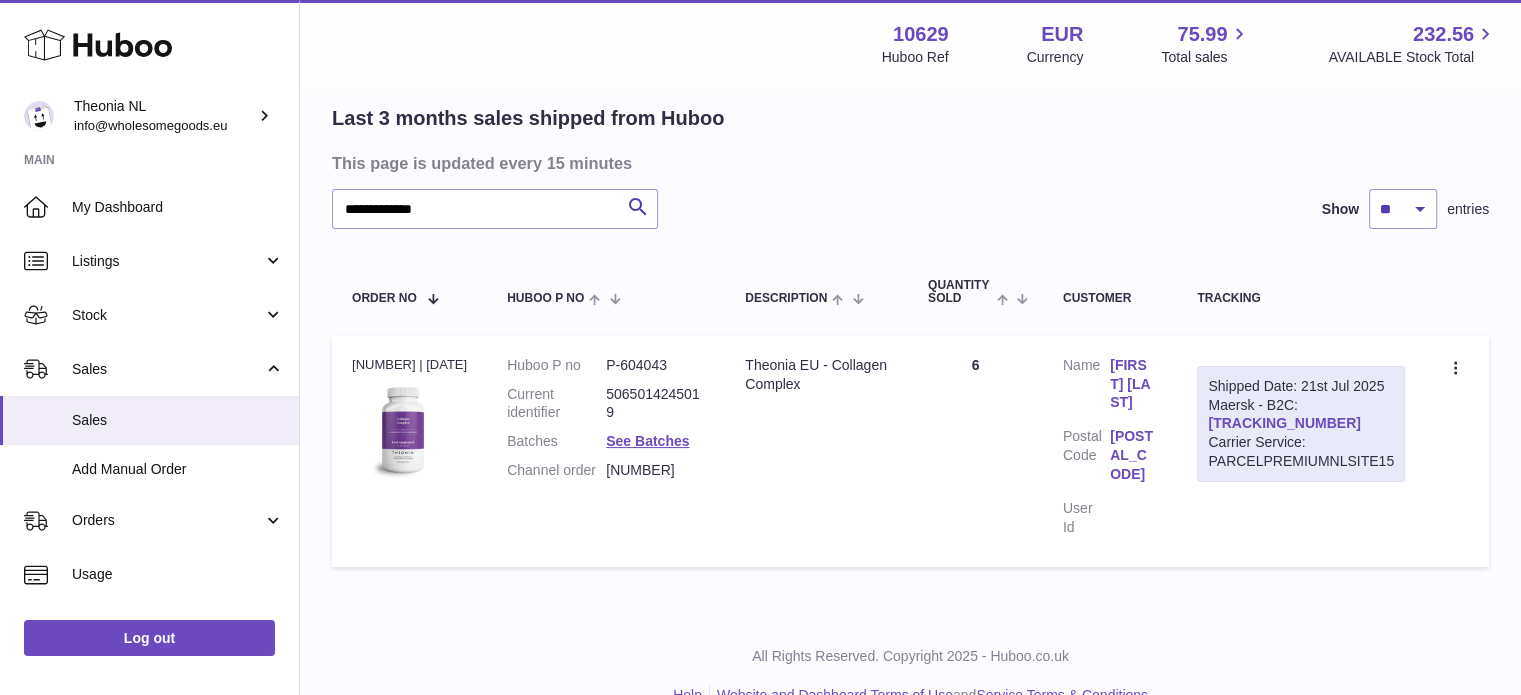 click on "TYPQWPI00441707" at bounding box center [1284, 423] 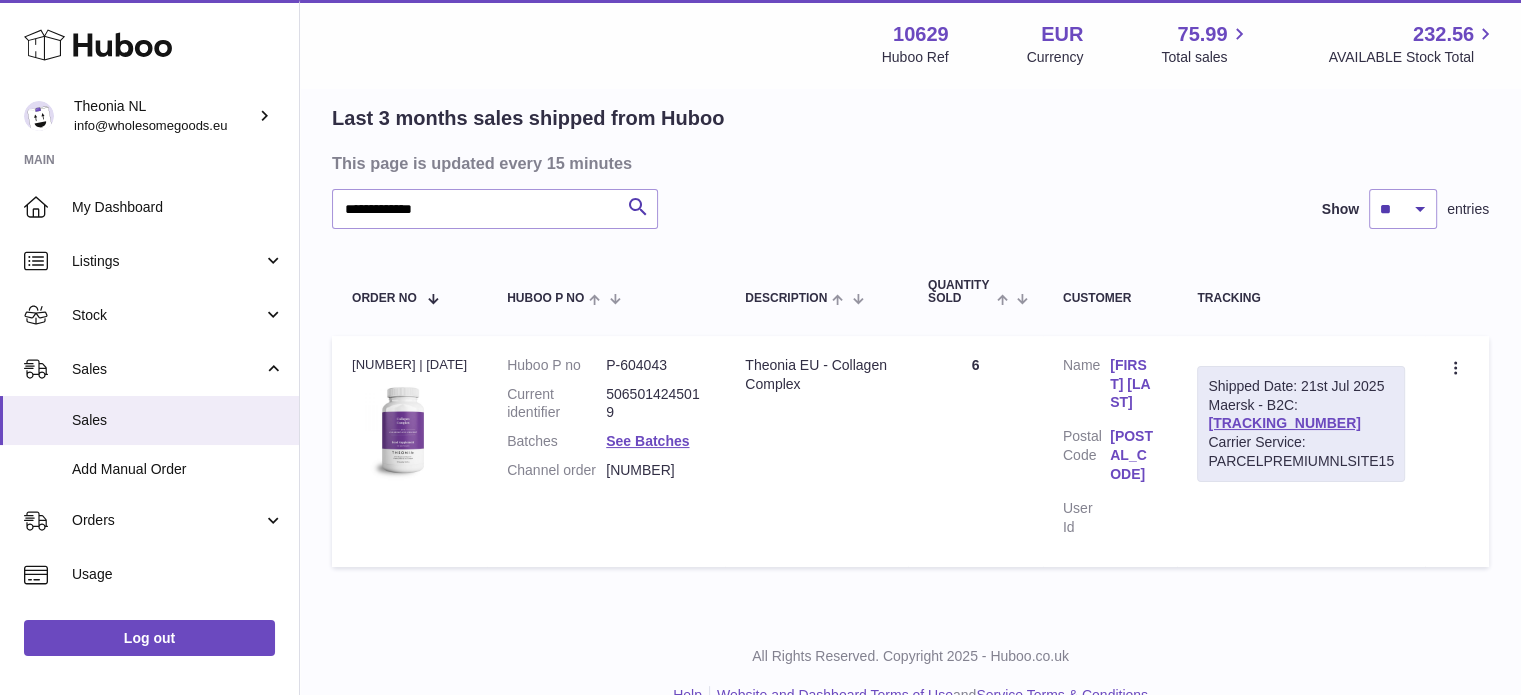 click on "Shipped Date: 21st Jul 2025
Maersk - B2C:
TYPQWPI00441707
Carrier Service: PARCELPREMIUMNLSITE15" at bounding box center (1301, 424) 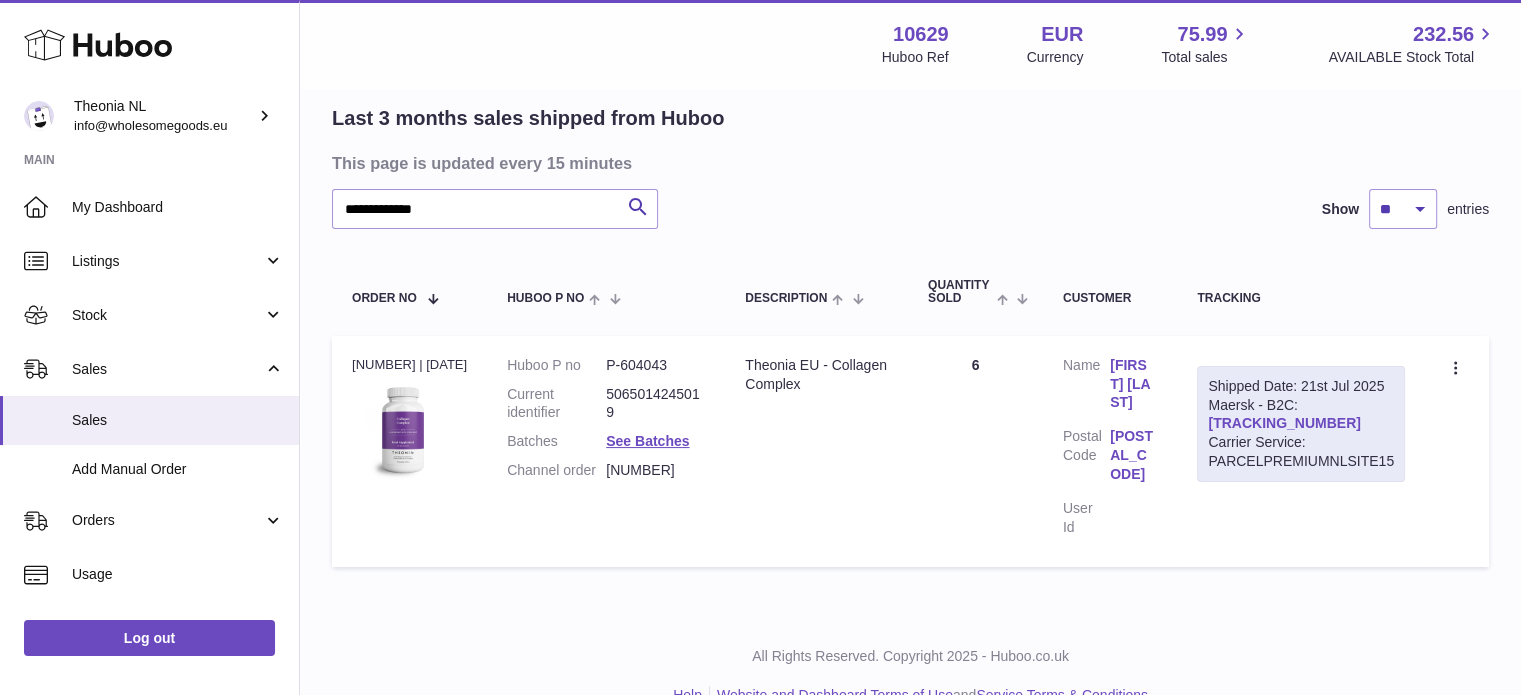 click on "TYPQWPI00441707" at bounding box center (1284, 423) 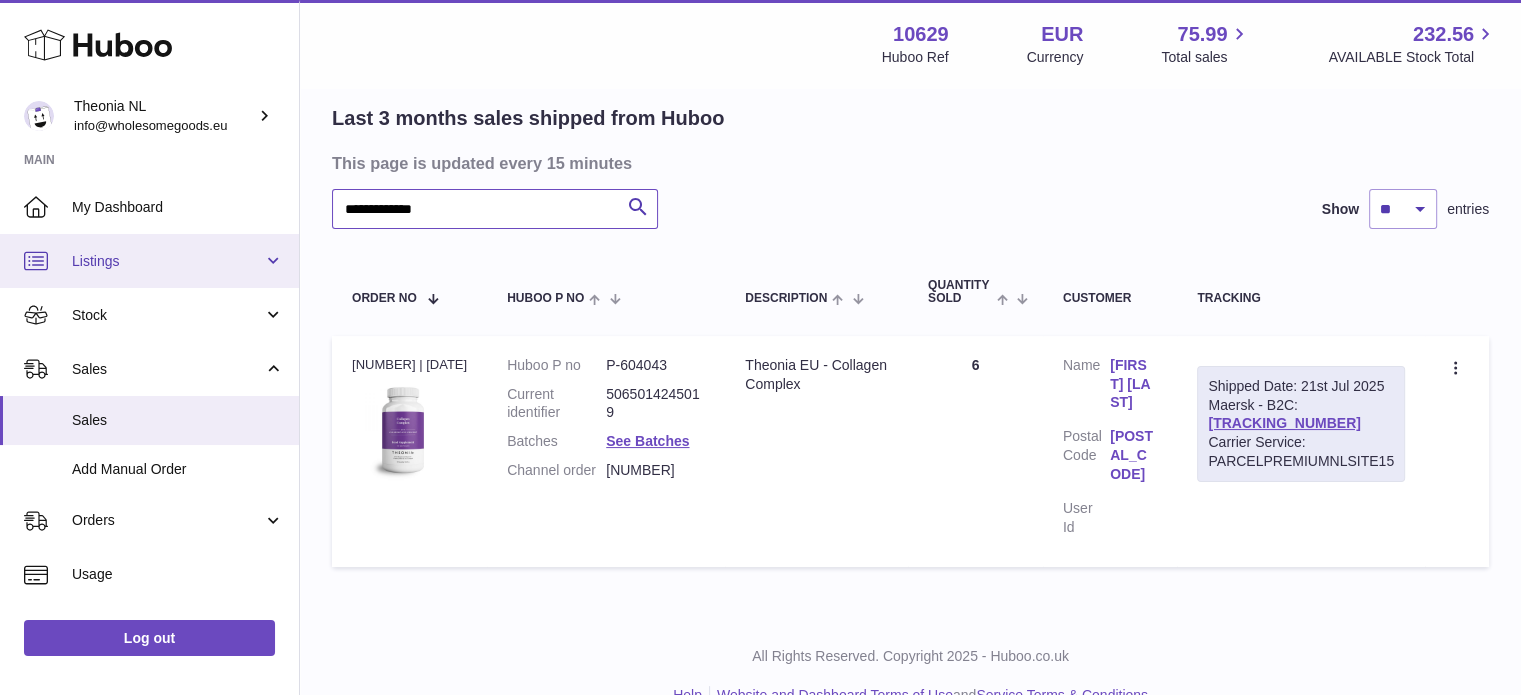 drag, startPoint x: 568, startPoint y: 220, endPoint x: 48, endPoint y: 246, distance: 520.6496 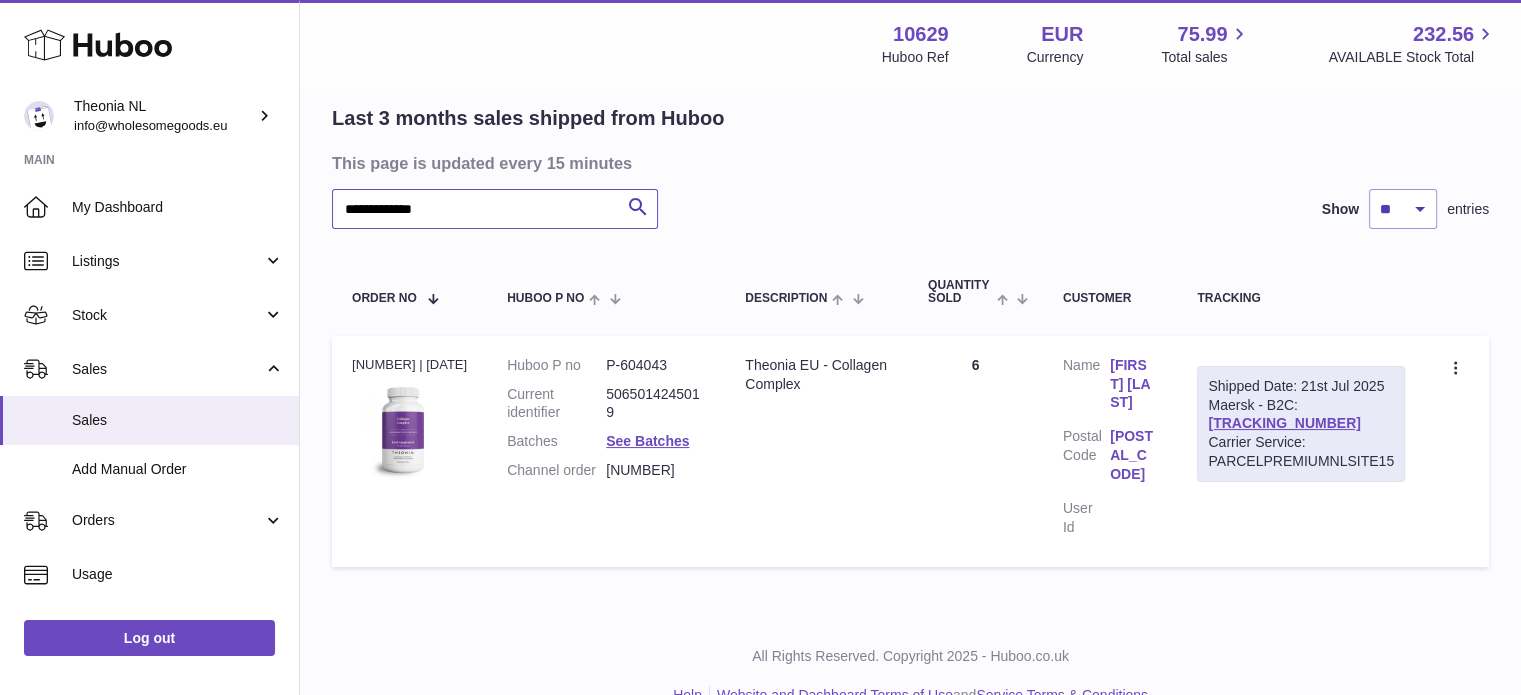 paste on "*" 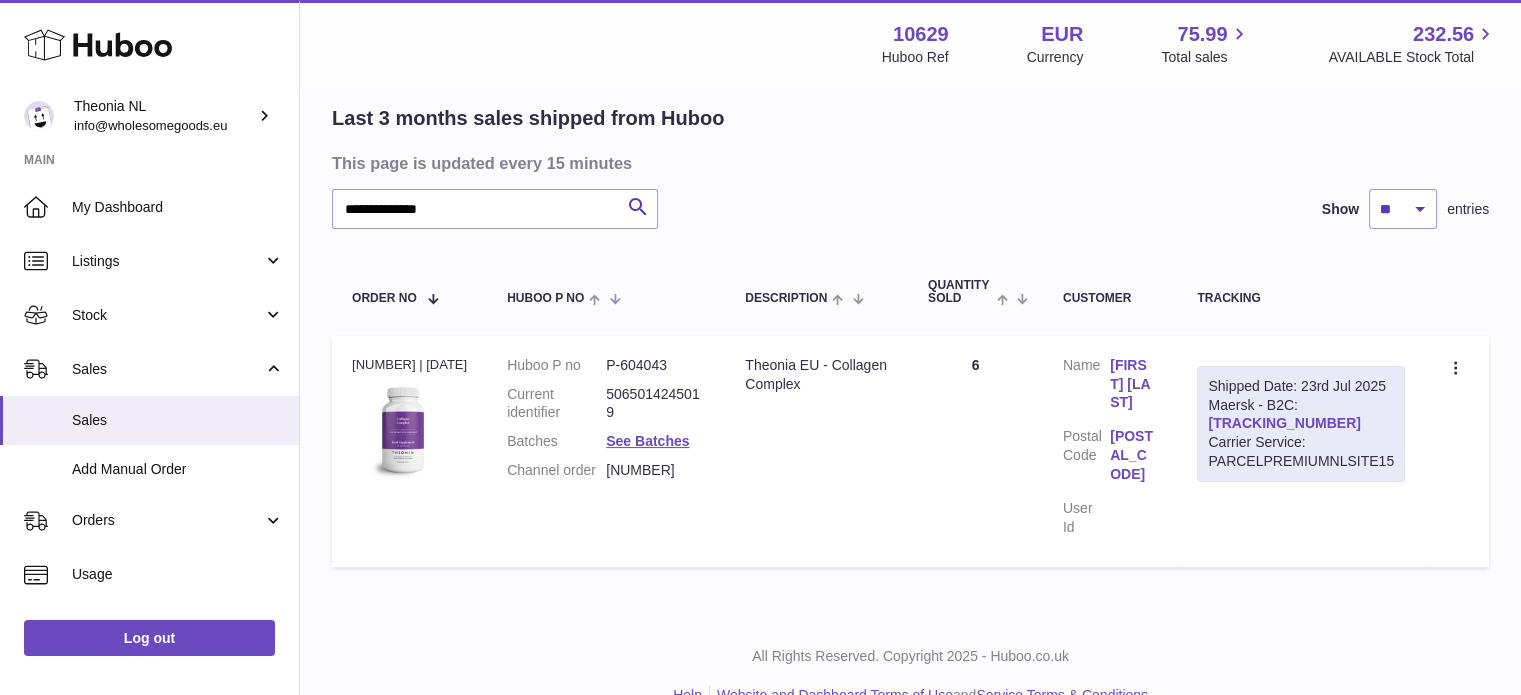 click on "TYPQWPI00443212" at bounding box center [1284, 423] 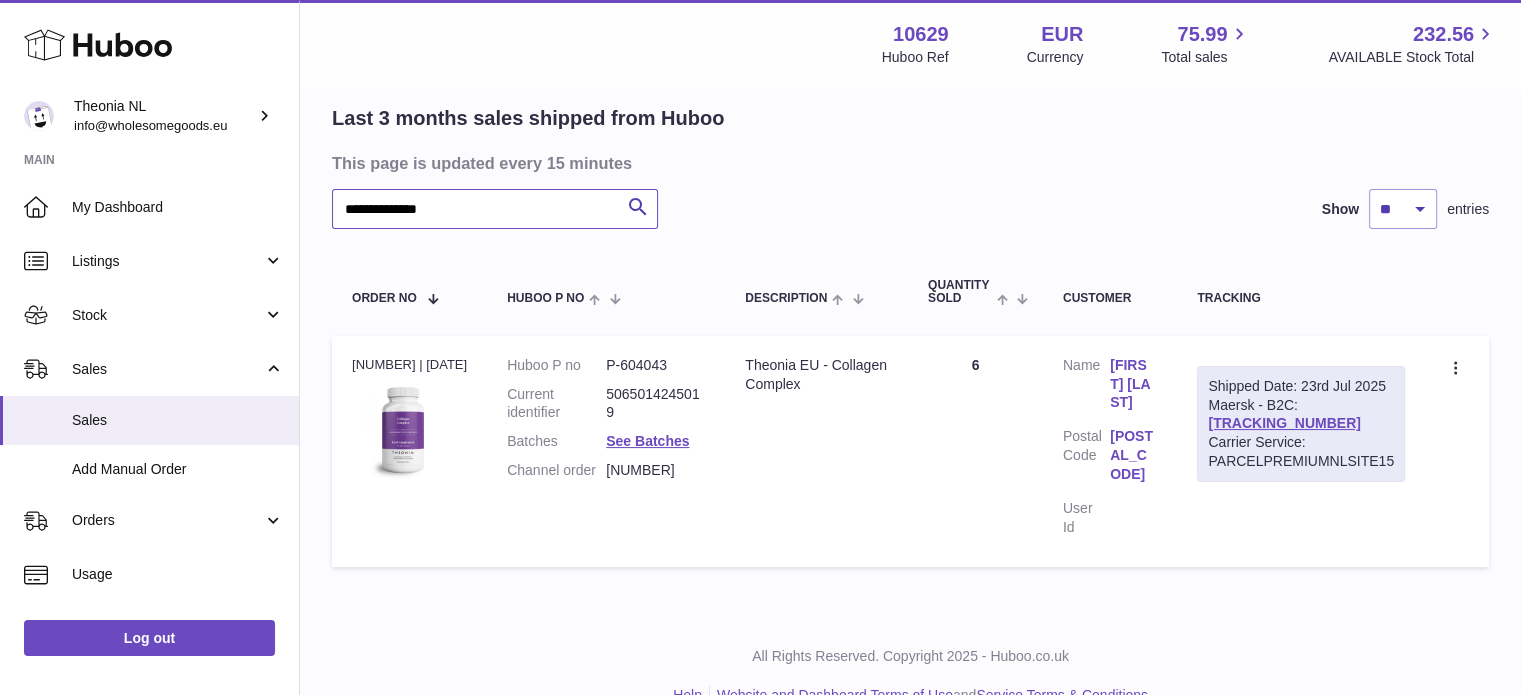 drag, startPoint x: 608, startPoint y: 203, endPoint x: 0, endPoint y: 177, distance: 608.55566 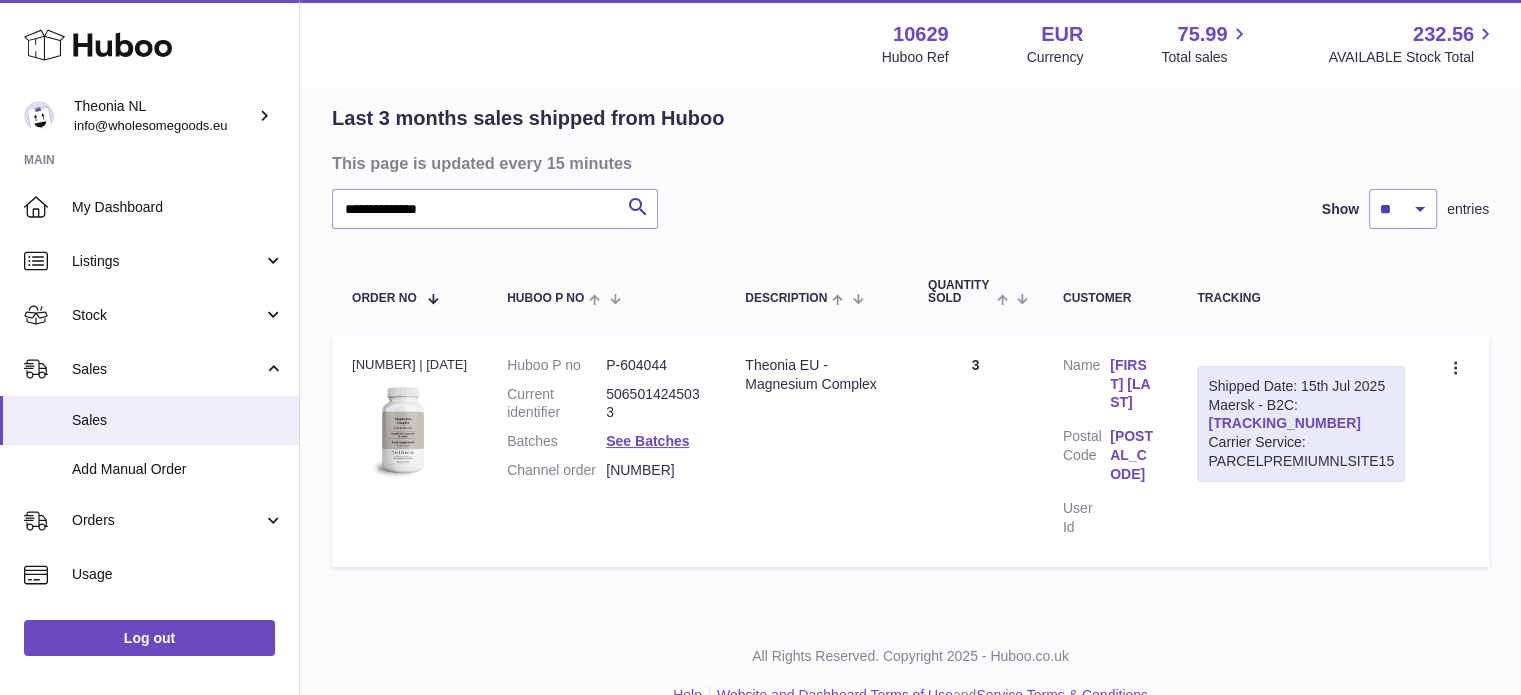 click on "TYPQWPI00437790" at bounding box center (1284, 423) 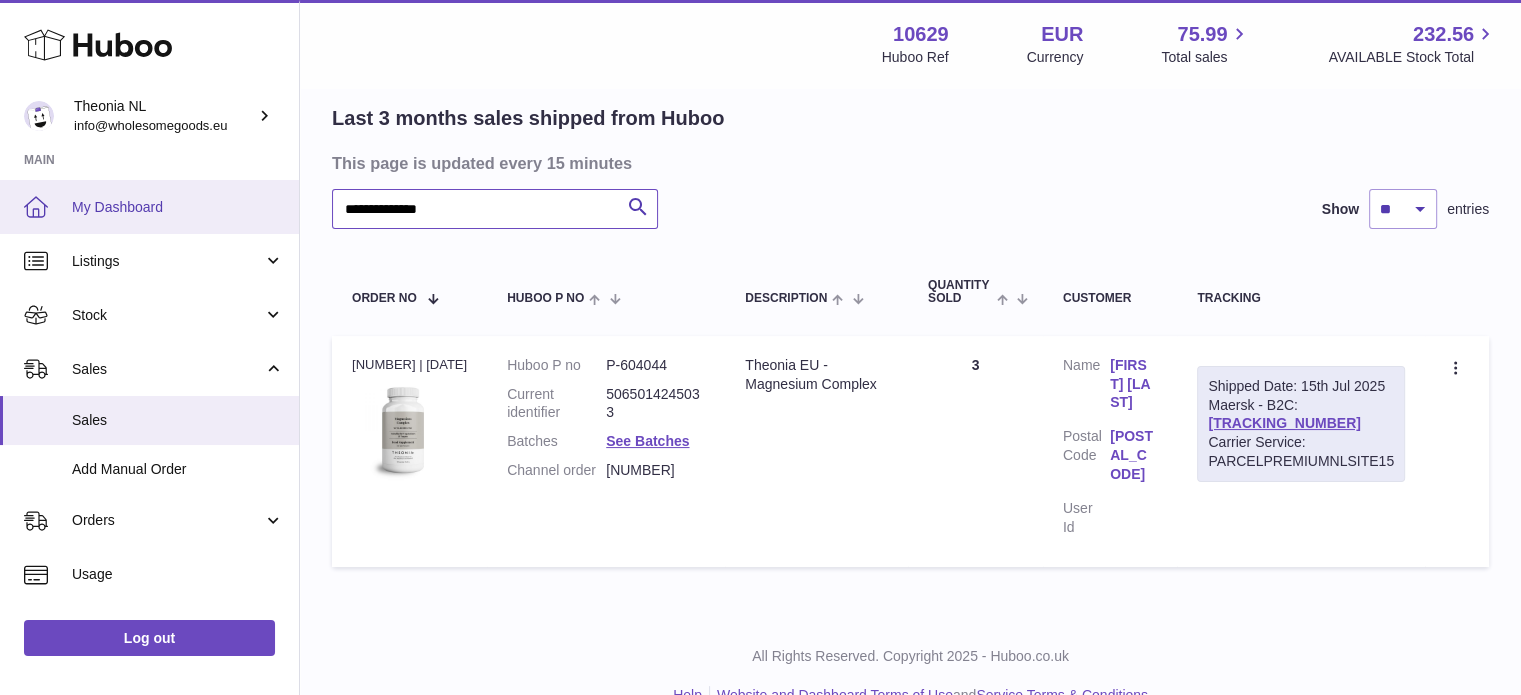 drag, startPoint x: 532, startPoint y: 216, endPoint x: 12, endPoint y: 195, distance: 520.4239 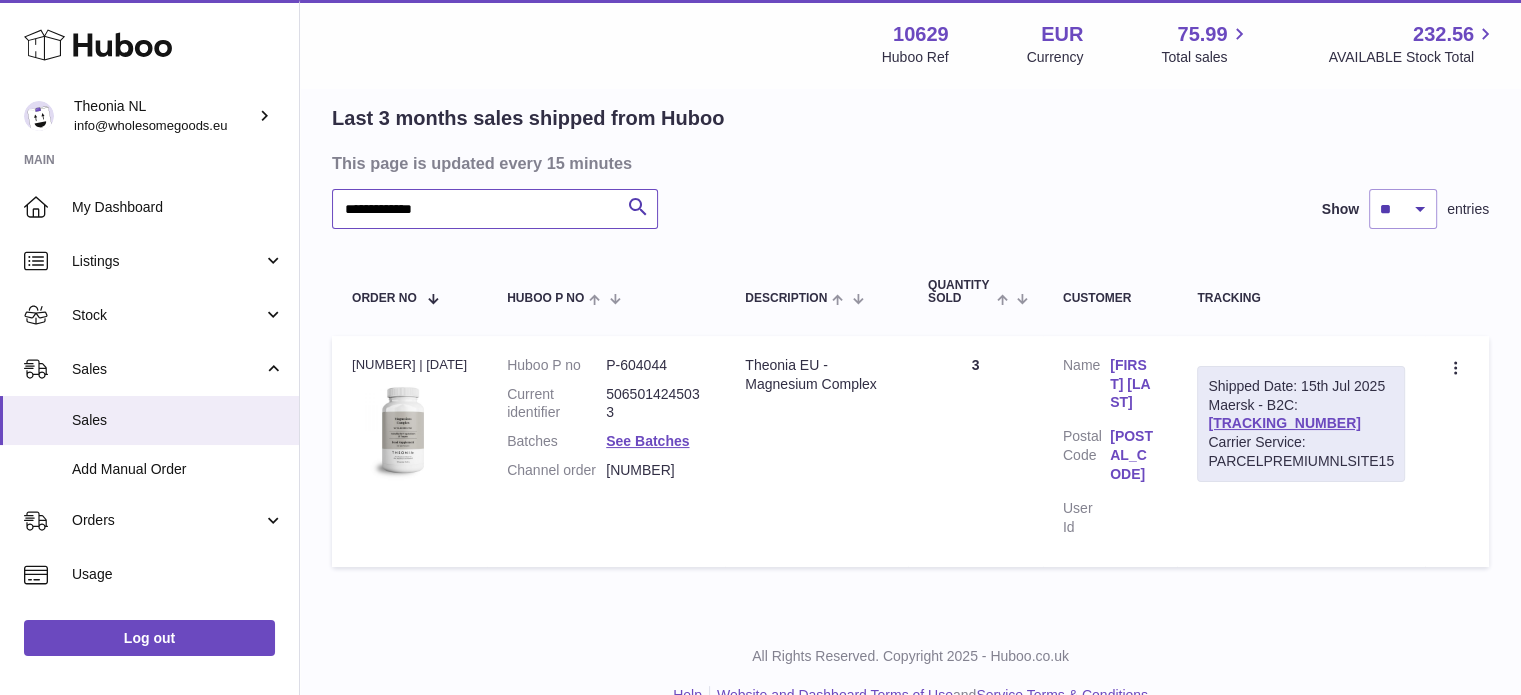 scroll, scrollTop: 0, scrollLeft: 0, axis: both 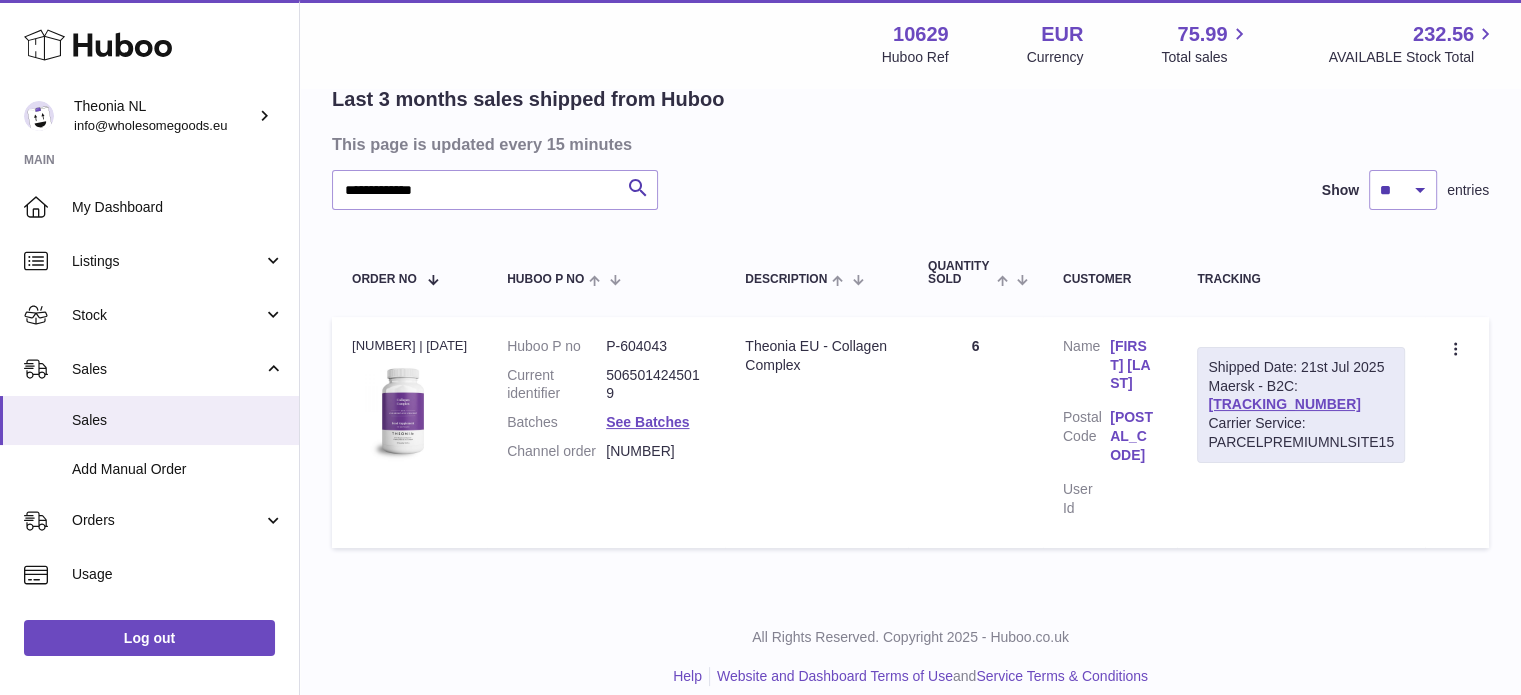 click on "Shipped Date: 21st Jul 2025
Maersk - B2C:
TYPQWPI00441362
Carrier Service: PARCELPREMIUMNLSITE15" at bounding box center [1301, 405] 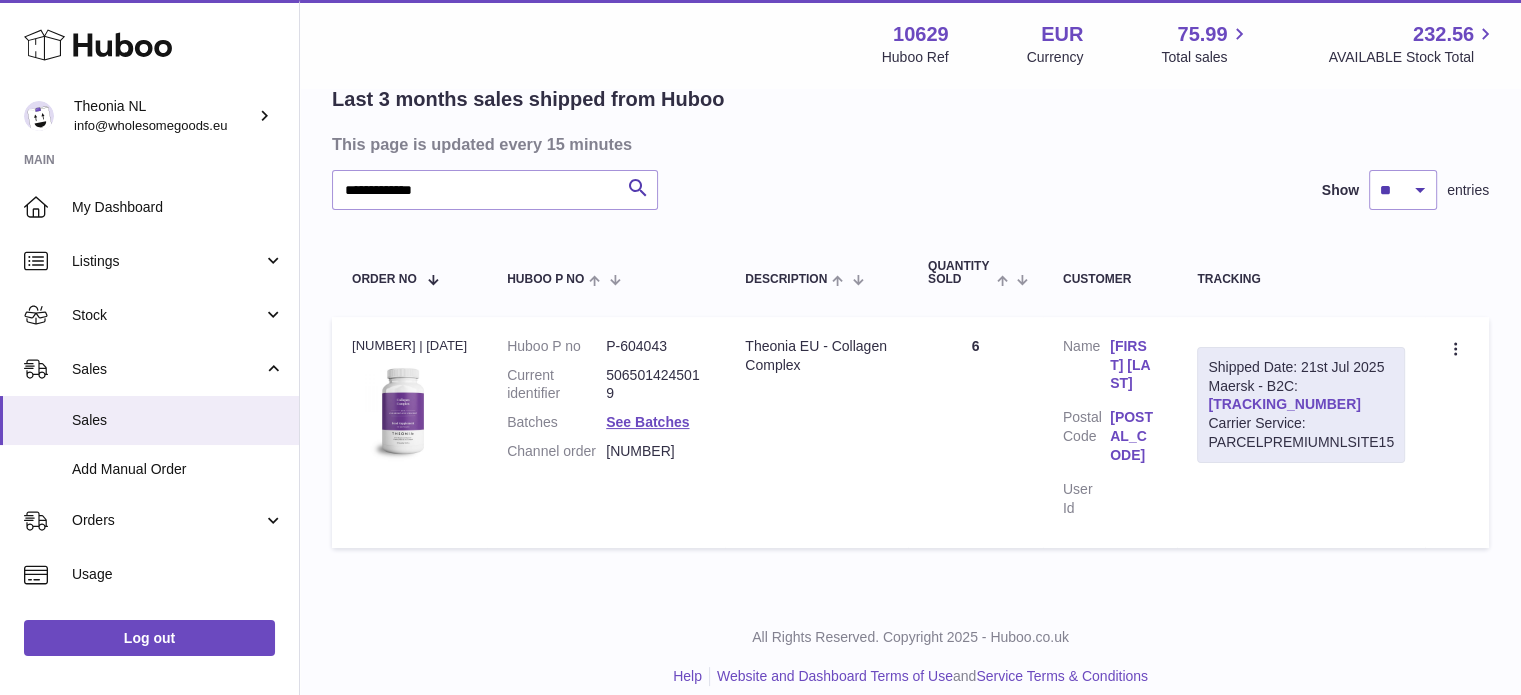 click on "TYPQWPI00441362" at bounding box center (1284, 404) 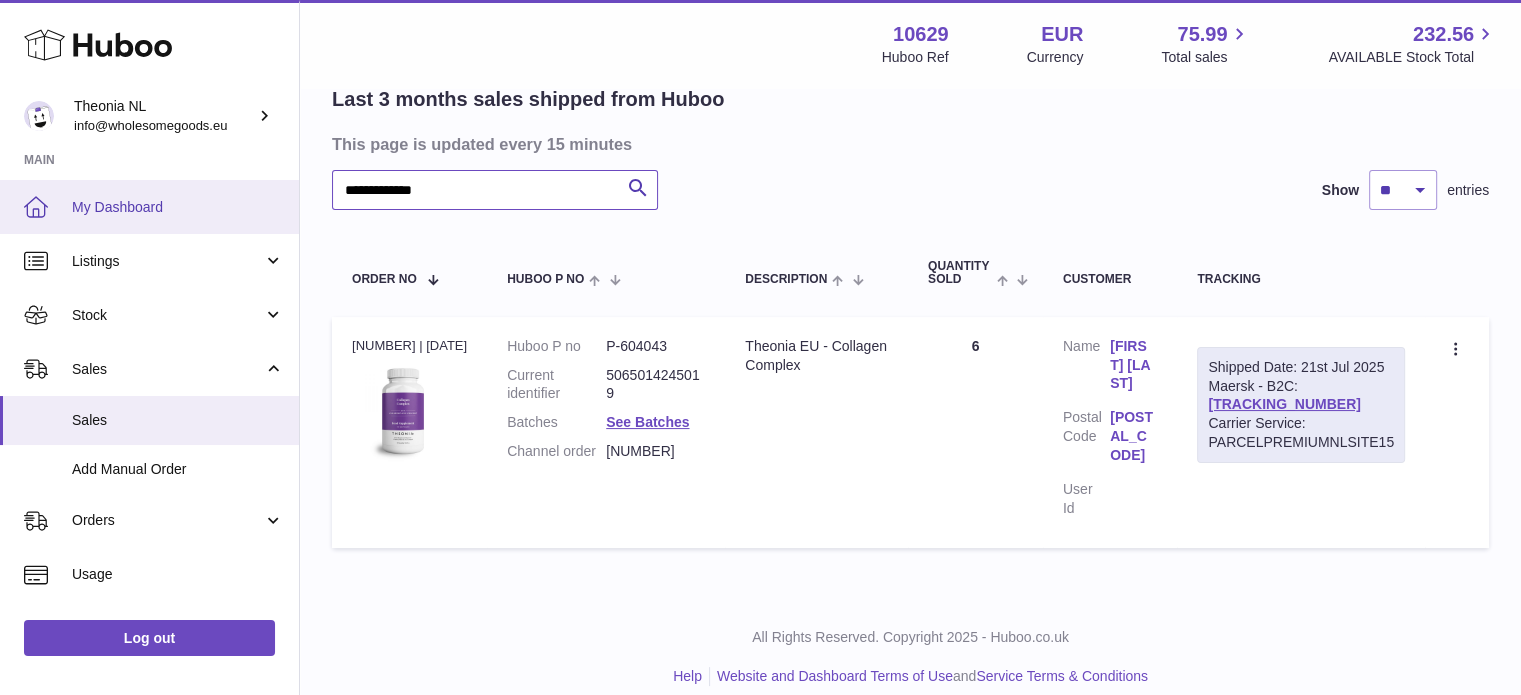 drag, startPoint x: 585, startPoint y: 199, endPoint x: 132, endPoint y: 223, distance: 453.6353 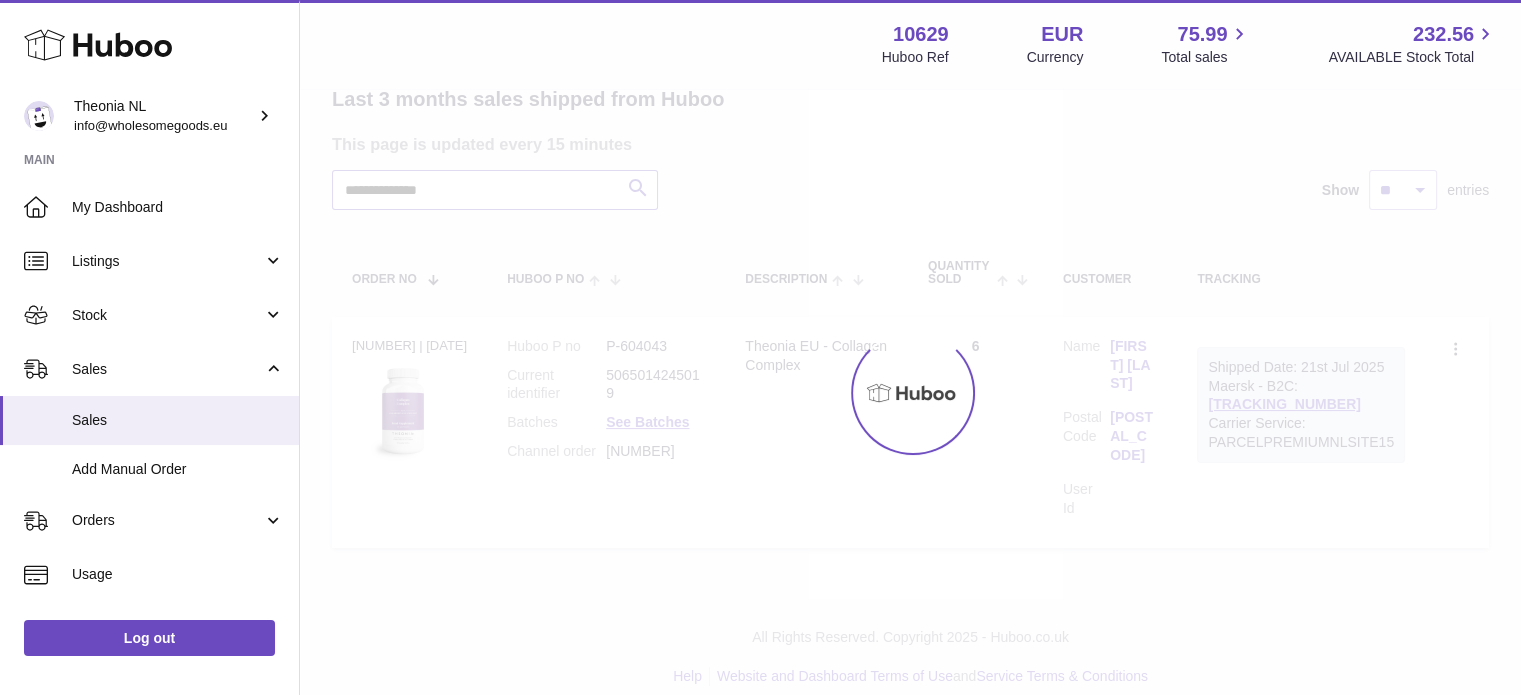 scroll, scrollTop: 138, scrollLeft: 0, axis: vertical 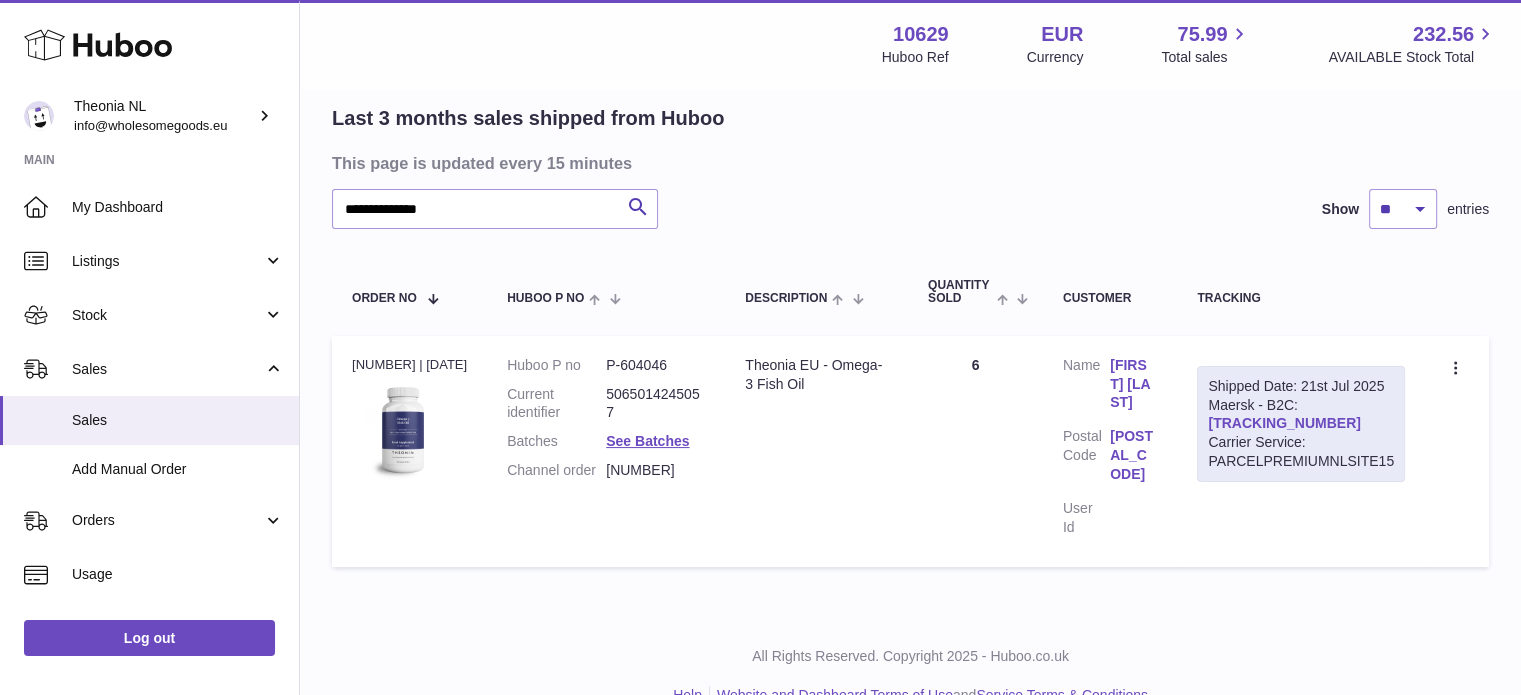 click on "TYPQWPI00441780" at bounding box center [1284, 423] 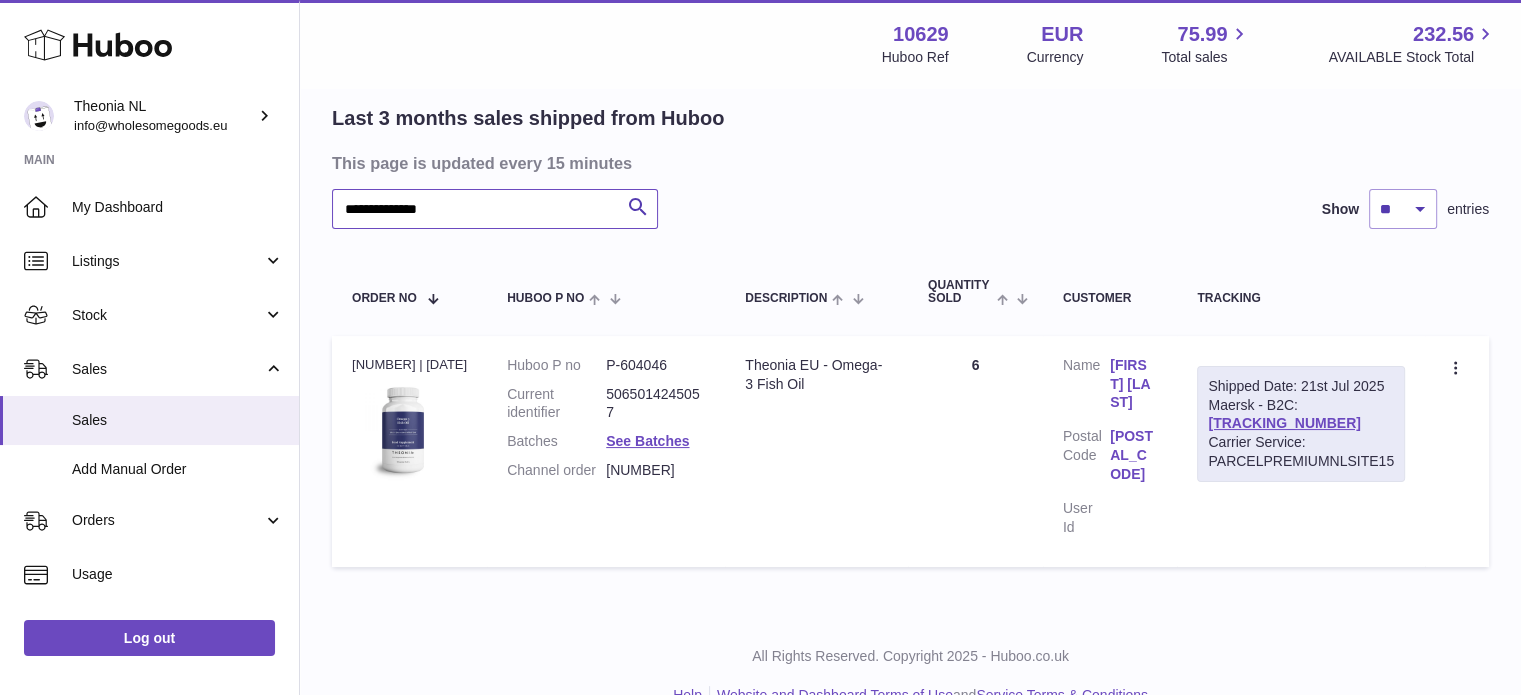 drag, startPoint x: 520, startPoint y: 212, endPoint x: 5, endPoint y: 155, distance: 518.1448 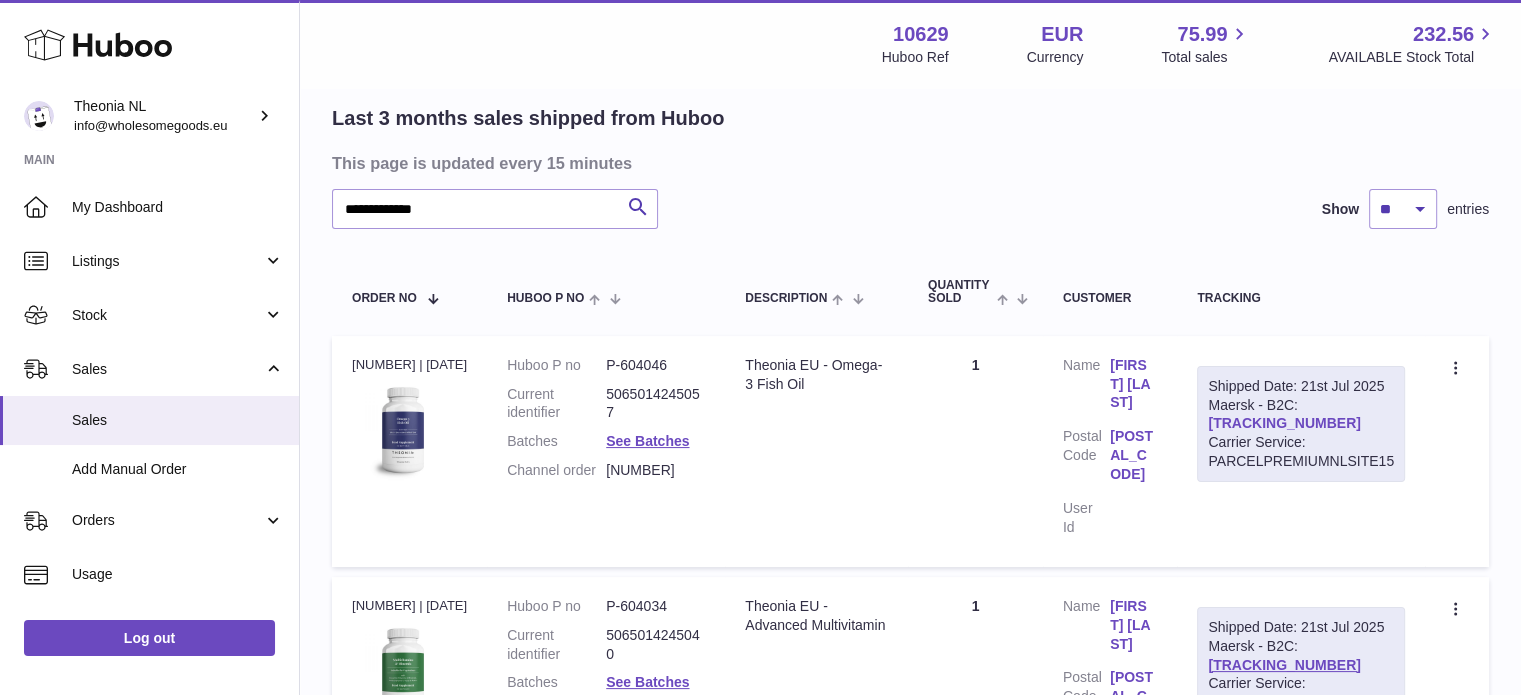 click on "TYPQWPI00442366" at bounding box center [1284, 423] 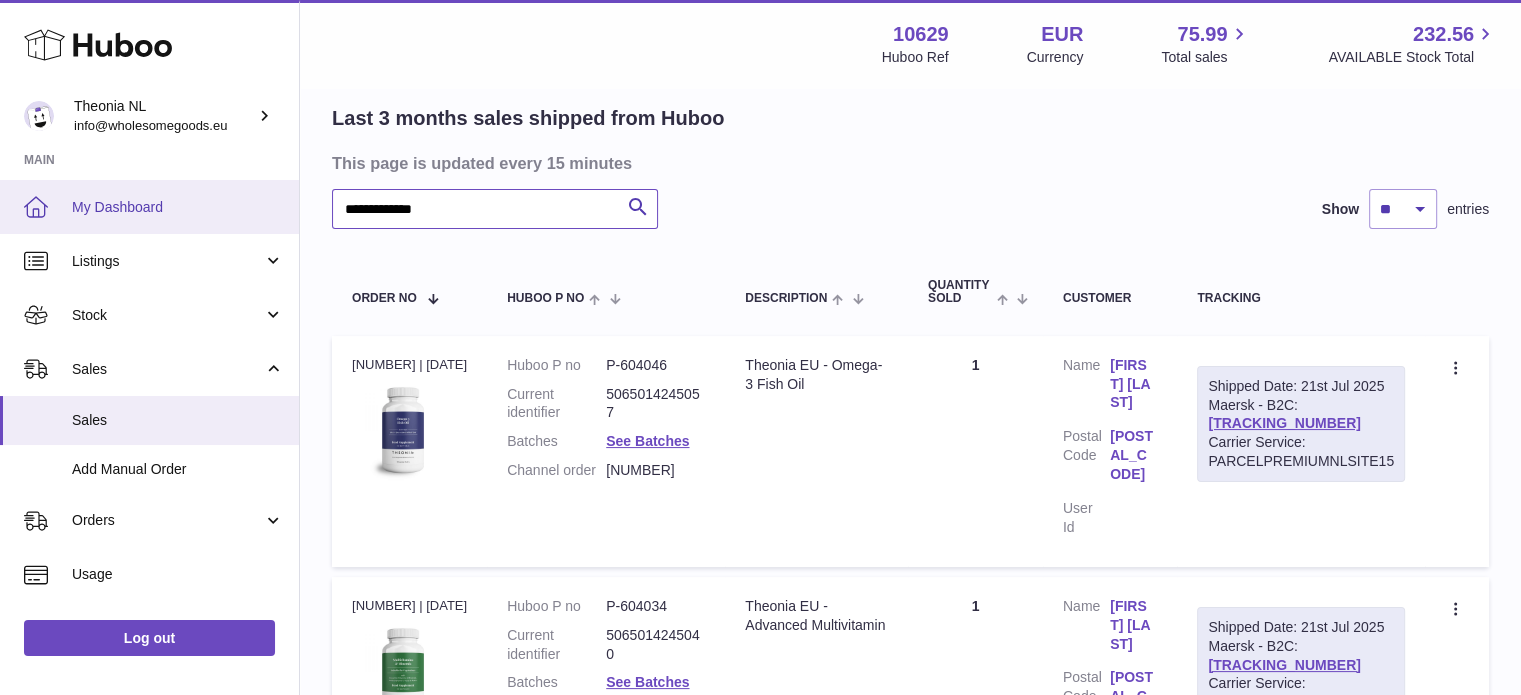 drag, startPoint x: 551, startPoint y: 214, endPoint x: 0, endPoint y: 187, distance: 551.66113 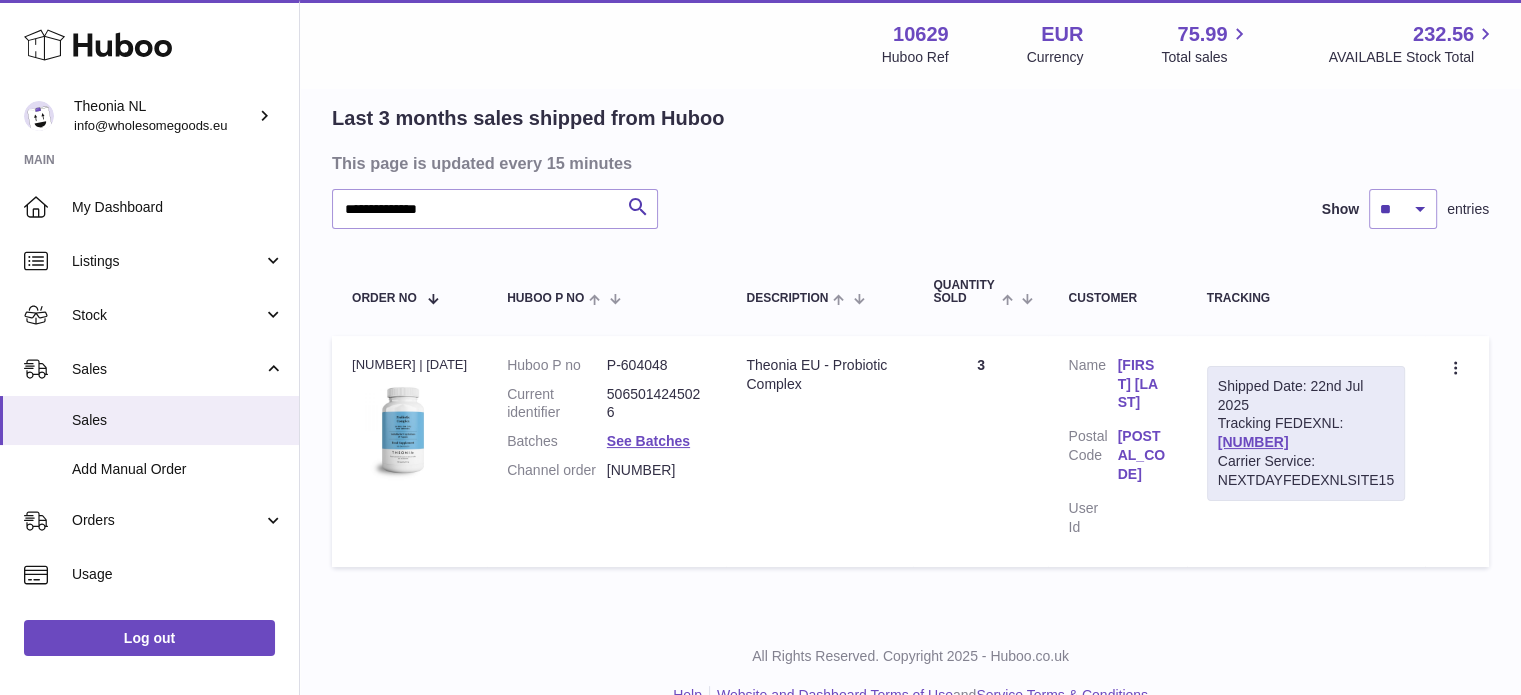 click on "391290353650" at bounding box center (1253, 442) 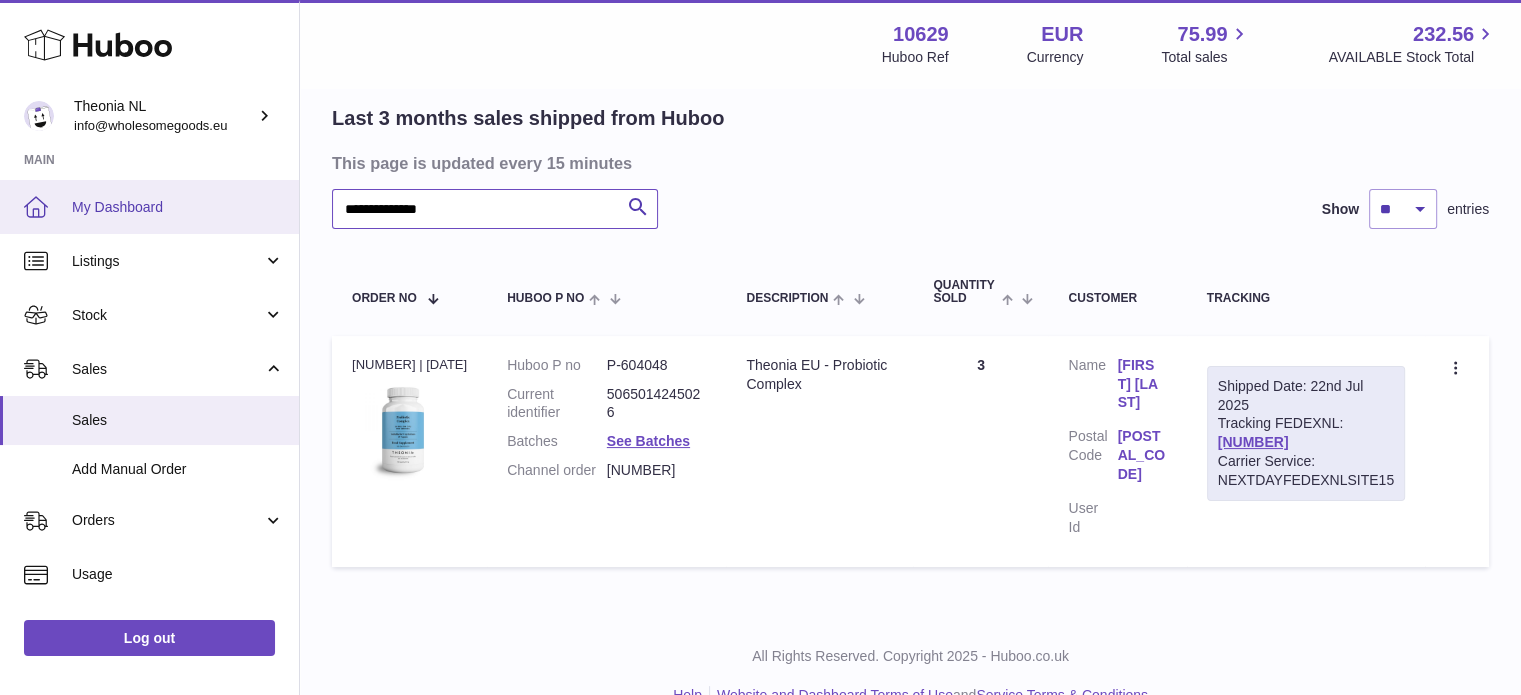 drag, startPoint x: 539, startPoint y: 197, endPoint x: 23, endPoint y: 227, distance: 516.87134 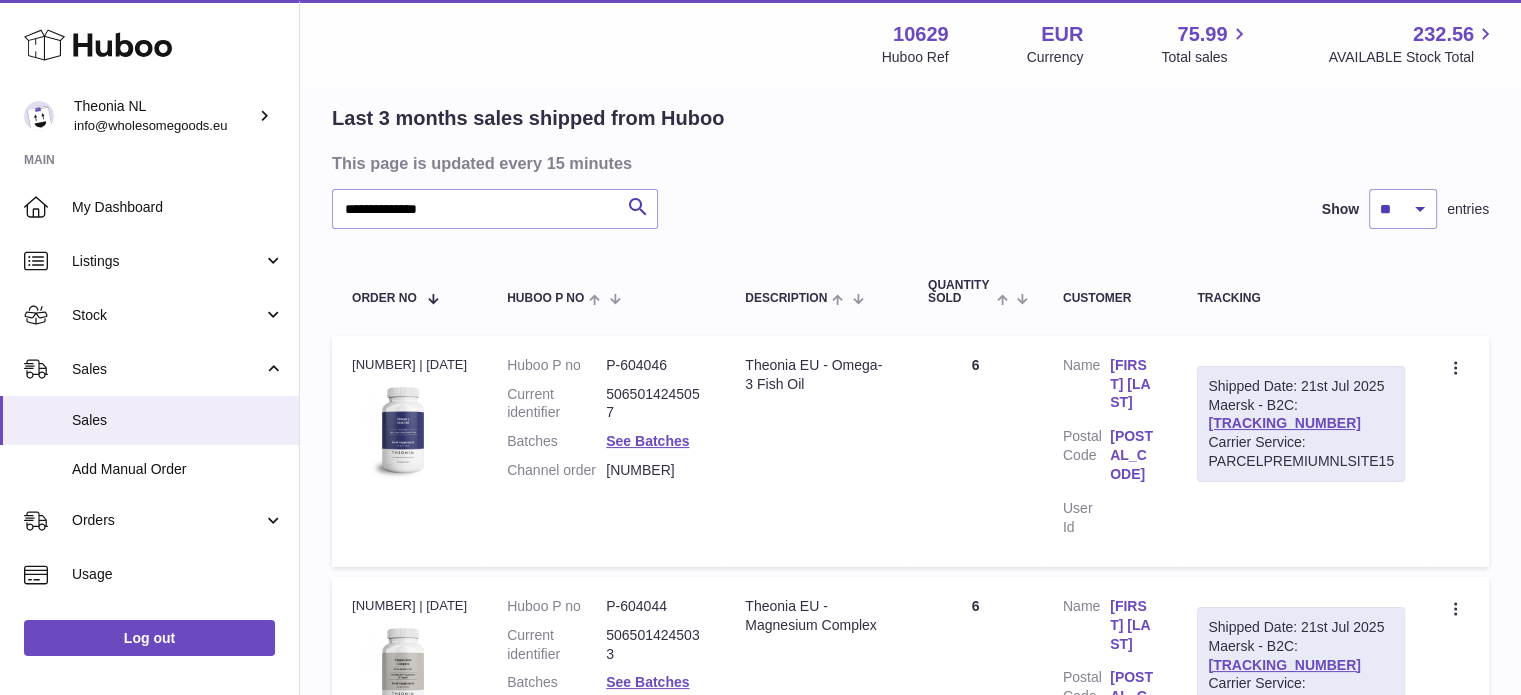 click on "Carrier Service: PARCELPREMIUMNLSITE15" at bounding box center [1301, 452] 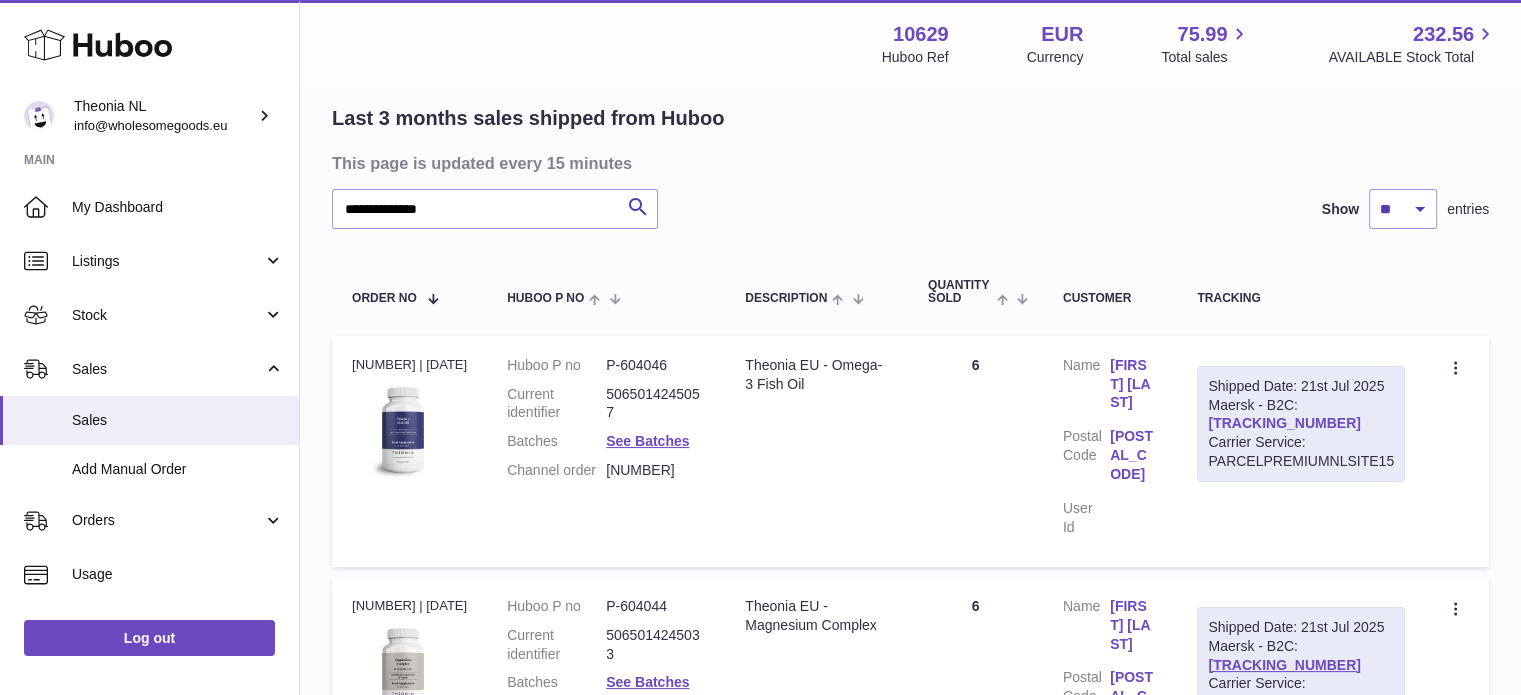 click on "TYPQWPI00442350" at bounding box center [1284, 423] 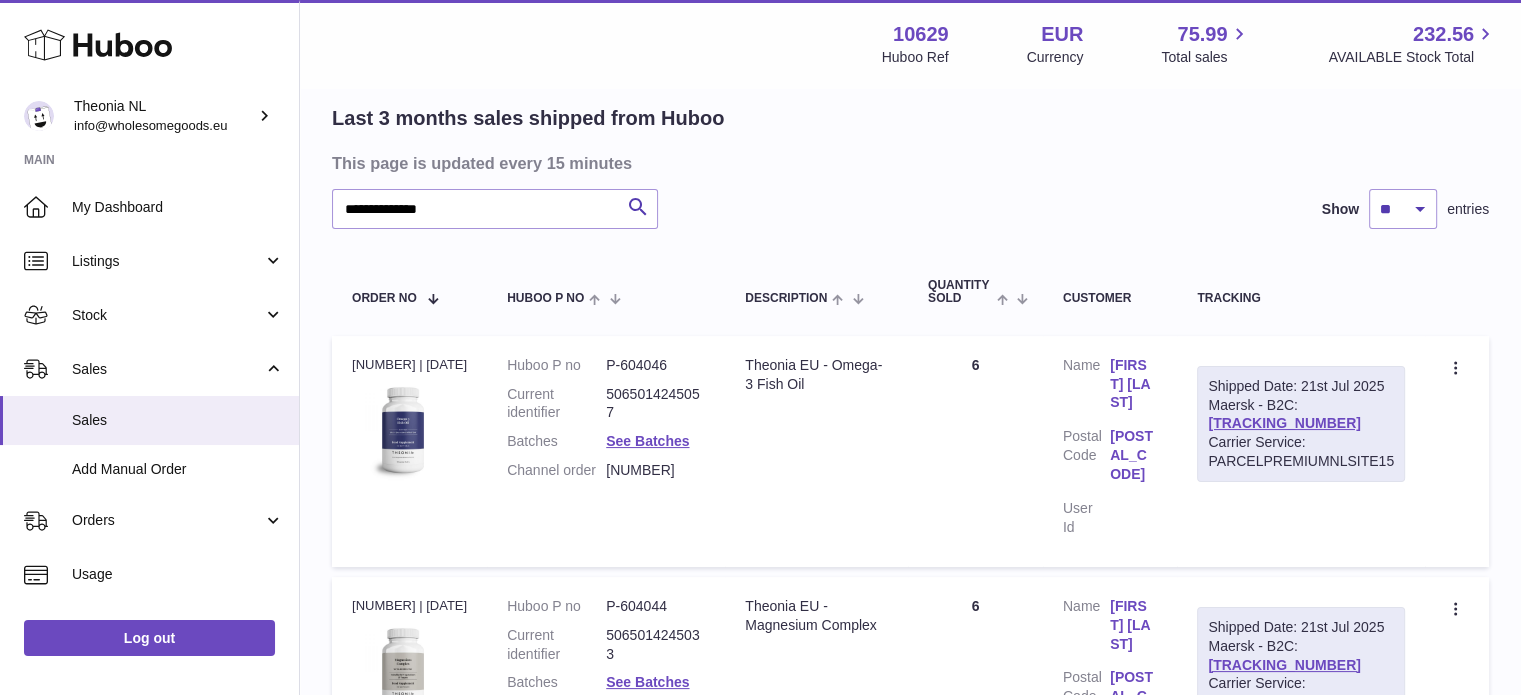 scroll, scrollTop: 0, scrollLeft: 0, axis: both 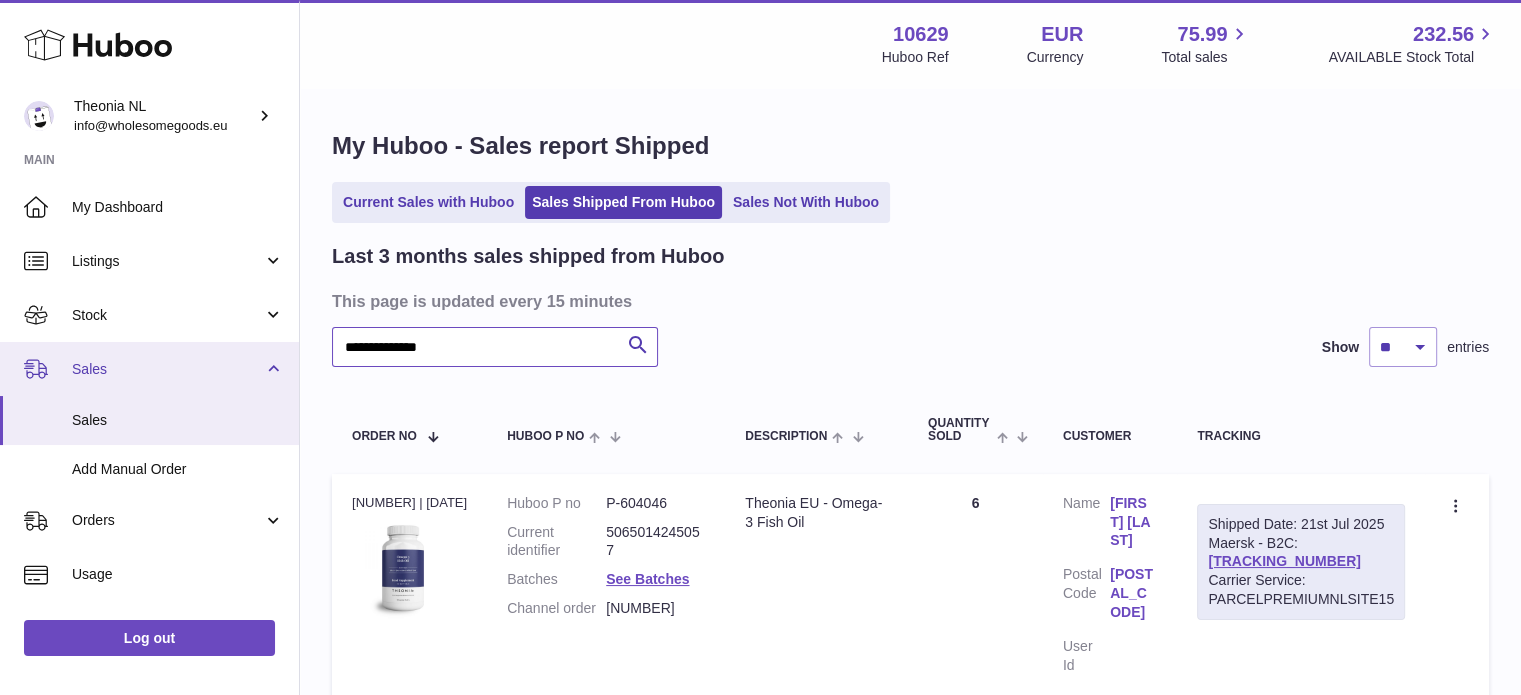 drag, startPoint x: 353, startPoint y: 351, endPoint x: 174, endPoint y: 351, distance: 179 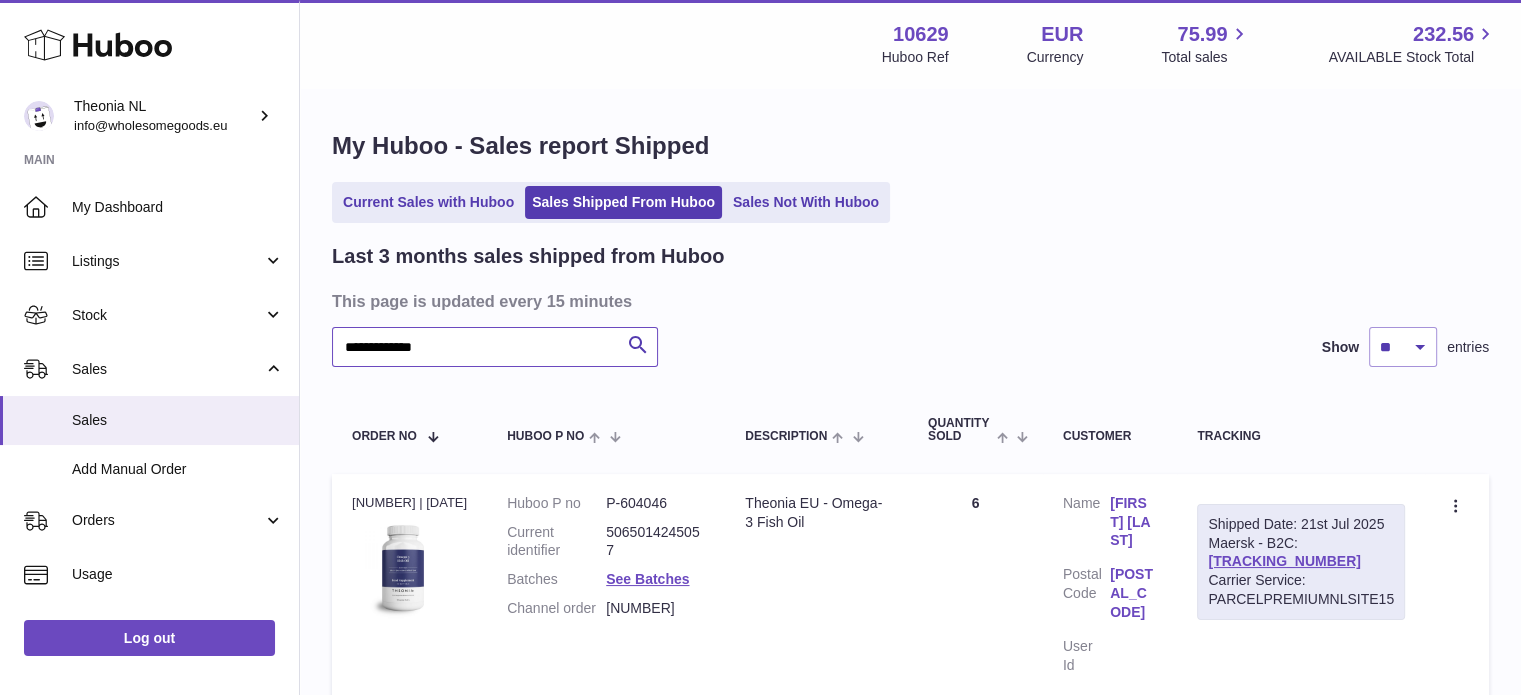 scroll, scrollTop: 369, scrollLeft: 0, axis: vertical 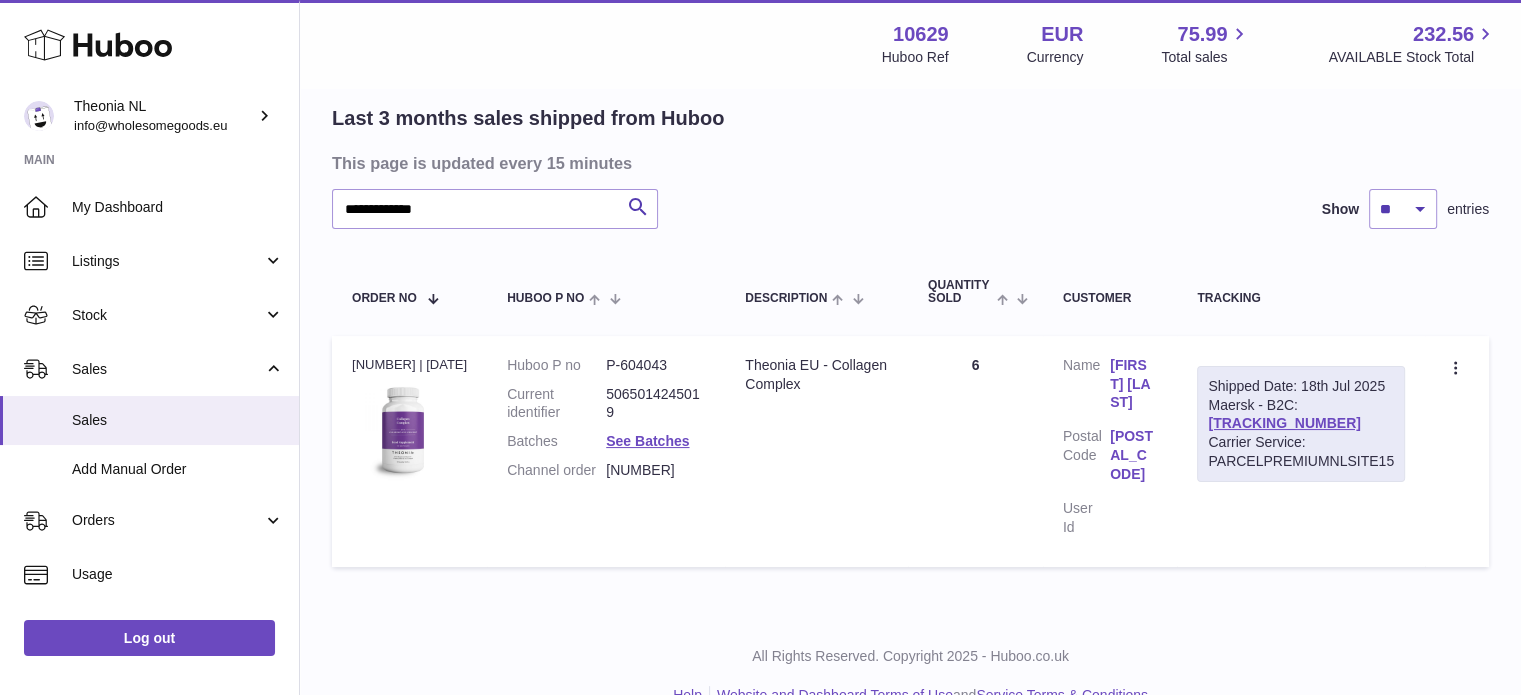 click on "Shipped Date: 18th Jul 2025
Maersk - B2C:
TYPQWPI00440338
Carrier Service: PARCELPREMIUMNLSITE15" at bounding box center [1301, 424] 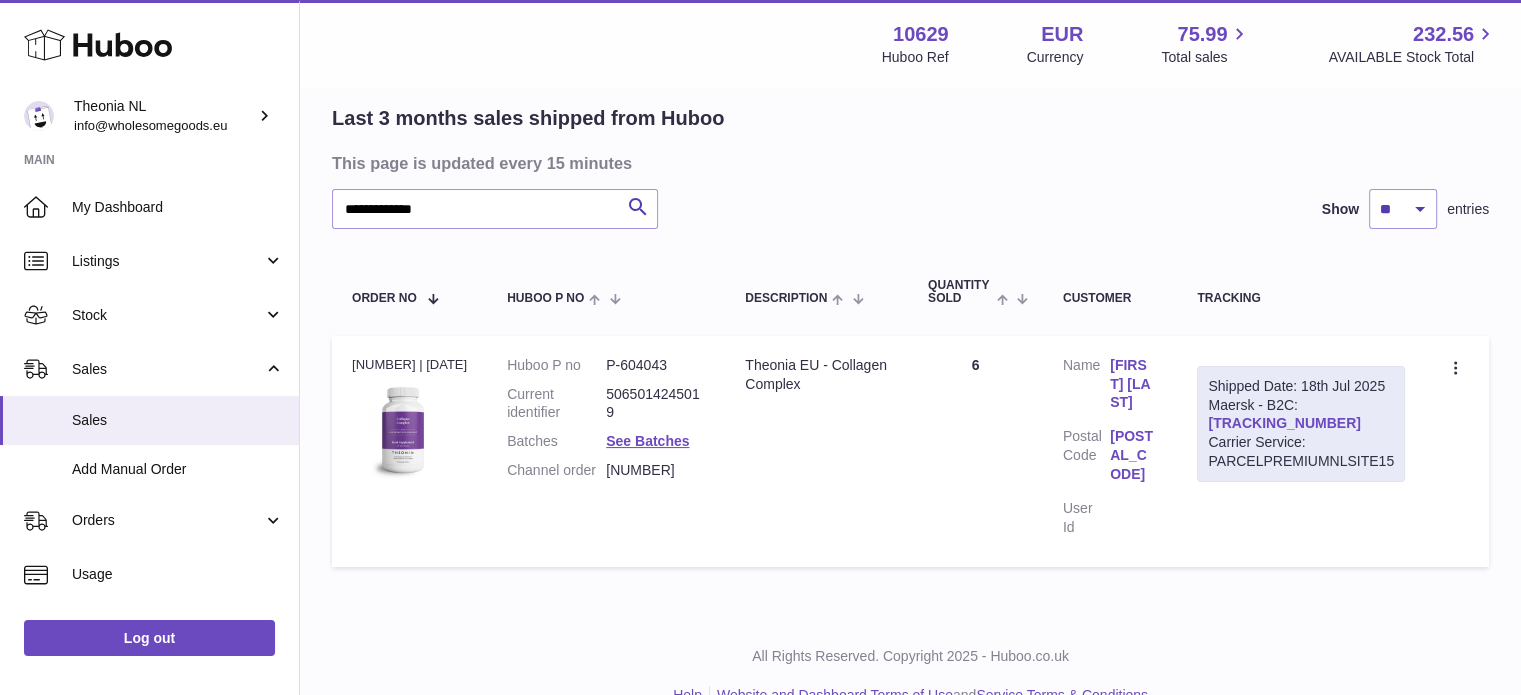 click on "TYPQWPI00440338" at bounding box center (1284, 423) 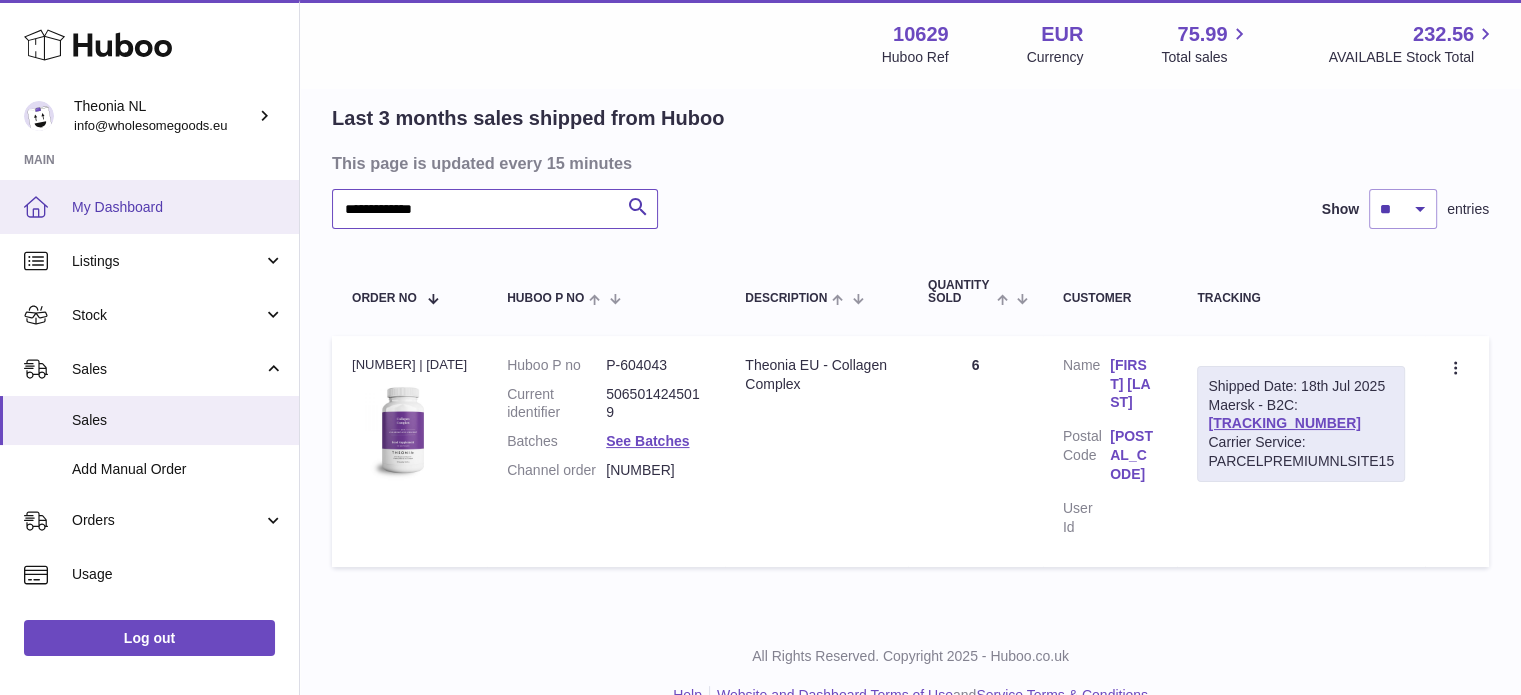 drag, startPoint x: 553, startPoint y: 218, endPoint x: 12, endPoint y: 215, distance: 541.0083 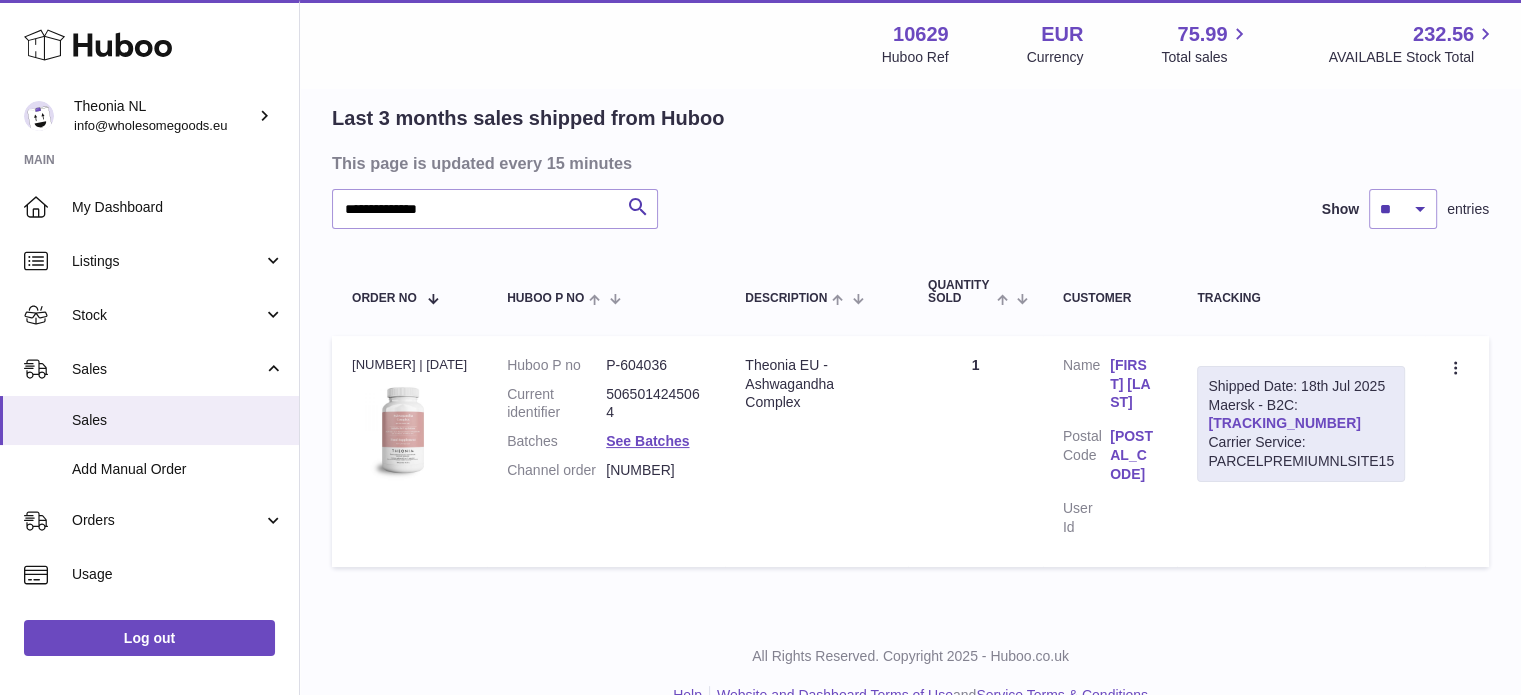 click on "TYPQWPI00440097" at bounding box center (1284, 423) 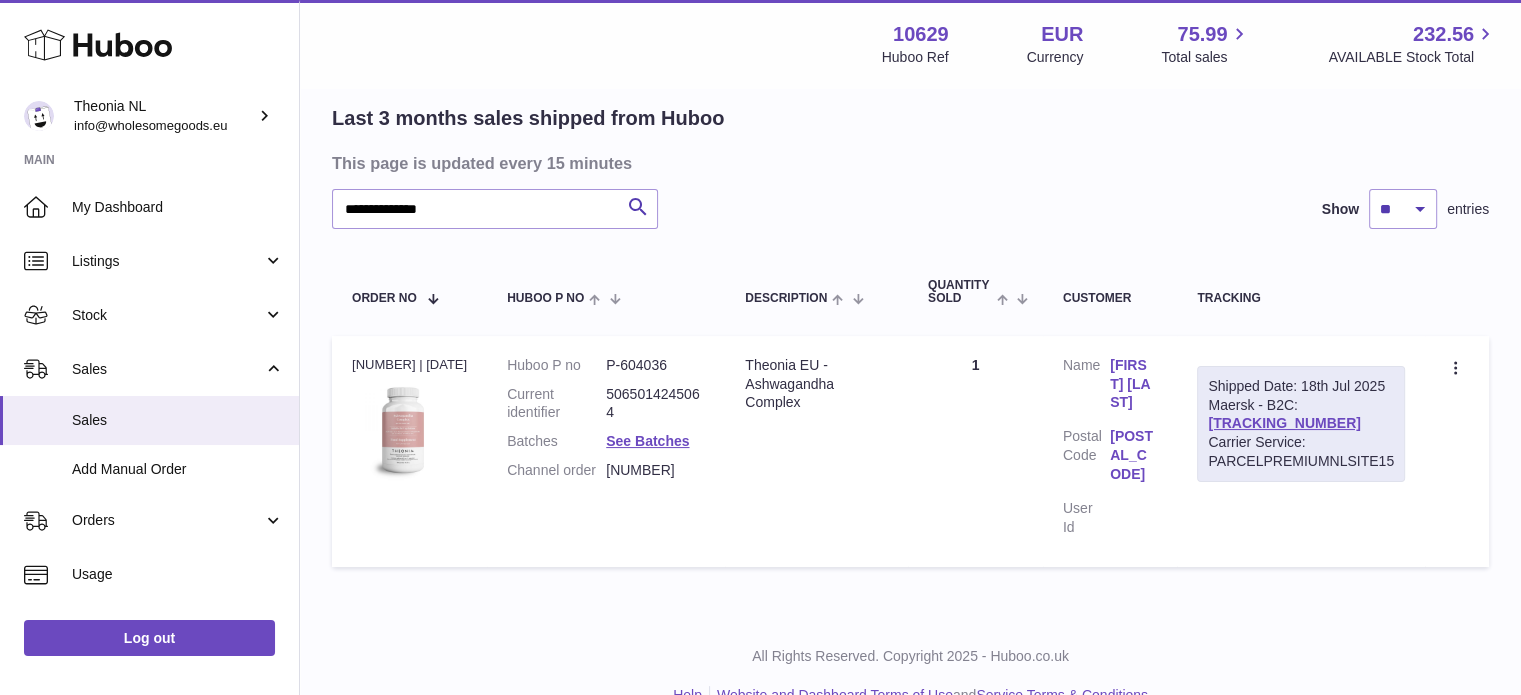 scroll, scrollTop: 38, scrollLeft: 0, axis: vertical 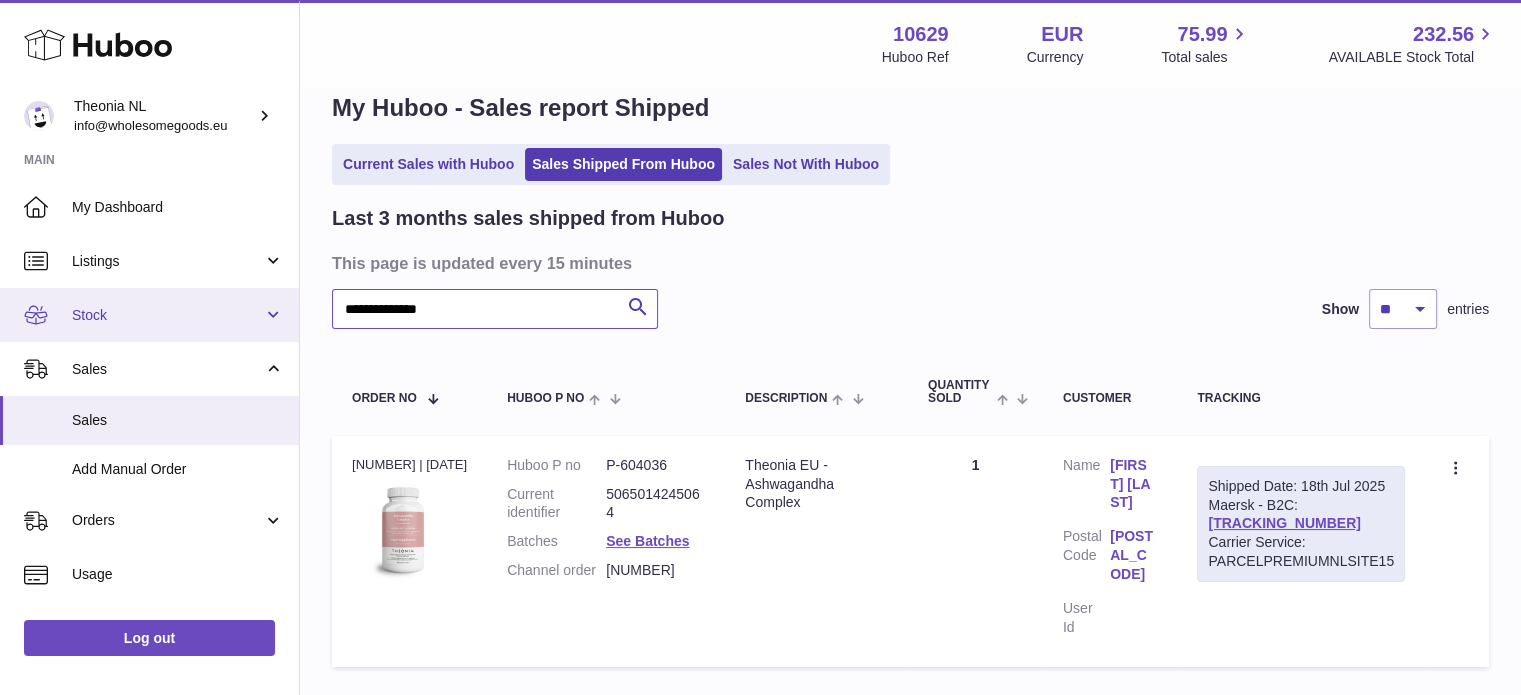 drag, startPoint x: 296, startPoint y: 324, endPoint x: 54, endPoint y: 314, distance: 242.20653 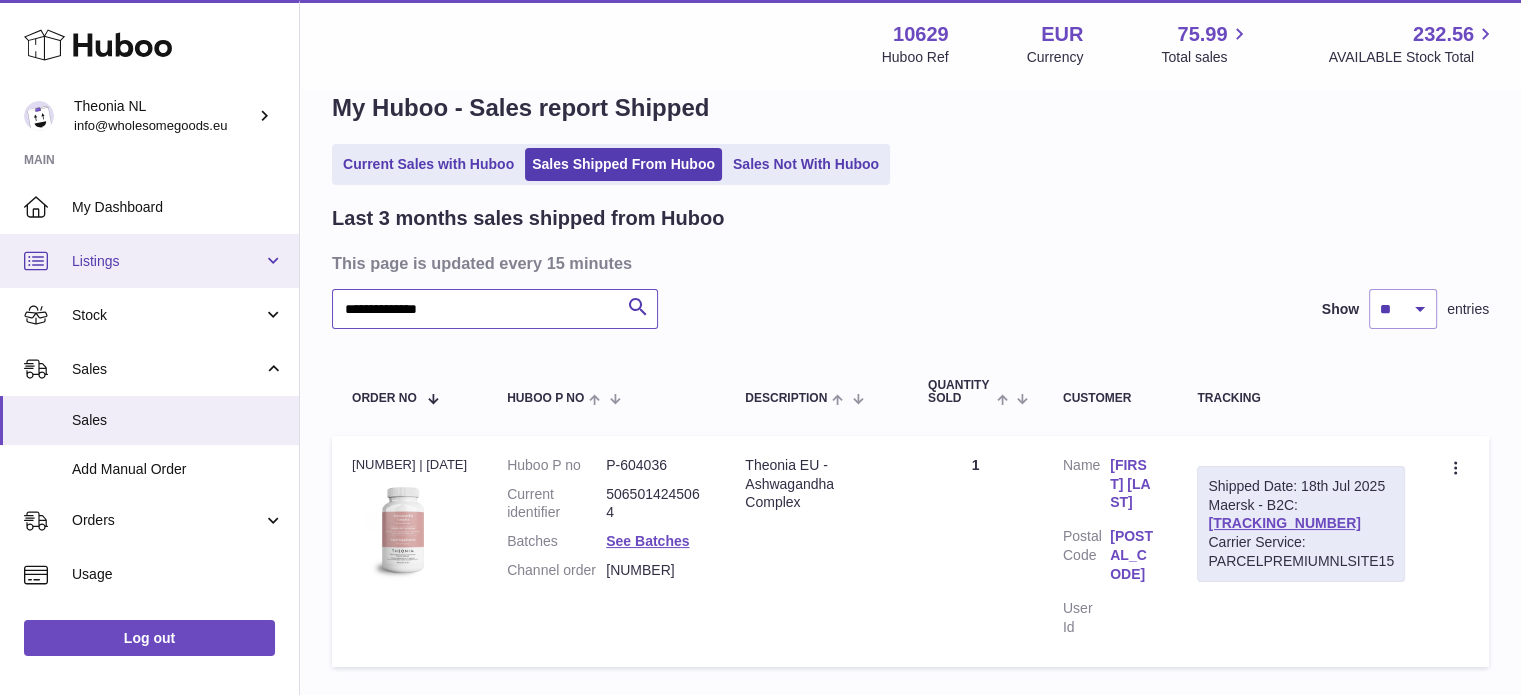 paste 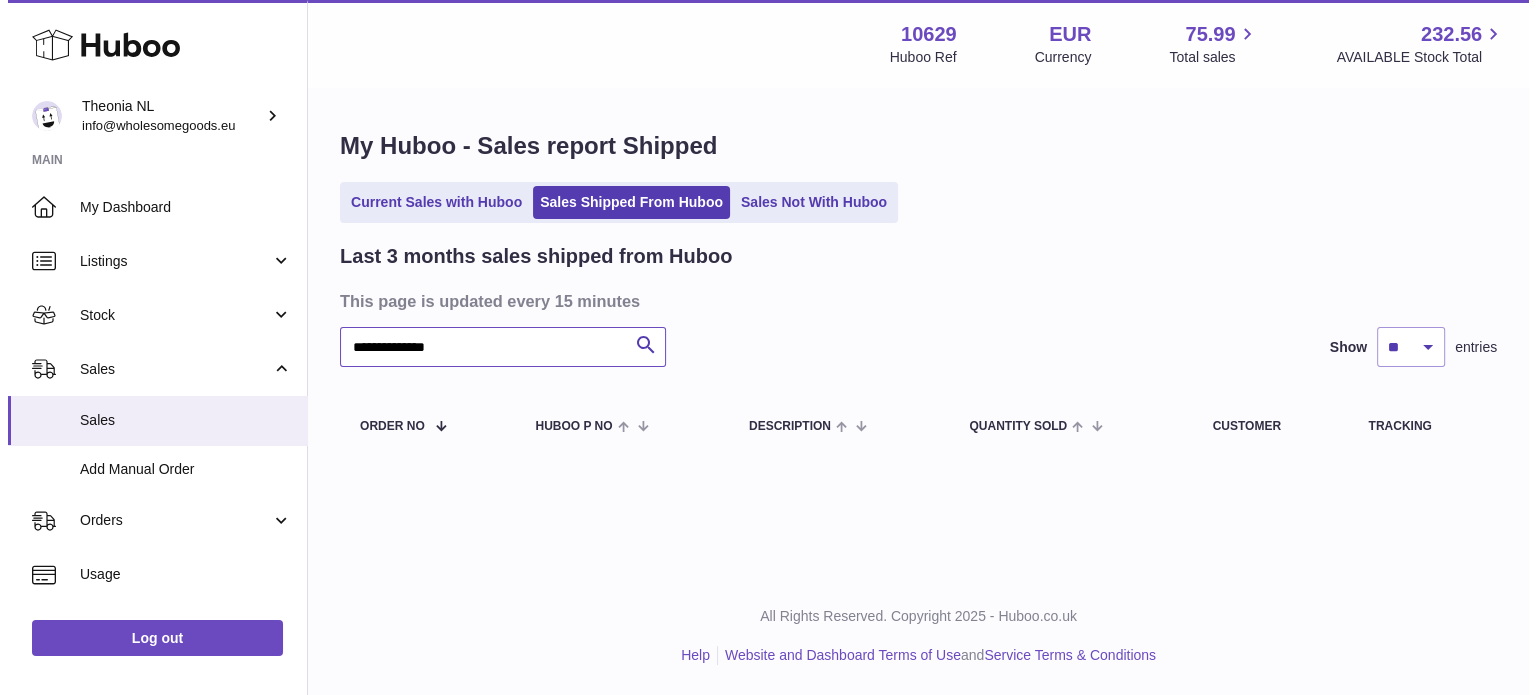 scroll, scrollTop: 0, scrollLeft: 0, axis: both 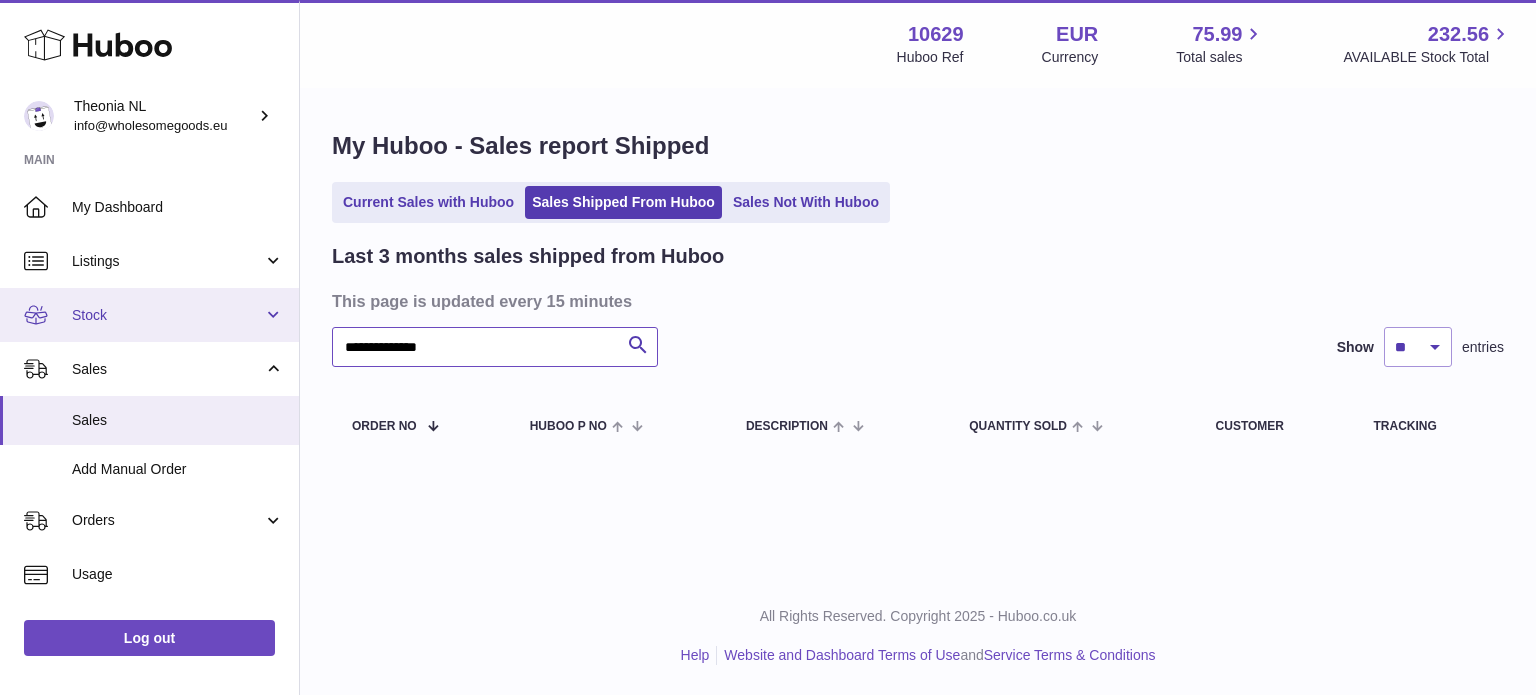 drag, startPoint x: 556, startPoint y: 339, endPoint x: 95, endPoint y: 303, distance: 462.4035 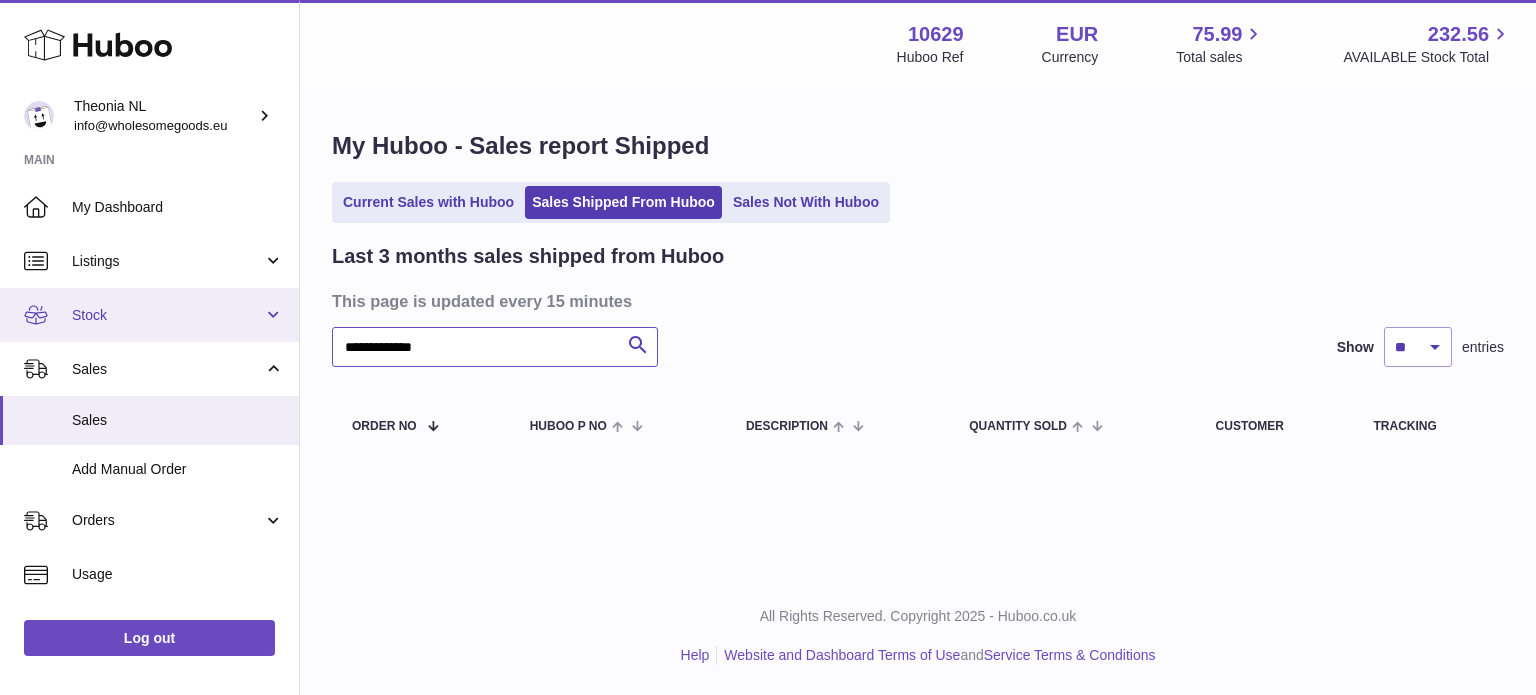 drag, startPoint x: 608, startPoint y: 347, endPoint x: 20, endPoint y: 336, distance: 588.1029 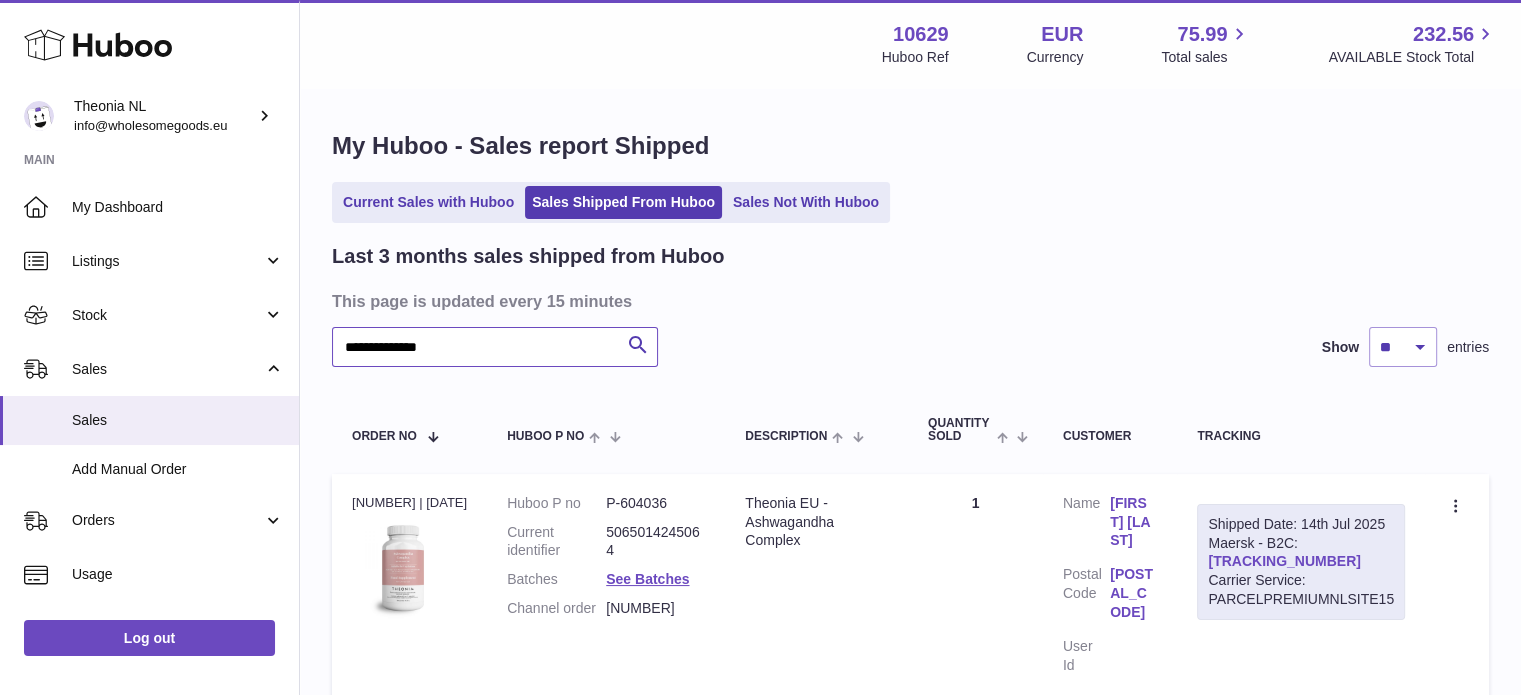 type on "**********" 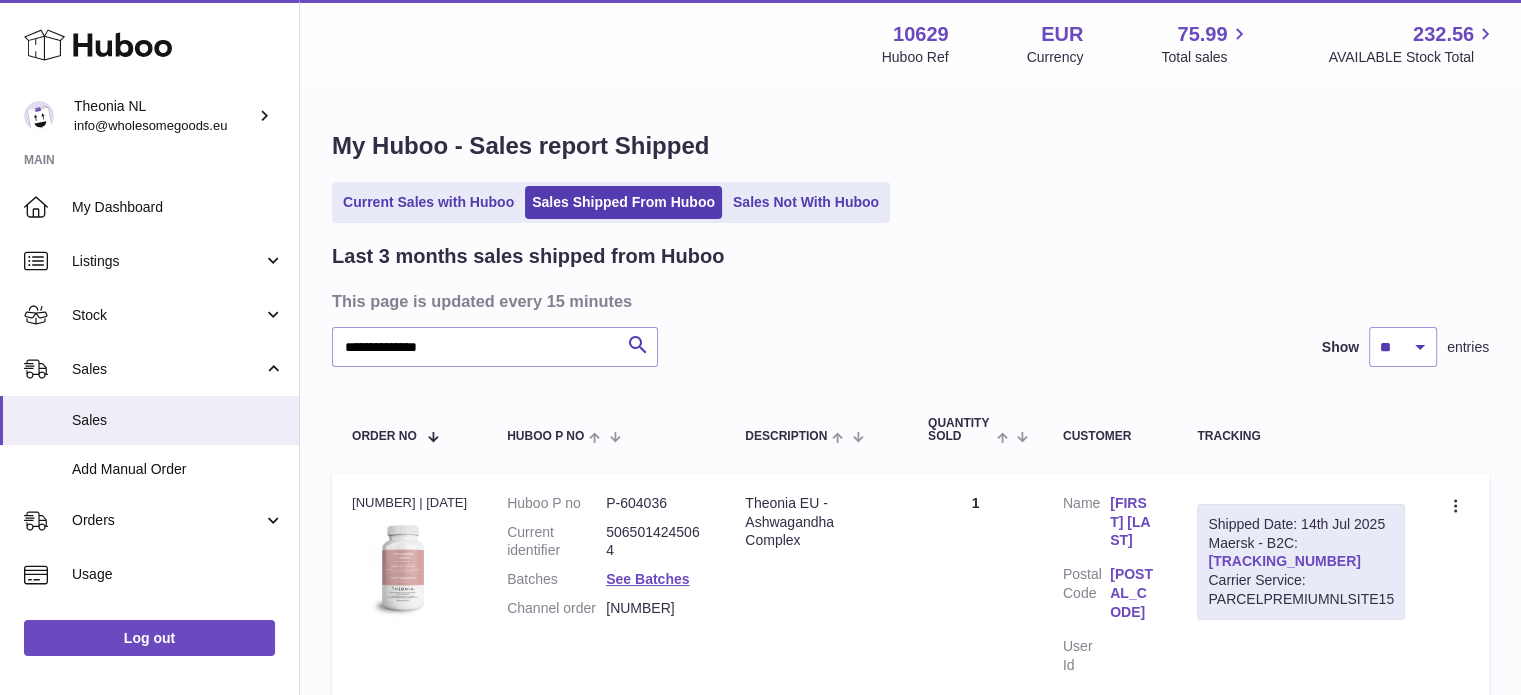 click on "TYPQWPI00436280" at bounding box center [1284, 561] 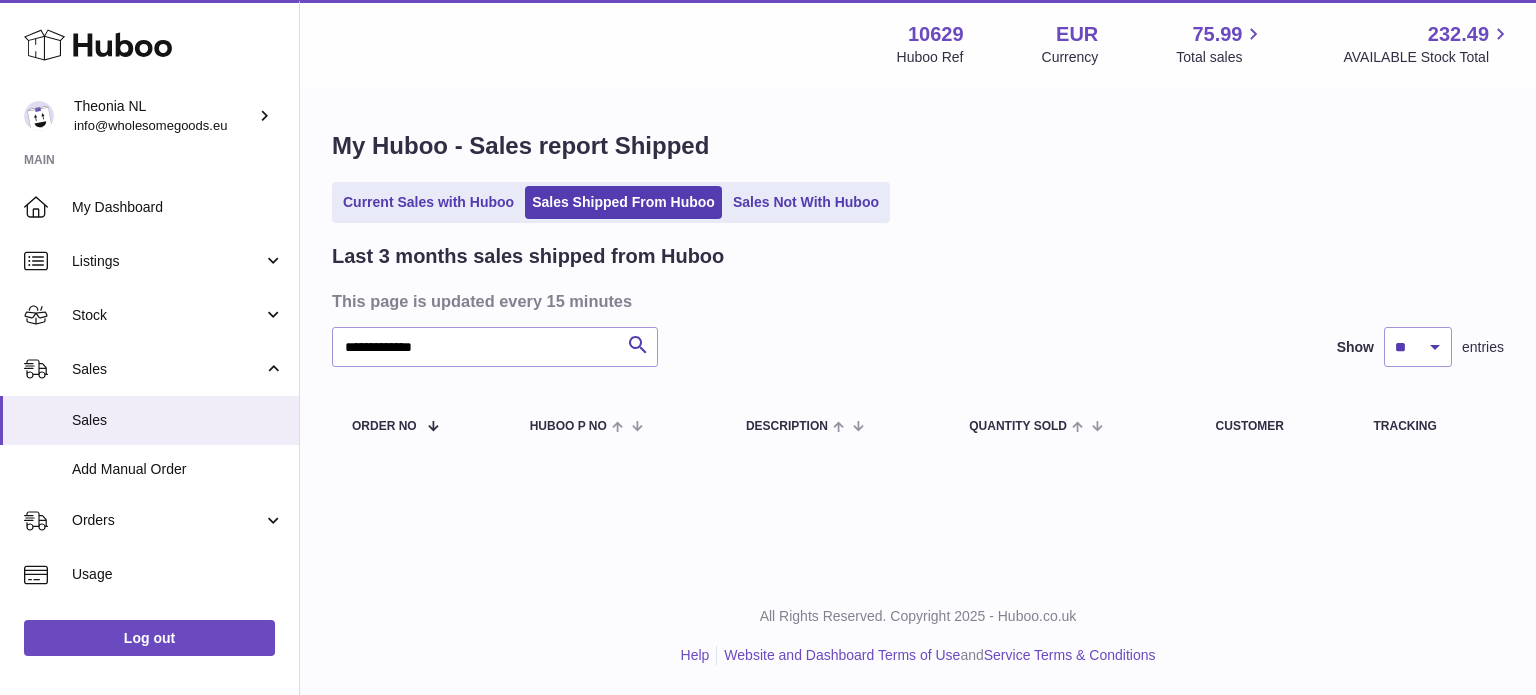 scroll, scrollTop: 0, scrollLeft: 0, axis: both 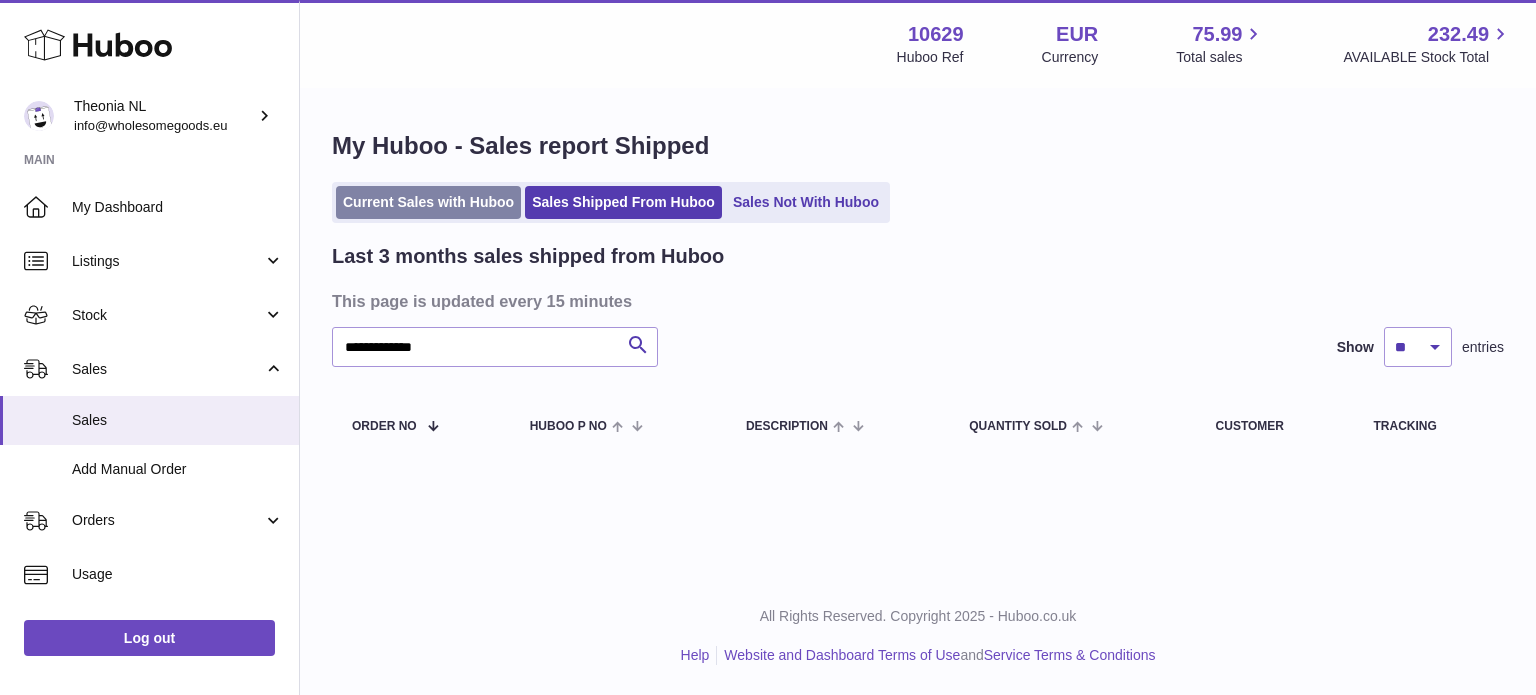 click on "Current Sales with Huboo" at bounding box center (428, 202) 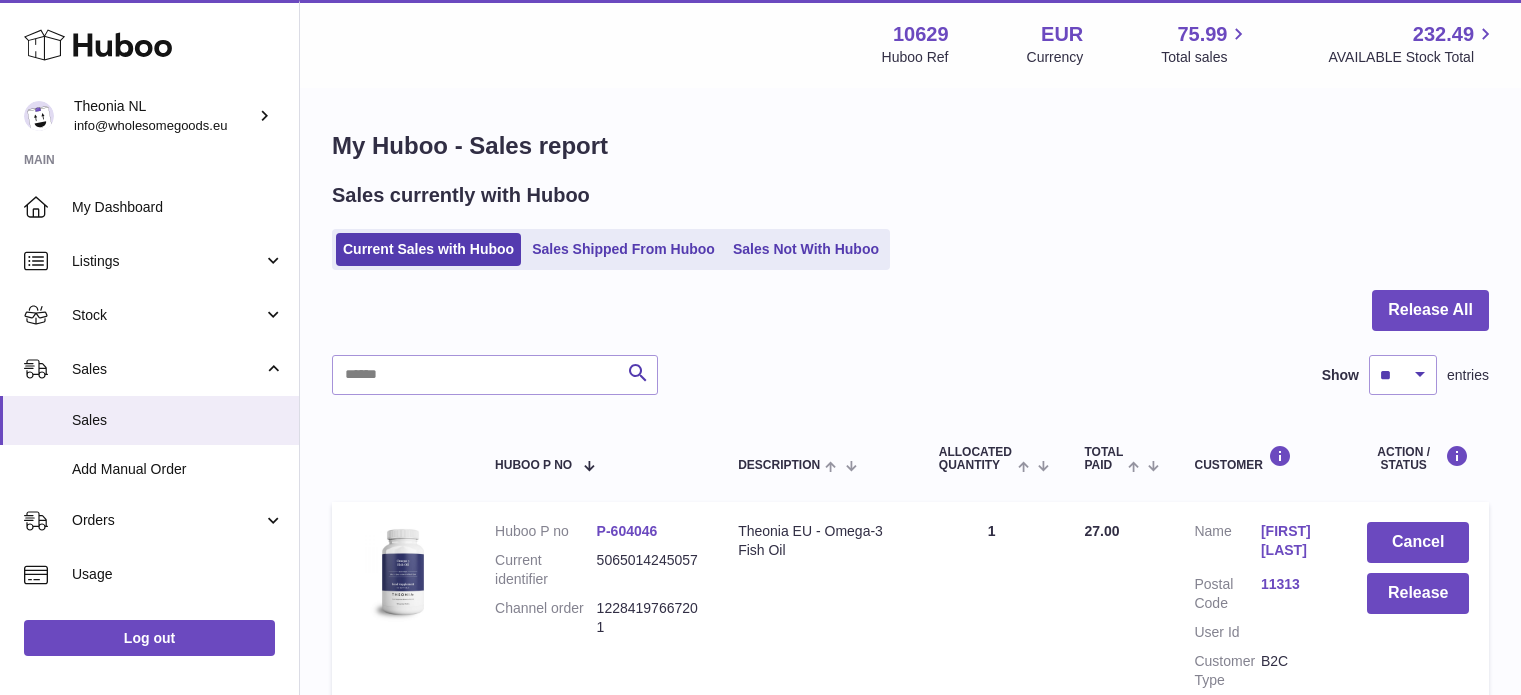 scroll, scrollTop: 0, scrollLeft: 0, axis: both 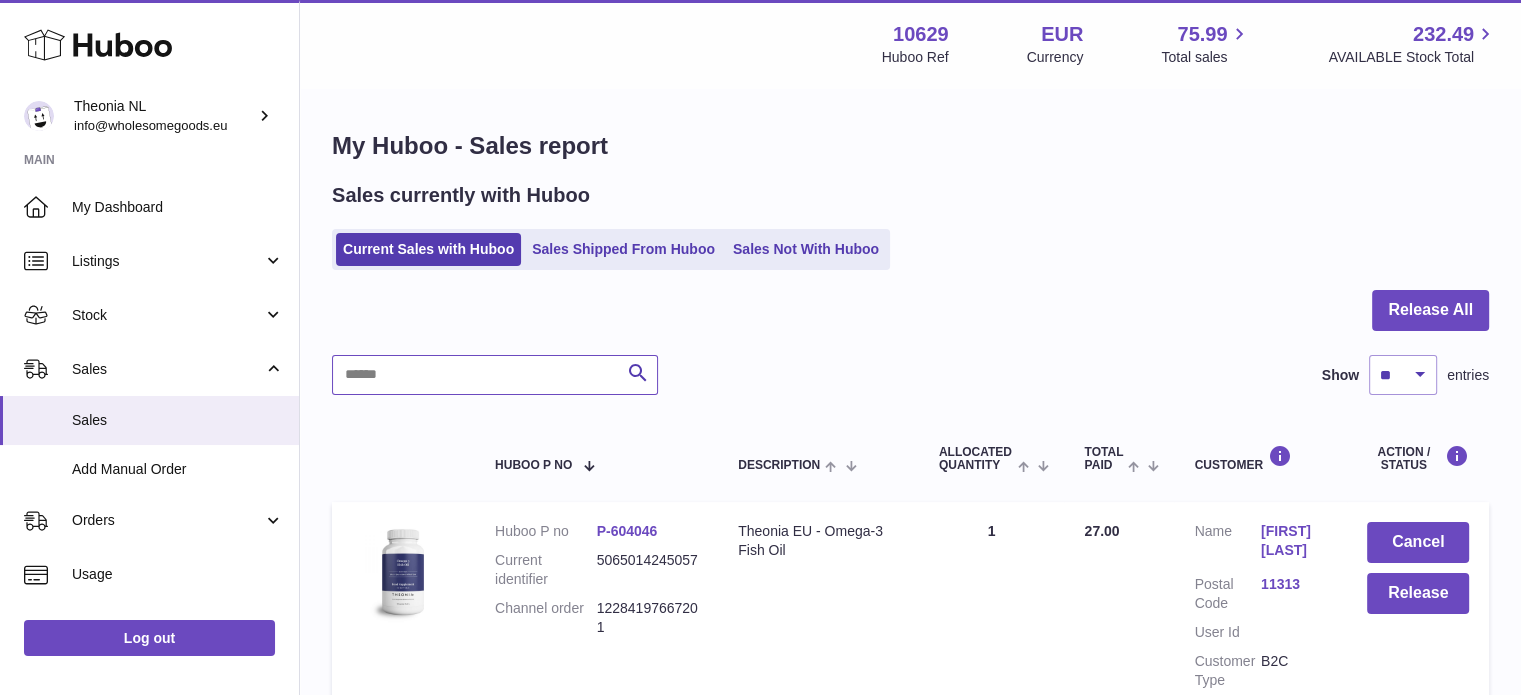 click at bounding box center (495, 375) 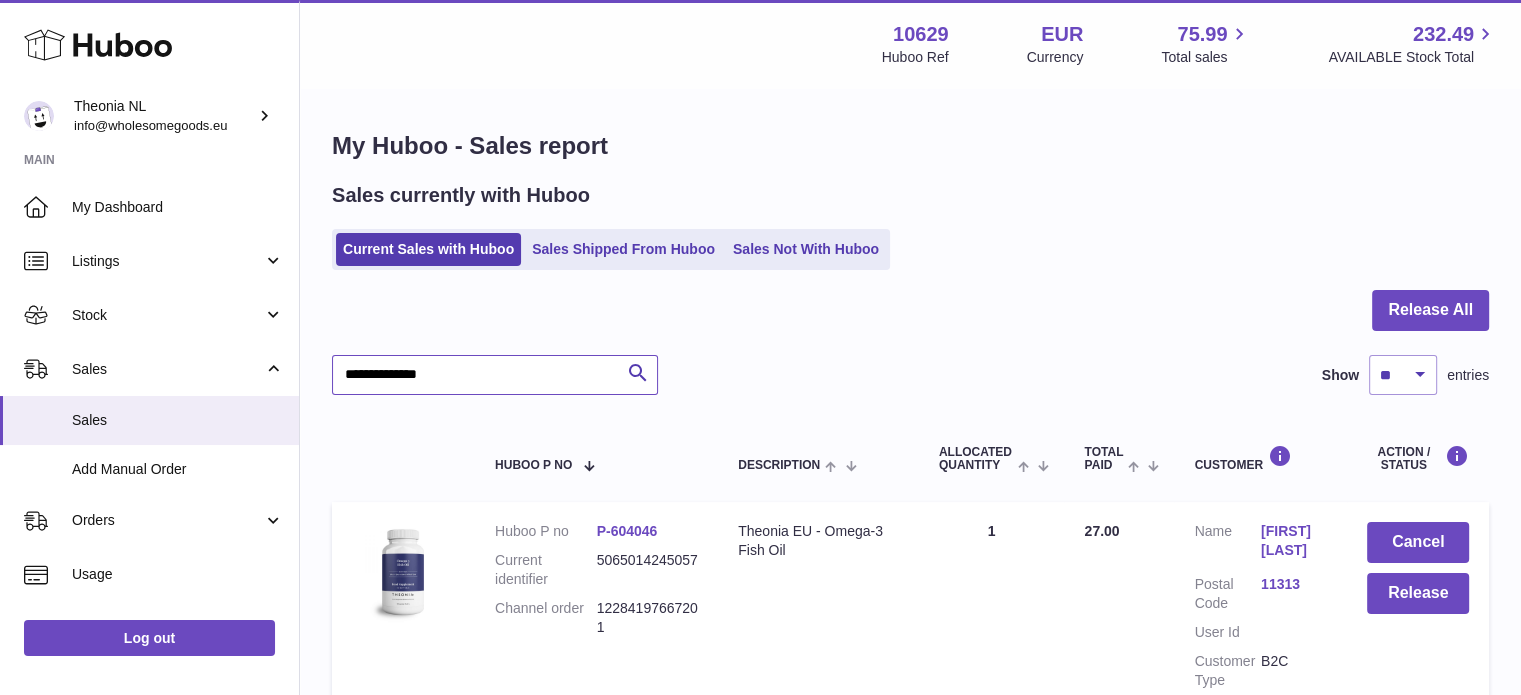 scroll, scrollTop: 300, scrollLeft: 0, axis: vertical 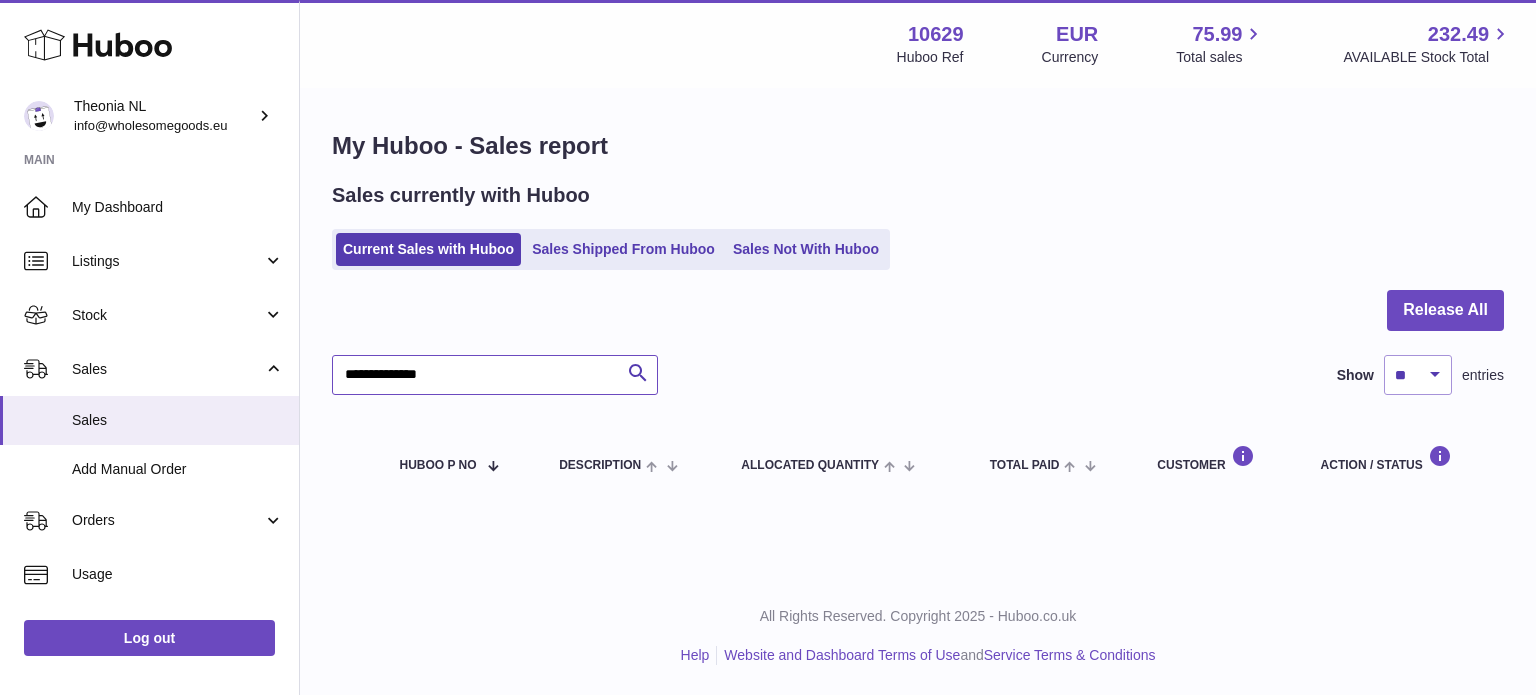 type on "**********" 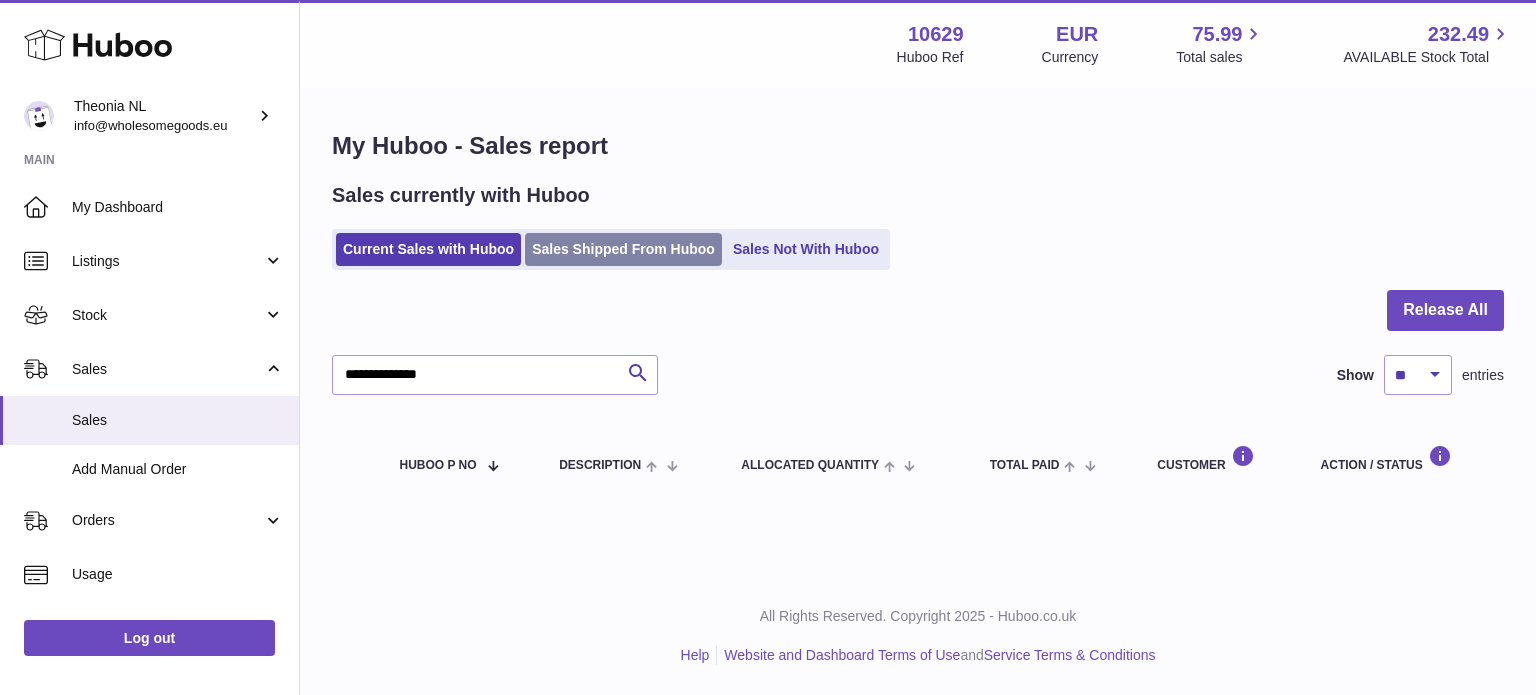 drag, startPoint x: 660, startPoint y: 215, endPoint x: 619, endPoint y: 253, distance: 55.9017 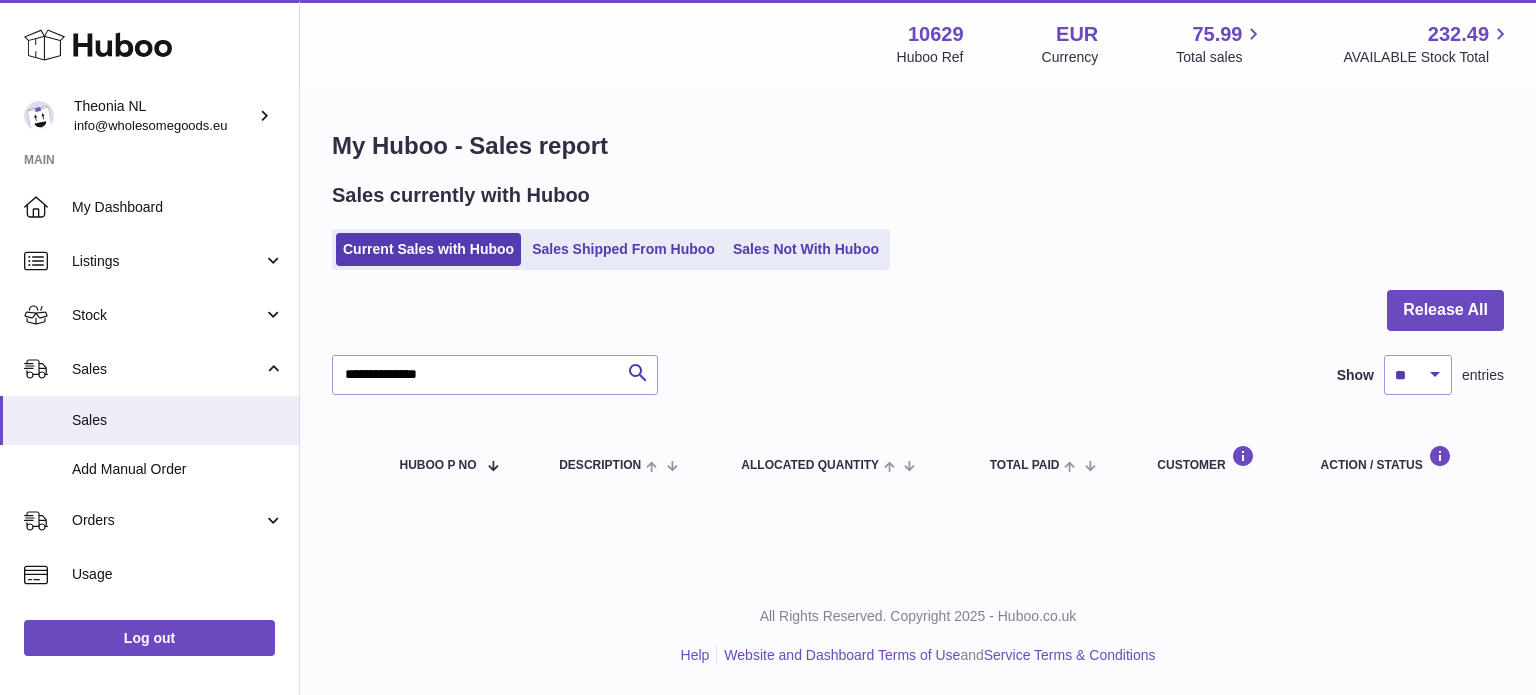 click at bounding box center (918, 322) 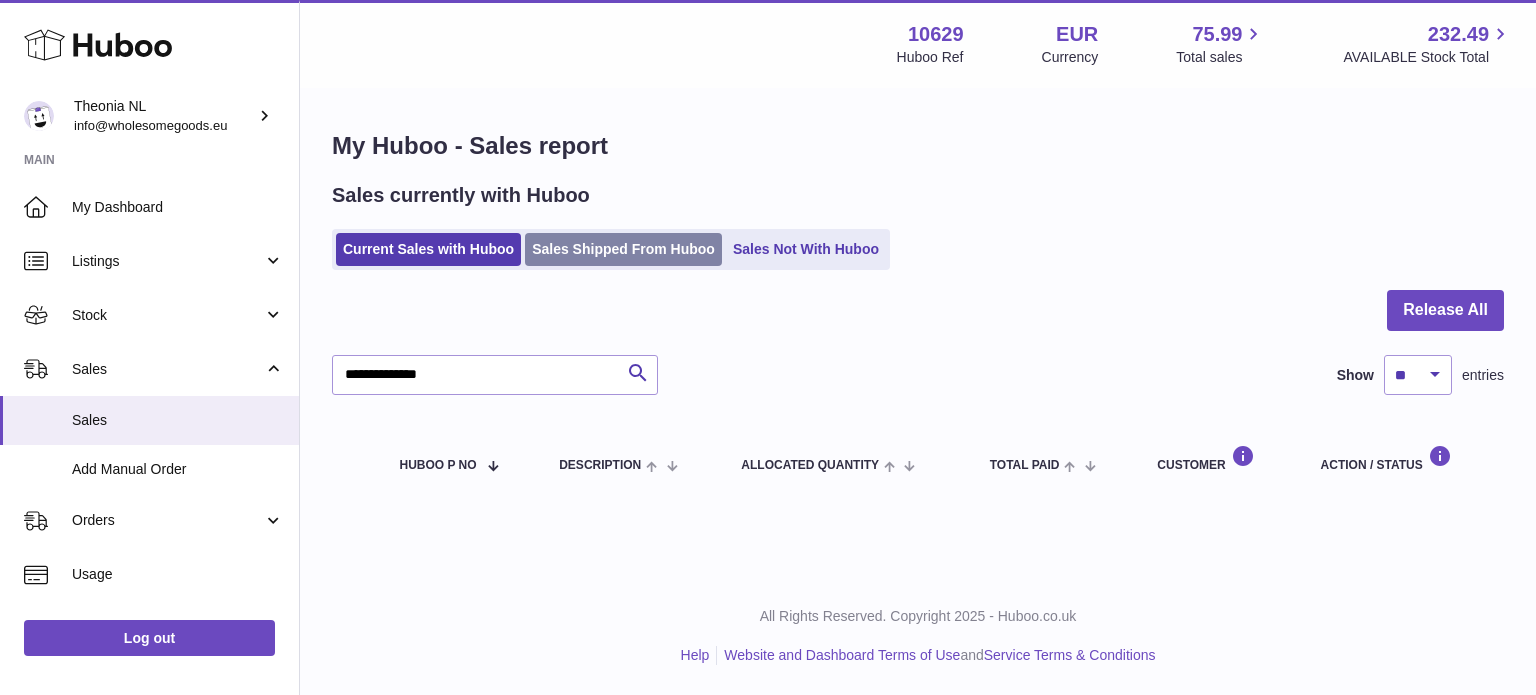 click on "Sales Shipped From Huboo" at bounding box center (623, 249) 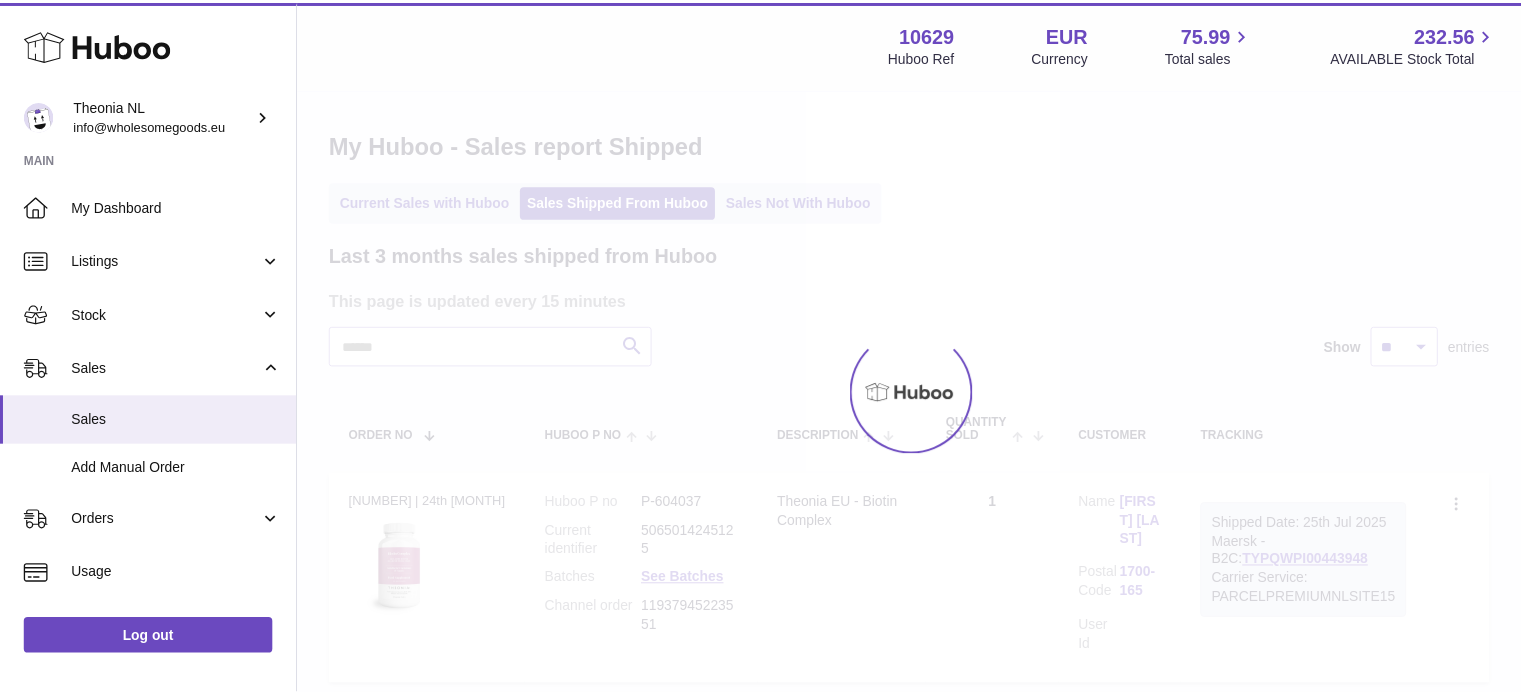 scroll, scrollTop: 0, scrollLeft: 0, axis: both 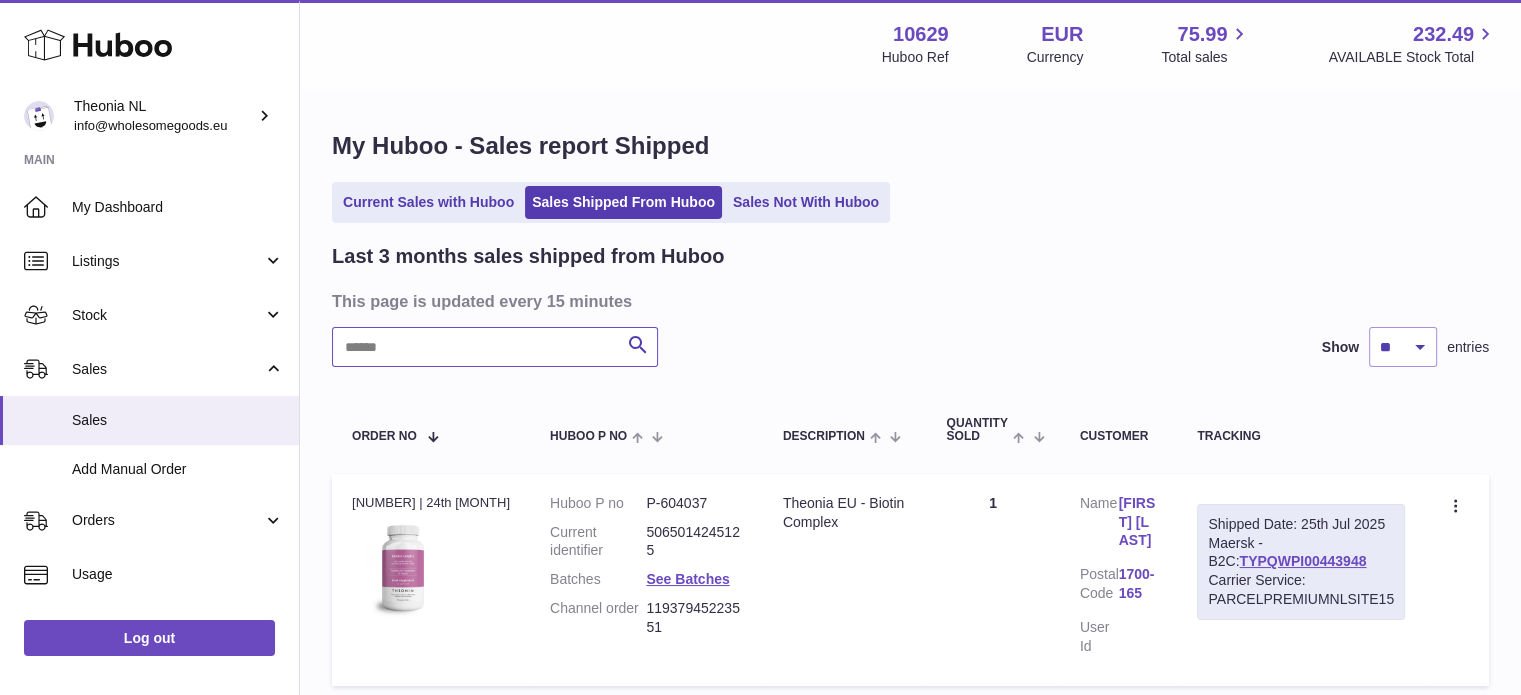 click at bounding box center (495, 347) 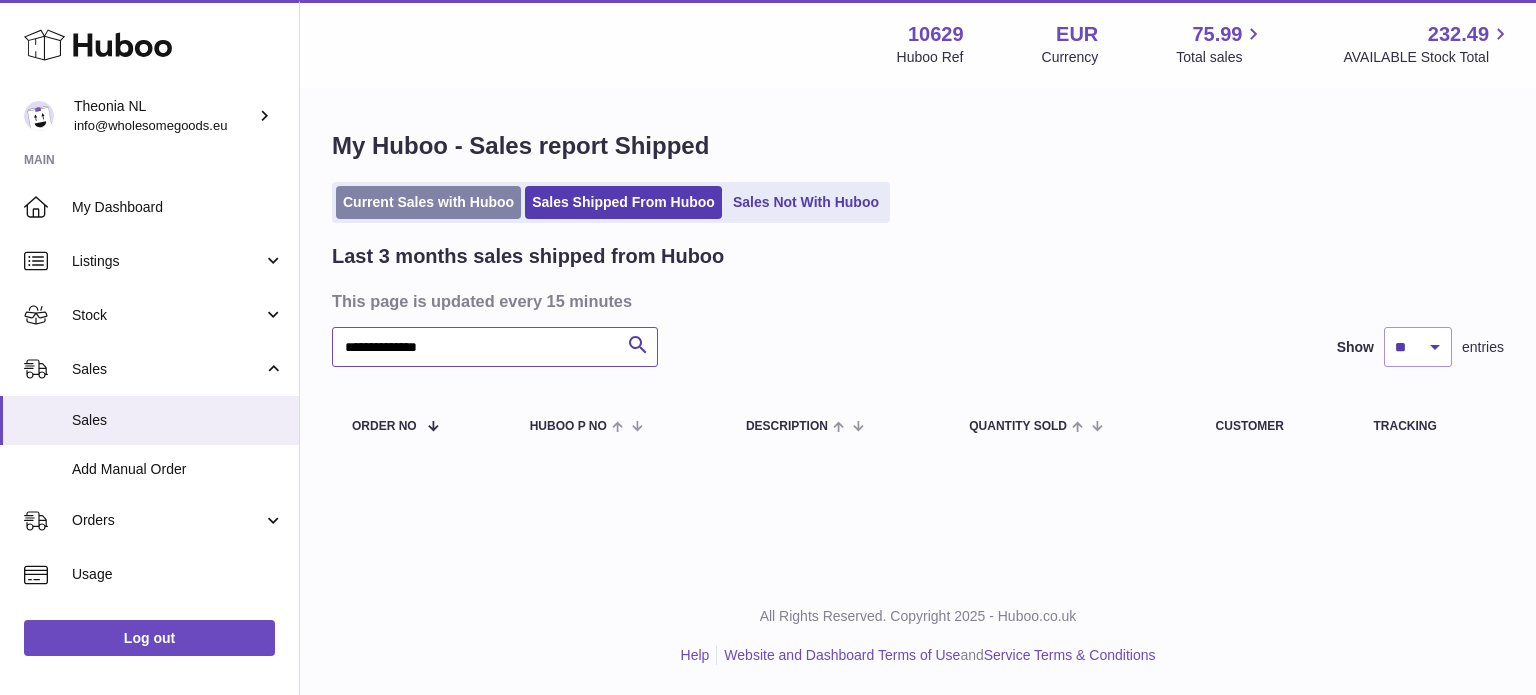type on "**********" 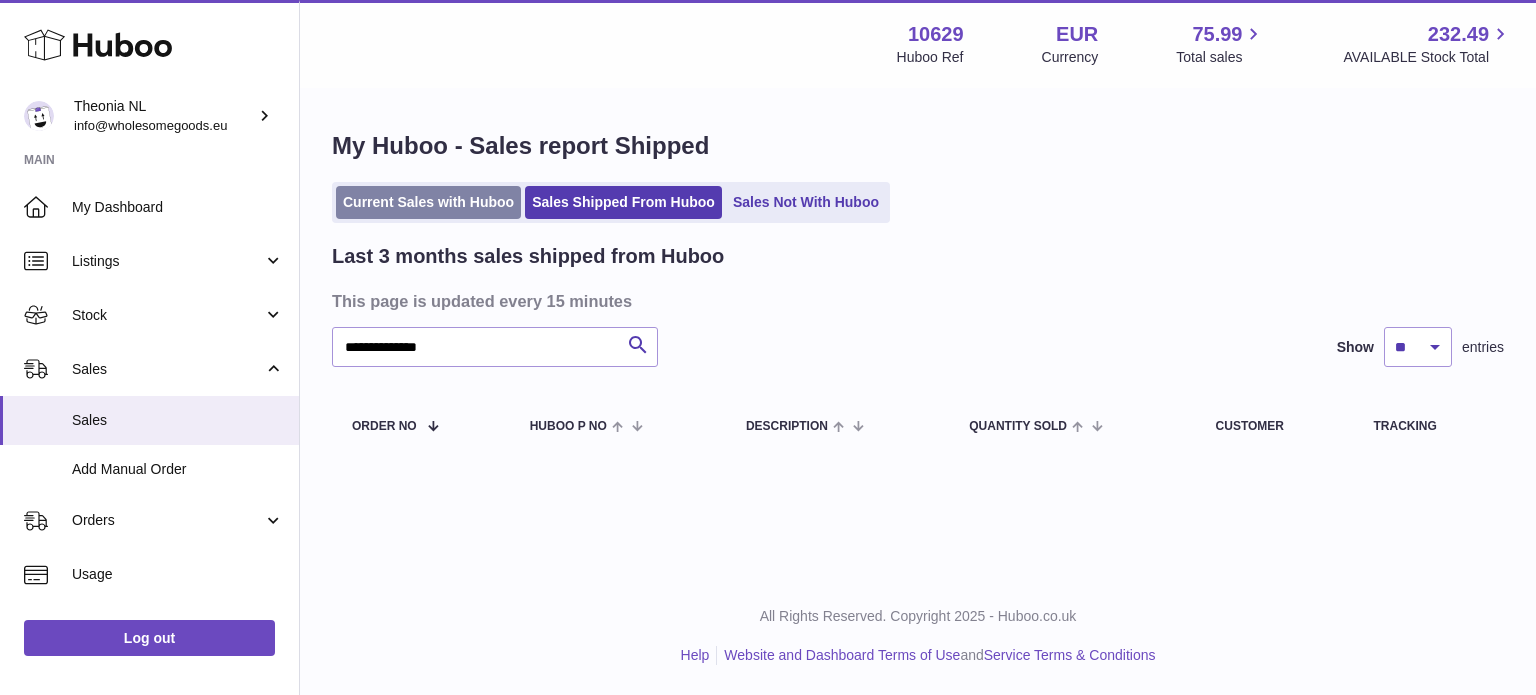 click on "Current Sales with Huboo" at bounding box center (428, 202) 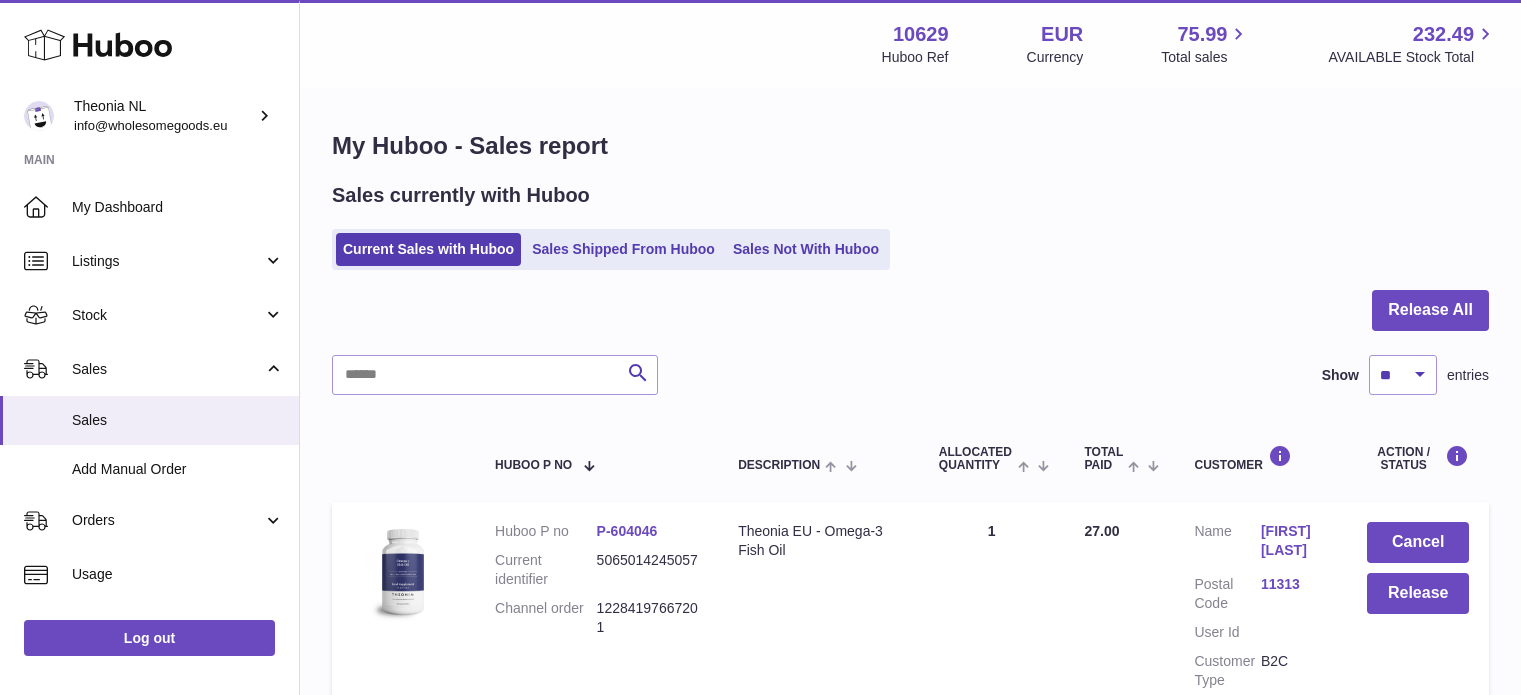 scroll, scrollTop: 0, scrollLeft: 0, axis: both 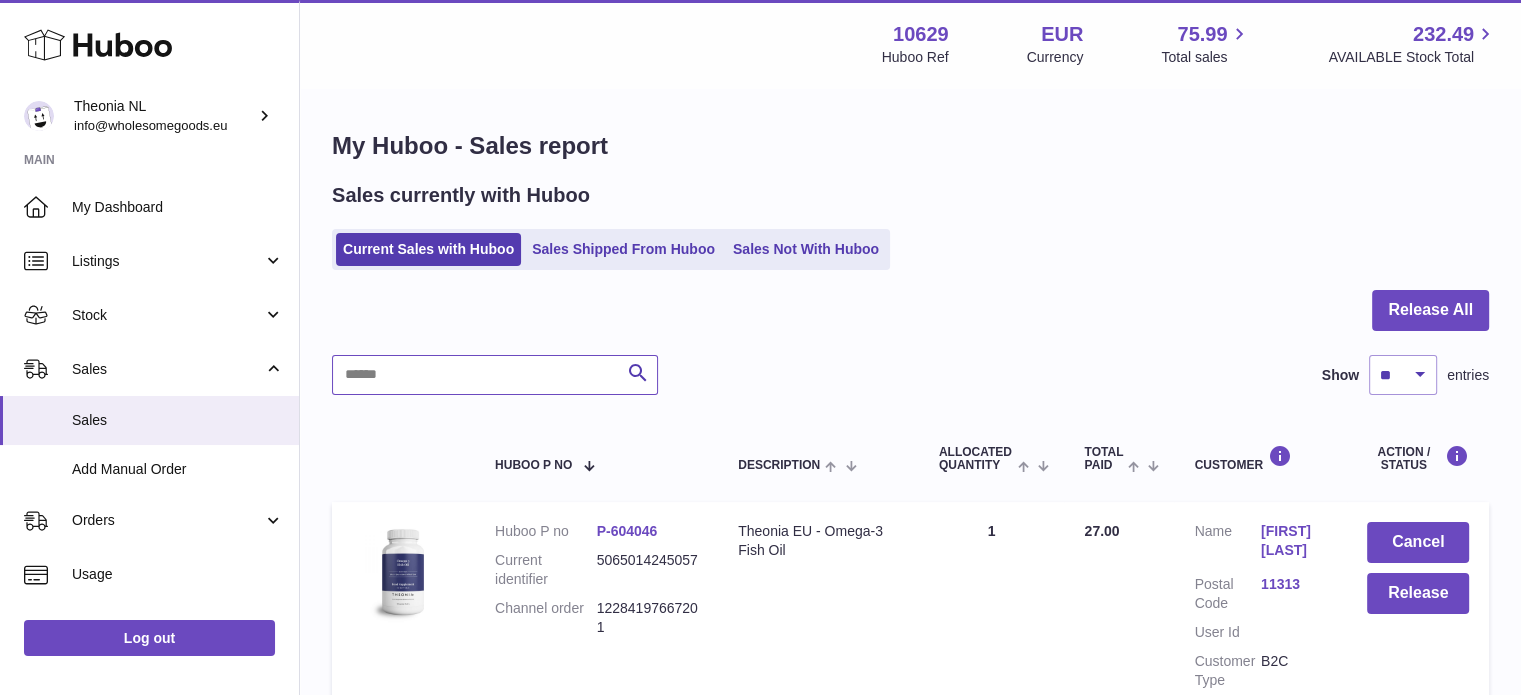 click at bounding box center (495, 375) 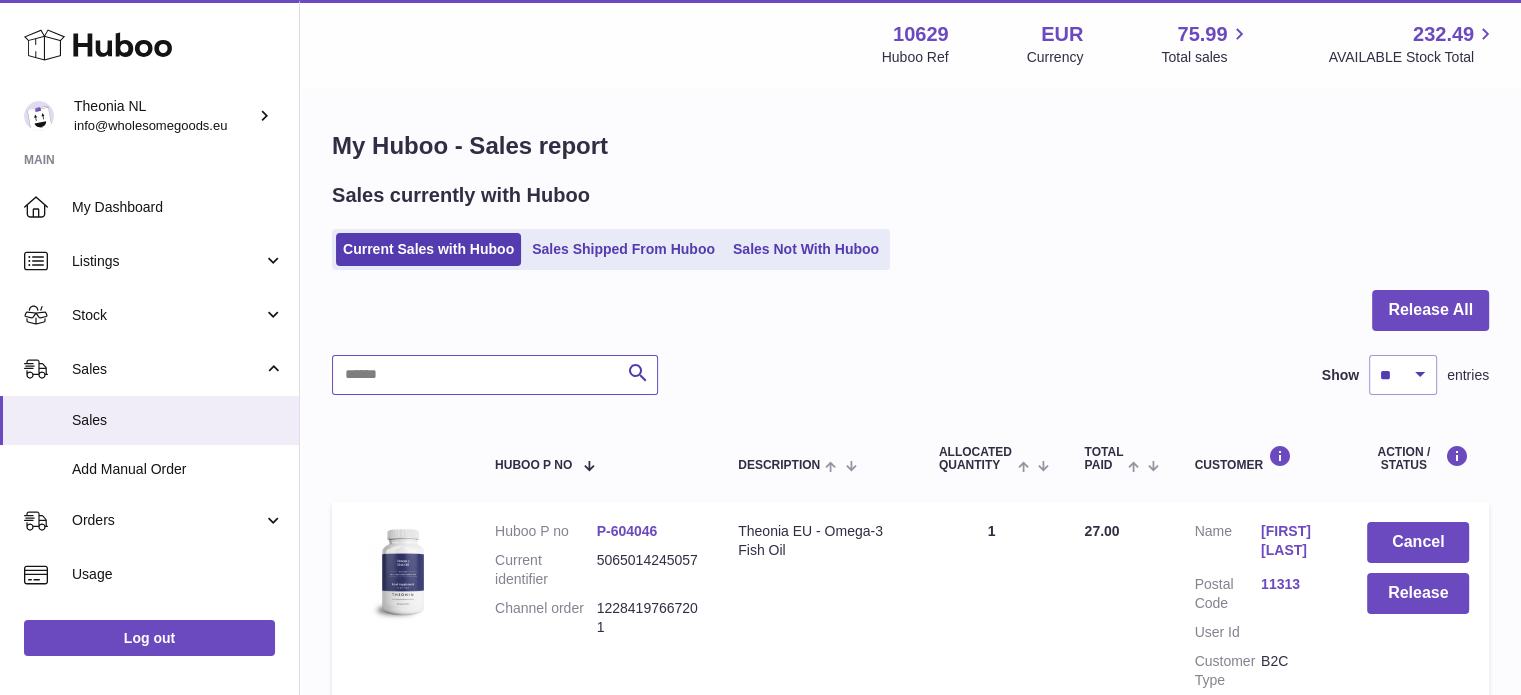 paste on "**********" 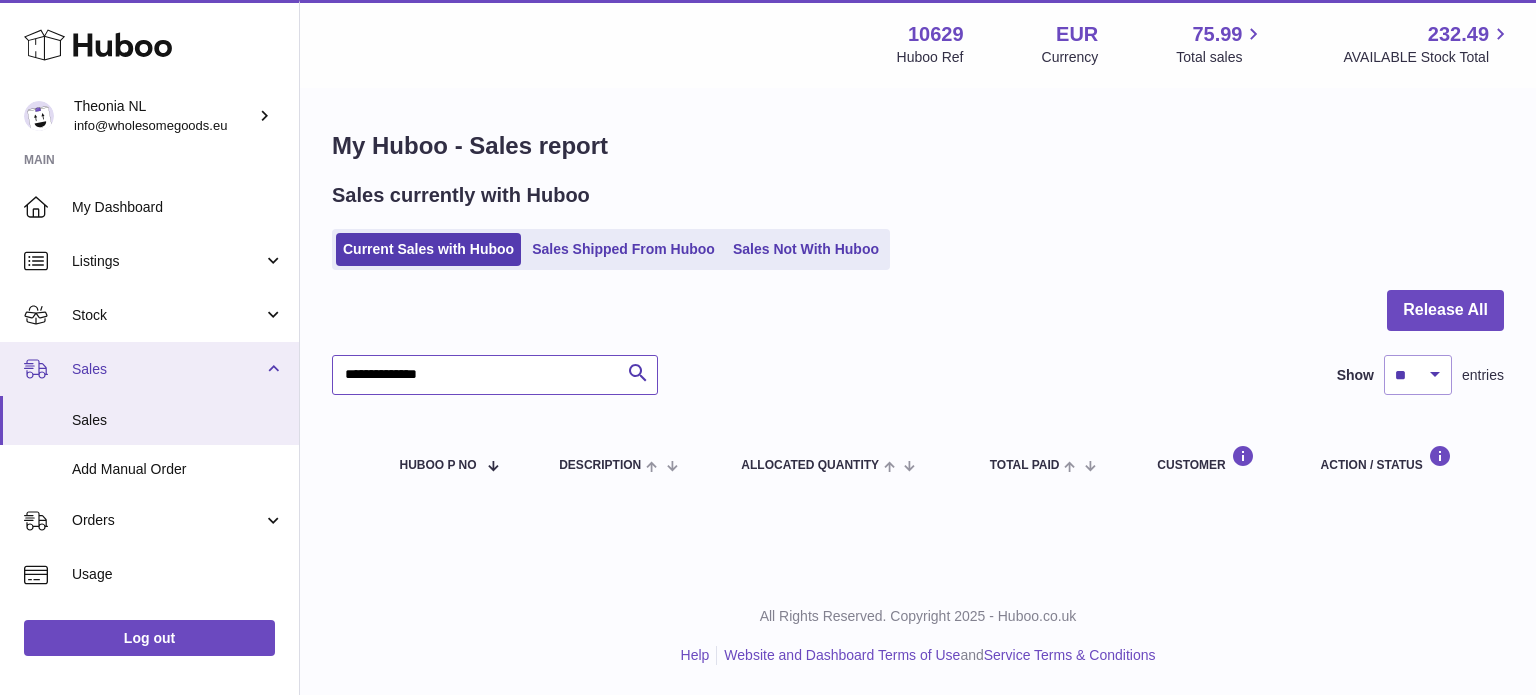 drag, startPoint x: 500, startPoint y: 375, endPoint x: 0, endPoint y: 364, distance: 500.12097 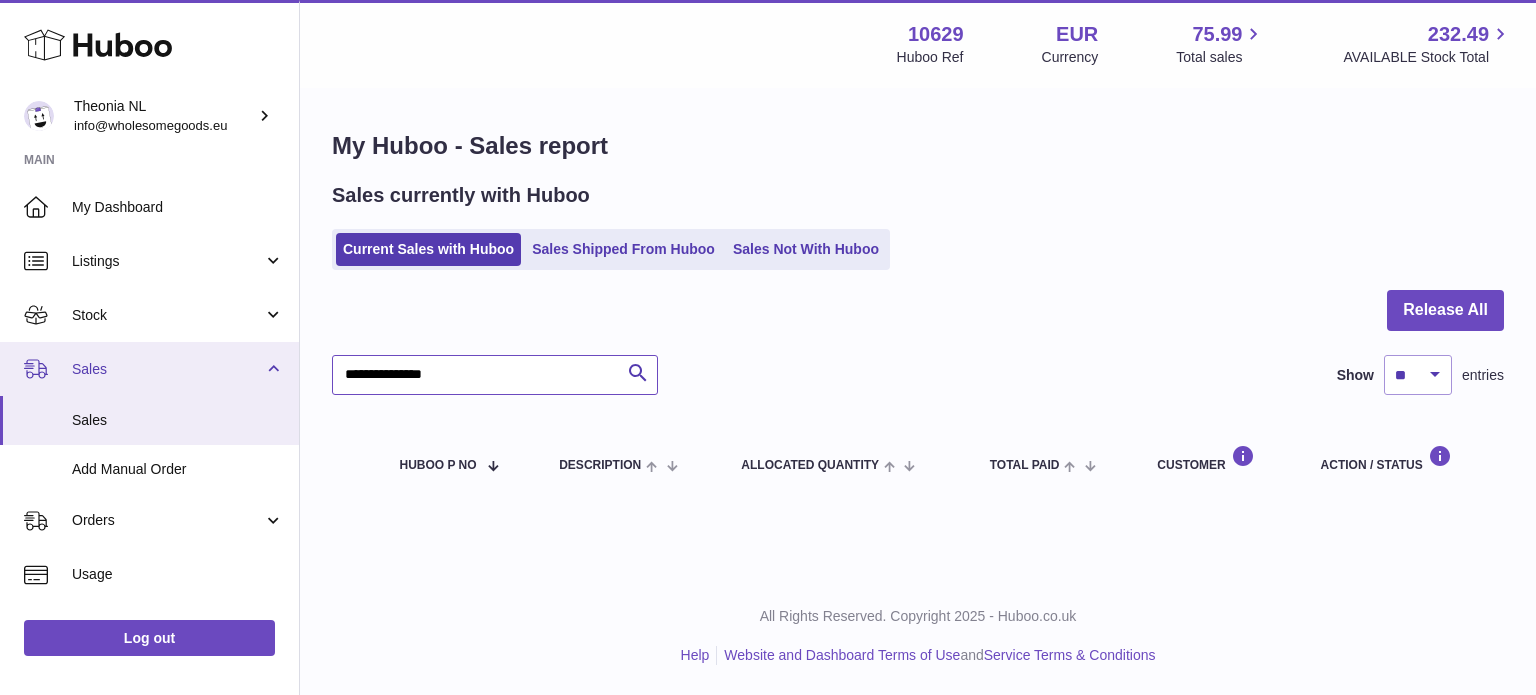 drag, startPoint x: 544, startPoint y: 367, endPoint x: 174, endPoint y: 307, distance: 374.83328 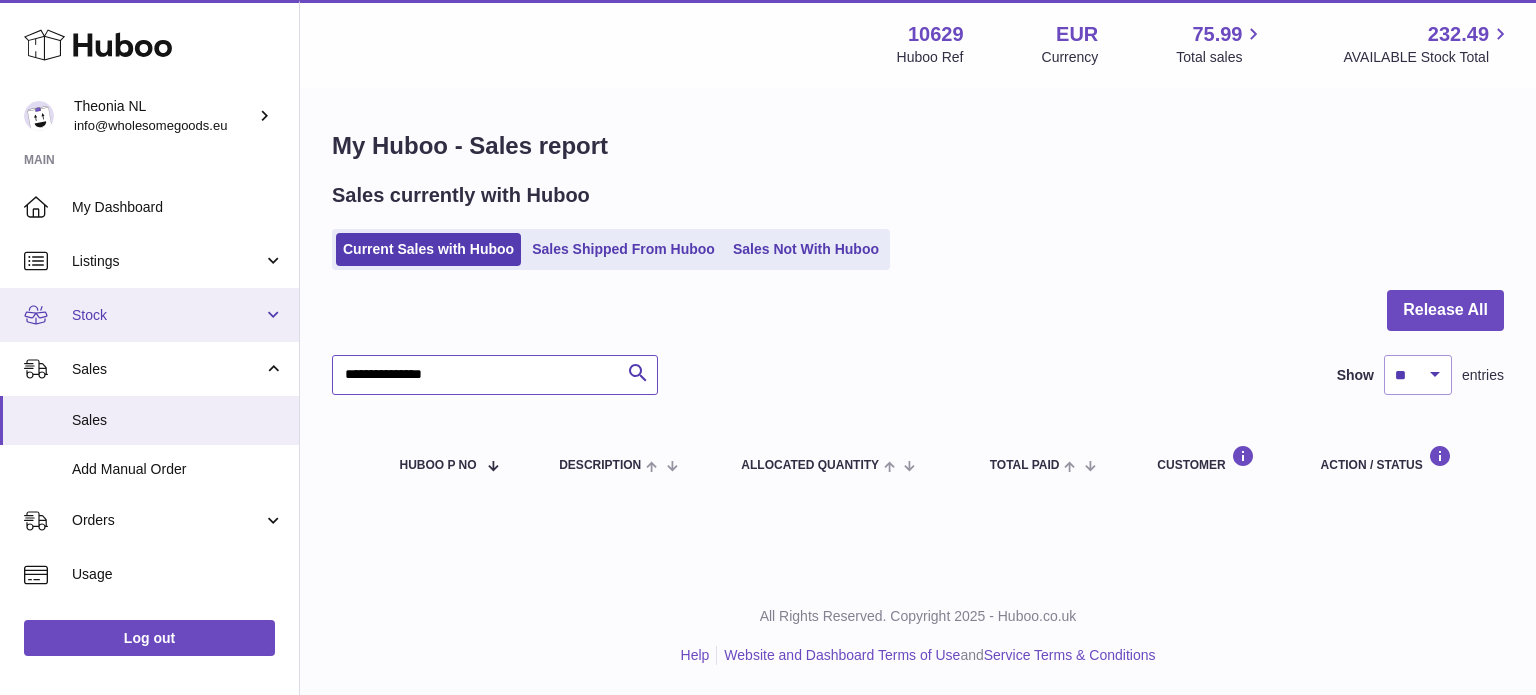 paste 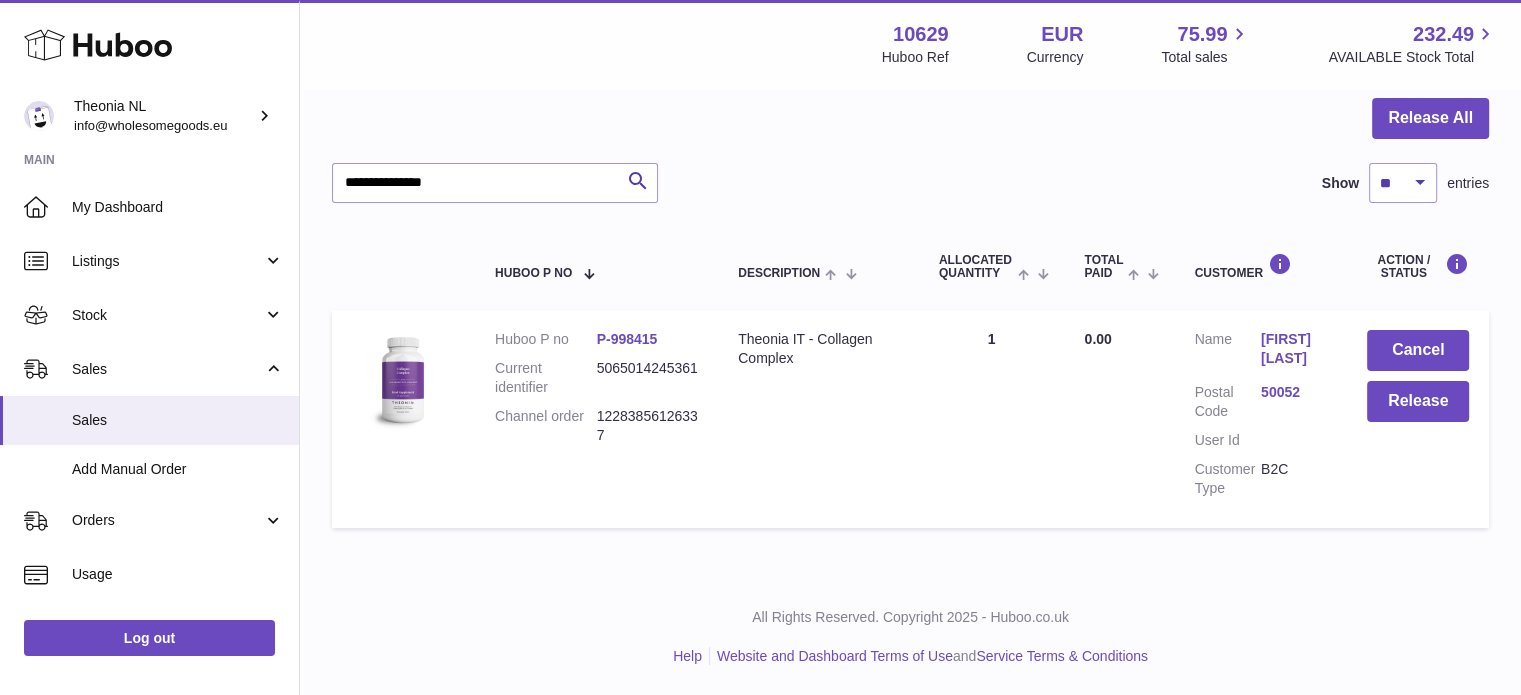 click on "50052" at bounding box center (1294, 392) 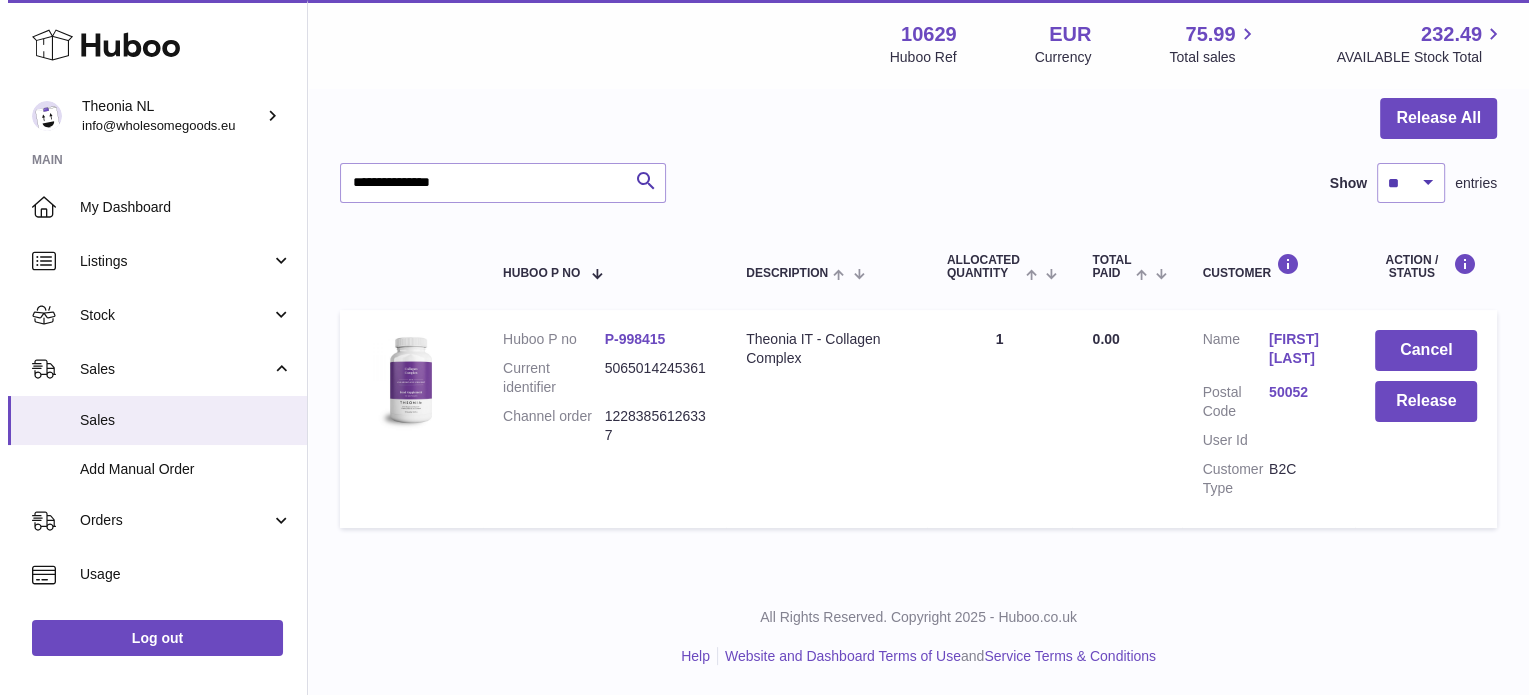 scroll, scrollTop: 191, scrollLeft: 0, axis: vertical 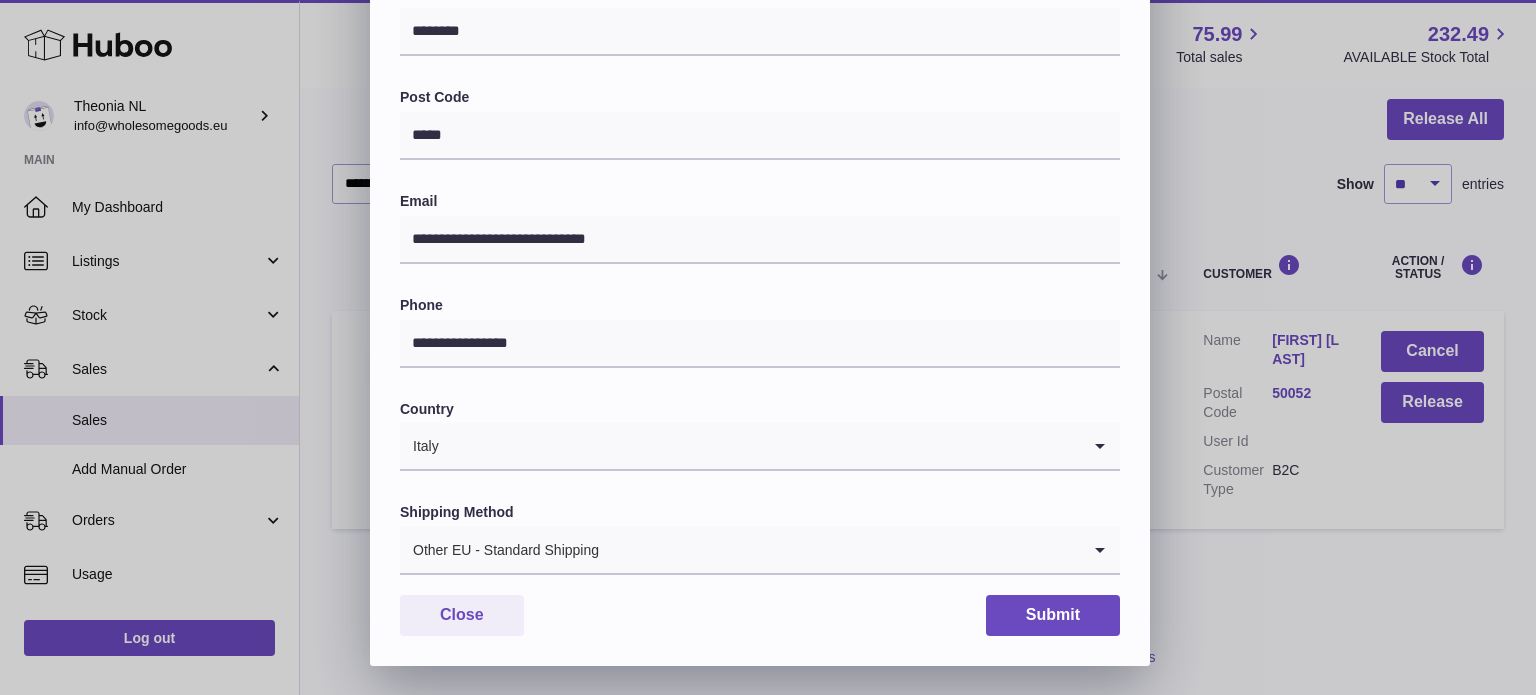 click on "Other EU - Standard Shipping" at bounding box center [740, 550] 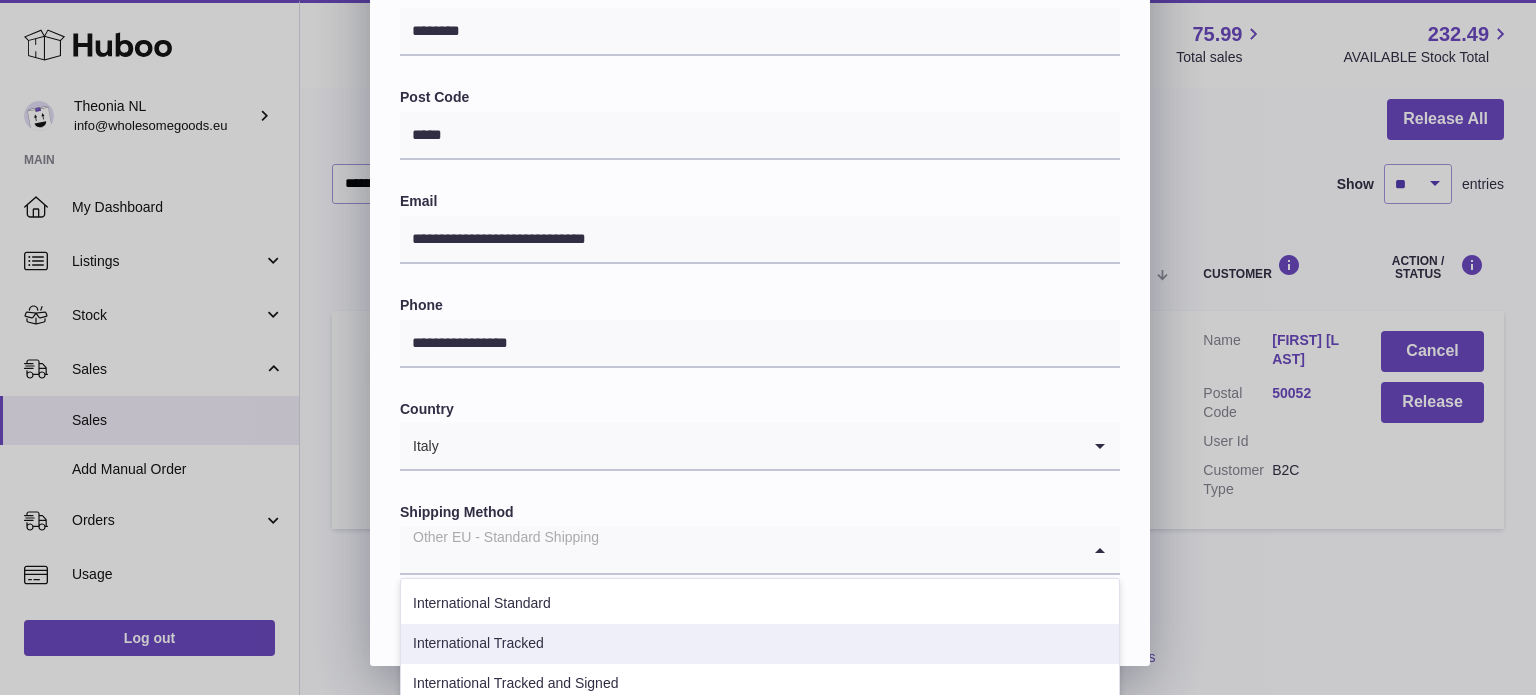 click on "International Tracked" at bounding box center (760, 644) 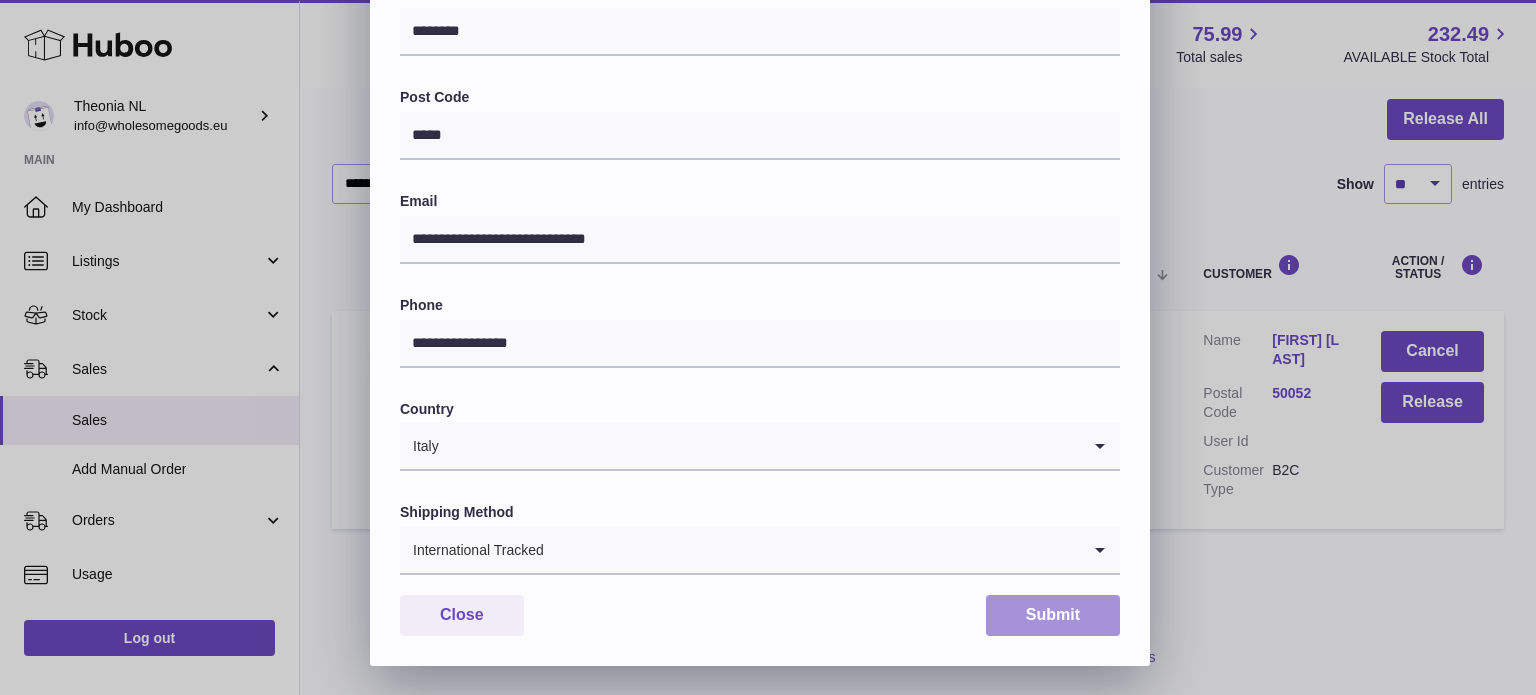 drag, startPoint x: 1064, startPoint y: 621, endPoint x: 874, endPoint y: 691, distance: 202.48457 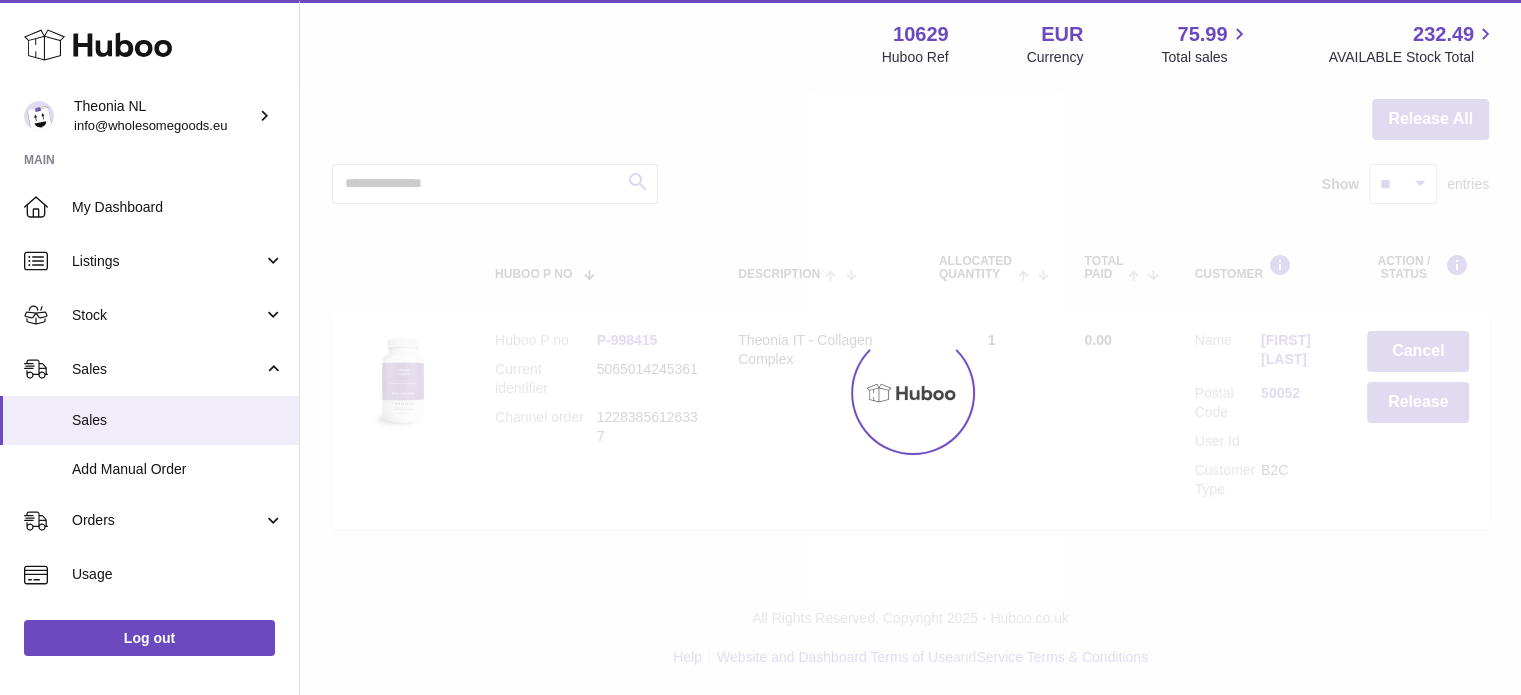 scroll, scrollTop: 0, scrollLeft: 0, axis: both 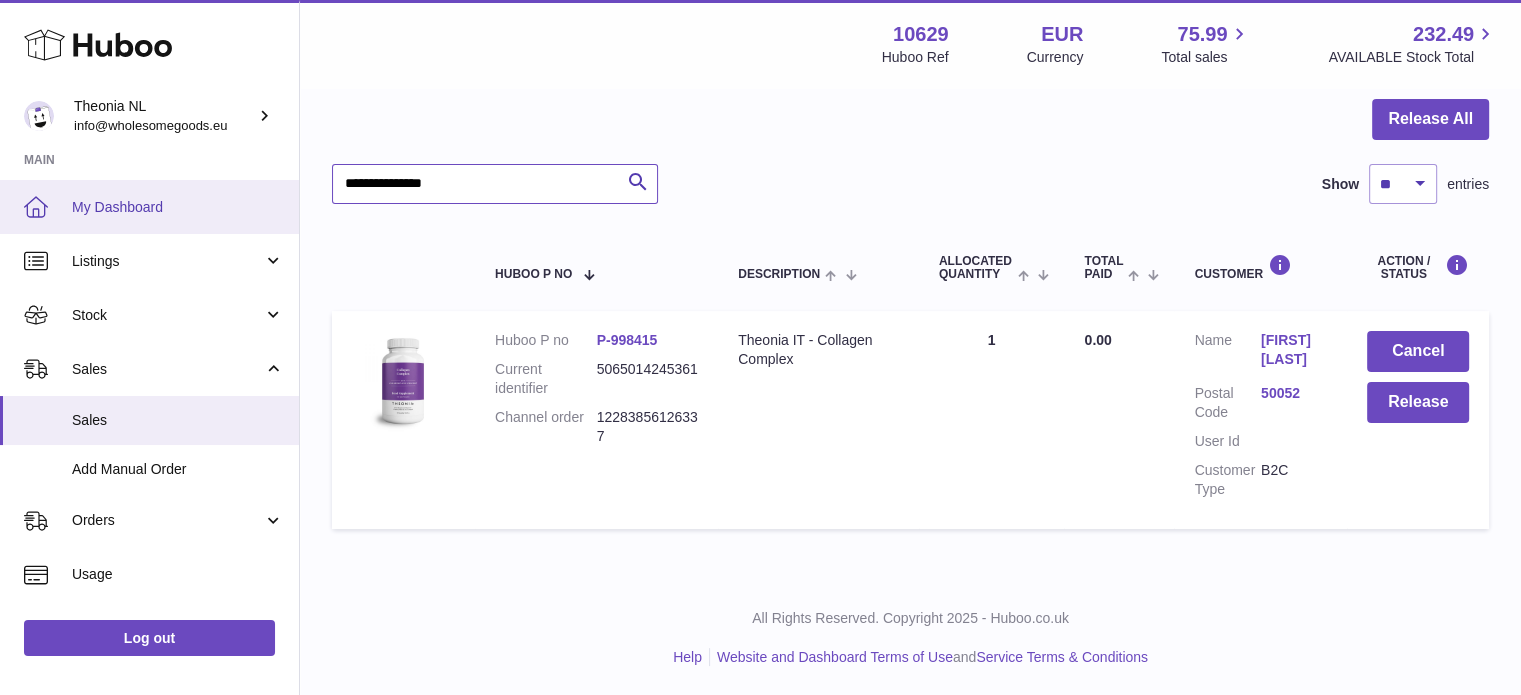 drag, startPoint x: 453, startPoint y: 208, endPoint x: 116, endPoint y: 215, distance: 337.0727 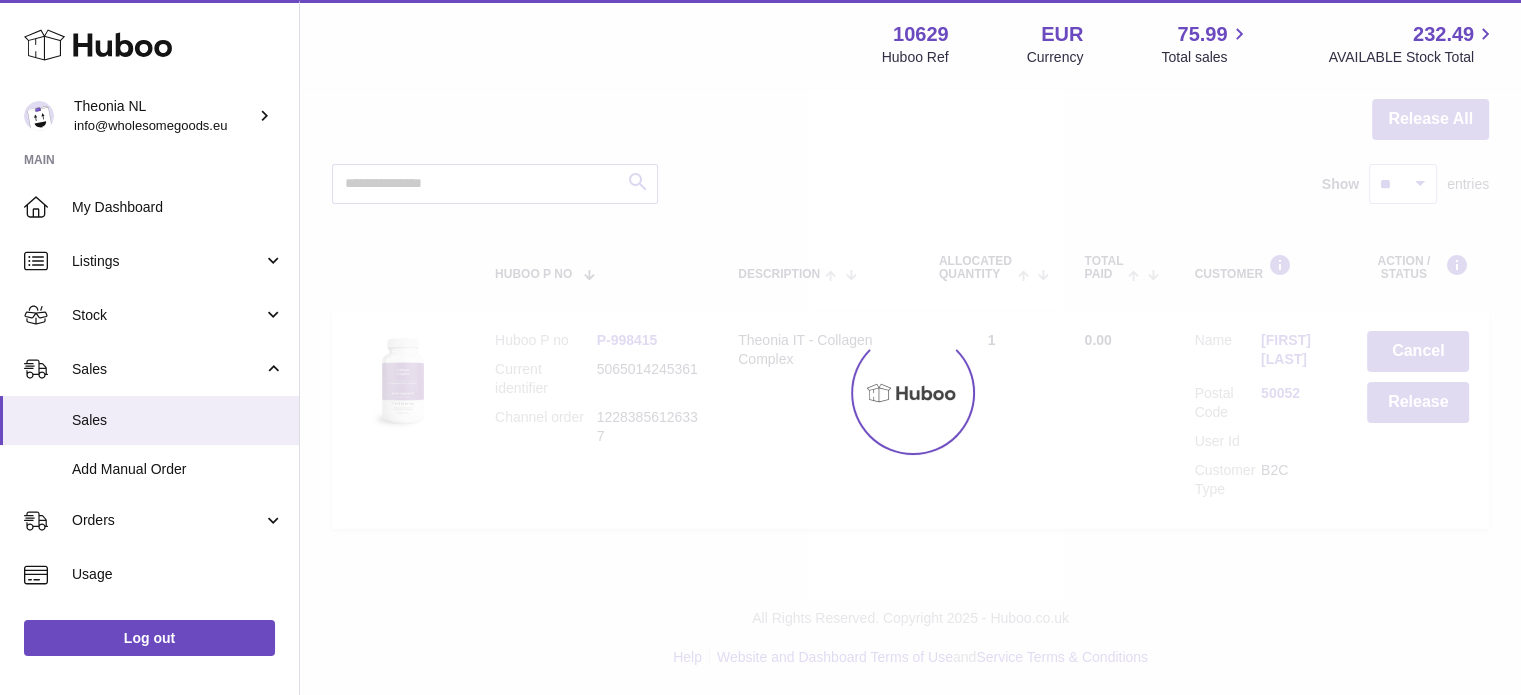 scroll, scrollTop: 0, scrollLeft: 0, axis: both 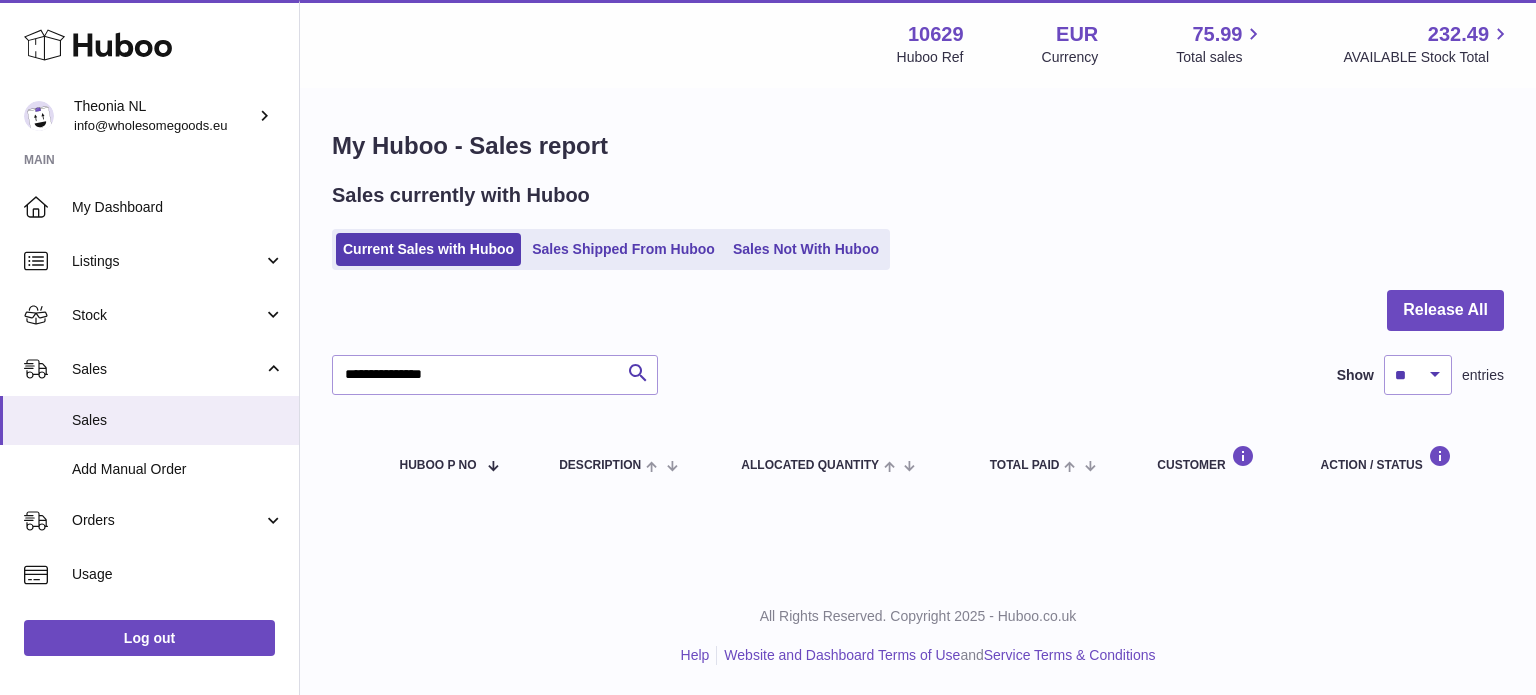 drag, startPoint x: 555, startPoint y: 348, endPoint x: 506, endPoint y: 353, distance: 49.25444 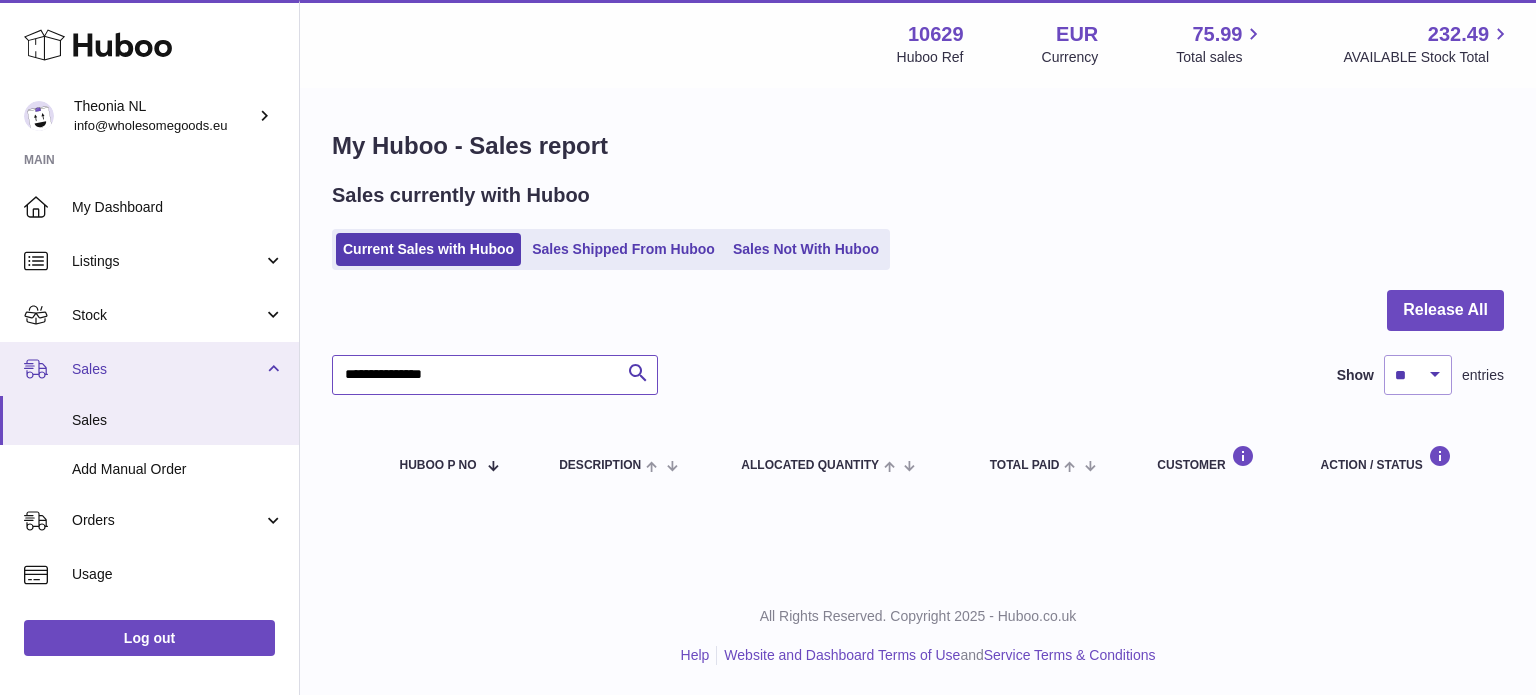 click on "**********" at bounding box center [768, 347] 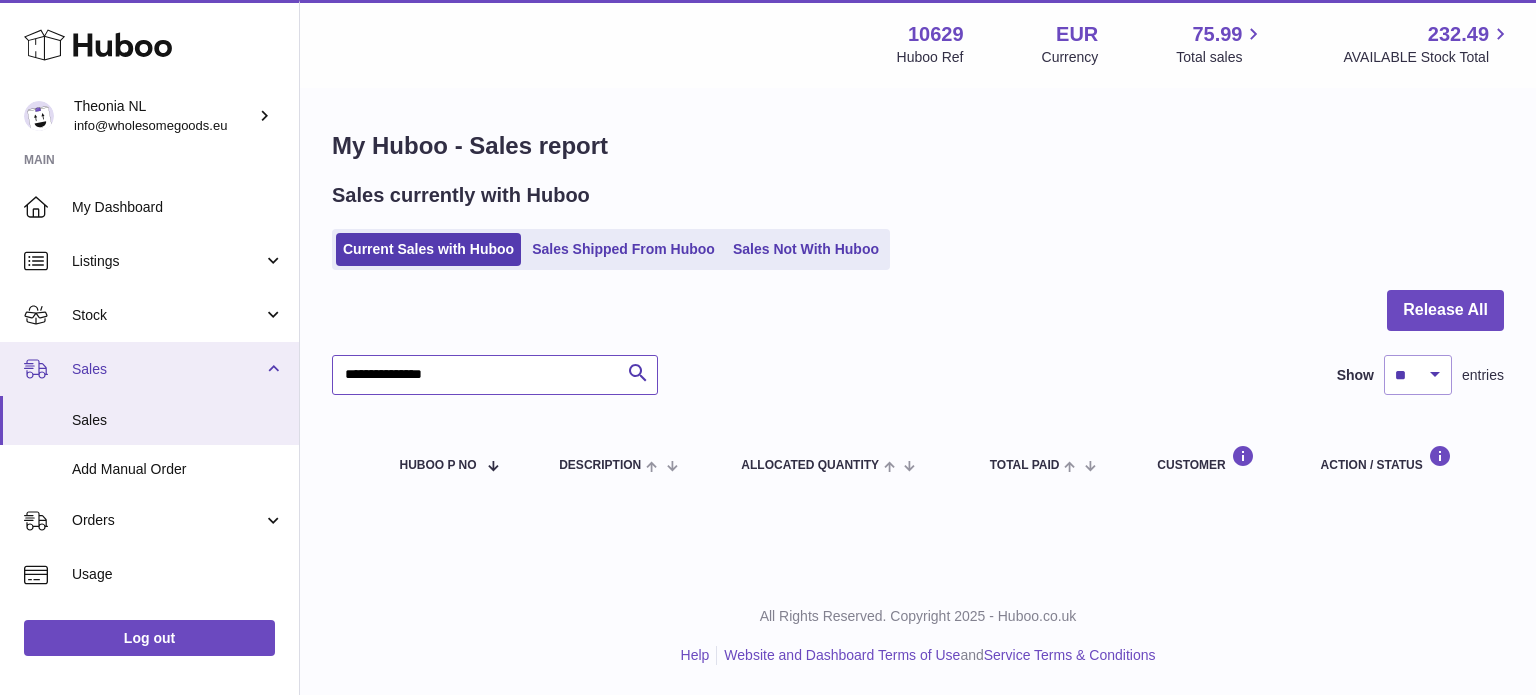 click on "**********" at bounding box center [768, 347] 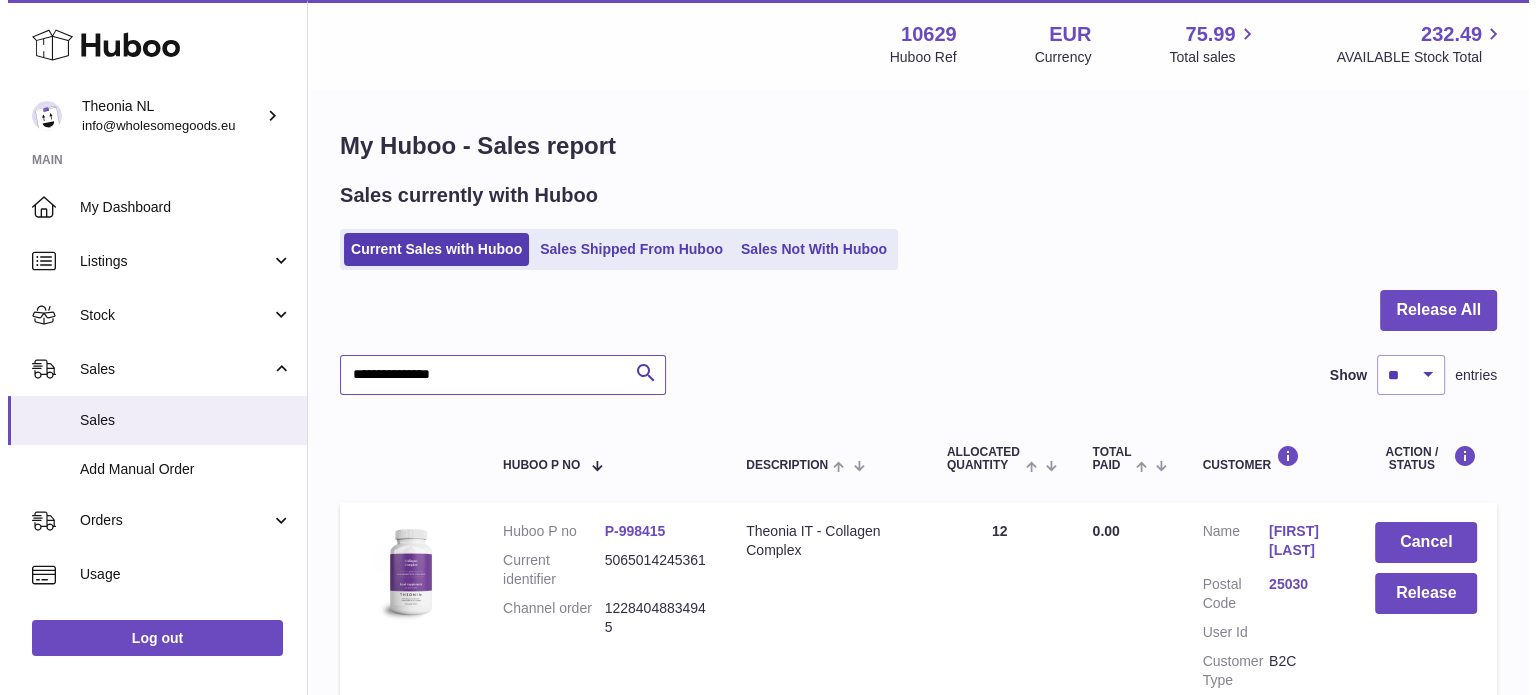 scroll, scrollTop: 191, scrollLeft: 0, axis: vertical 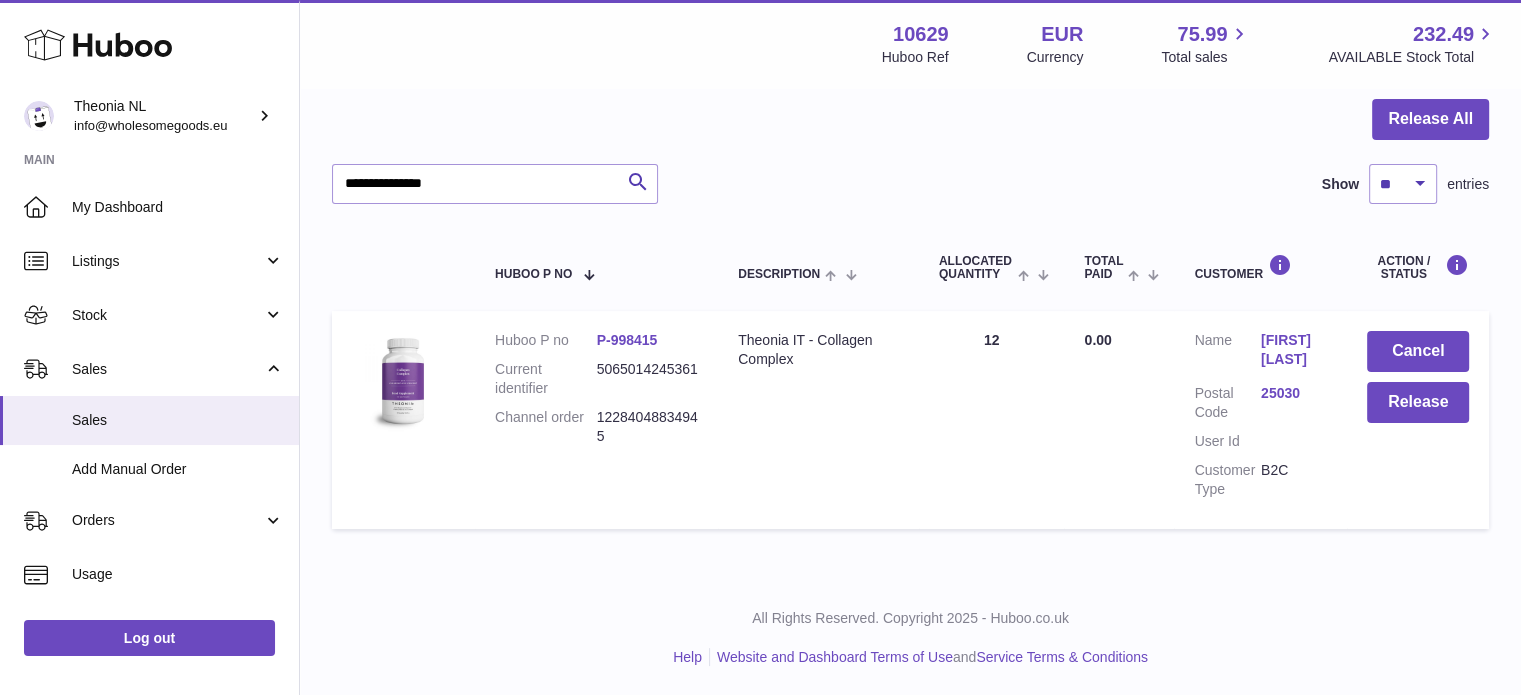 click on "25030" at bounding box center (1294, 393) 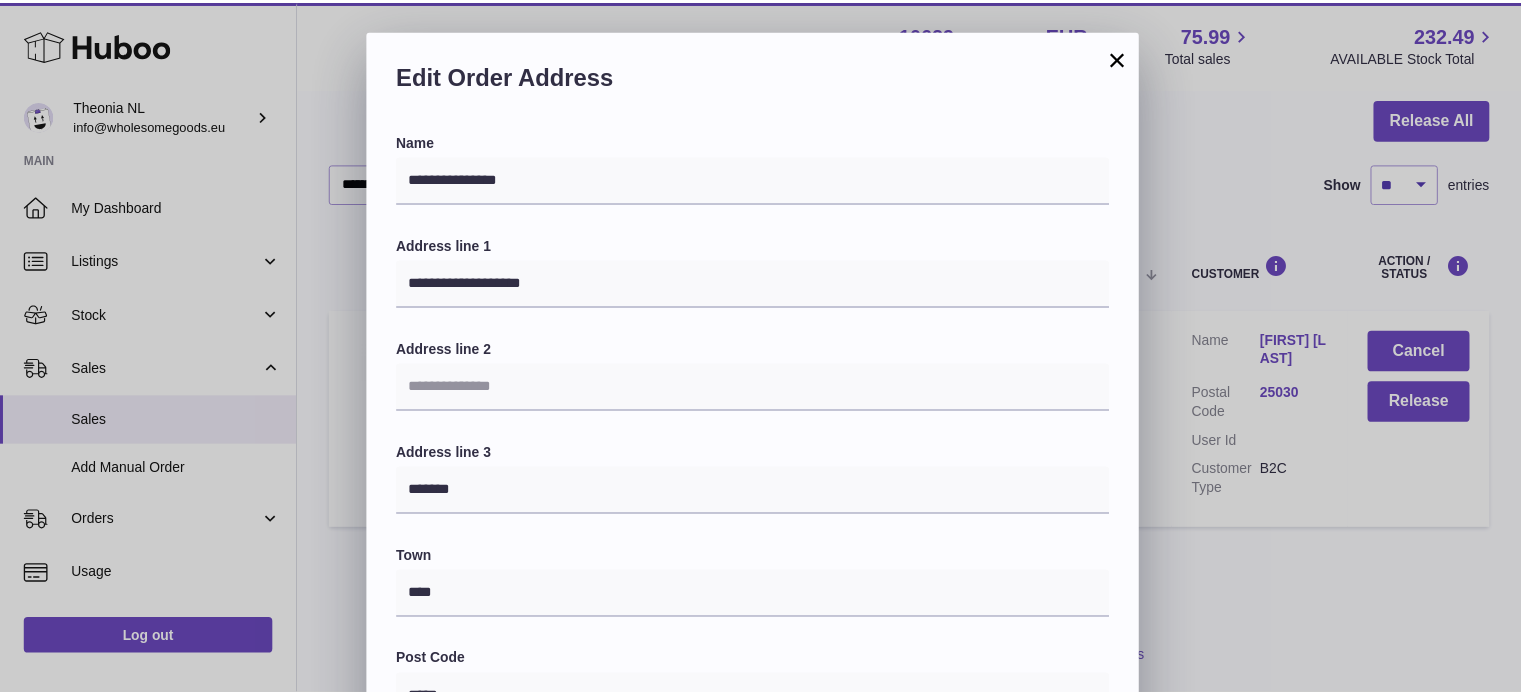 scroll, scrollTop: 564, scrollLeft: 0, axis: vertical 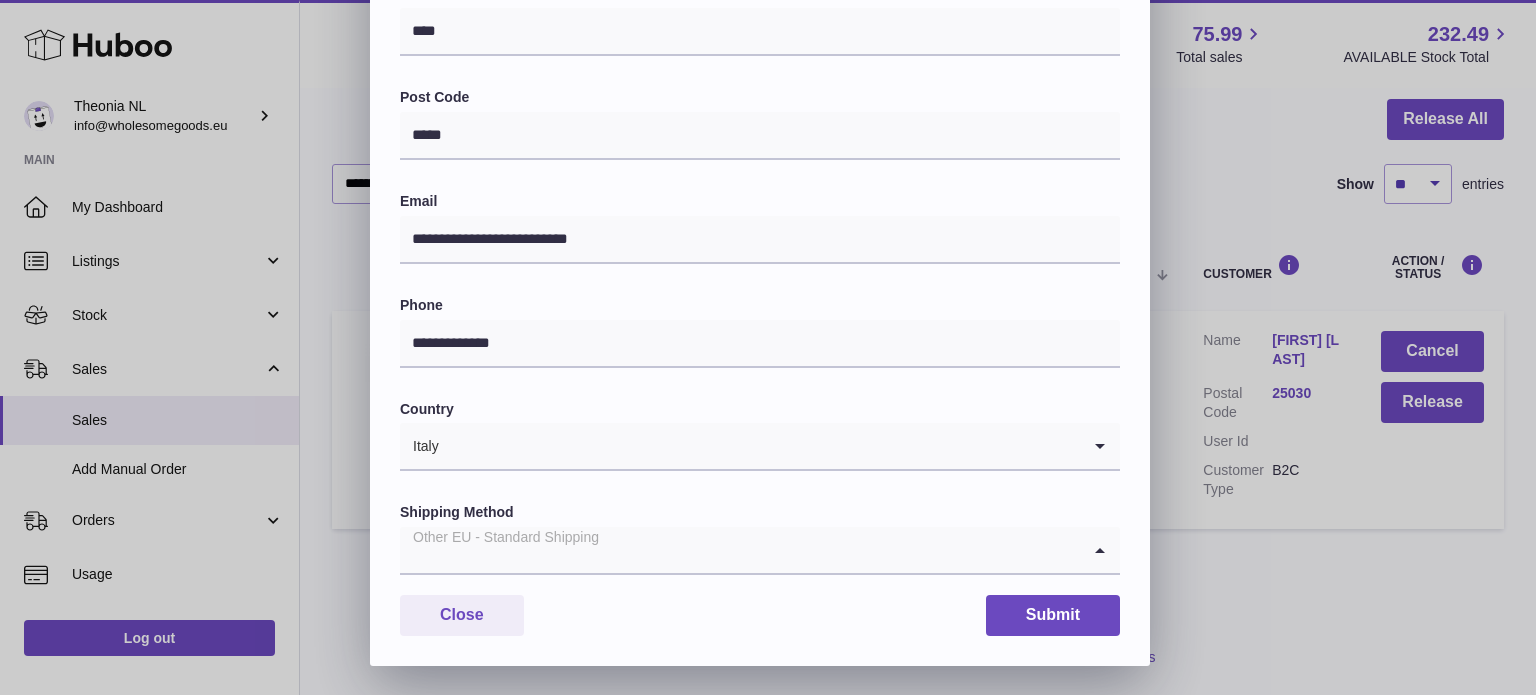 click on "Other EU - Standard Shipping" at bounding box center (740, 550) 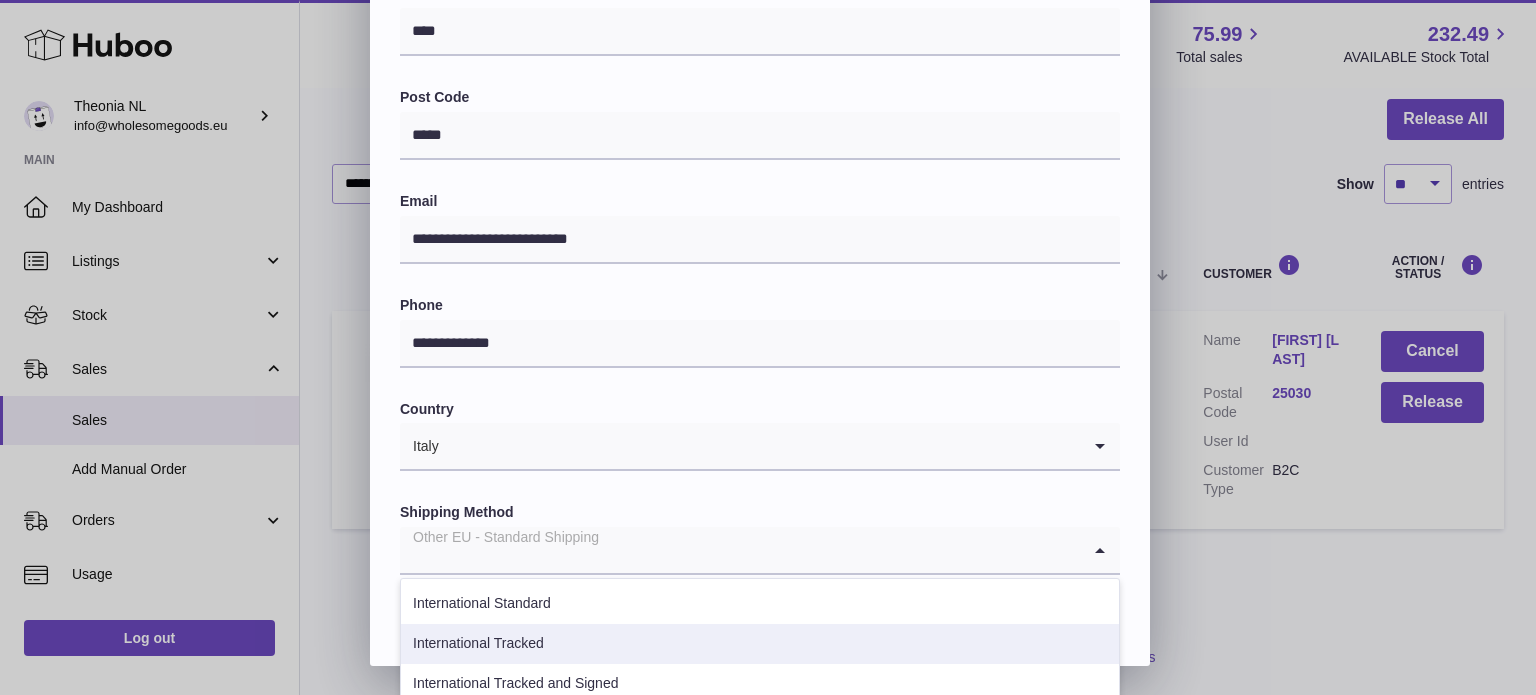click on "International Tracked" at bounding box center (760, 644) 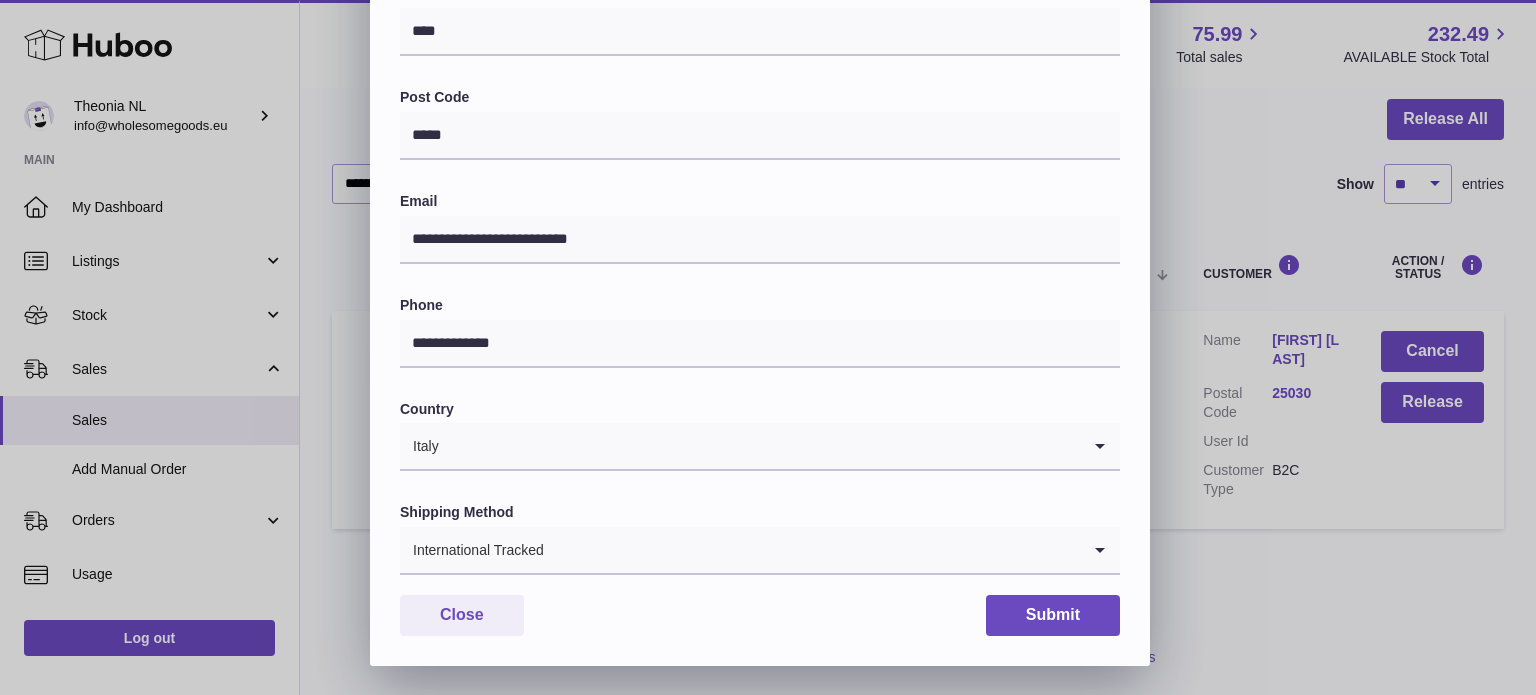 click on "**********" at bounding box center (760, 117) 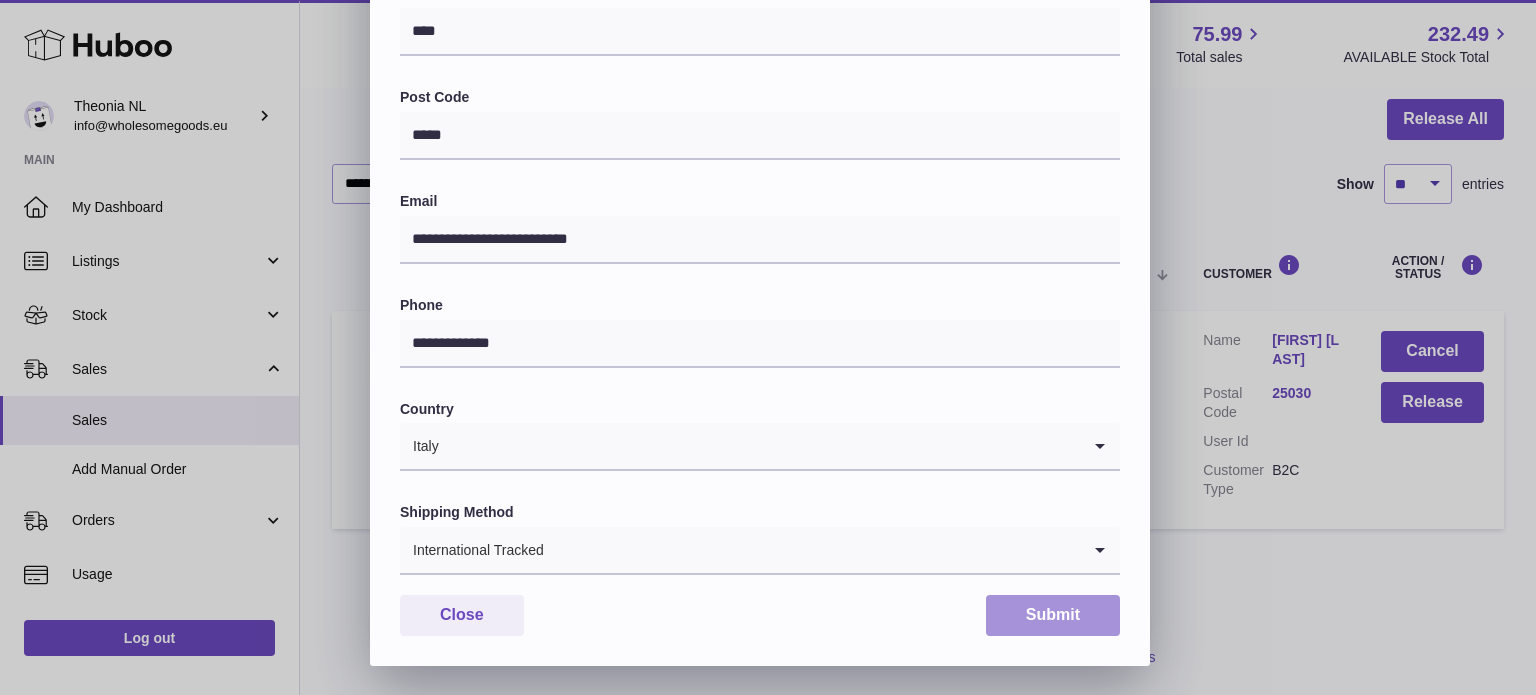 click on "Submit" at bounding box center (1053, 615) 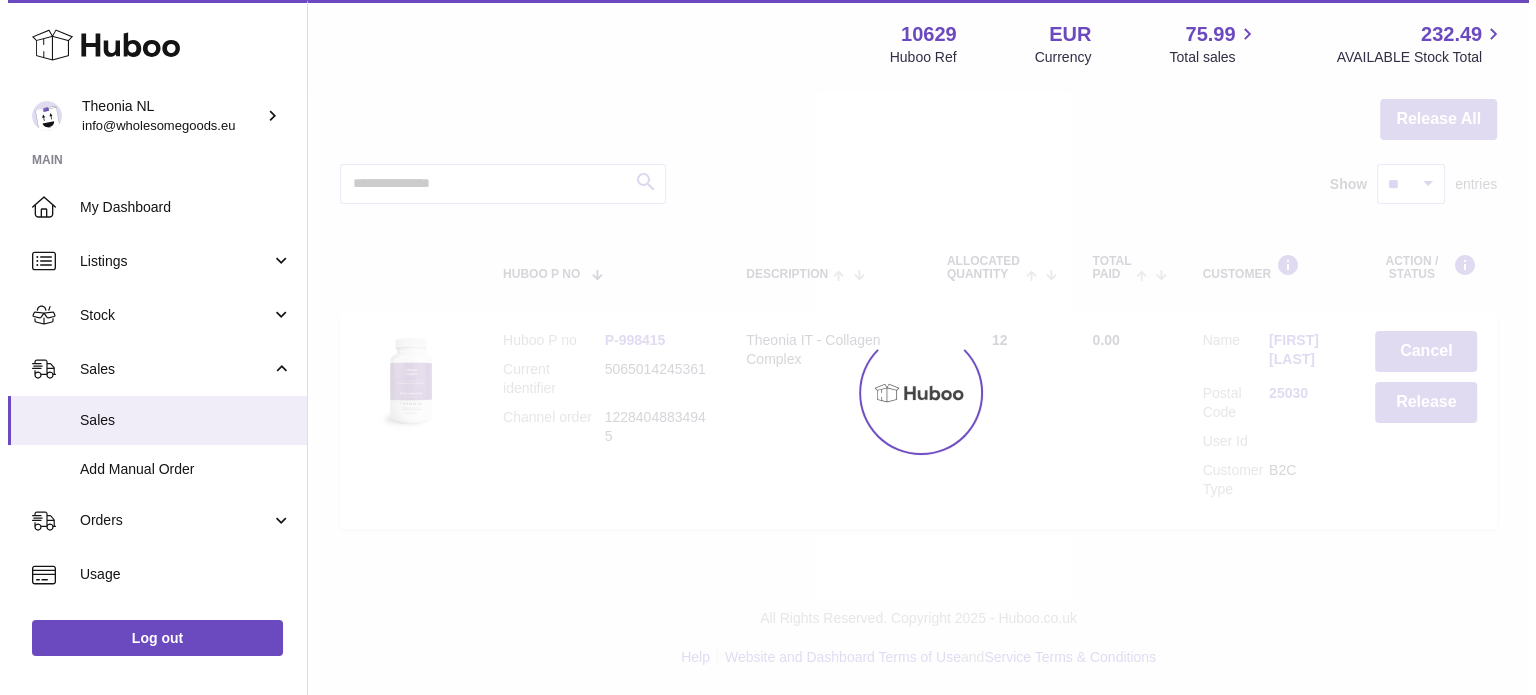 scroll, scrollTop: 0, scrollLeft: 0, axis: both 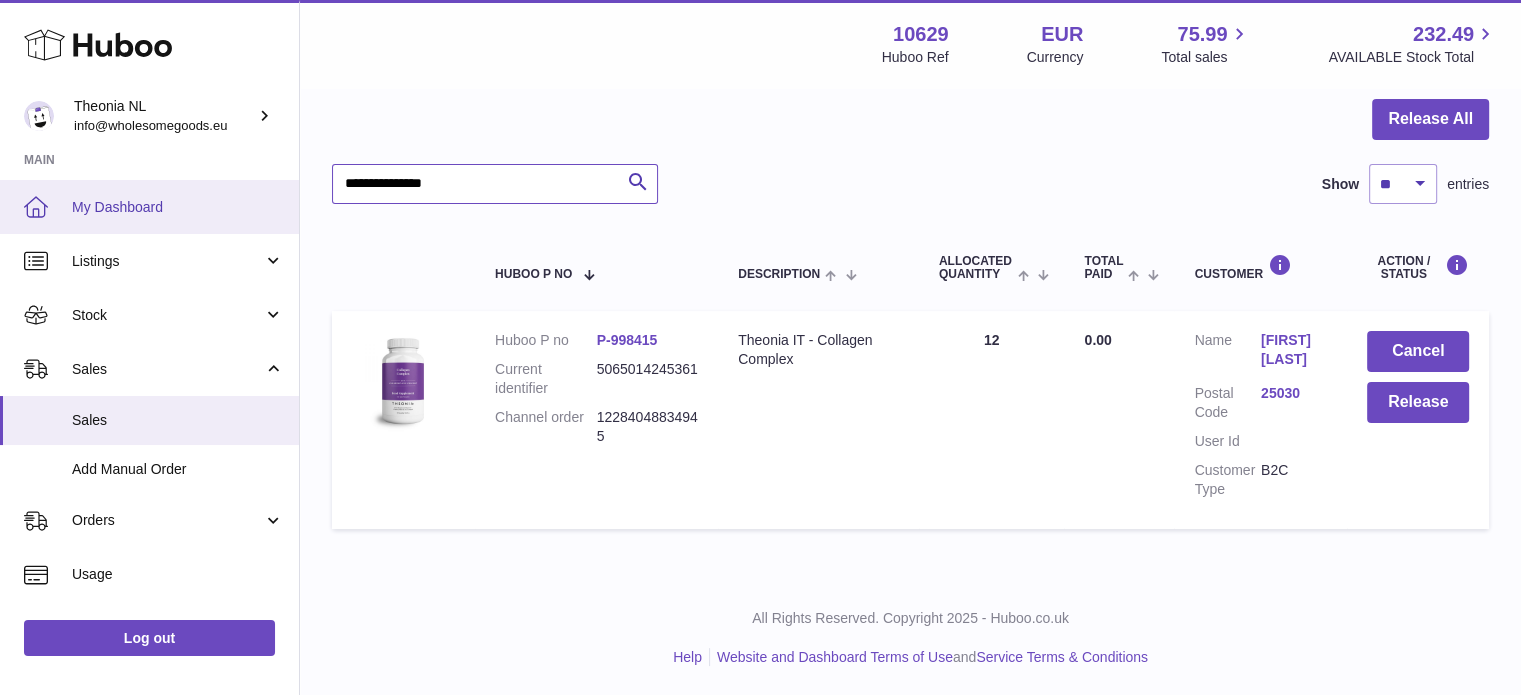 drag, startPoint x: 275, startPoint y: 203, endPoint x: 131, endPoint y: 210, distance: 144.17004 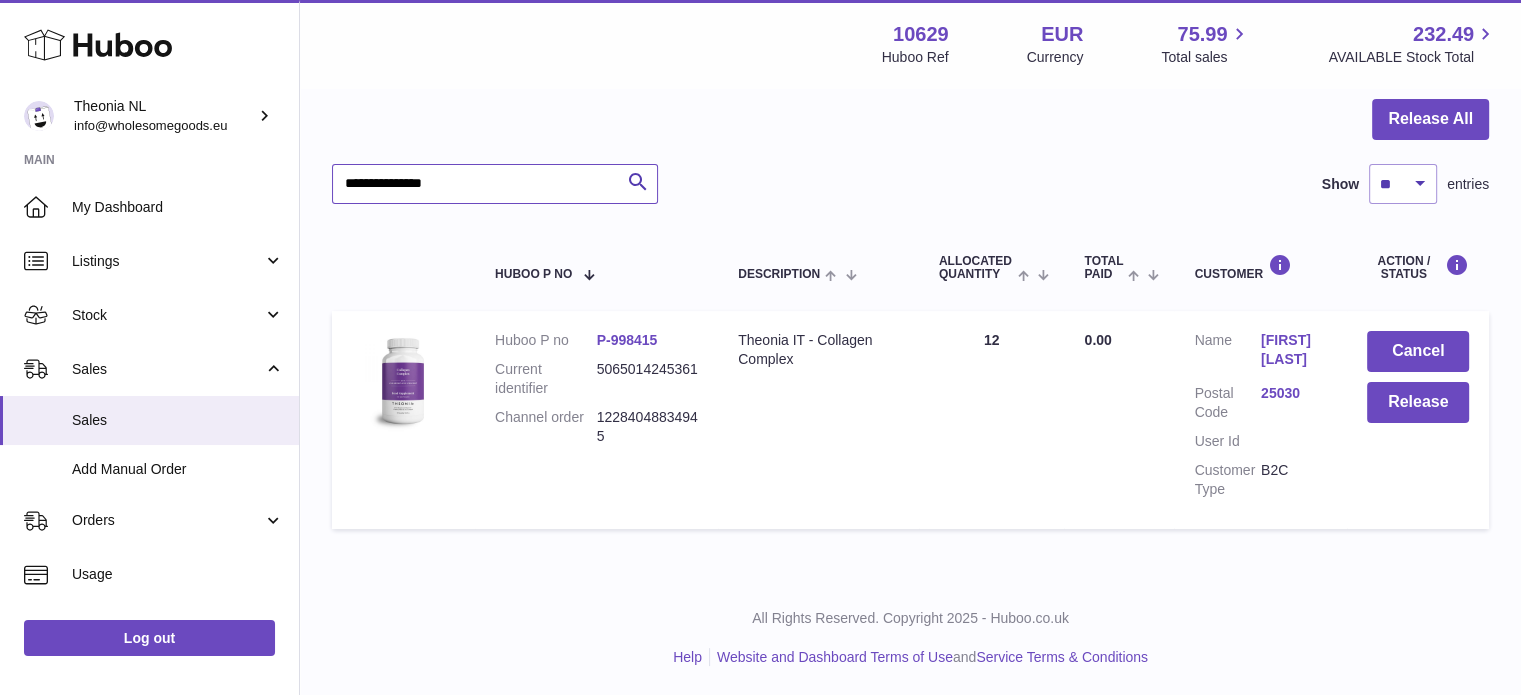 paste 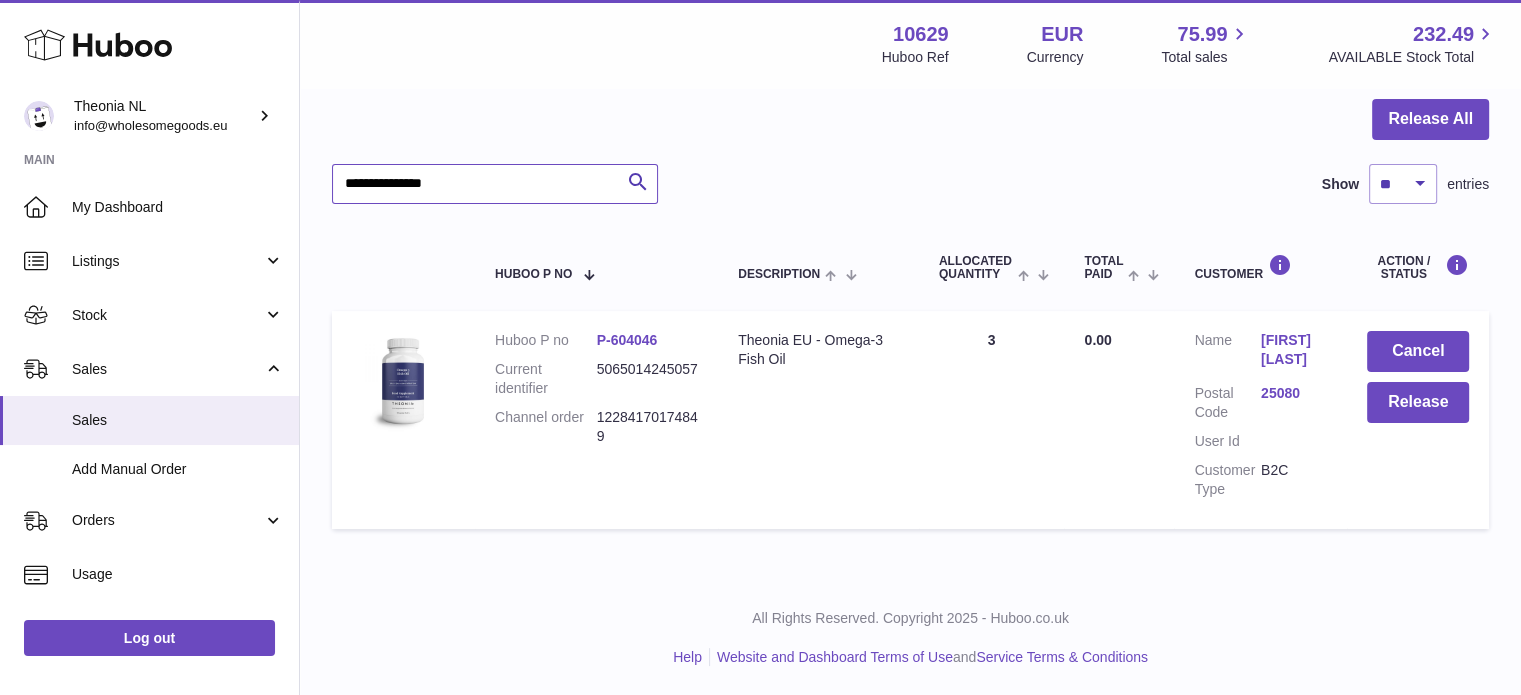 type on "**********" 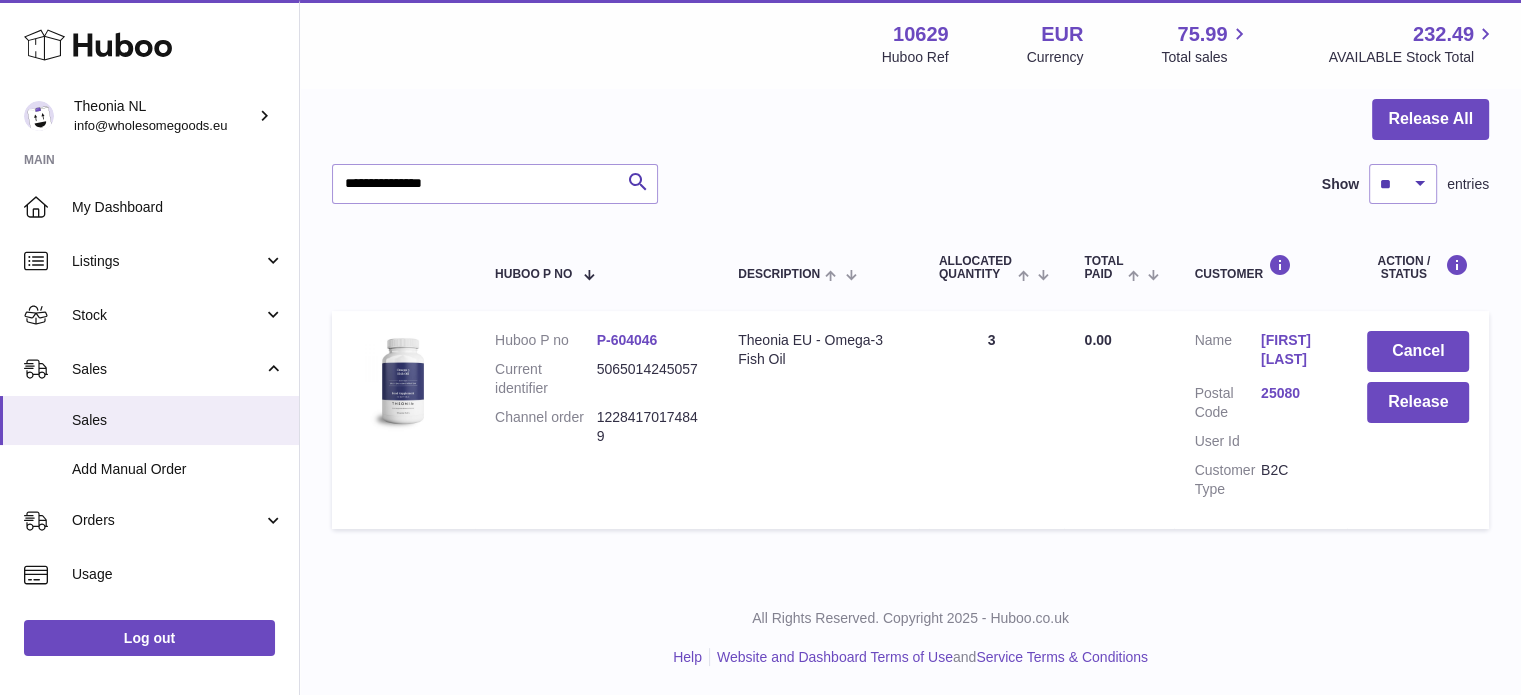 click on "25080" at bounding box center [1294, 393] 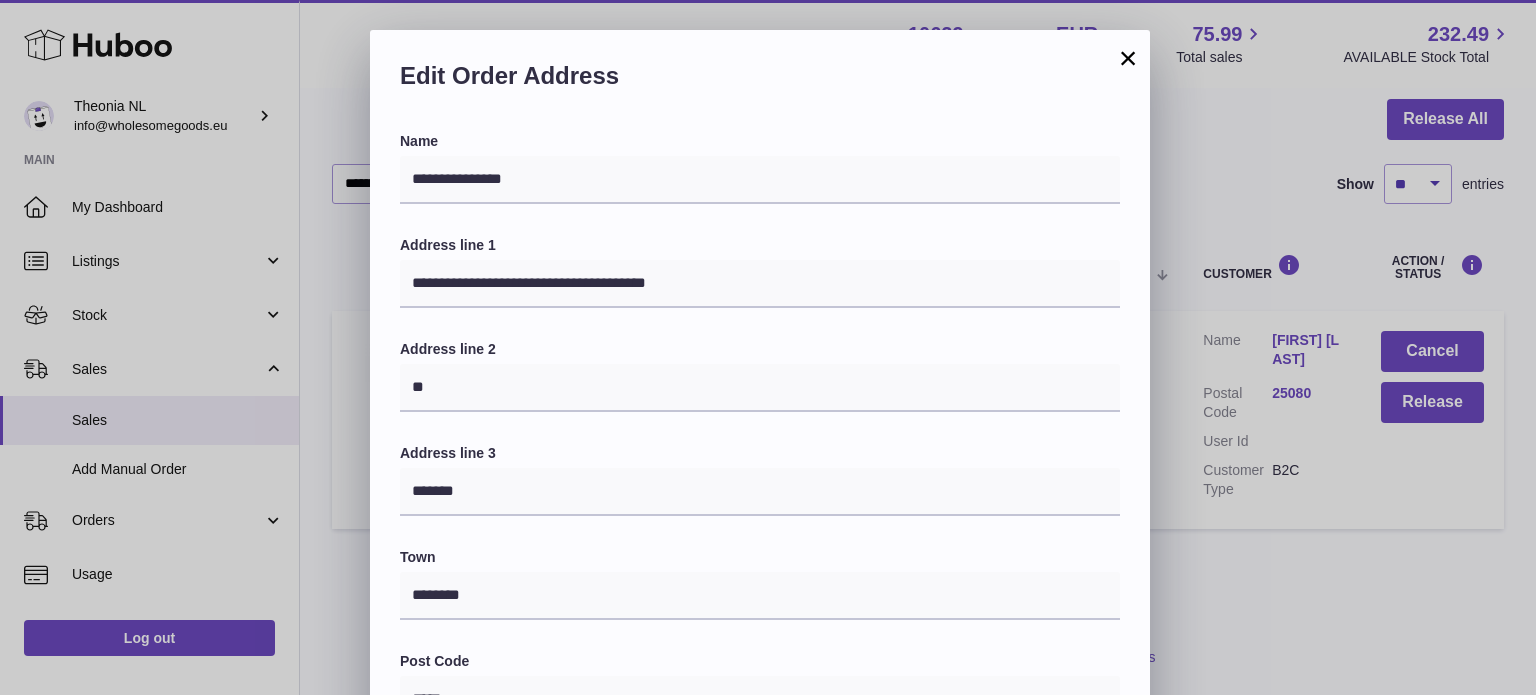 scroll, scrollTop: 564, scrollLeft: 0, axis: vertical 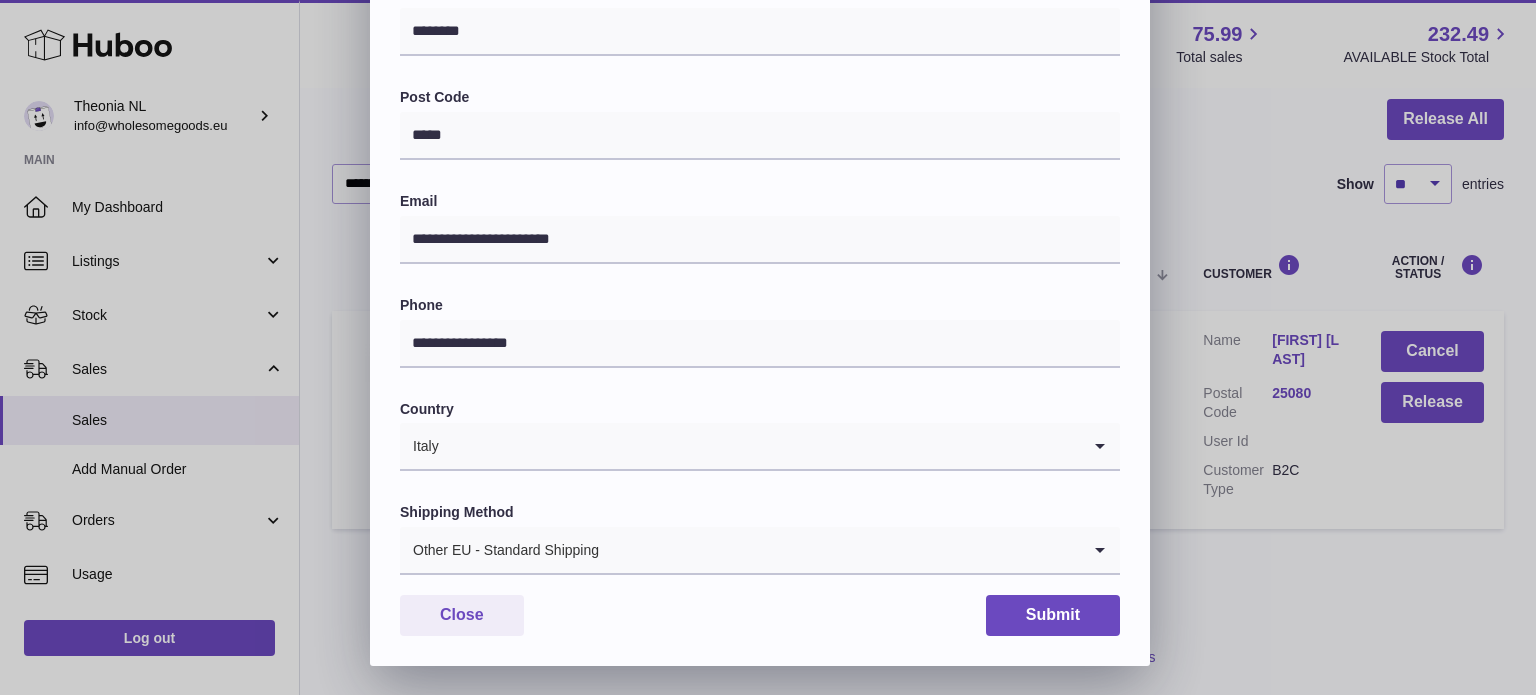click on "Other EU - Standard Shipping" at bounding box center (740, 550) 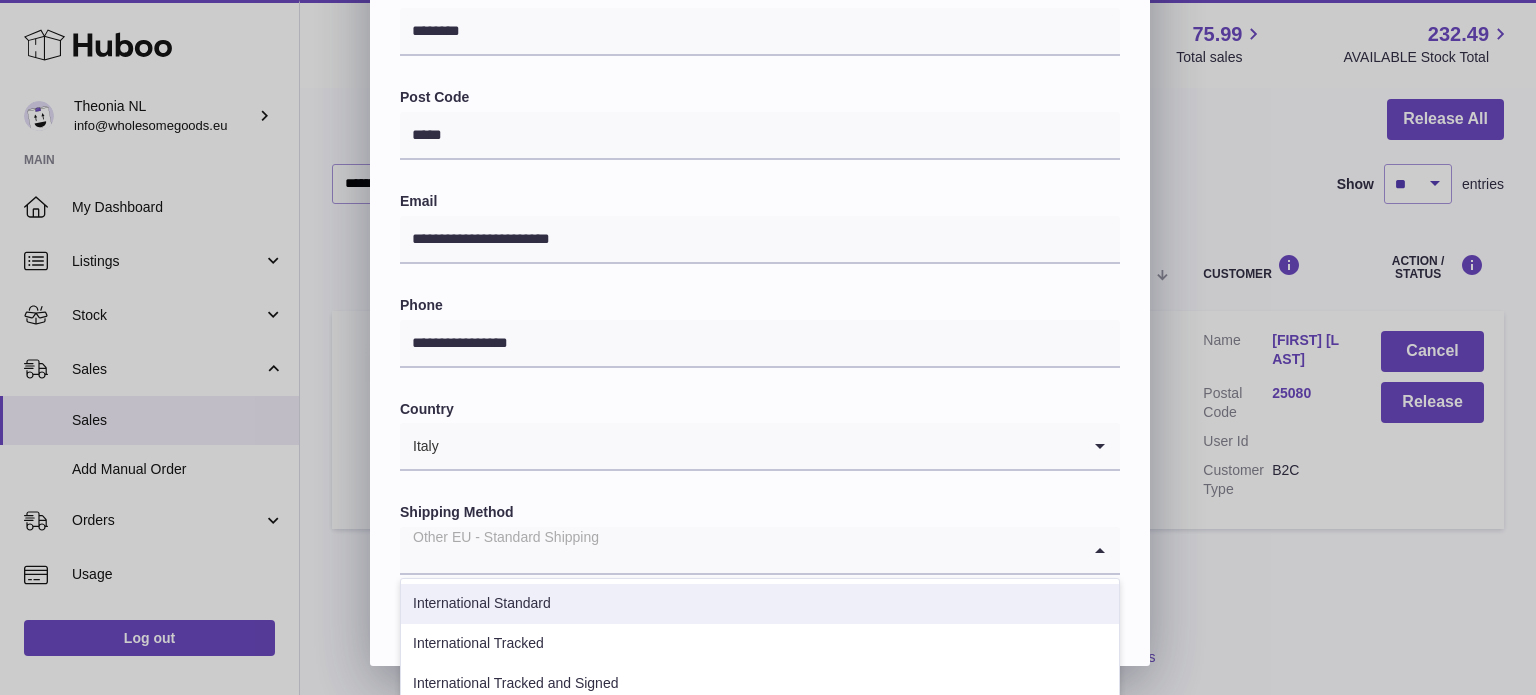 click on "International Tracked" at bounding box center (760, 644) 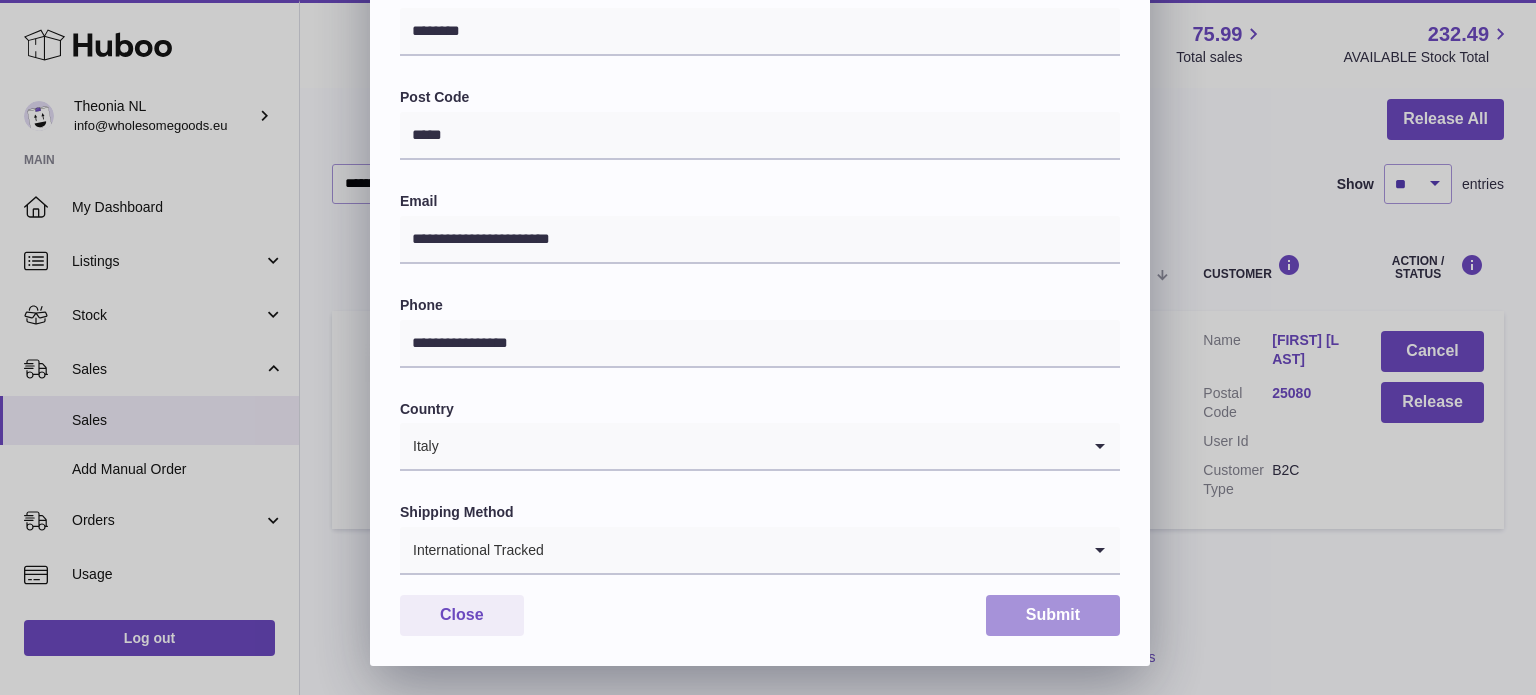 click on "Submit" at bounding box center (1053, 615) 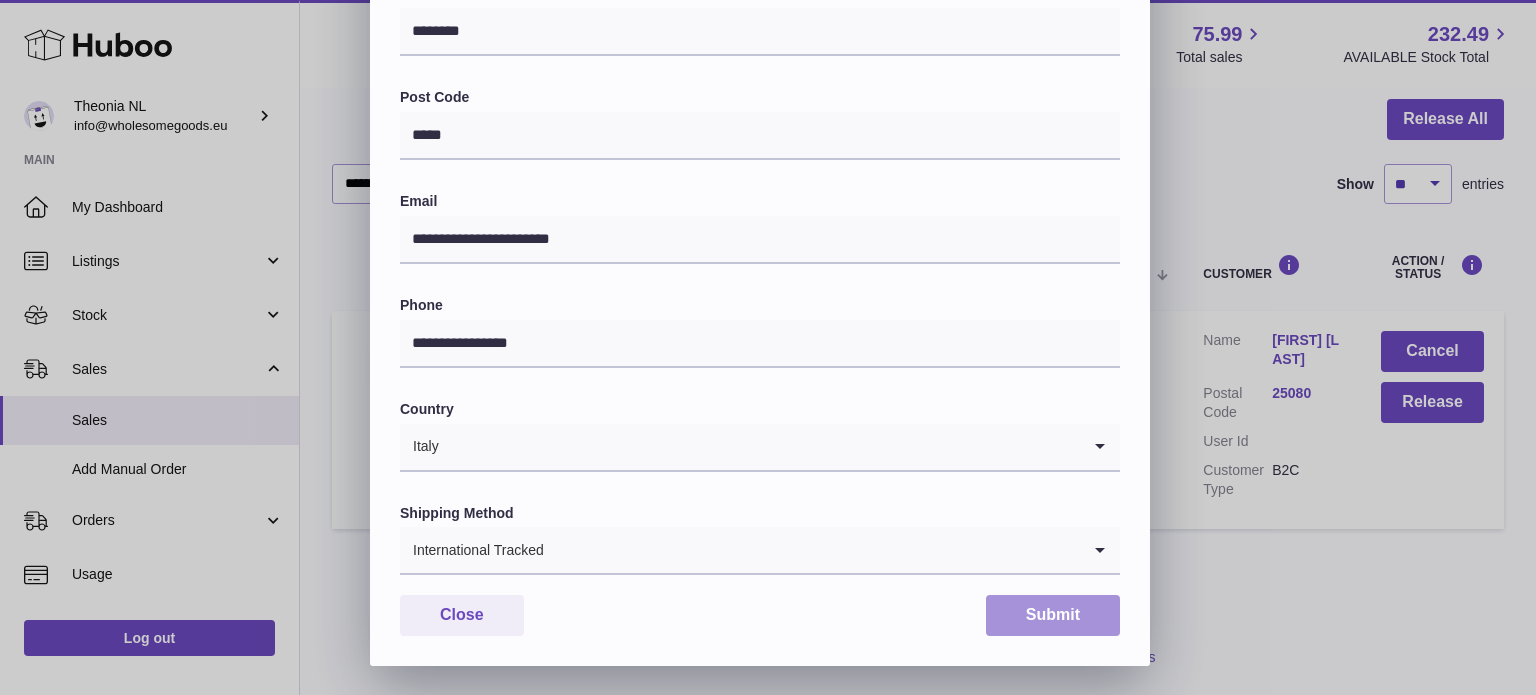 scroll, scrollTop: 84, scrollLeft: 0, axis: vertical 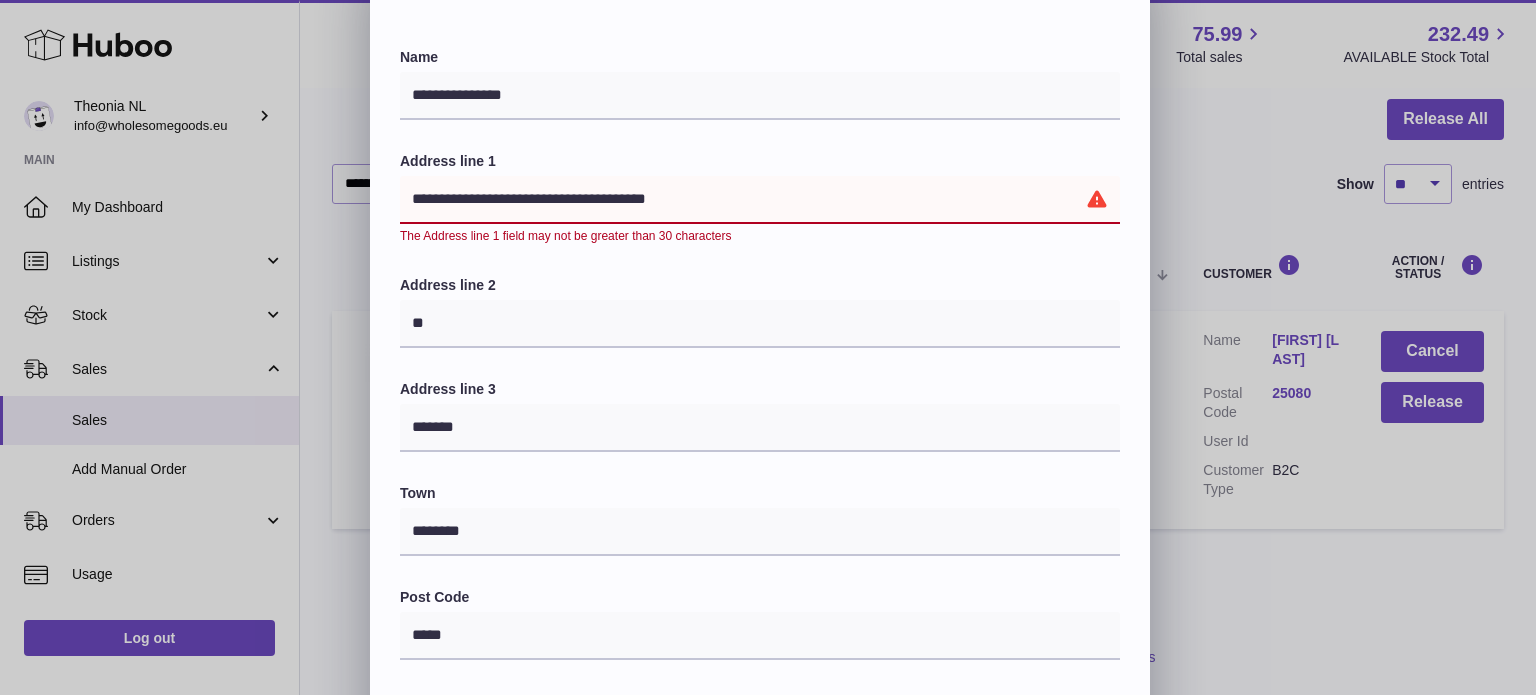 drag, startPoint x: 560, startPoint y: 198, endPoint x: 715, endPoint y: 195, distance: 155.02902 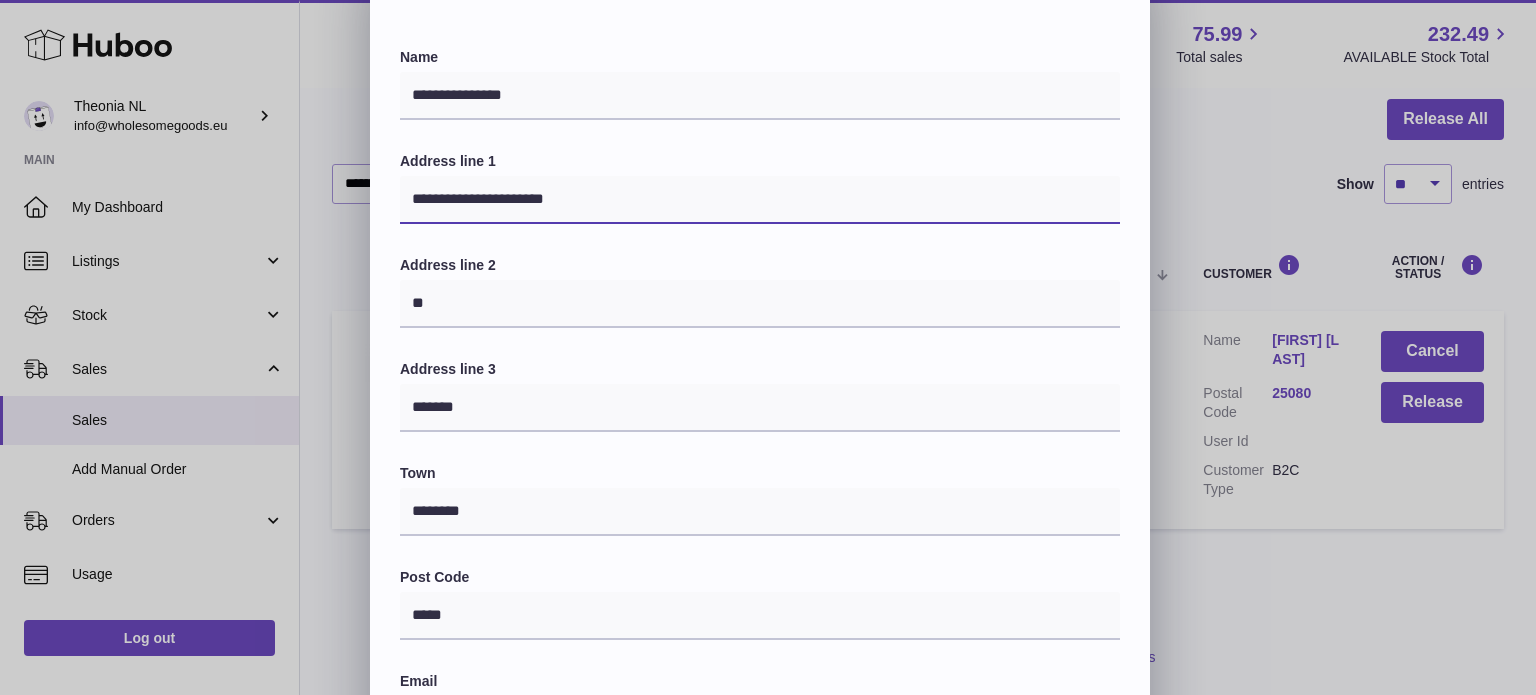type on "**********" 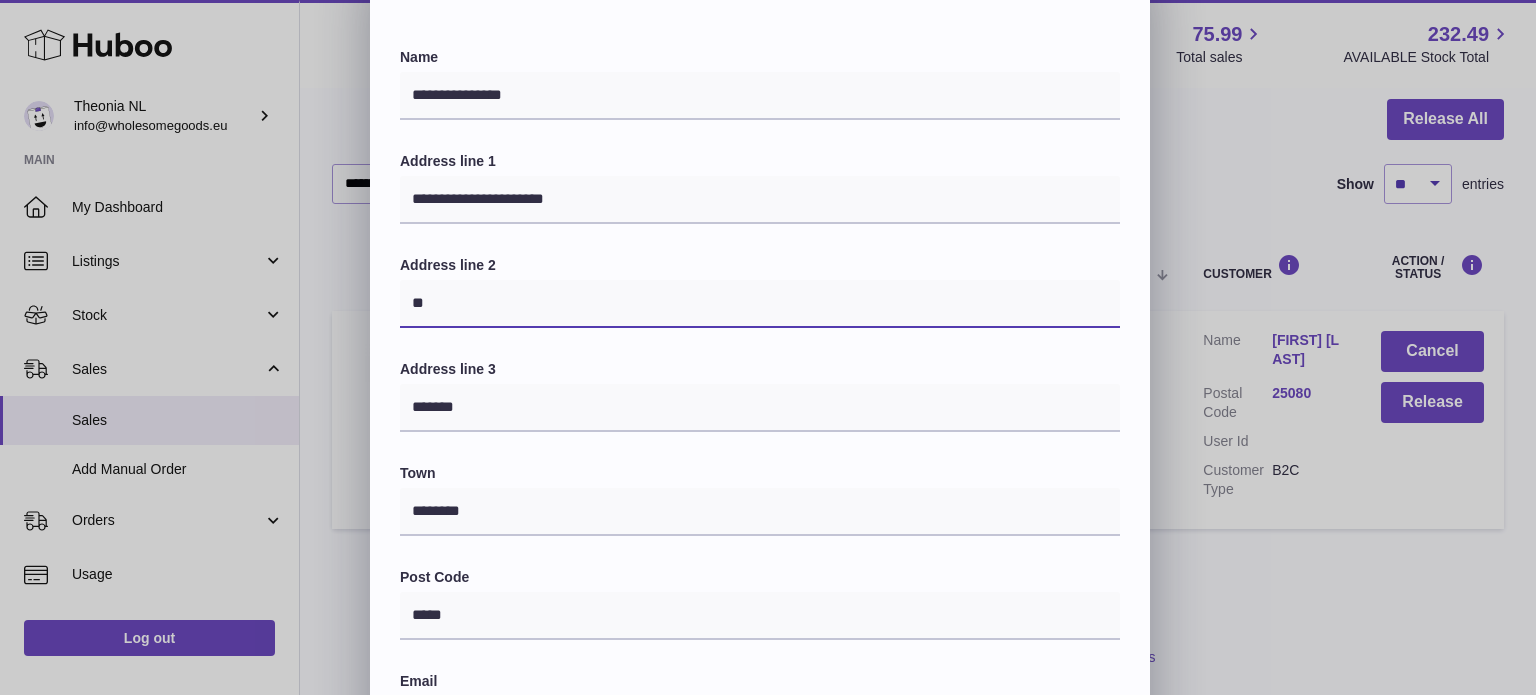 drag, startPoint x: 540, startPoint y: 294, endPoint x: 160, endPoint y: 283, distance: 380.15918 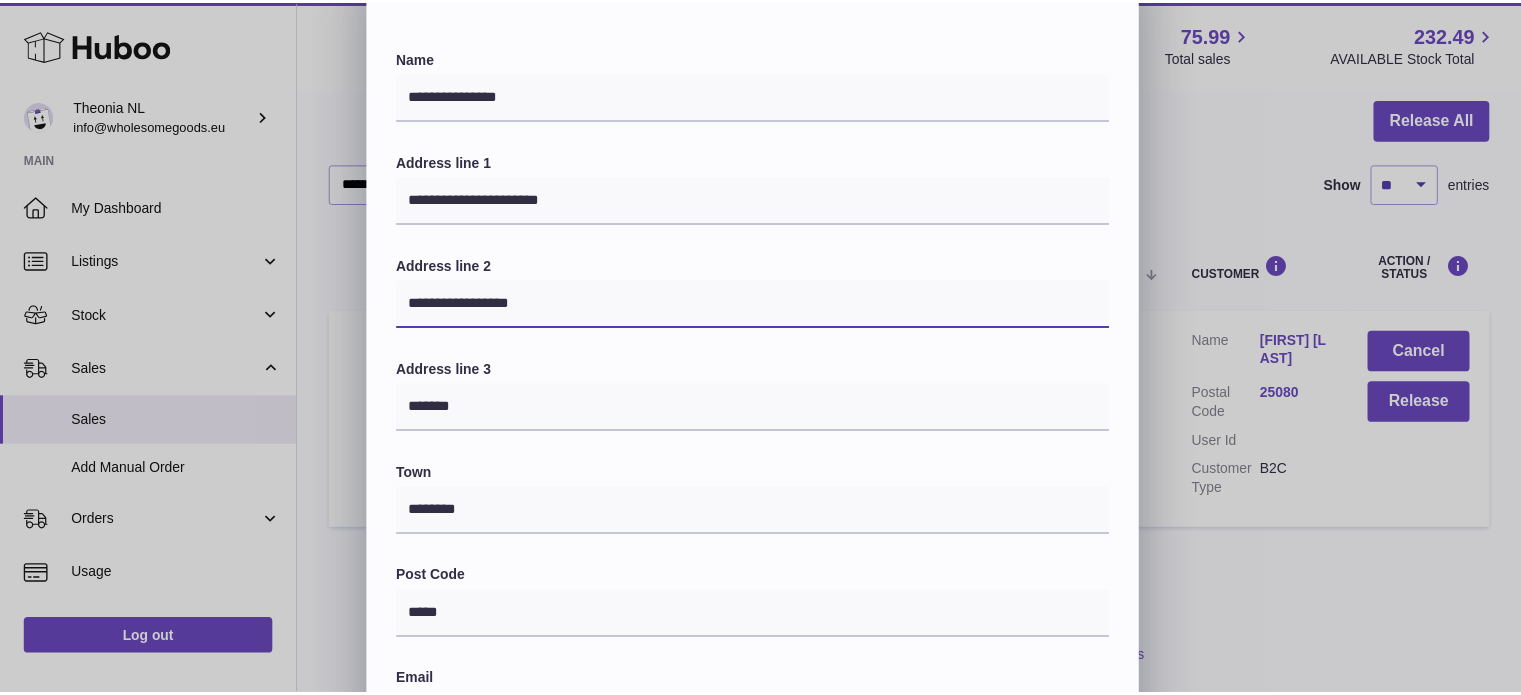 scroll, scrollTop: 564, scrollLeft: 0, axis: vertical 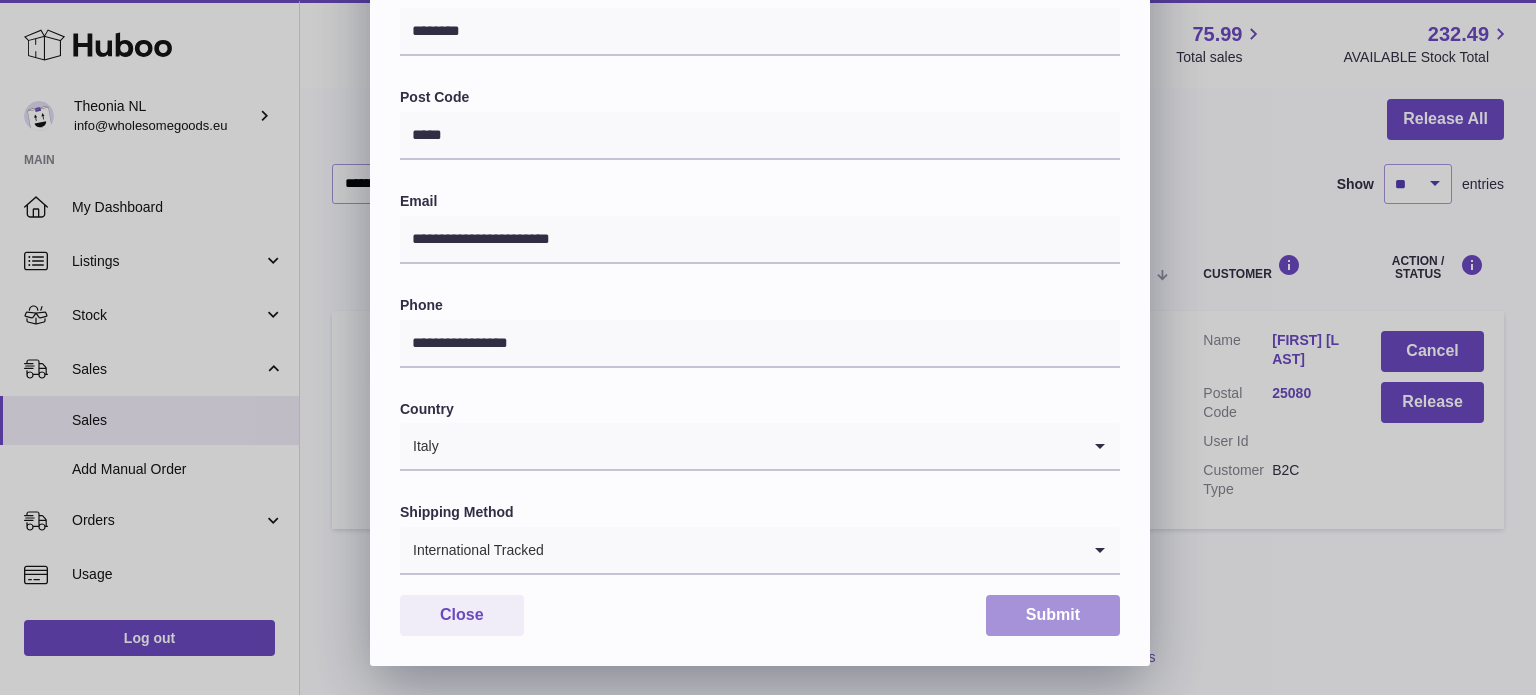 type on "**********" 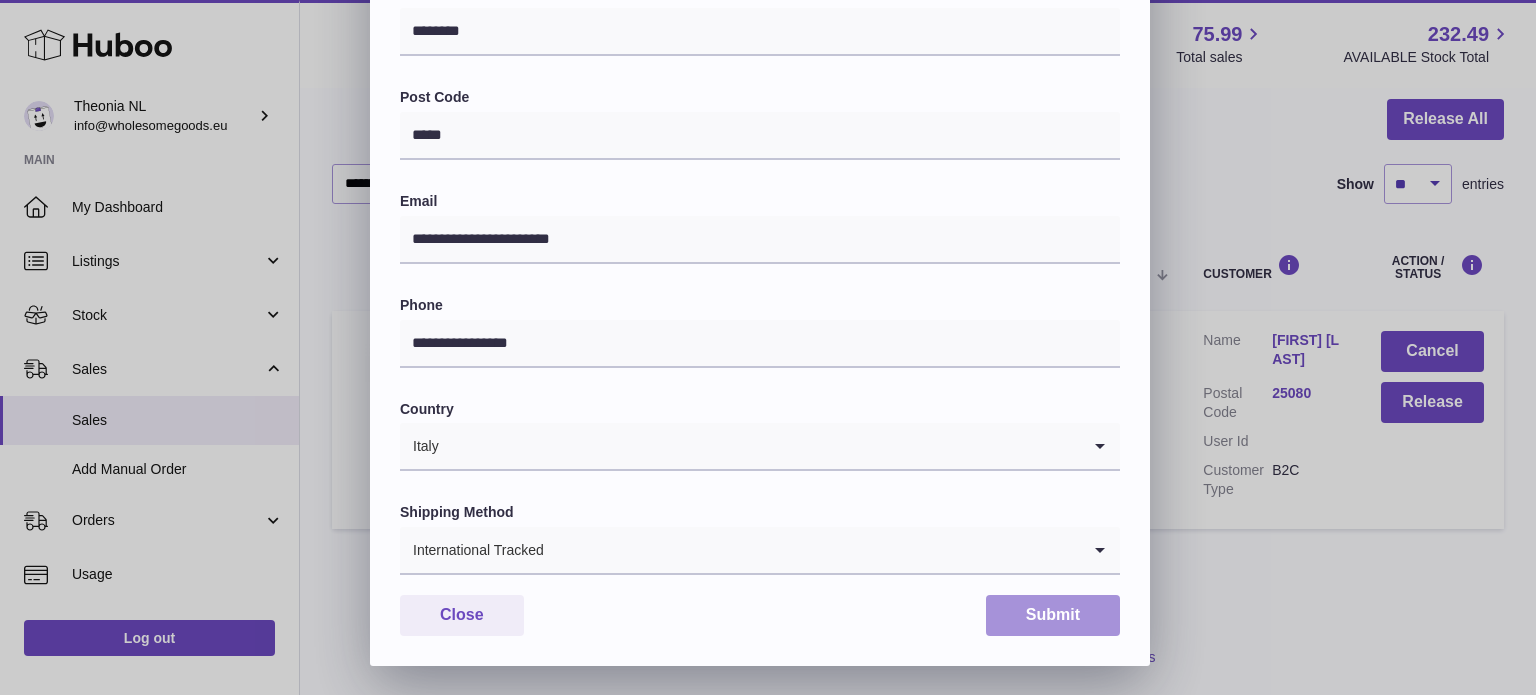 click on "Submit" at bounding box center (1053, 615) 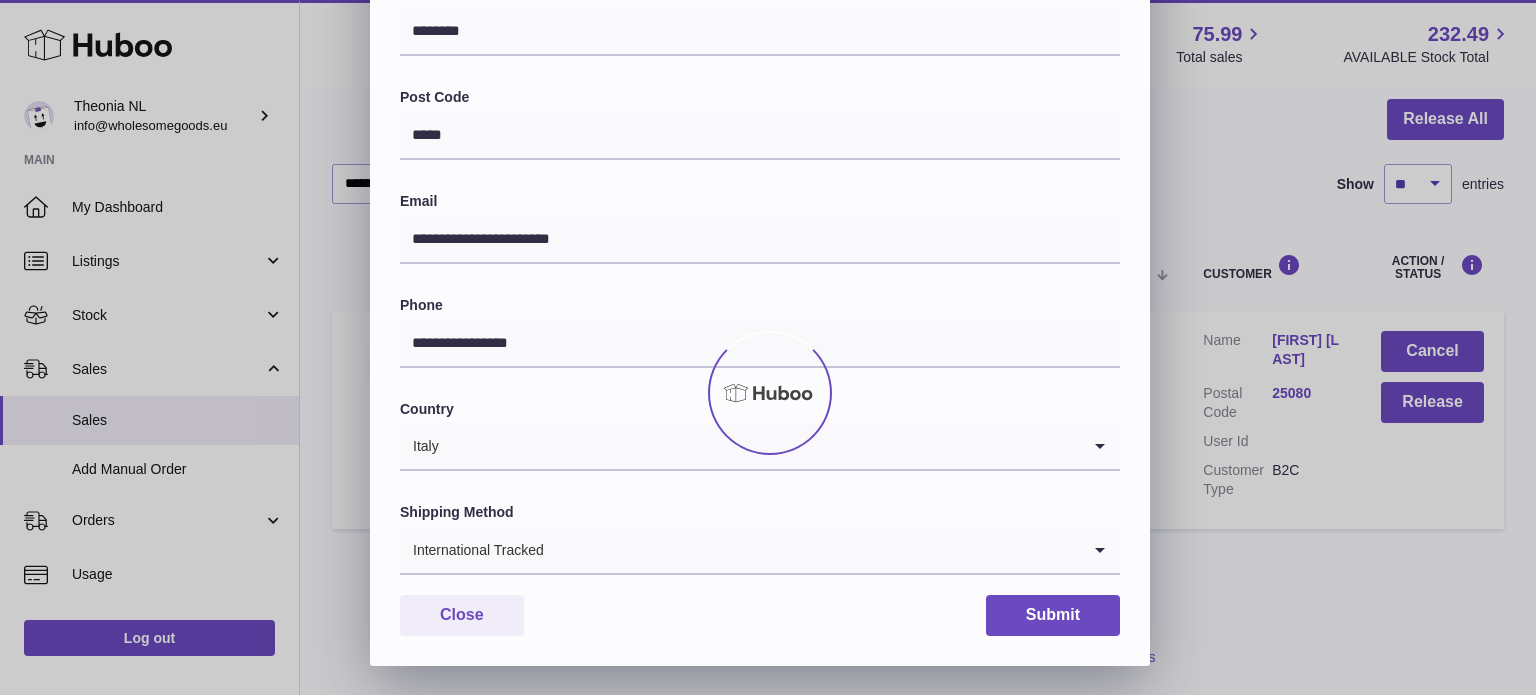 scroll, scrollTop: 0, scrollLeft: 0, axis: both 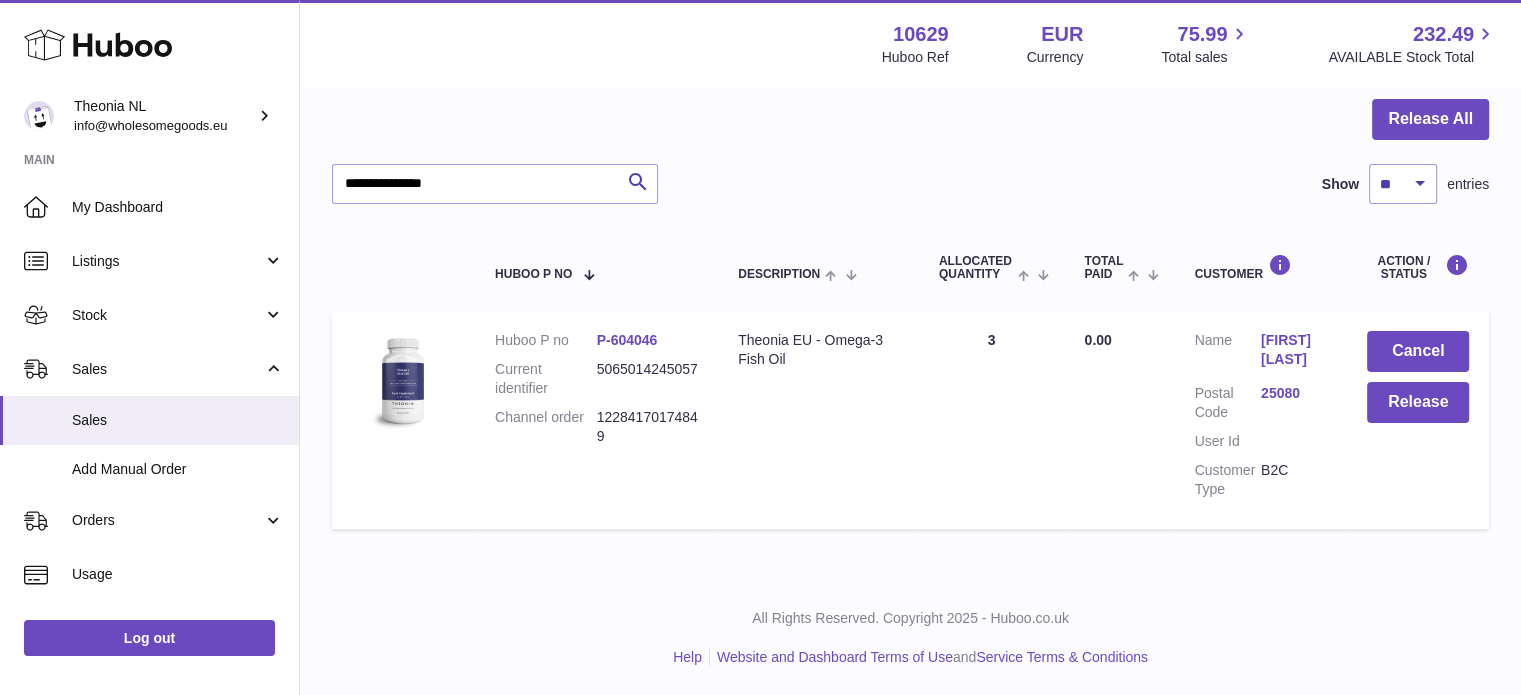 click on "25080" at bounding box center [1294, 393] 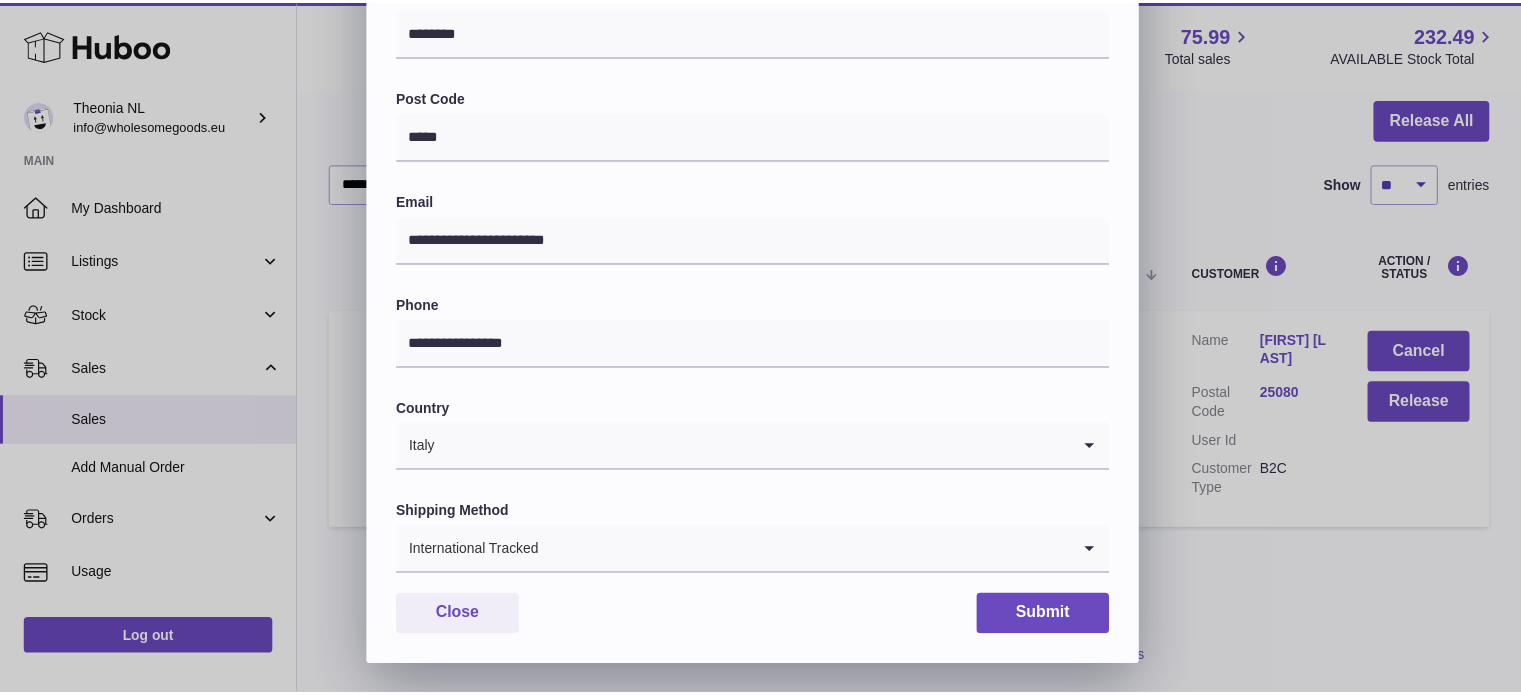 scroll, scrollTop: 0, scrollLeft: 0, axis: both 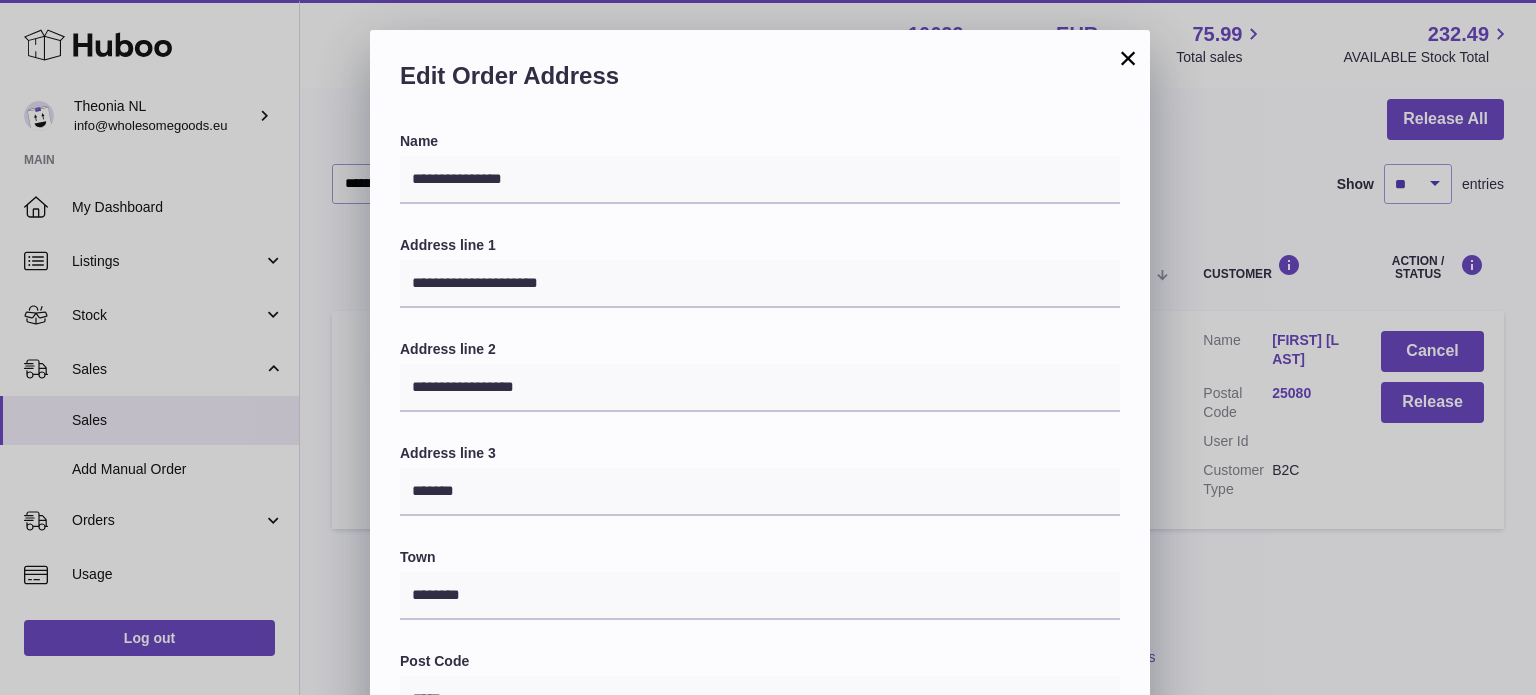 click on "×" at bounding box center (1128, 58) 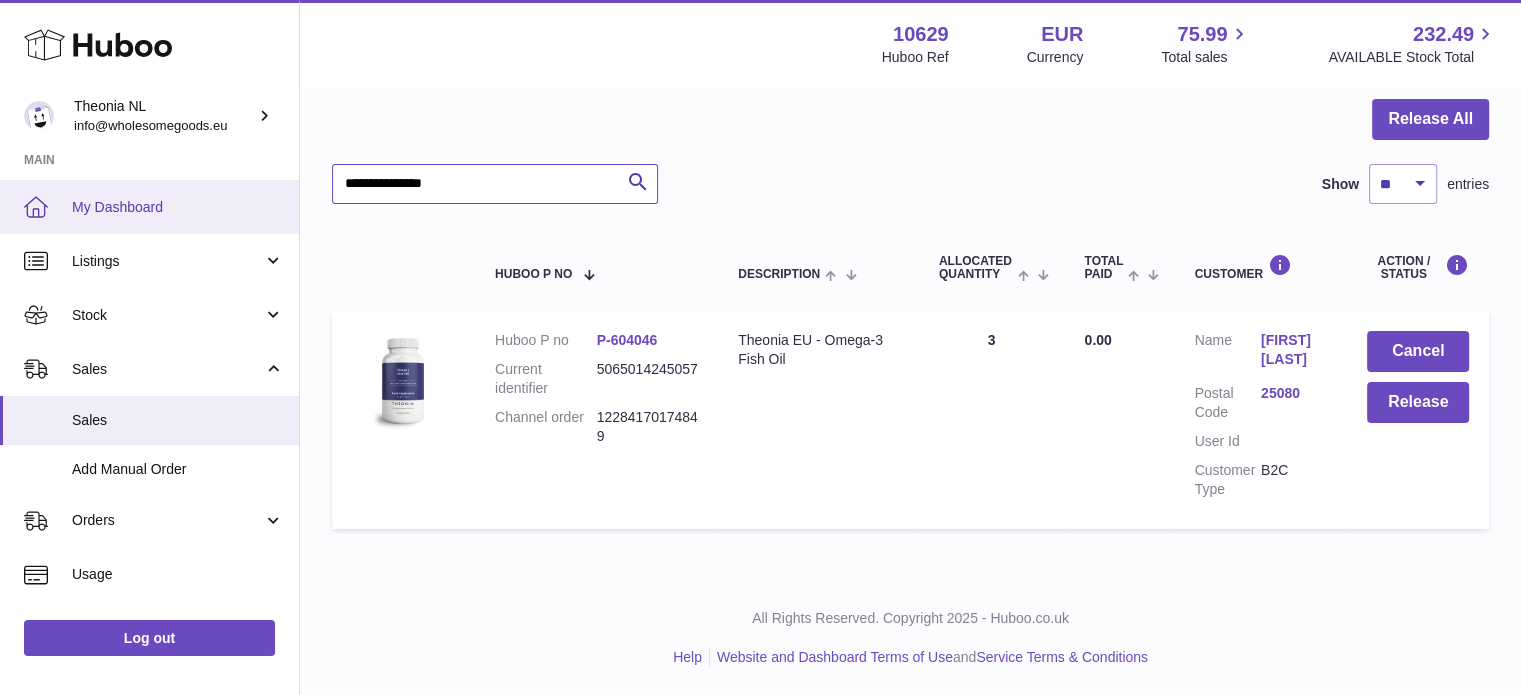 drag, startPoint x: 557, startPoint y: 201, endPoint x: 135, endPoint y: 231, distance: 423.065 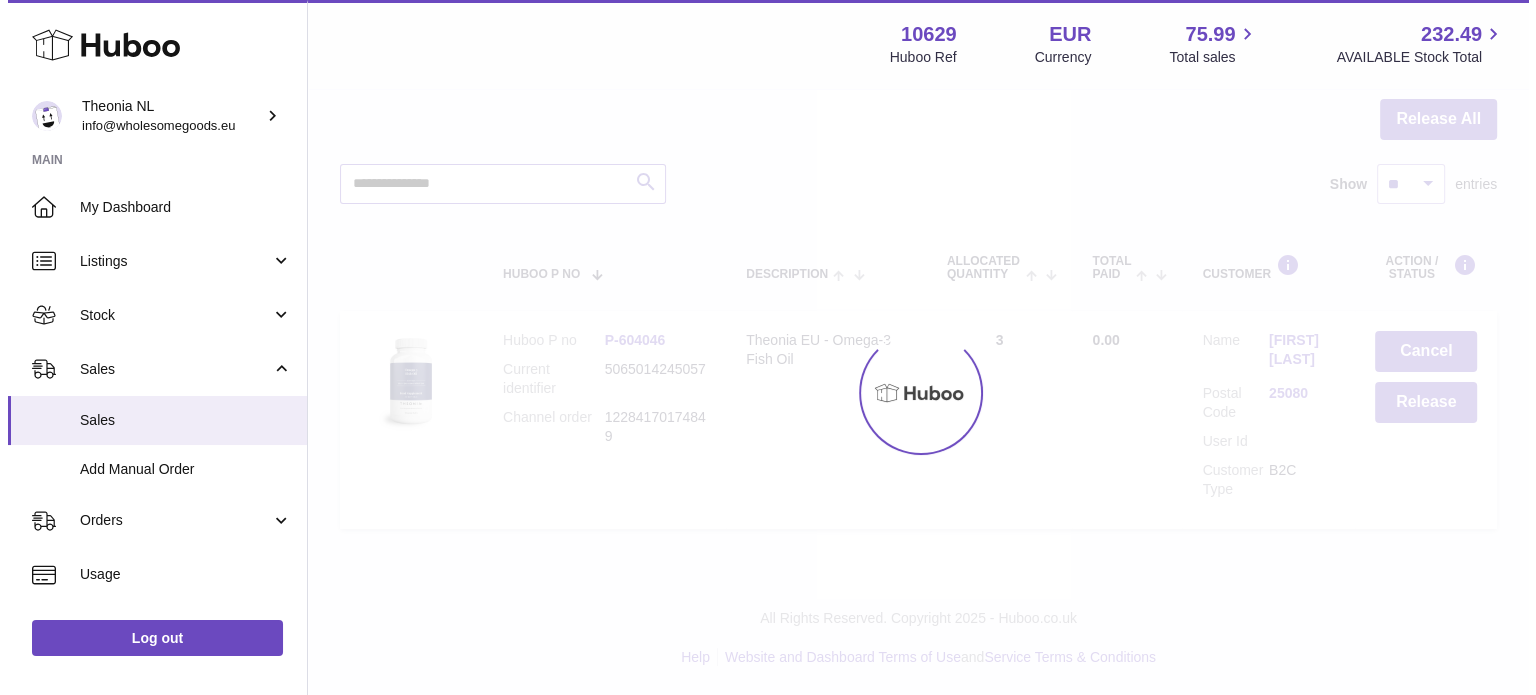 scroll, scrollTop: 0, scrollLeft: 0, axis: both 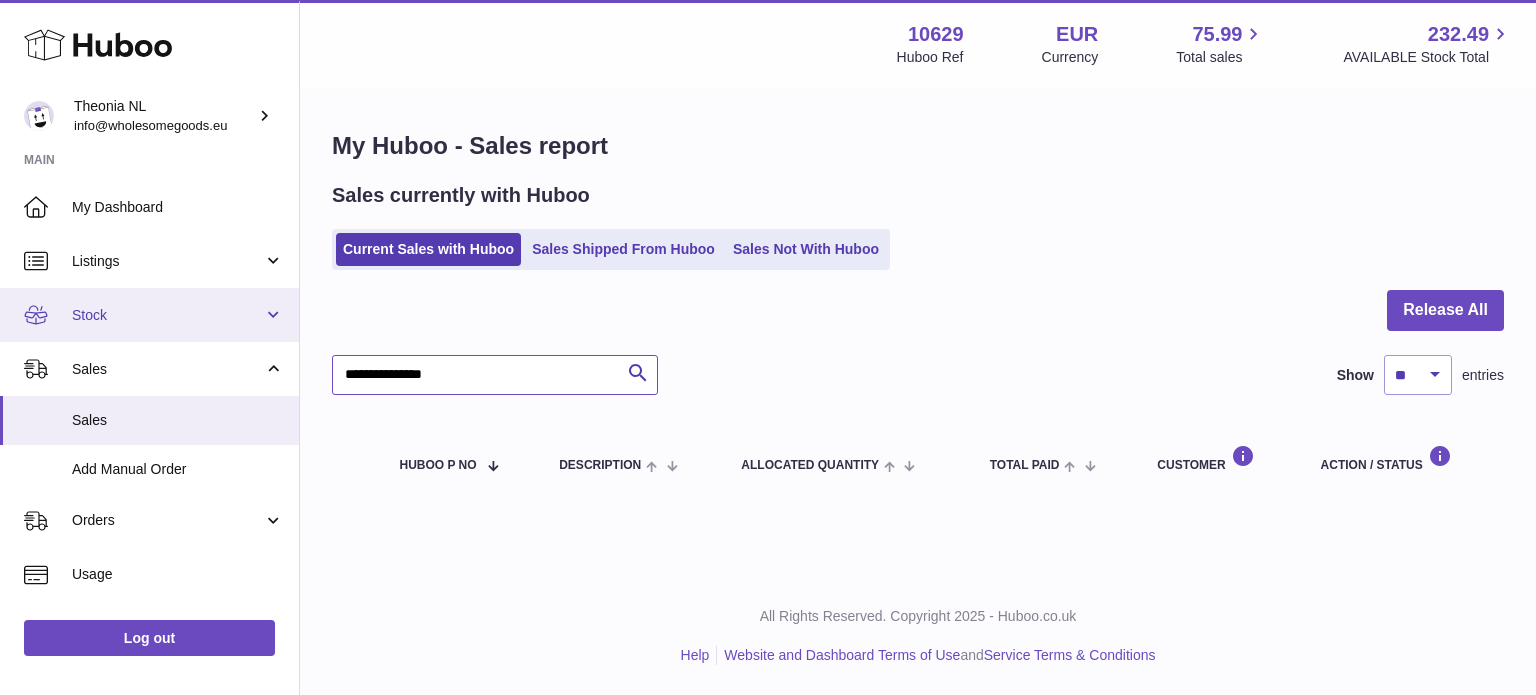 drag, startPoint x: 519, startPoint y: 369, endPoint x: 13, endPoint y: 334, distance: 507.209 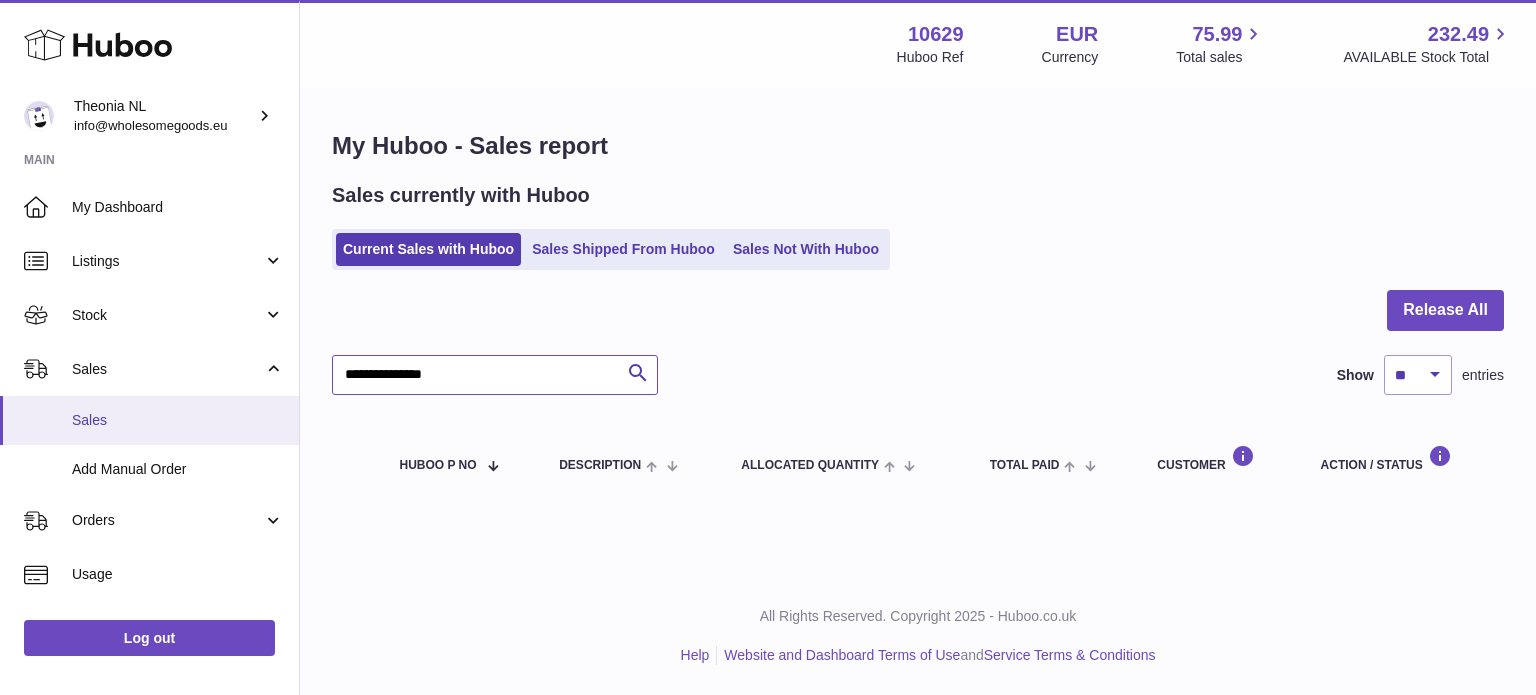 paste 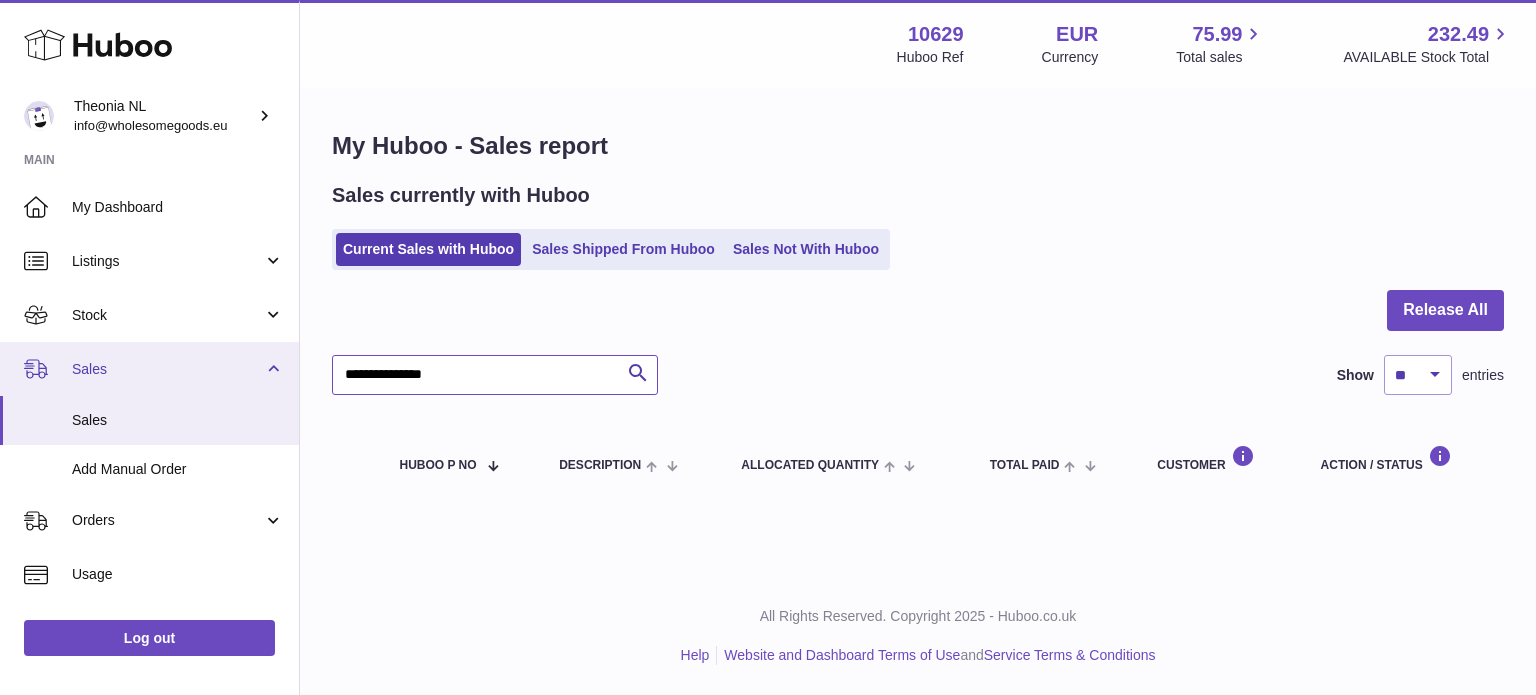 drag, startPoint x: 537, startPoint y: 367, endPoint x: 24, endPoint y: 344, distance: 513.5153 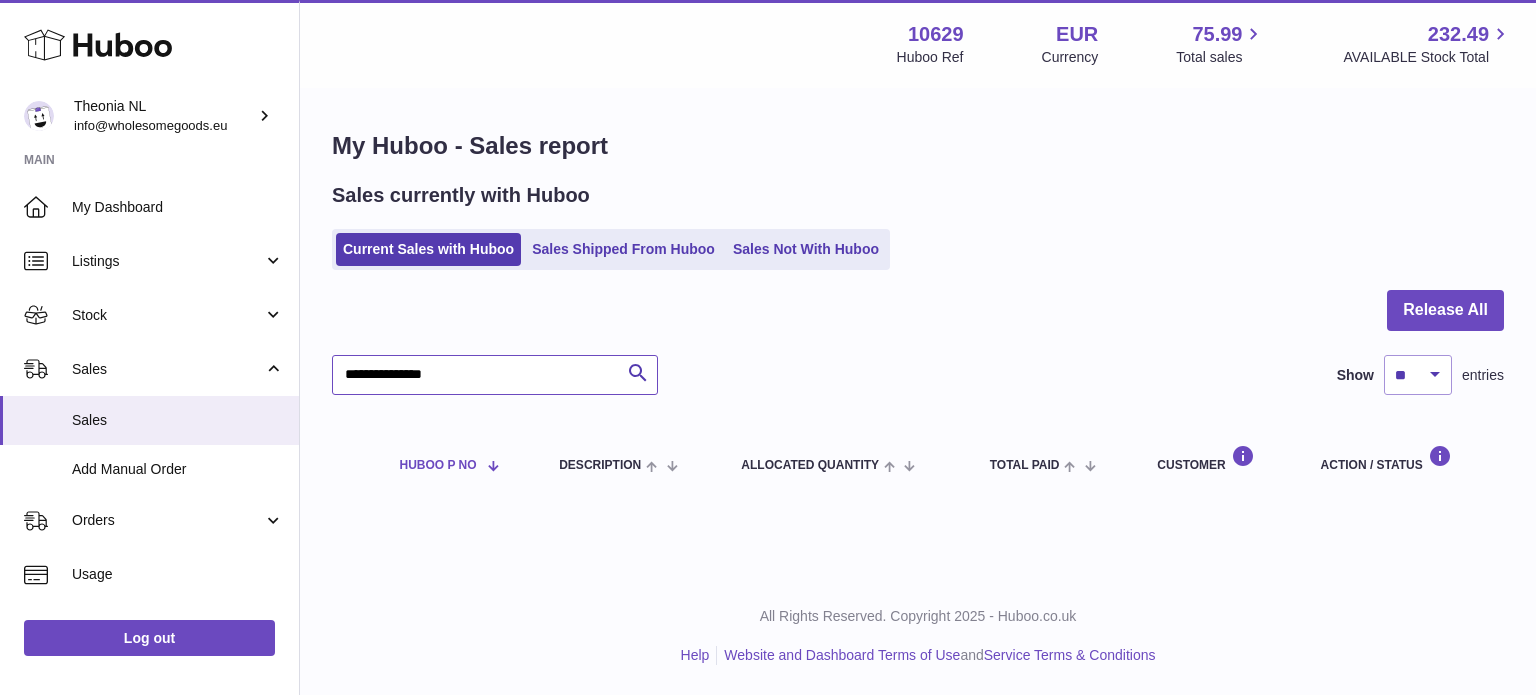 paste 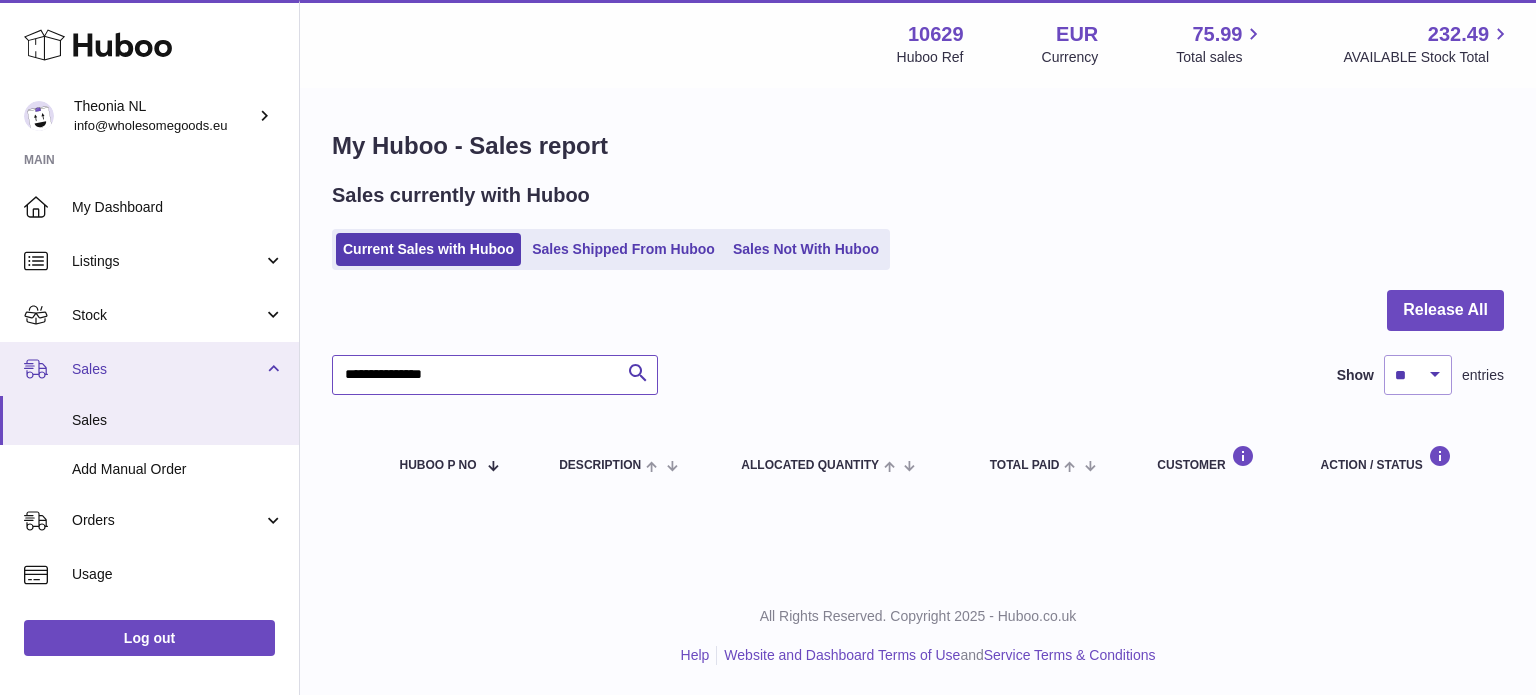 drag, startPoint x: 554, startPoint y: 384, endPoint x: 91, endPoint y: 373, distance: 463.13065 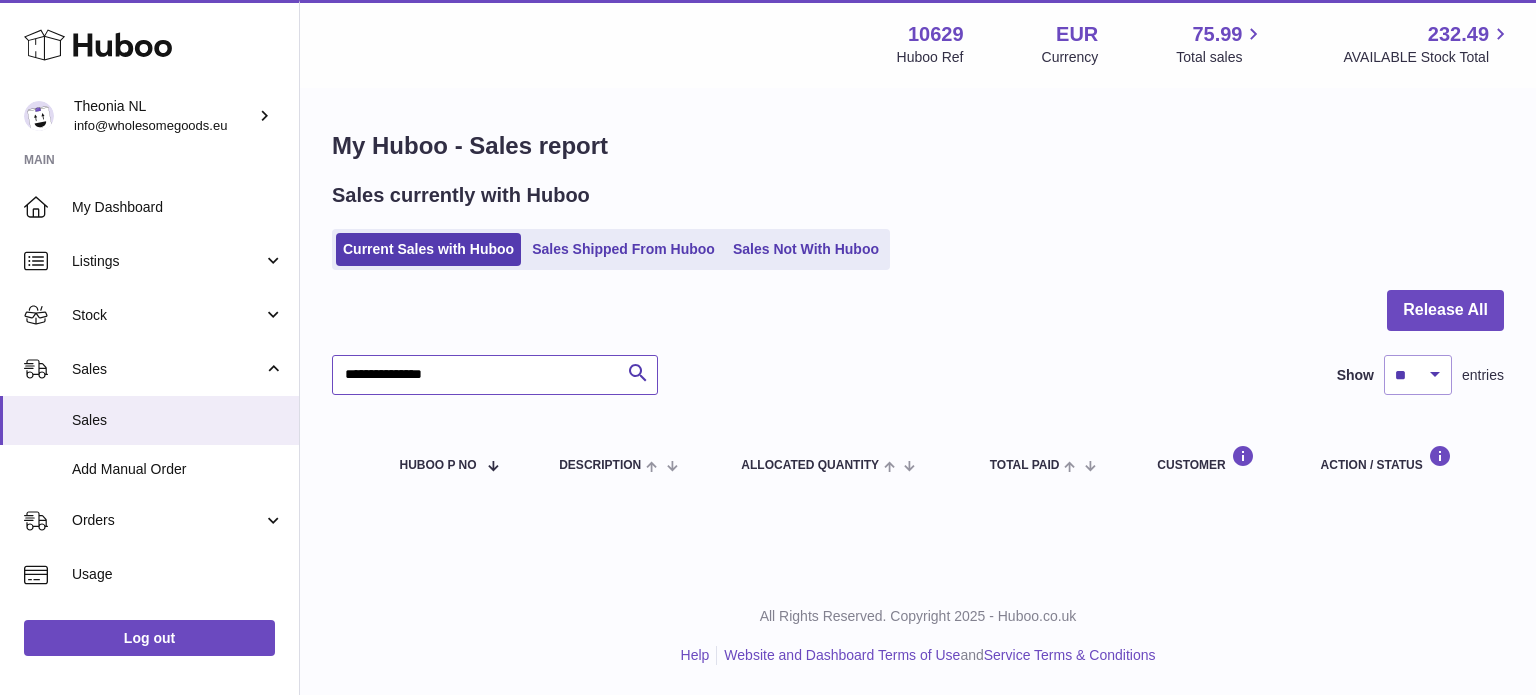 paste 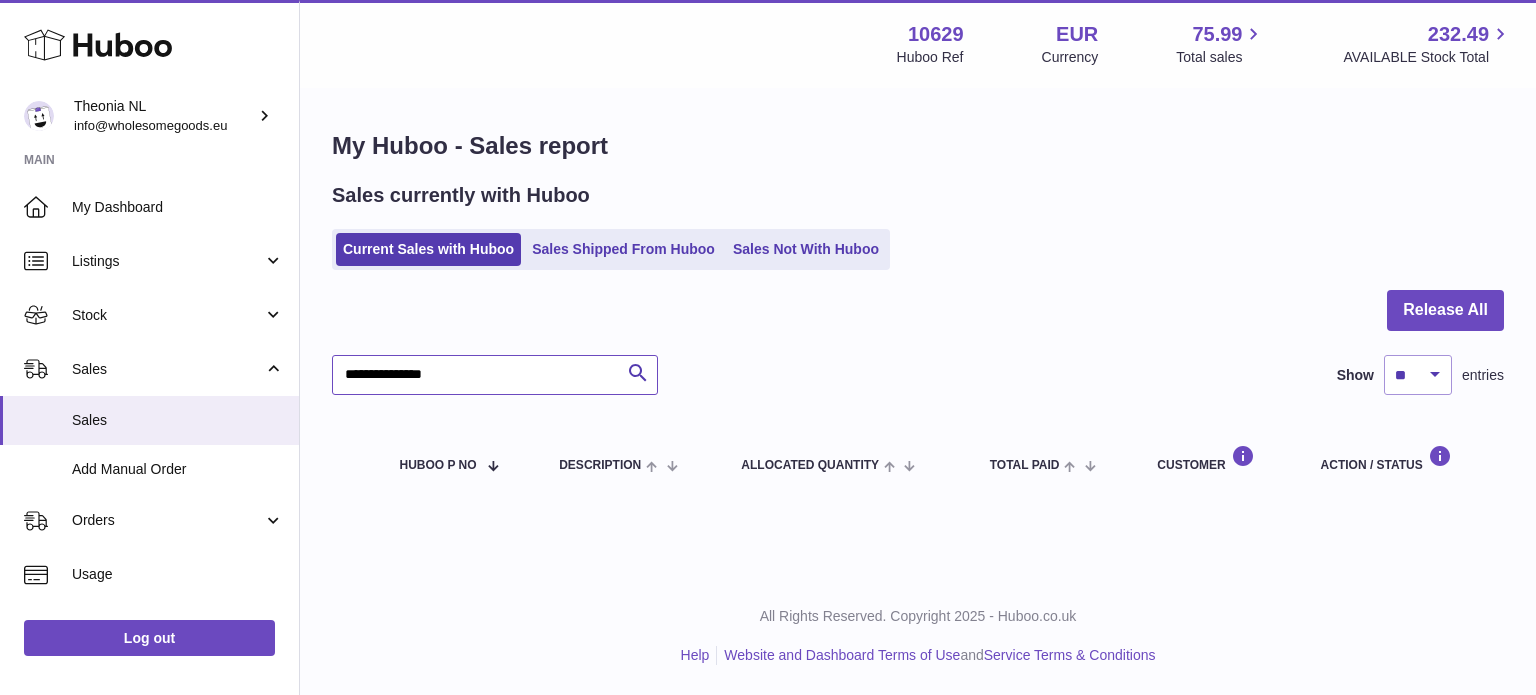 drag, startPoint x: 470, startPoint y: 392, endPoint x: 303, endPoint y: 414, distance: 168.44287 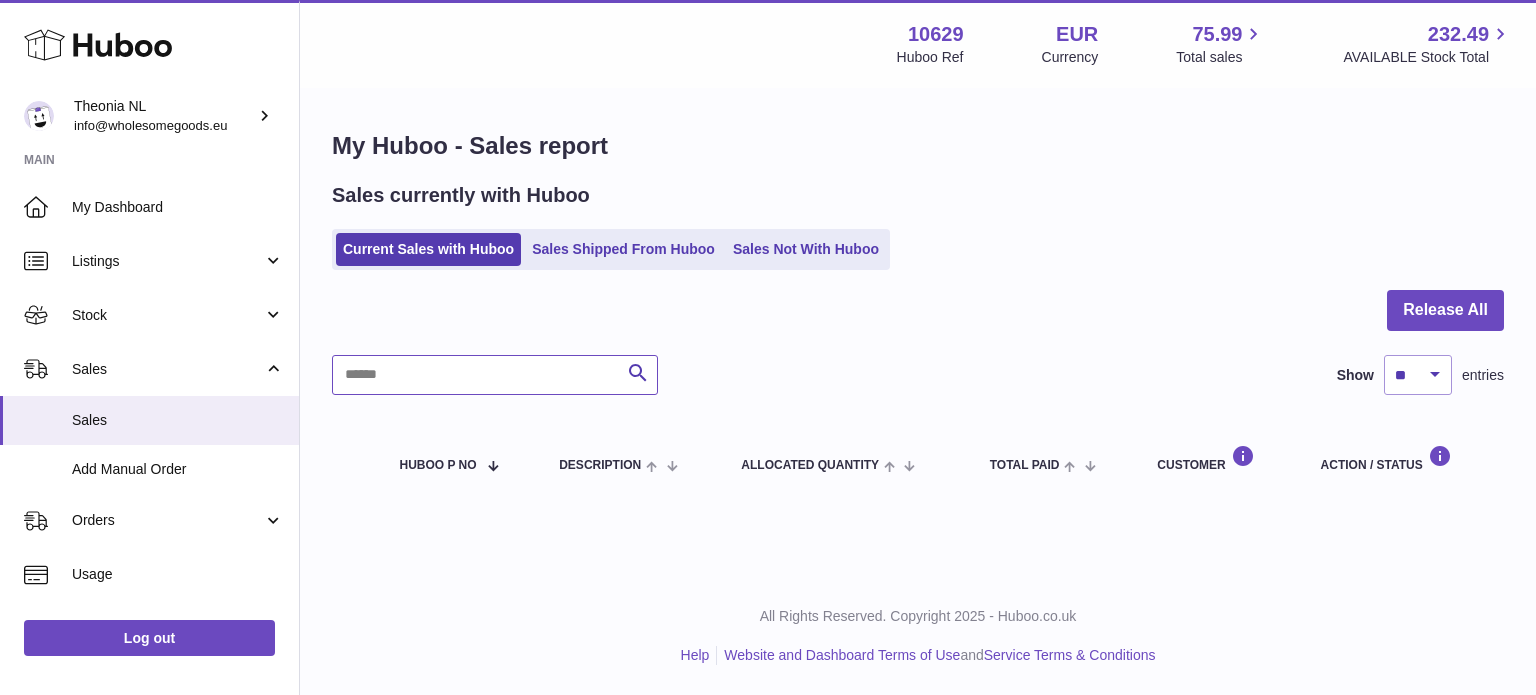 type 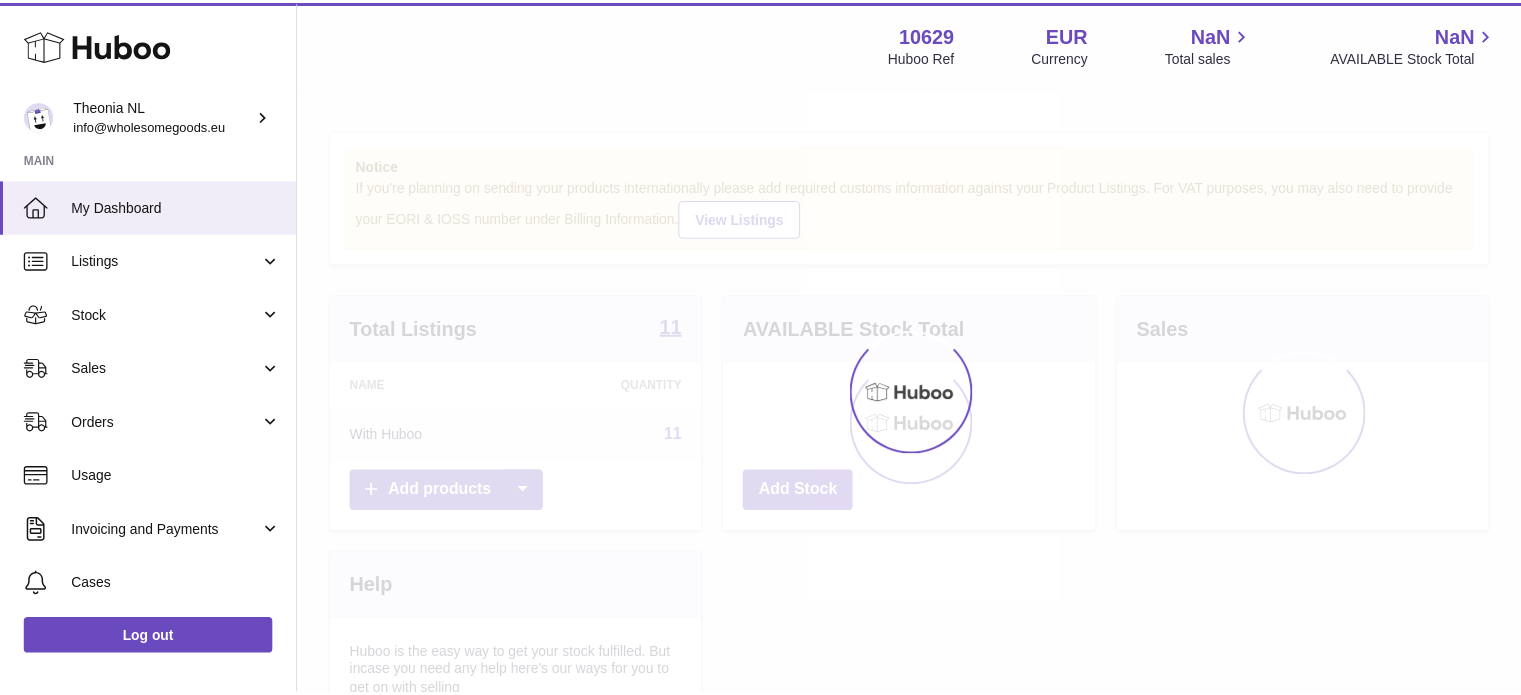 scroll, scrollTop: 0, scrollLeft: 0, axis: both 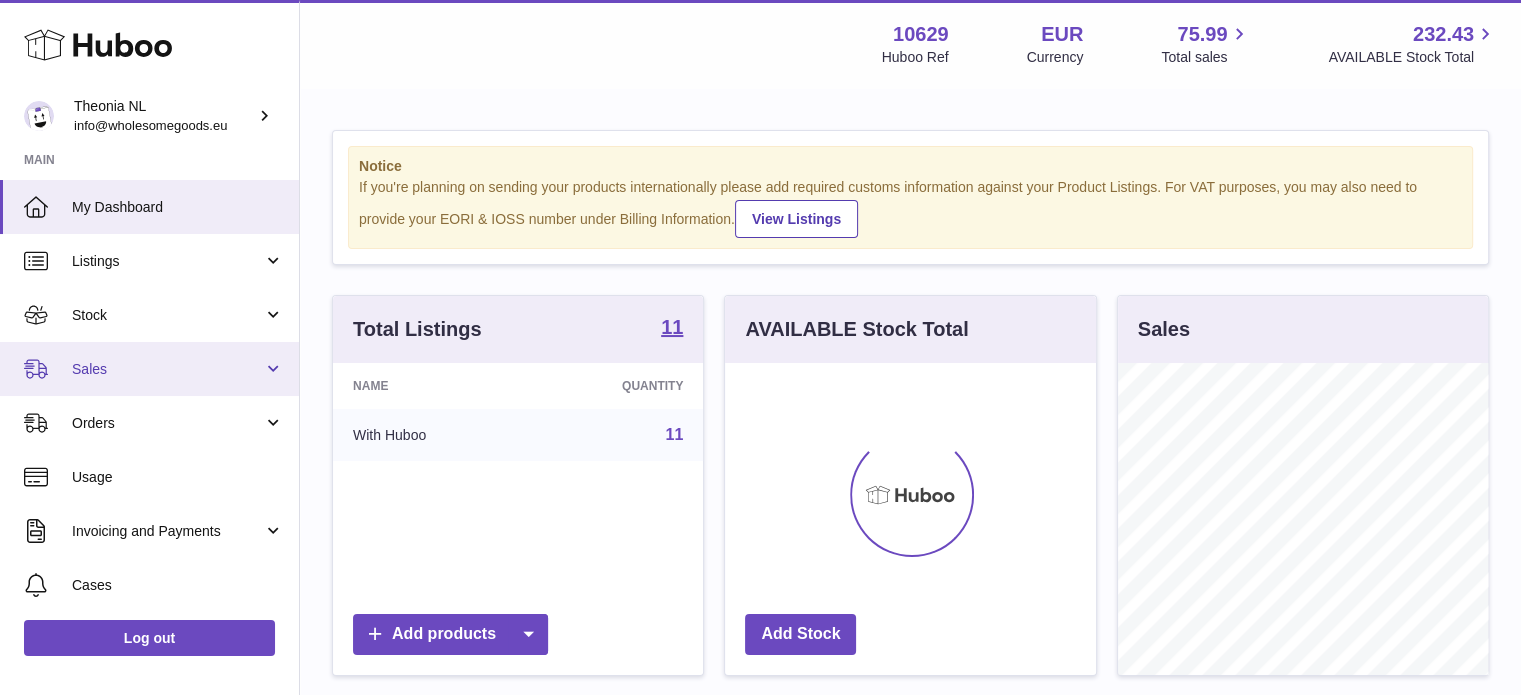 click on "Sales" at bounding box center (167, 369) 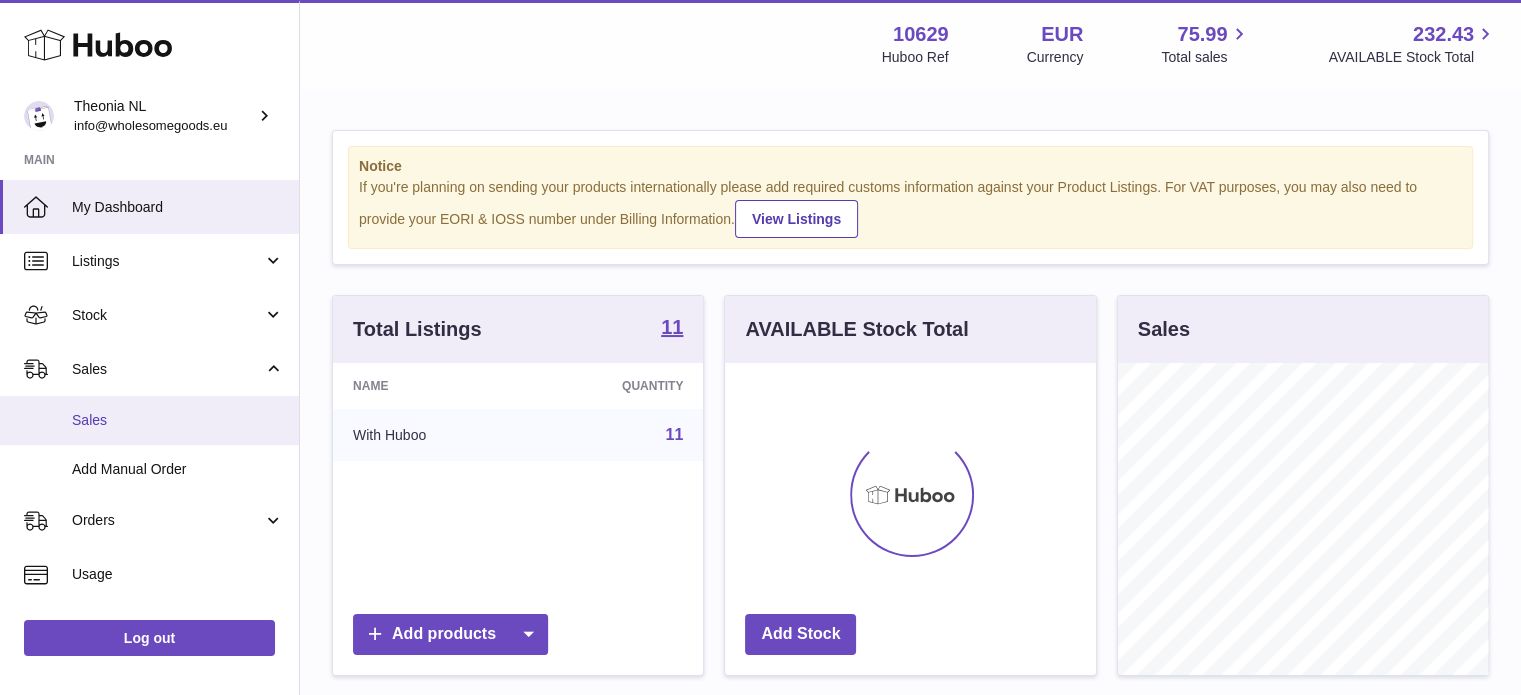 click on "Sales" at bounding box center [149, 420] 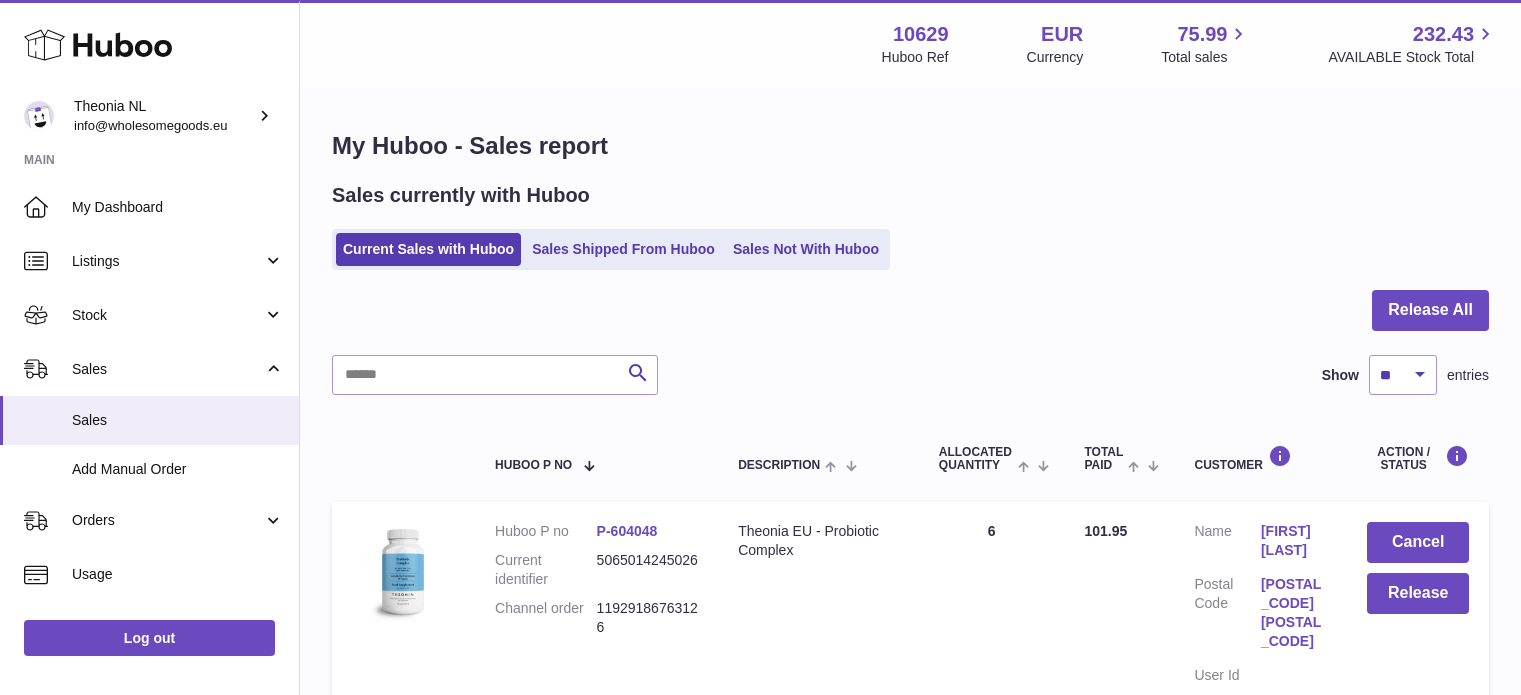 scroll, scrollTop: 0, scrollLeft: 0, axis: both 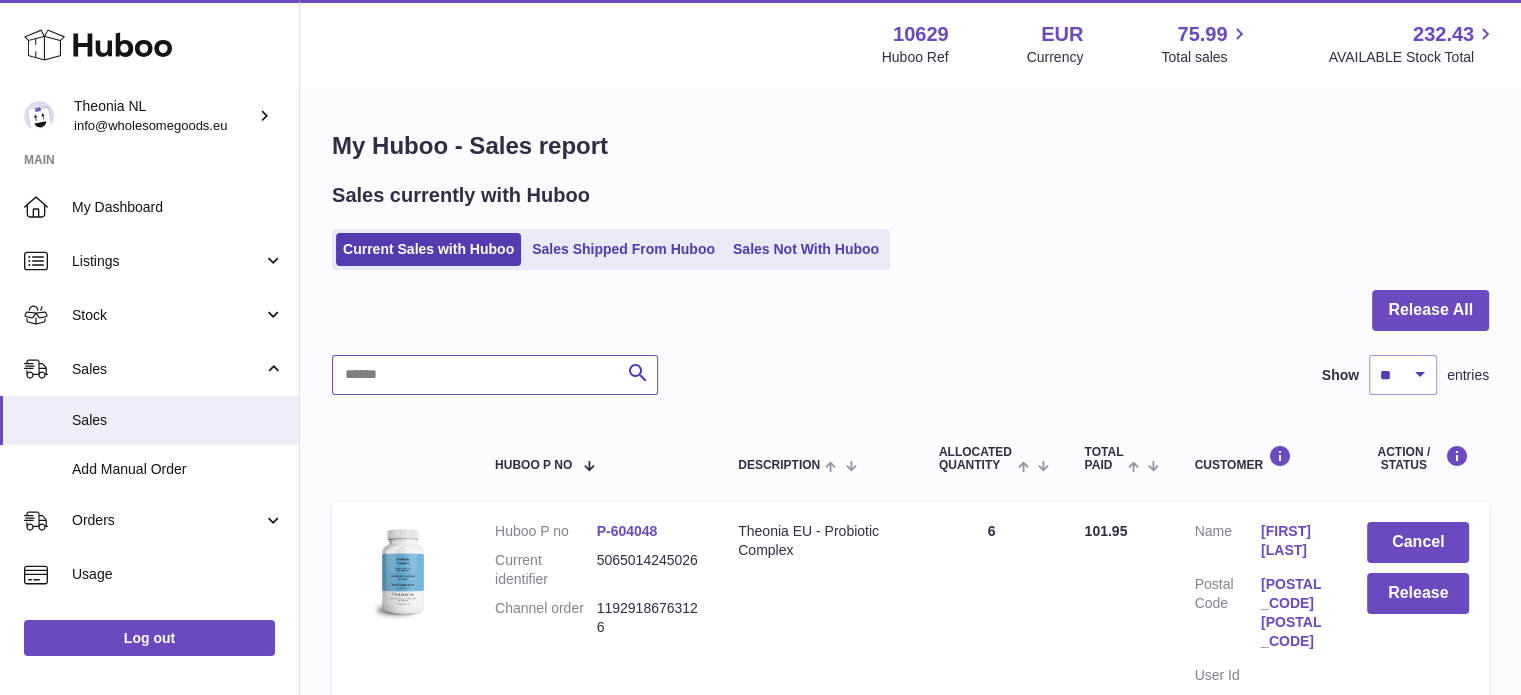 click at bounding box center [495, 375] 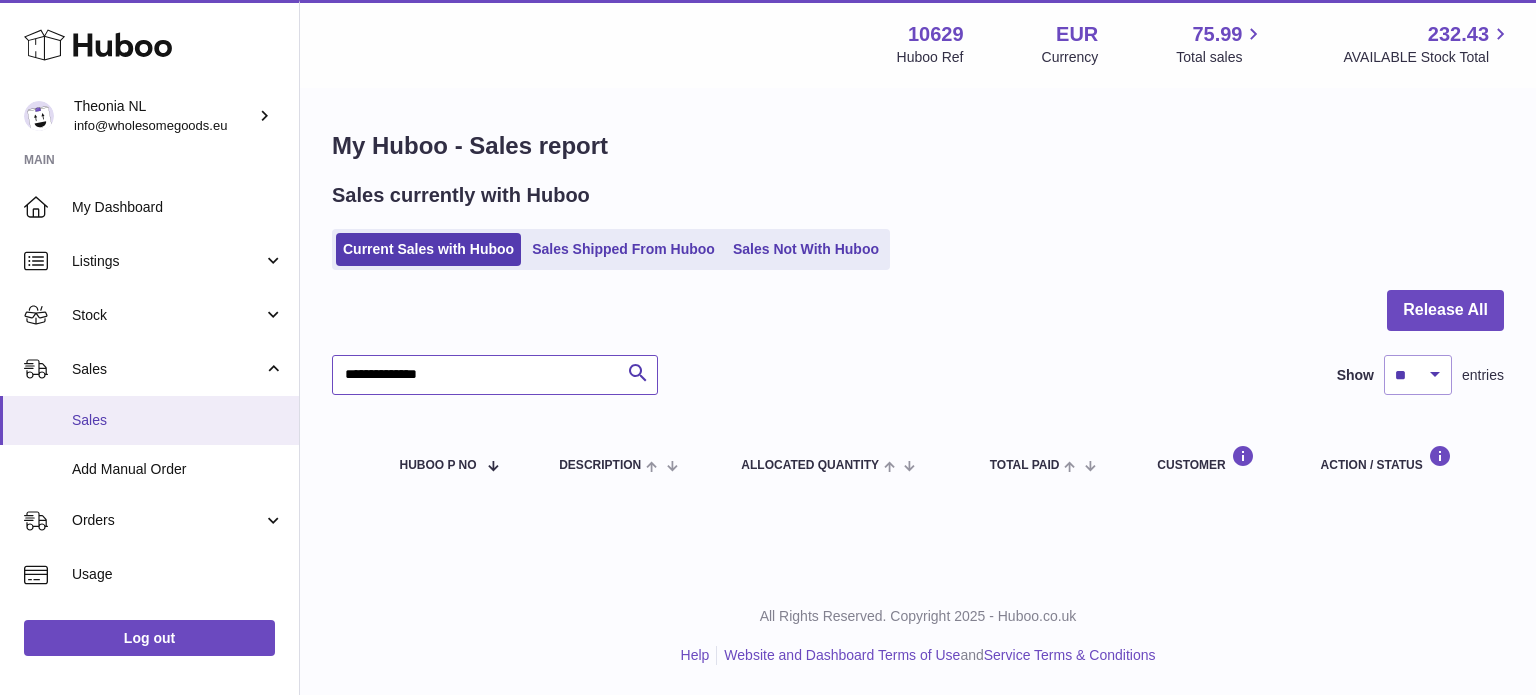 drag, startPoint x: 528, startPoint y: 382, endPoint x: 32, endPoint y: 403, distance: 496.44437 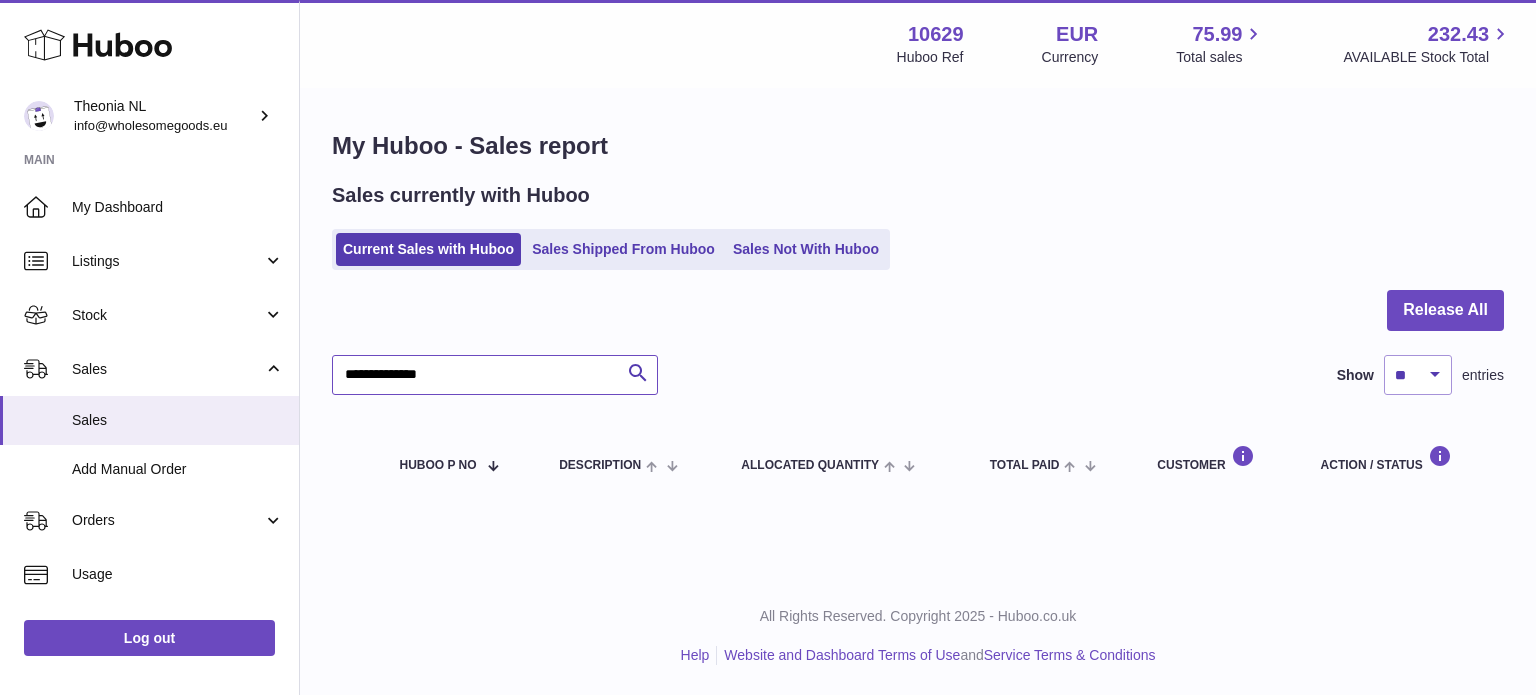paste on "*" 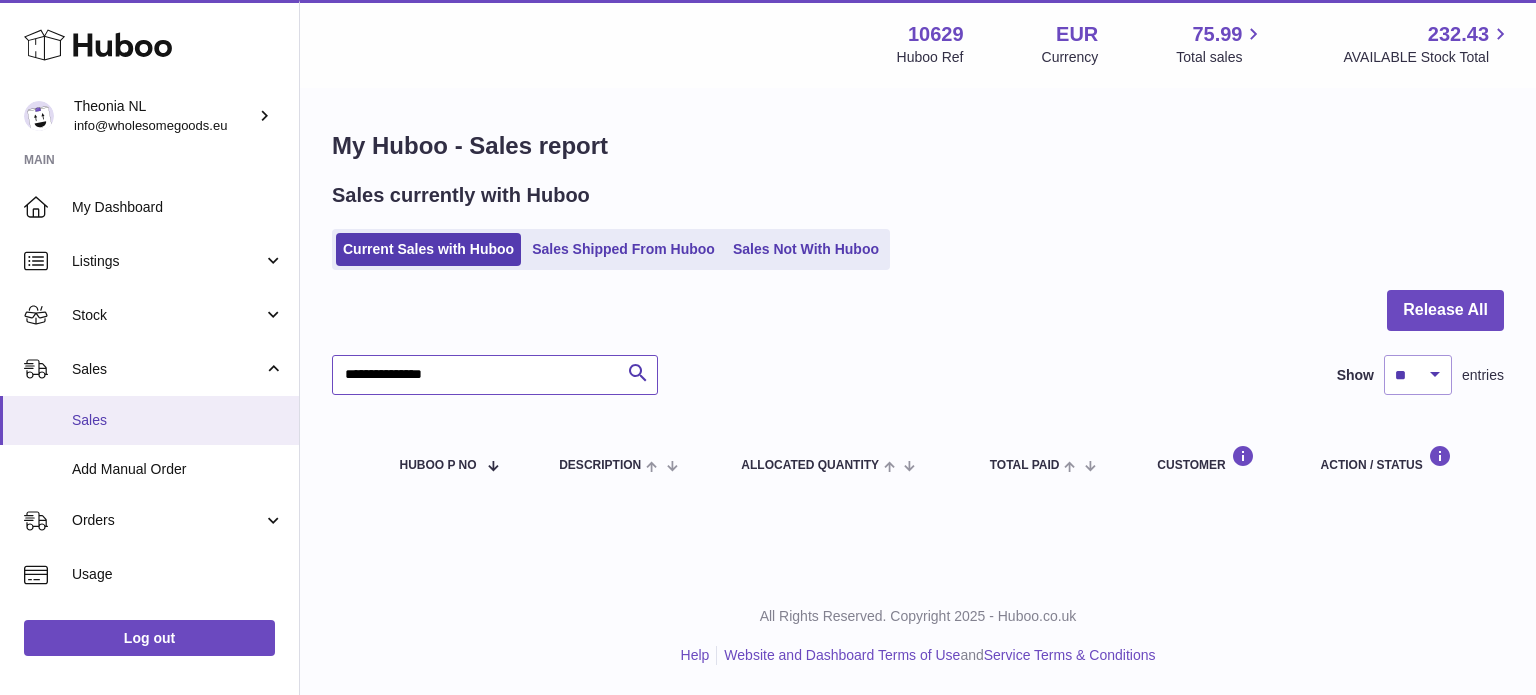 drag, startPoint x: 466, startPoint y: 390, endPoint x: 122, endPoint y: 410, distance: 344.5809 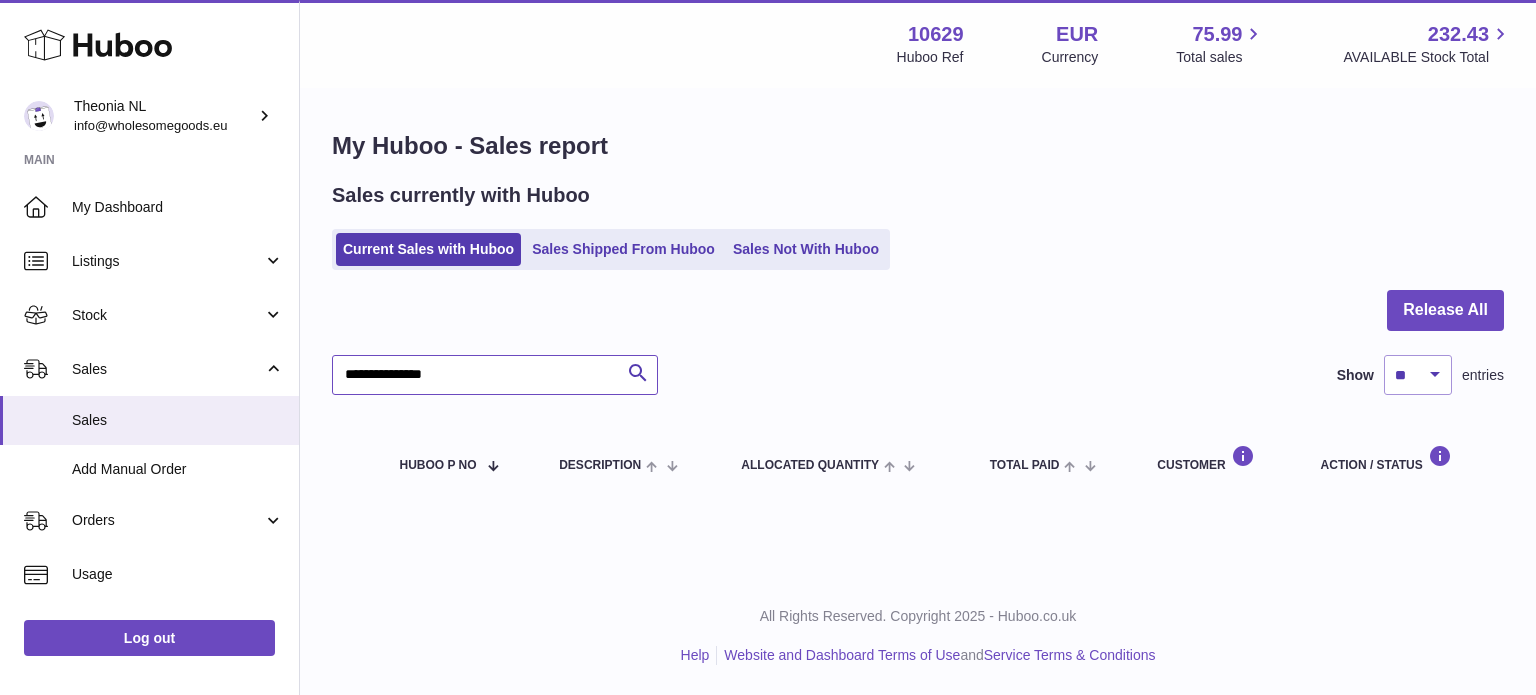 paste 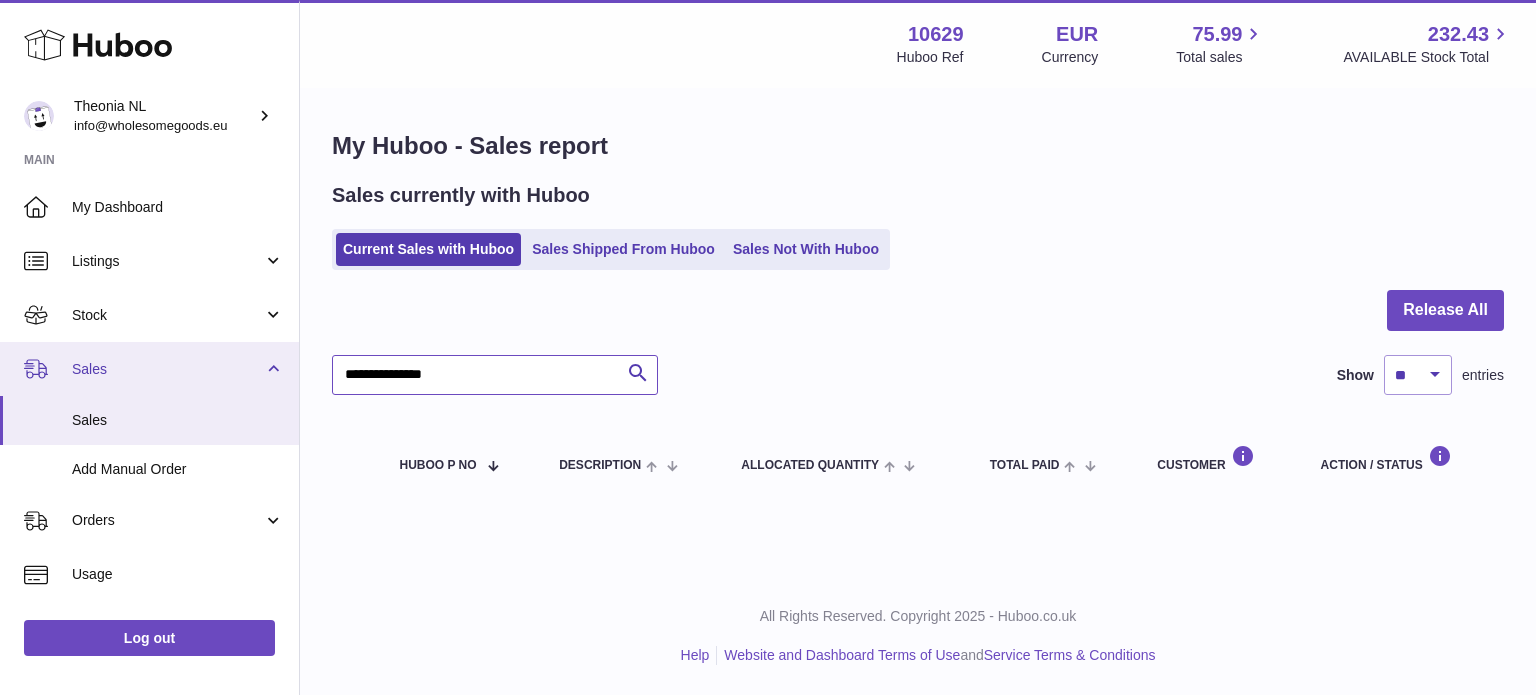 drag, startPoint x: 516, startPoint y: 370, endPoint x: 138, endPoint y: 363, distance: 378.06482 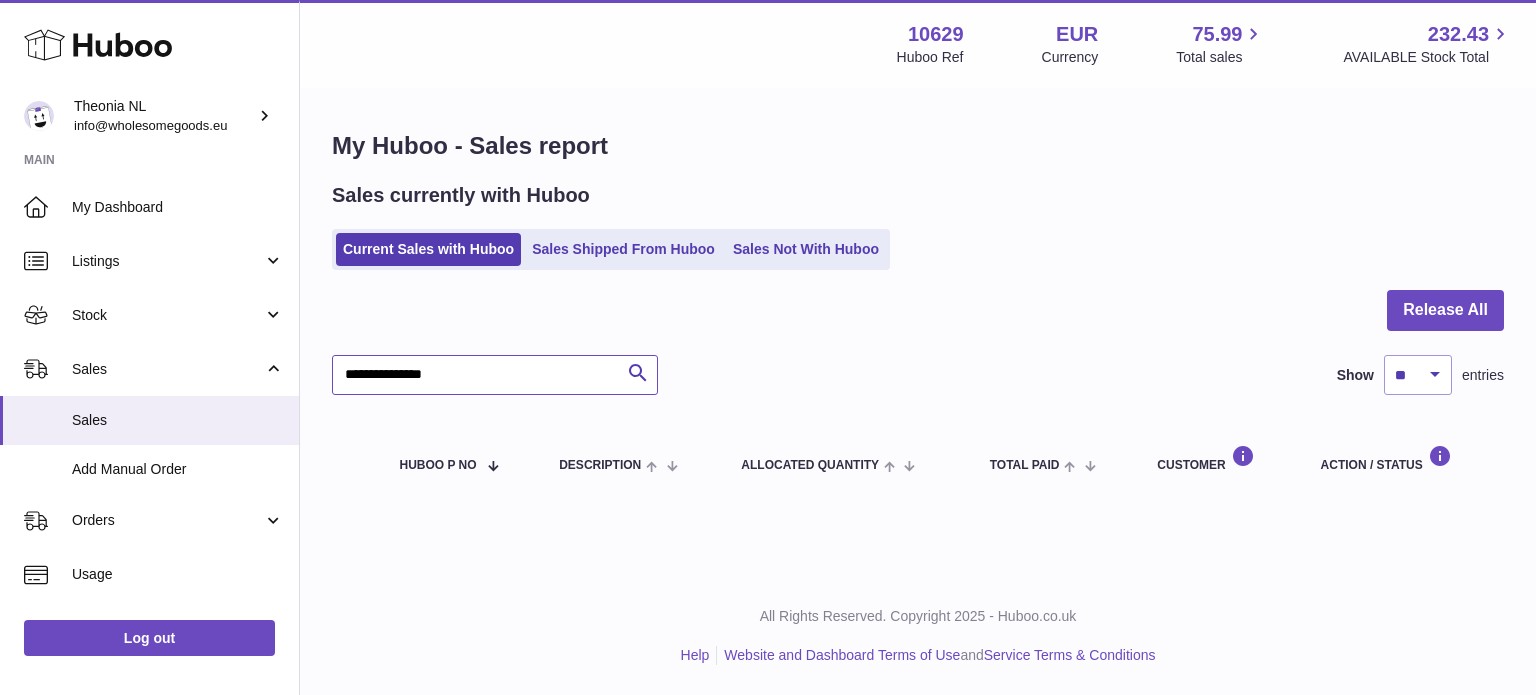 paste 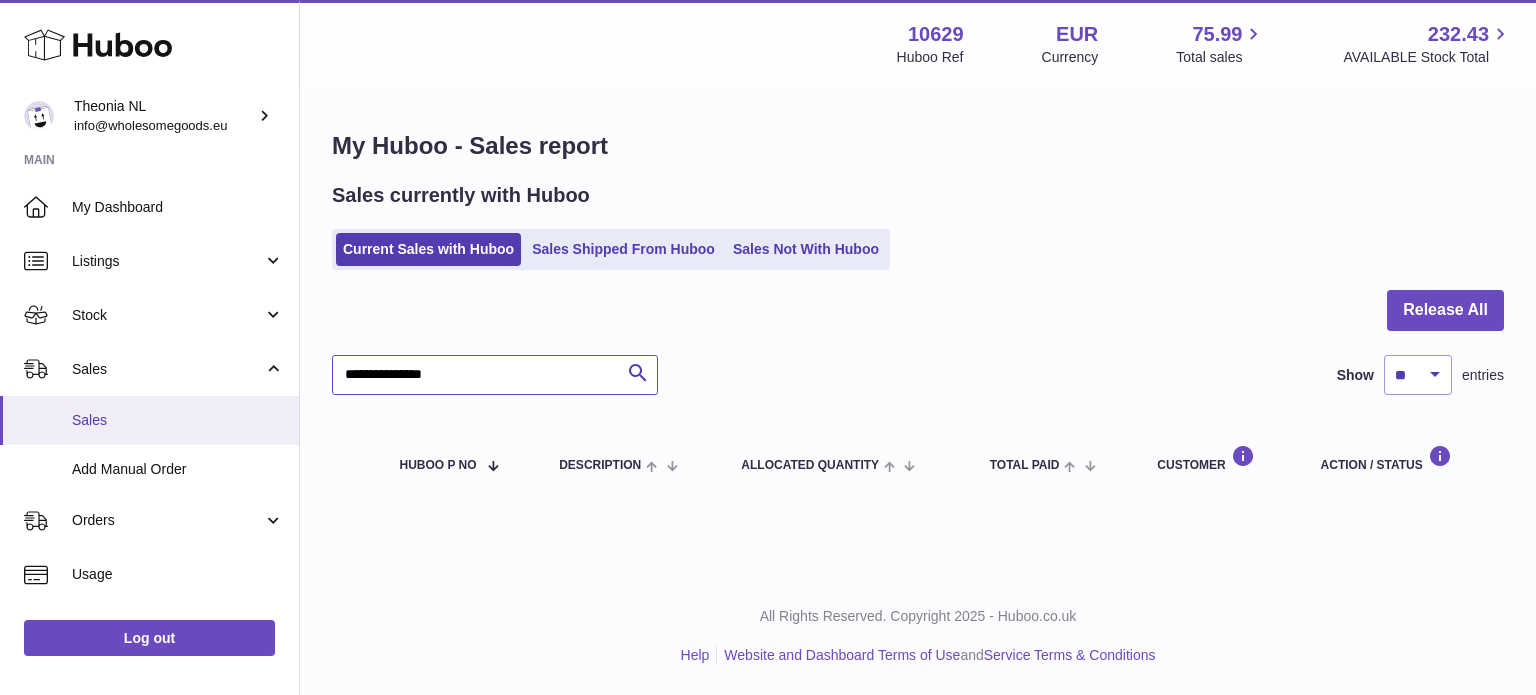drag, startPoint x: 532, startPoint y: 370, endPoint x: 196, endPoint y: 395, distance: 336.92877 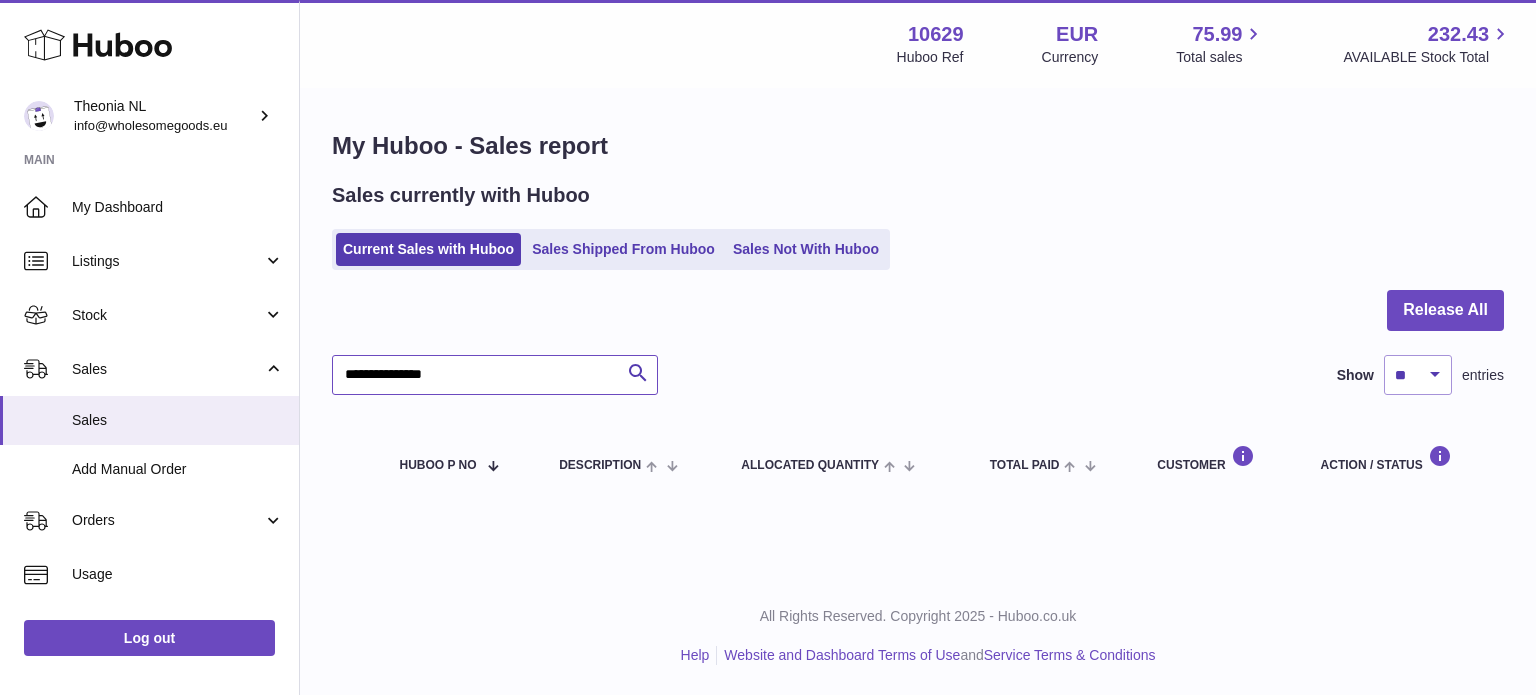 paste 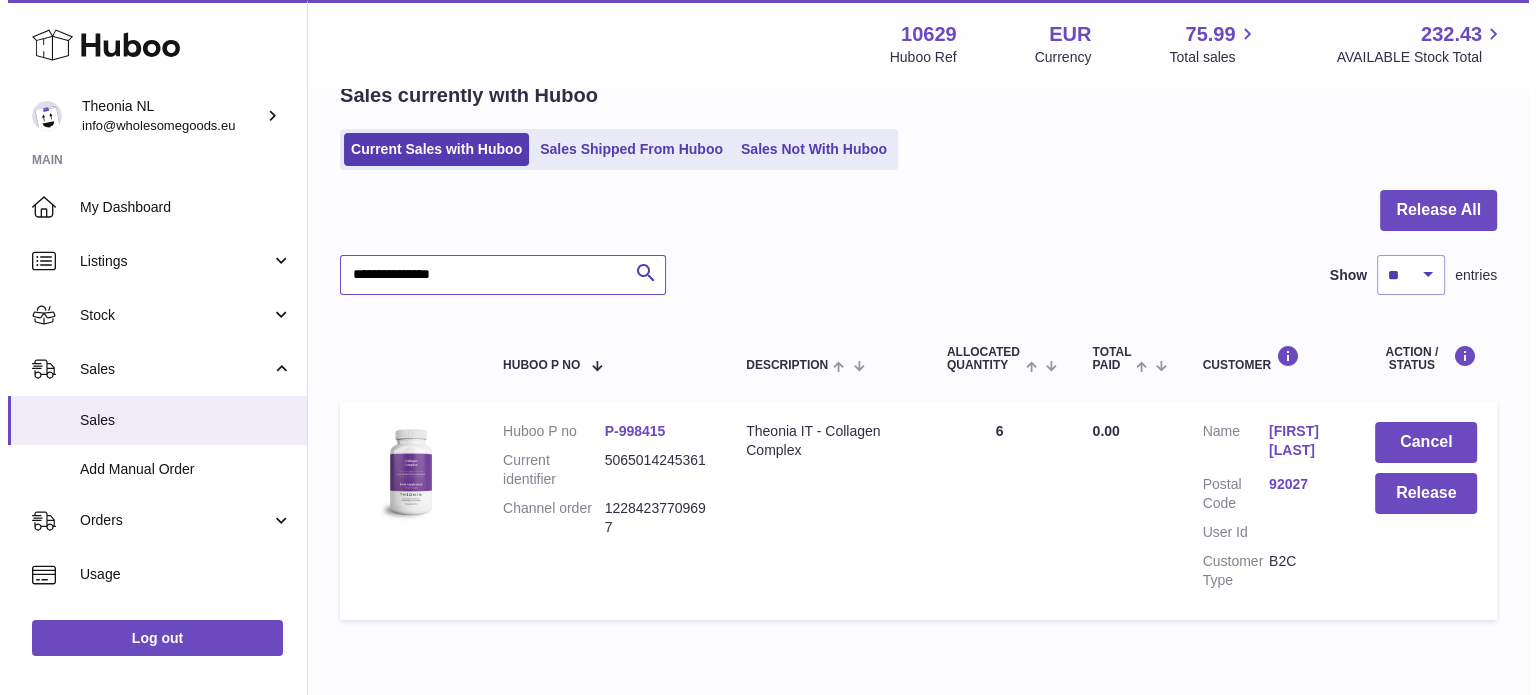 scroll, scrollTop: 191, scrollLeft: 0, axis: vertical 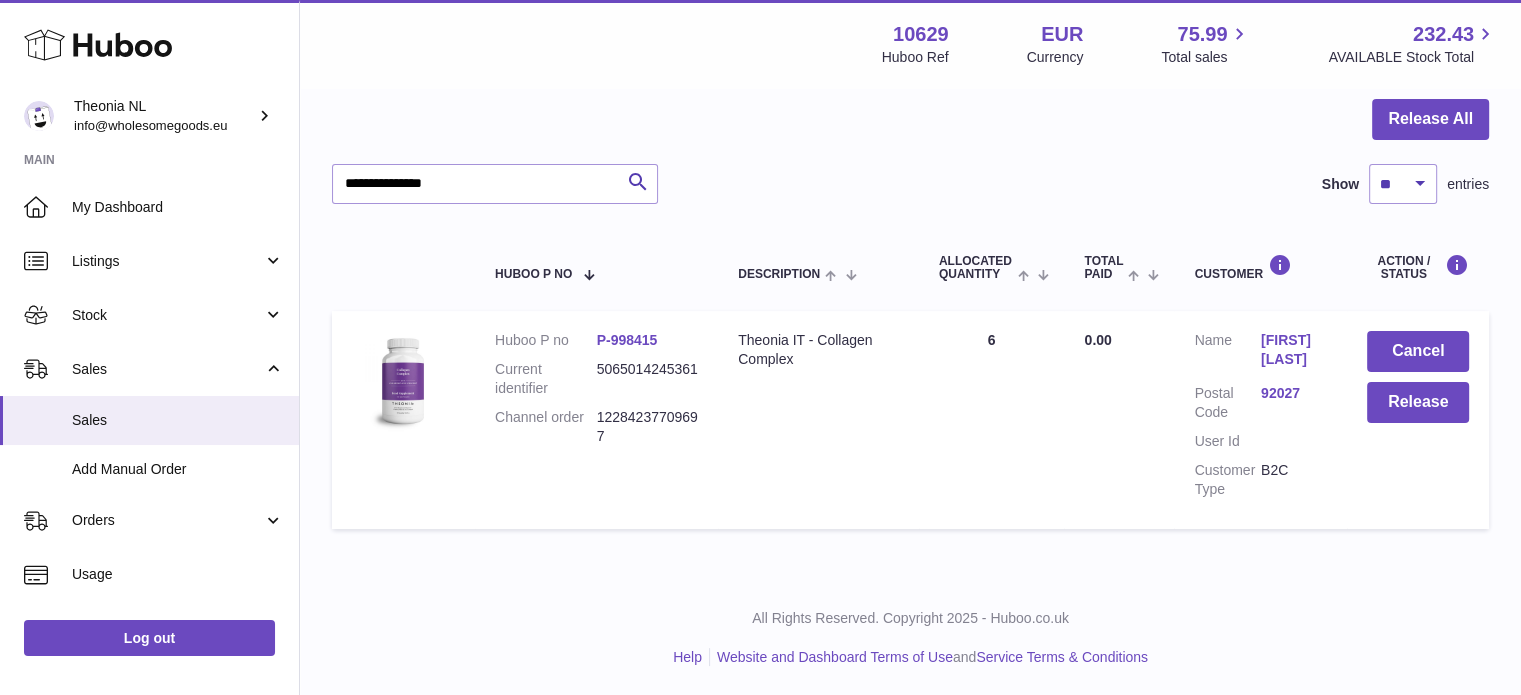 click on "92027" at bounding box center [1294, 393] 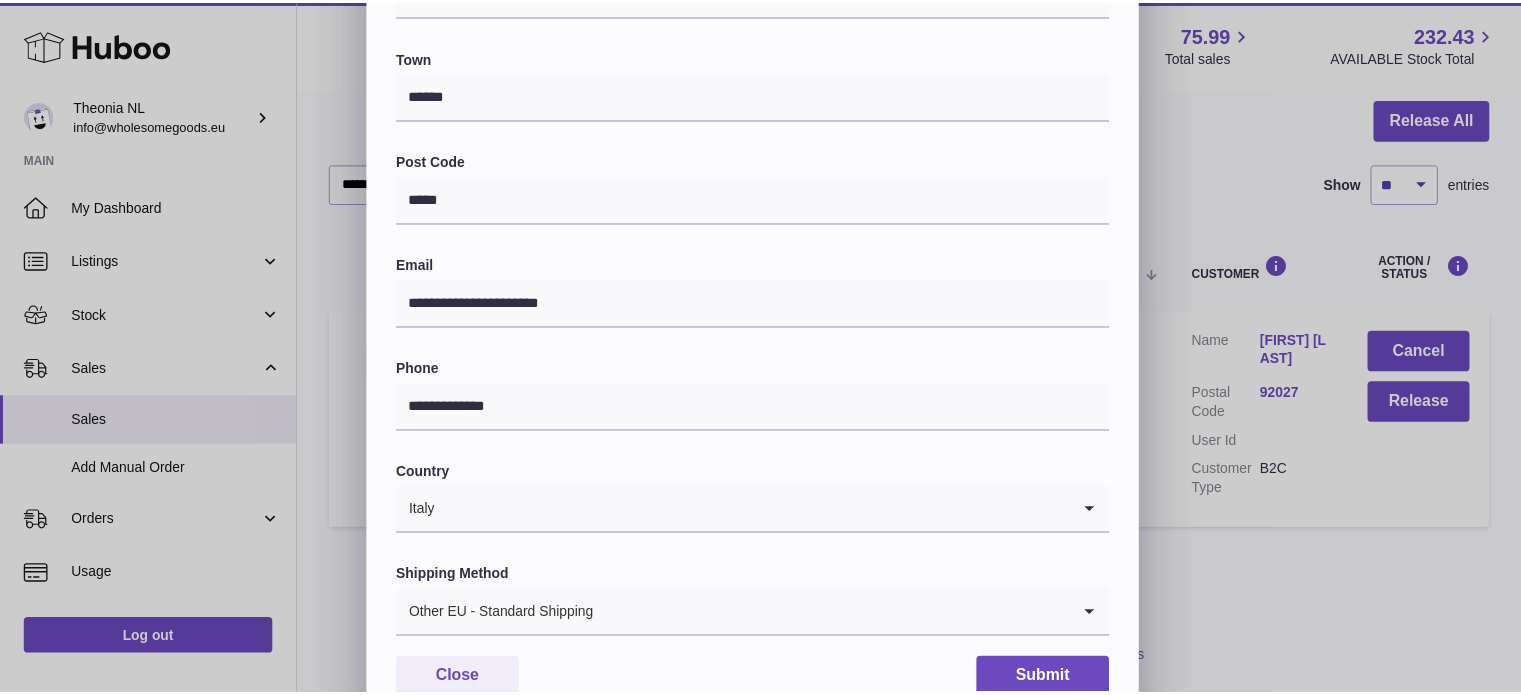 scroll, scrollTop: 564, scrollLeft: 0, axis: vertical 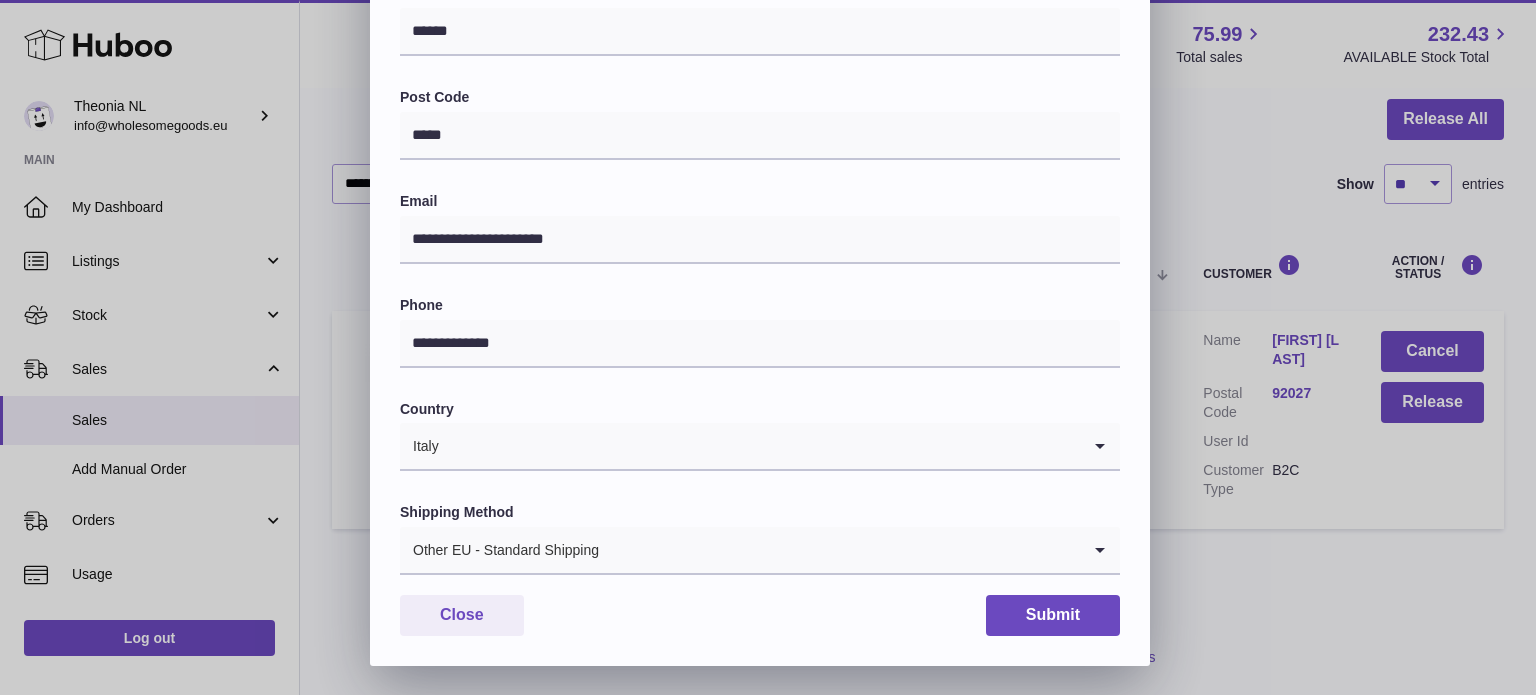 click on "Shipping Method" at bounding box center (760, 512) 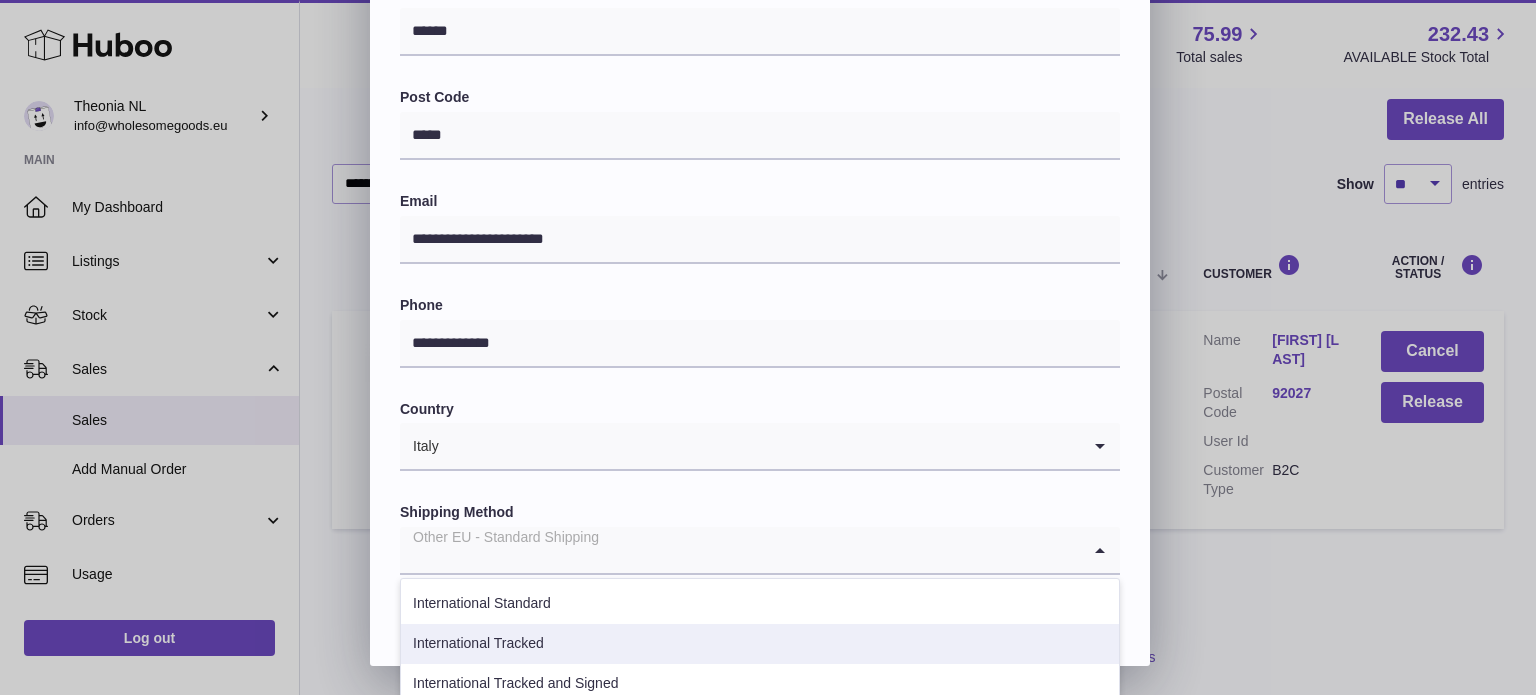 click on "International Tracked" at bounding box center (760, 644) 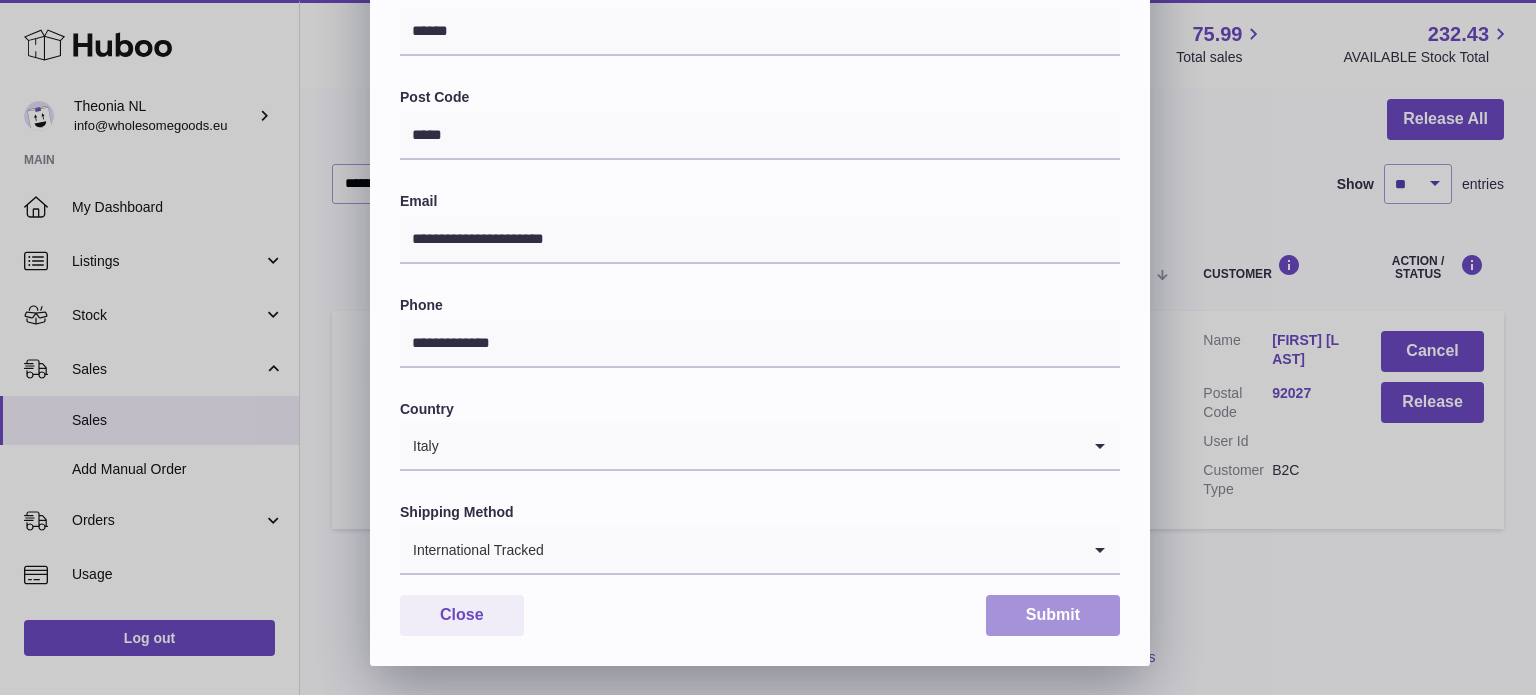 click on "Submit" at bounding box center [1053, 615] 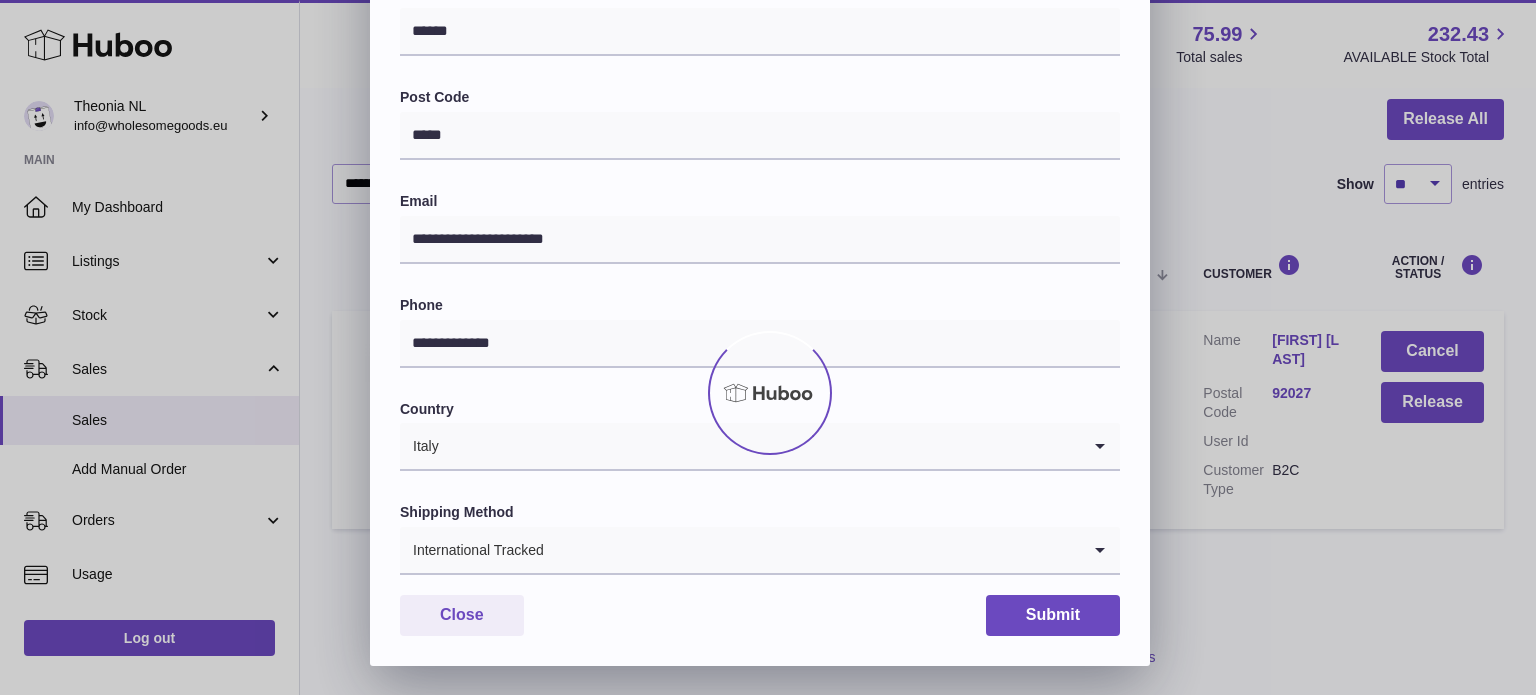 scroll, scrollTop: 0, scrollLeft: 0, axis: both 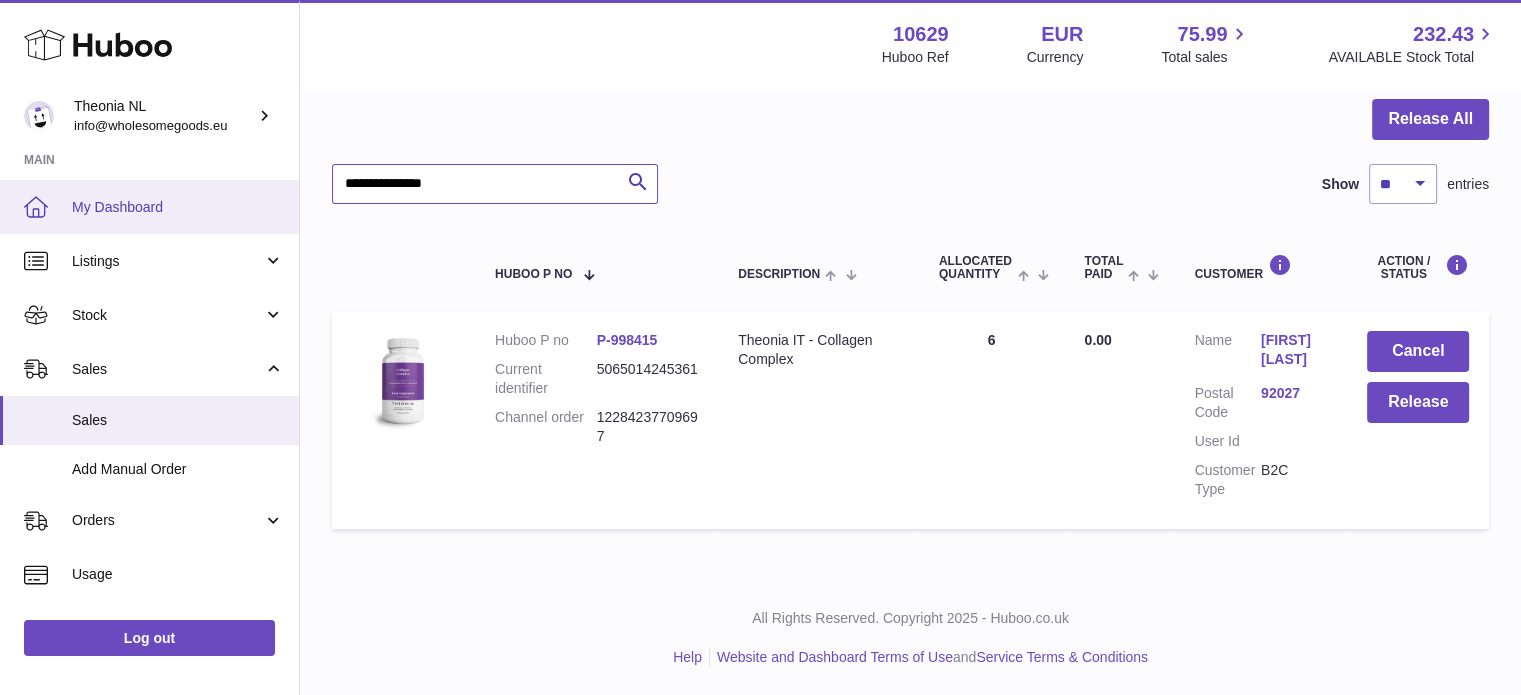 drag, startPoint x: 591, startPoint y: 185, endPoint x: 0, endPoint y: 208, distance: 591.4474 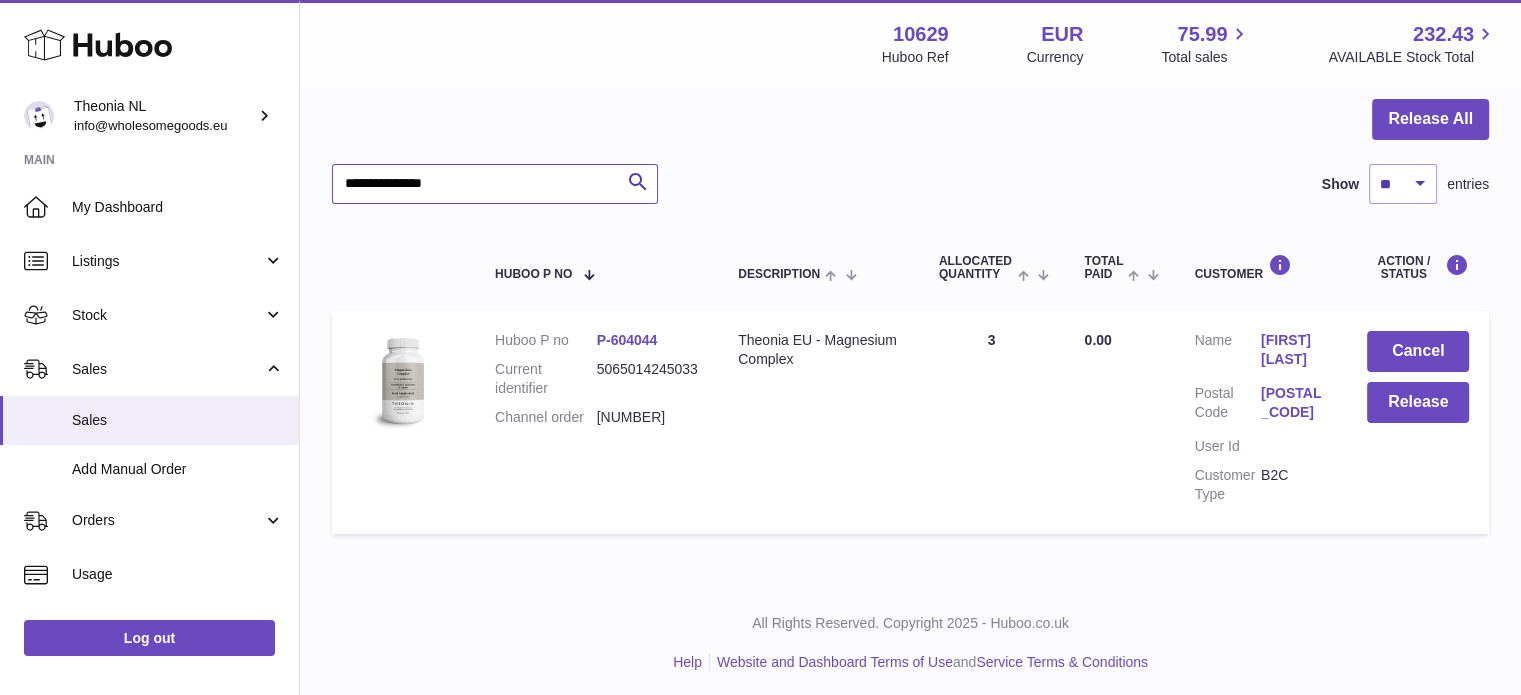 type on "**********" 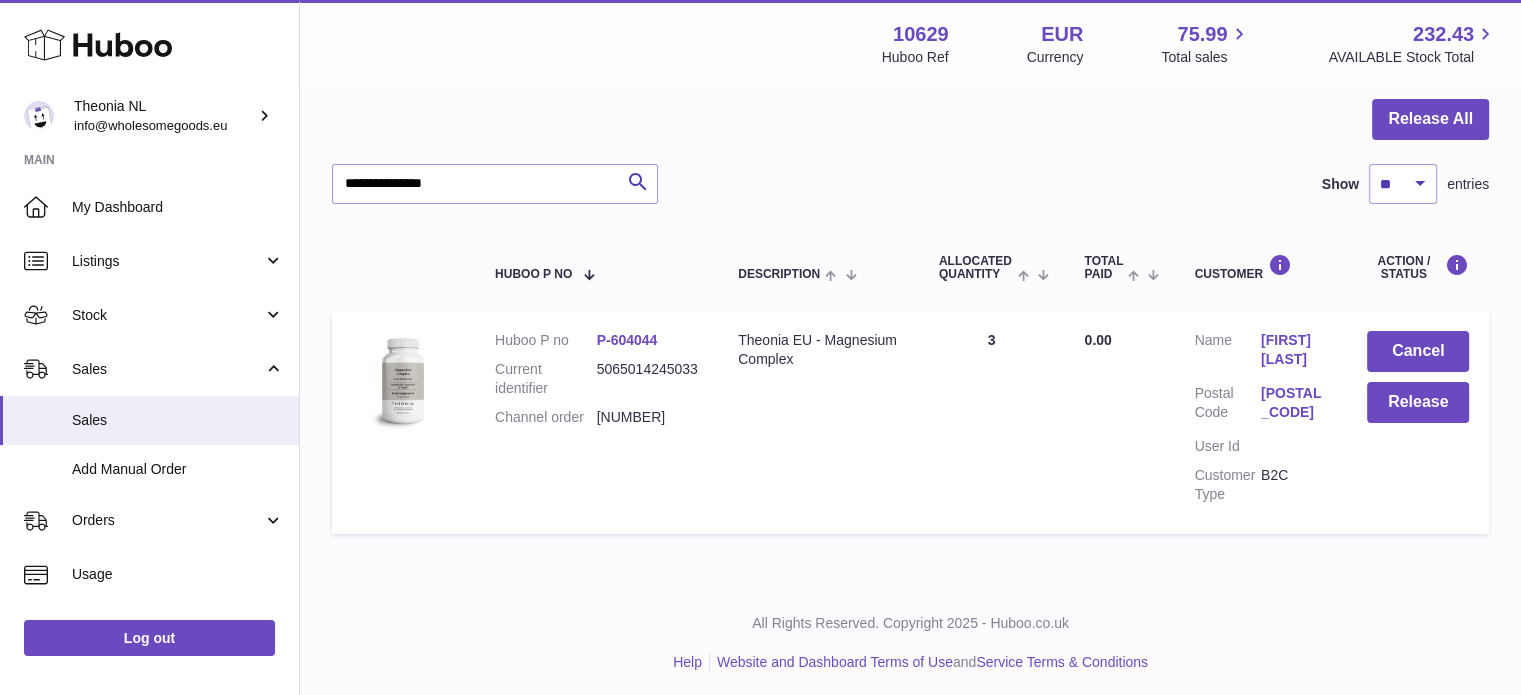 click on "03550" at bounding box center [1294, 403] 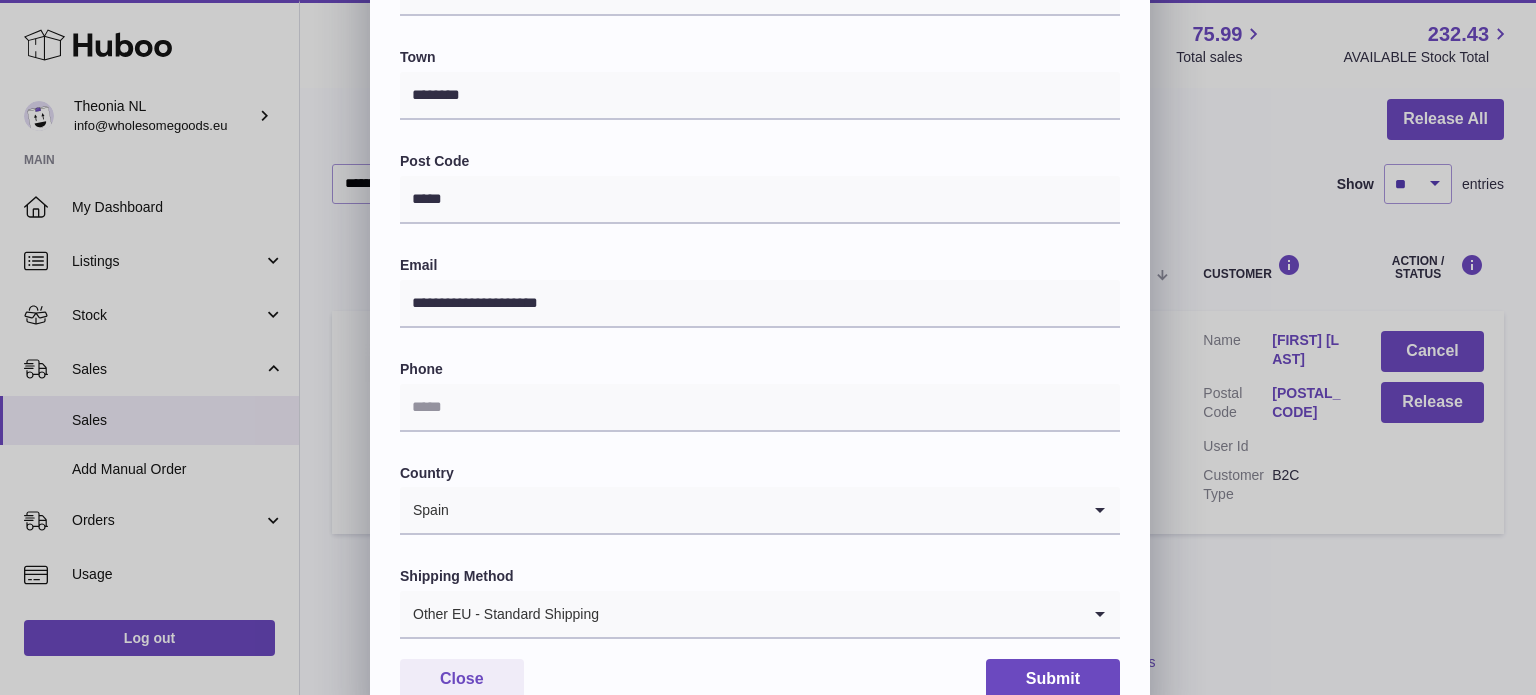 scroll, scrollTop: 564, scrollLeft: 0, axis: vertical 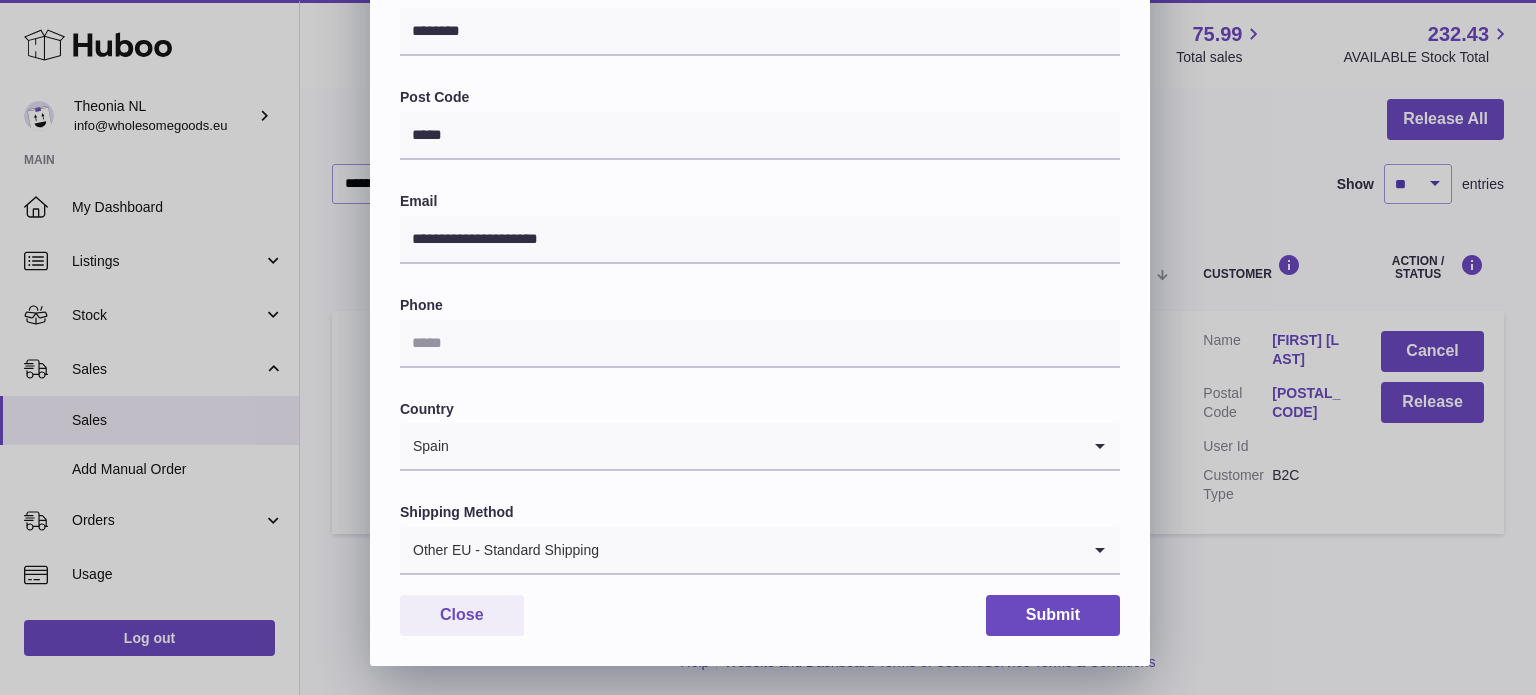 drag, startPoint x: 532, startPoint y: 522, endPoint x: 531, endPoint y: 539, distance: 17.029387 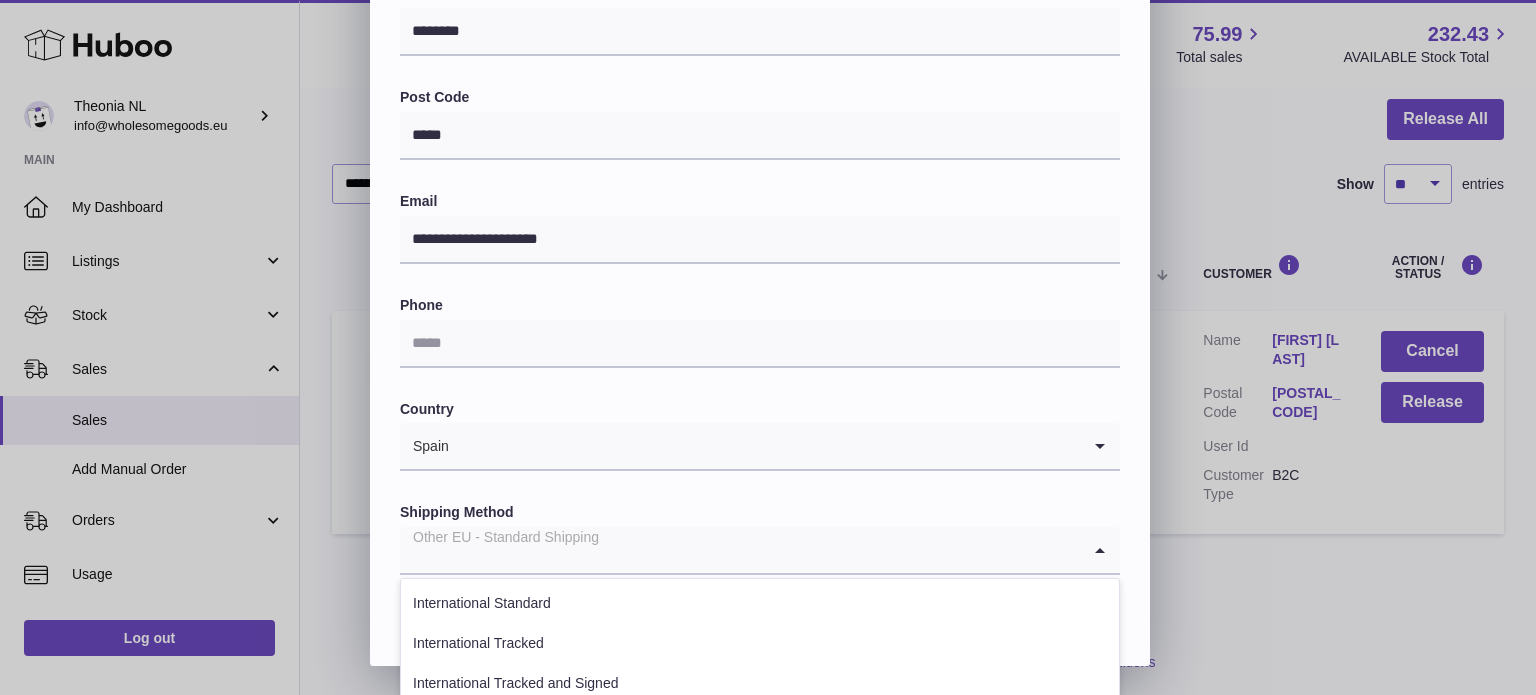 click on "Other EU - Standard Shipping" at bounding box center (740, 550) 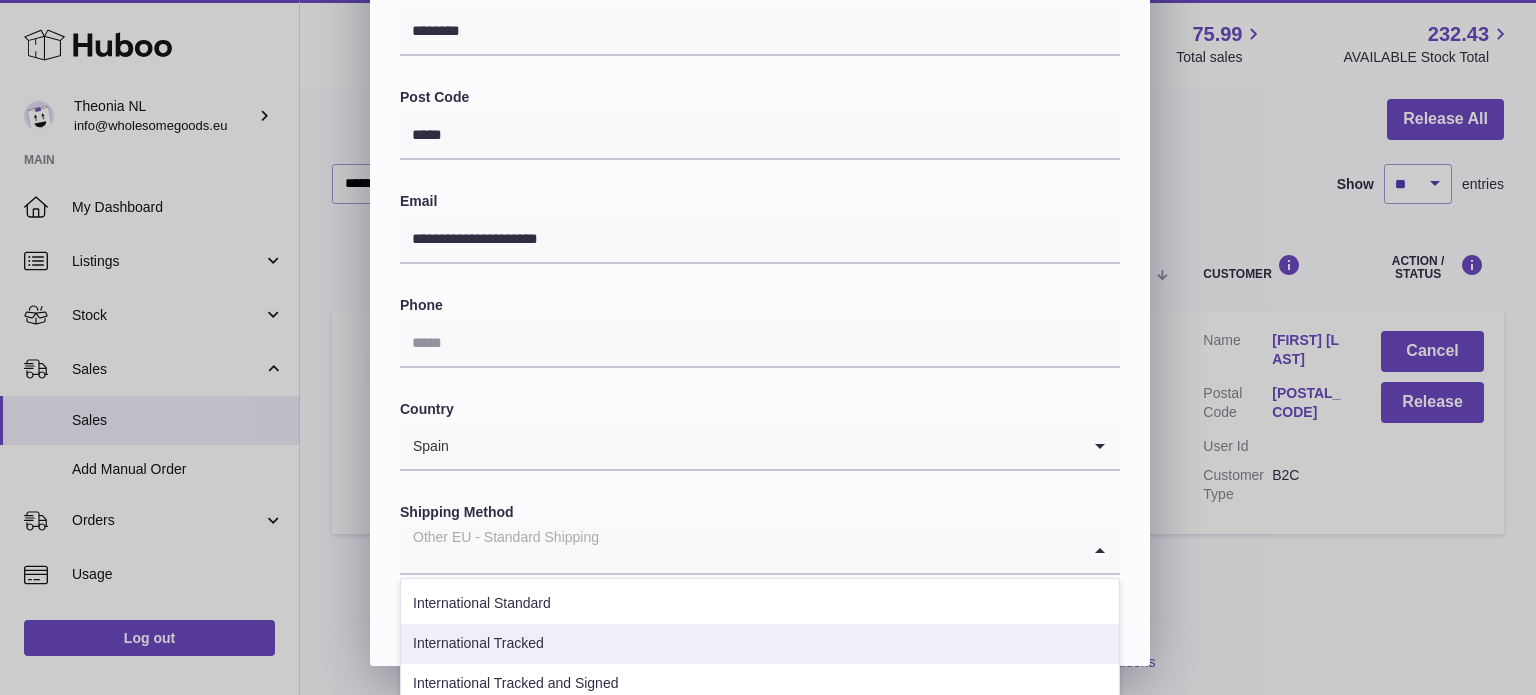 click on "International Tracked" at bounding box center [760, 644] 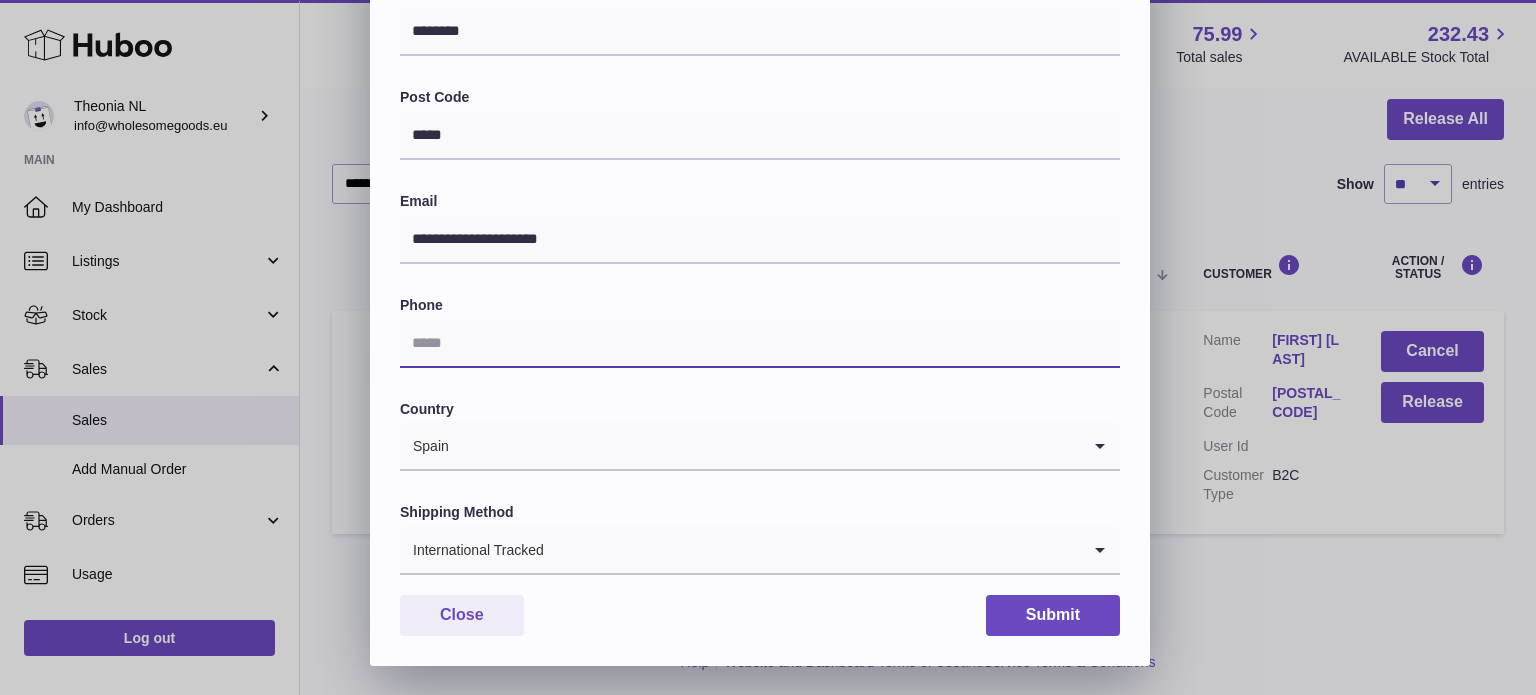 click at bounding box center (760, 344) 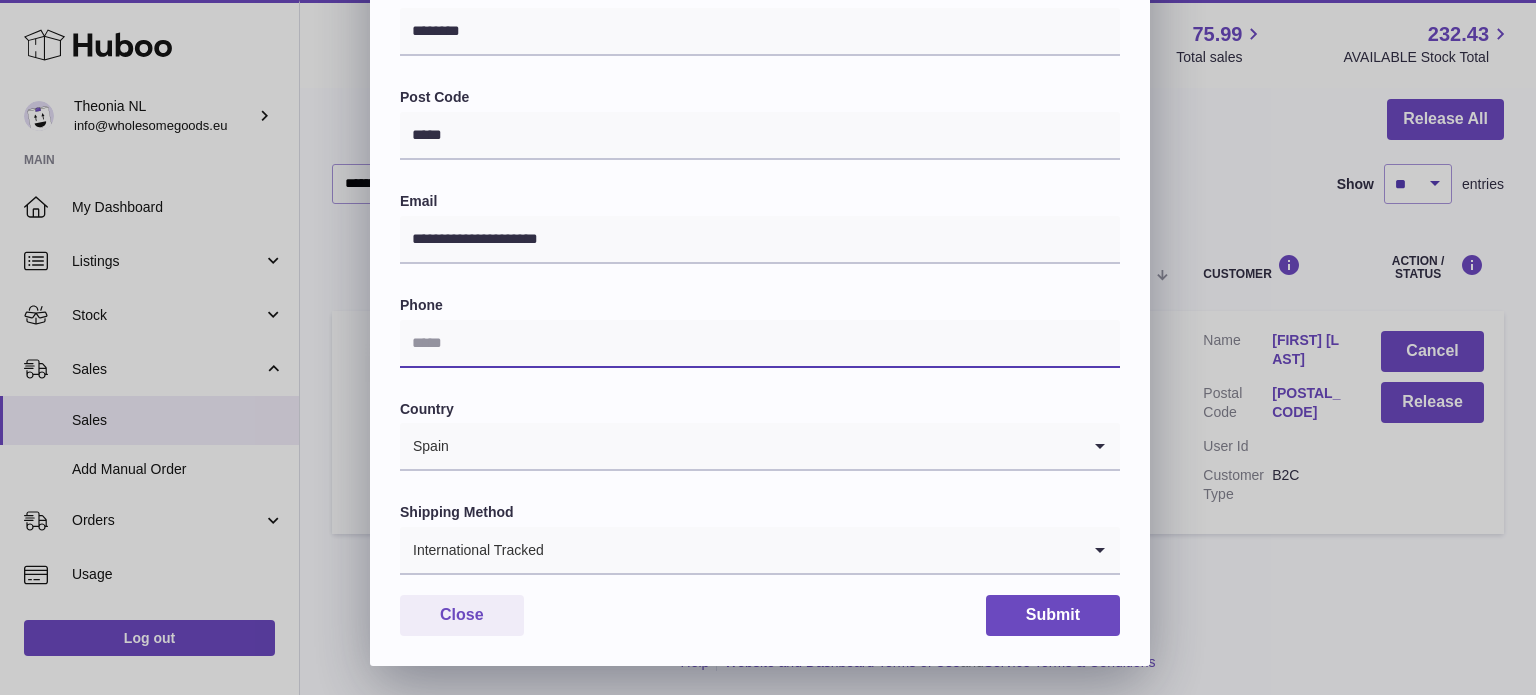 paste on "**********" 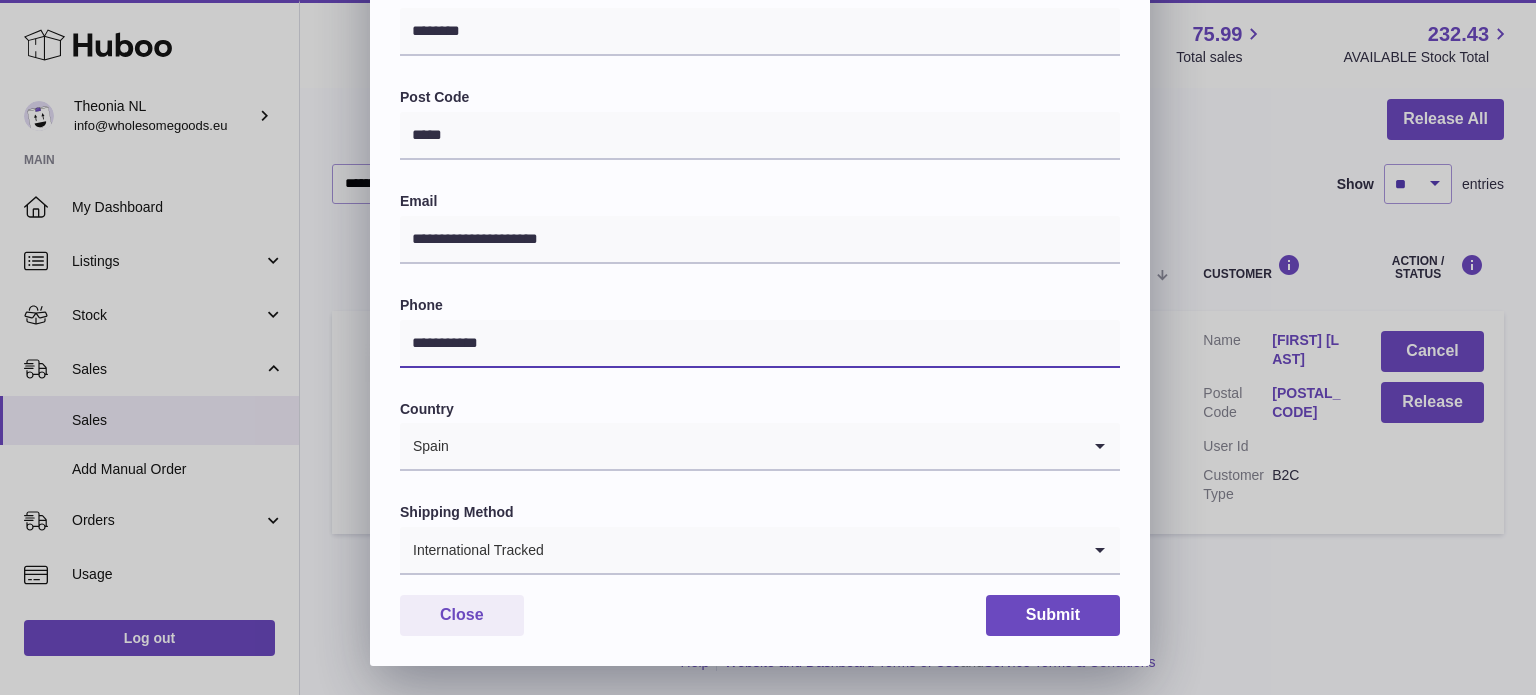 type on "**********" 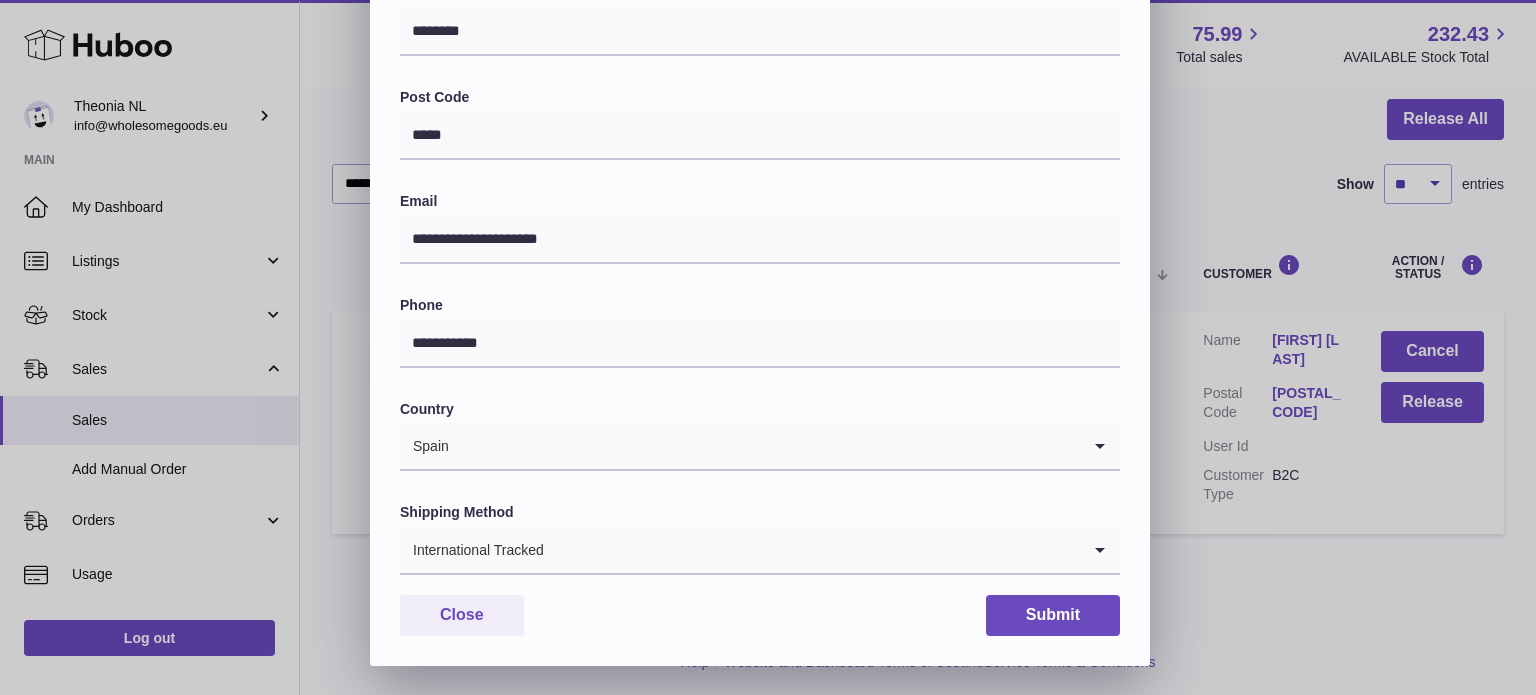 click on "**********" at bounding box center [760, 117] 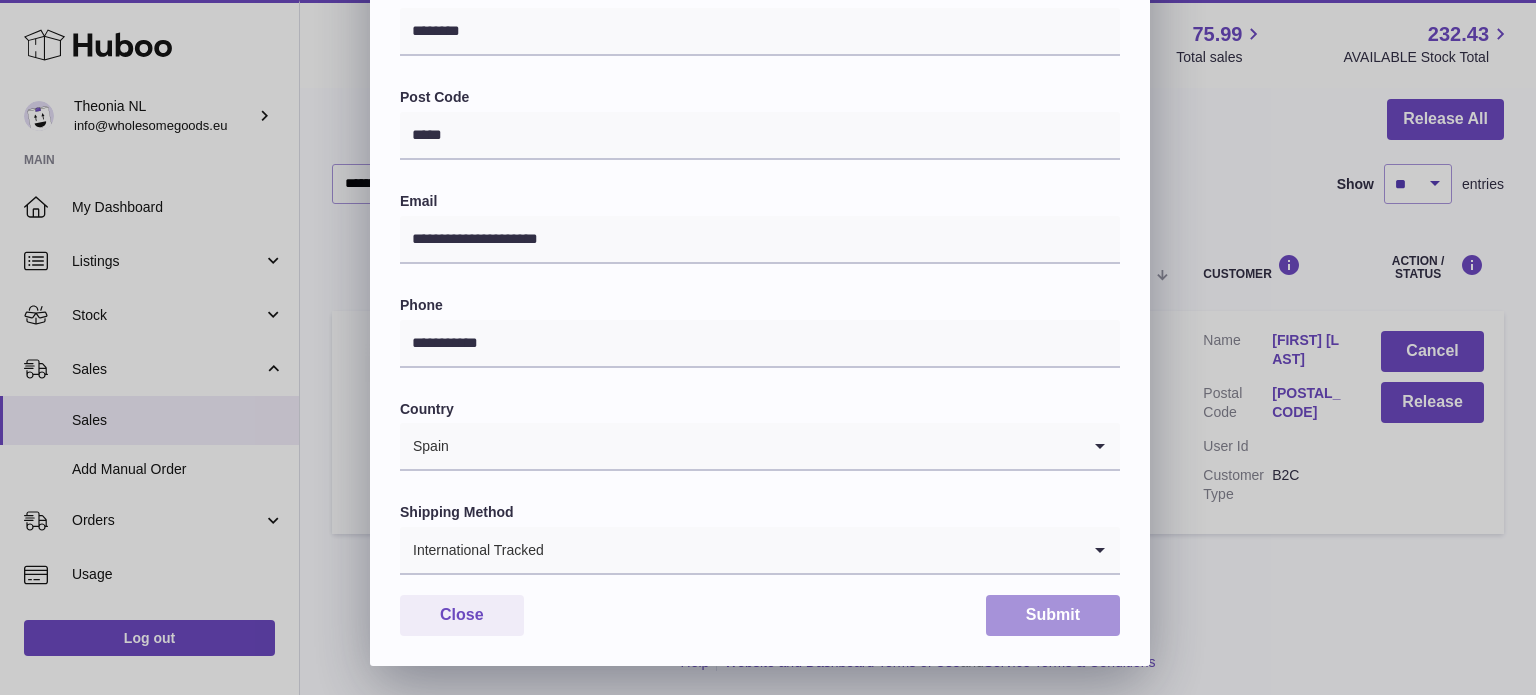 click on "Submit" at bounding box center (1053, 615) 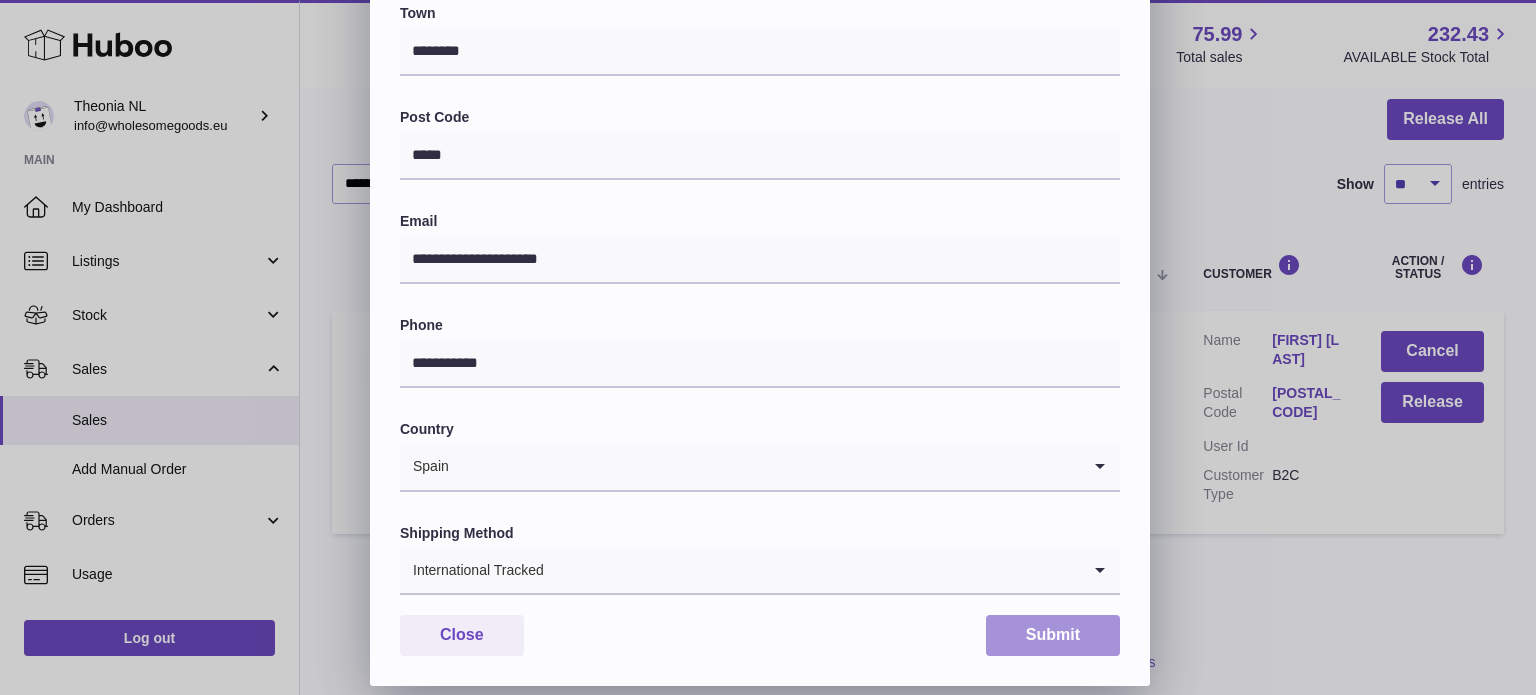 scroll, scrollTop: 584, scrollLeft: 0, axis: vertical 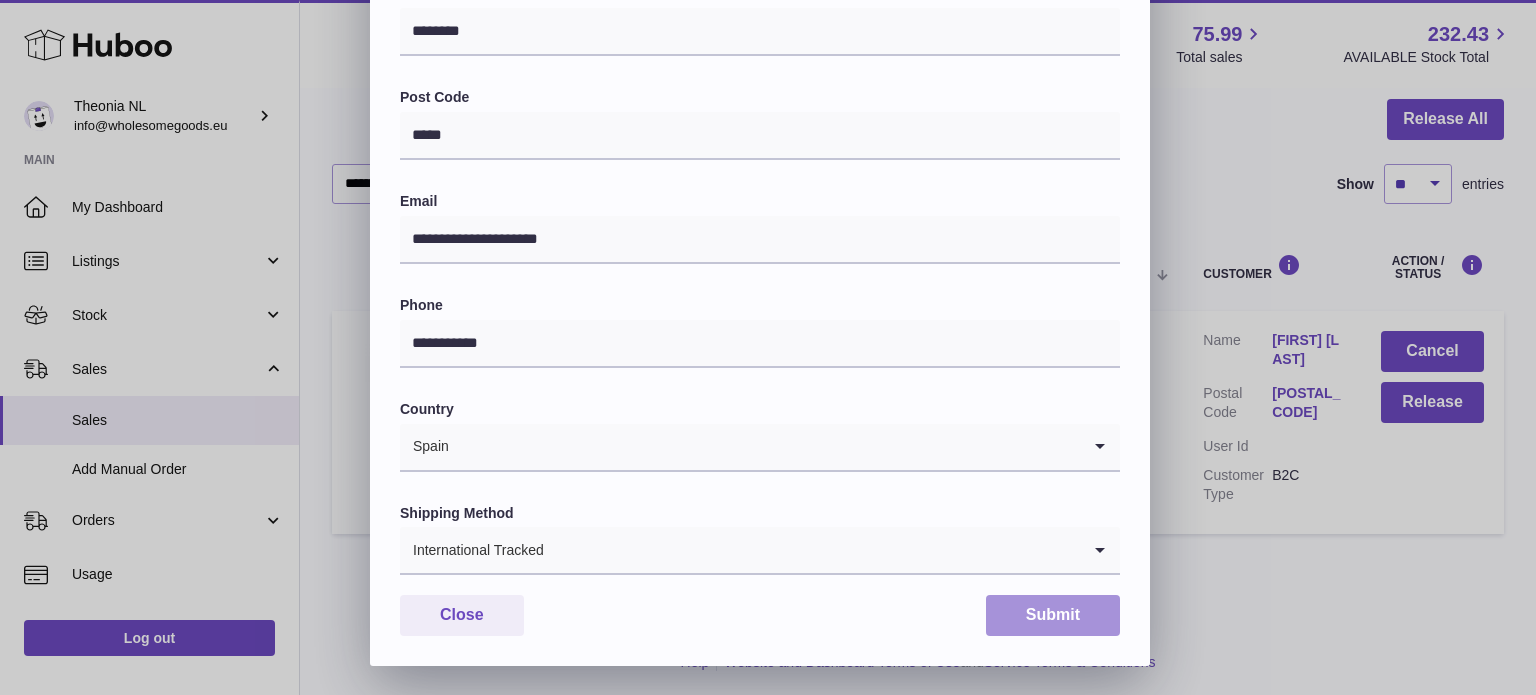 click on "Submit" at bounding box center (1053, 615) 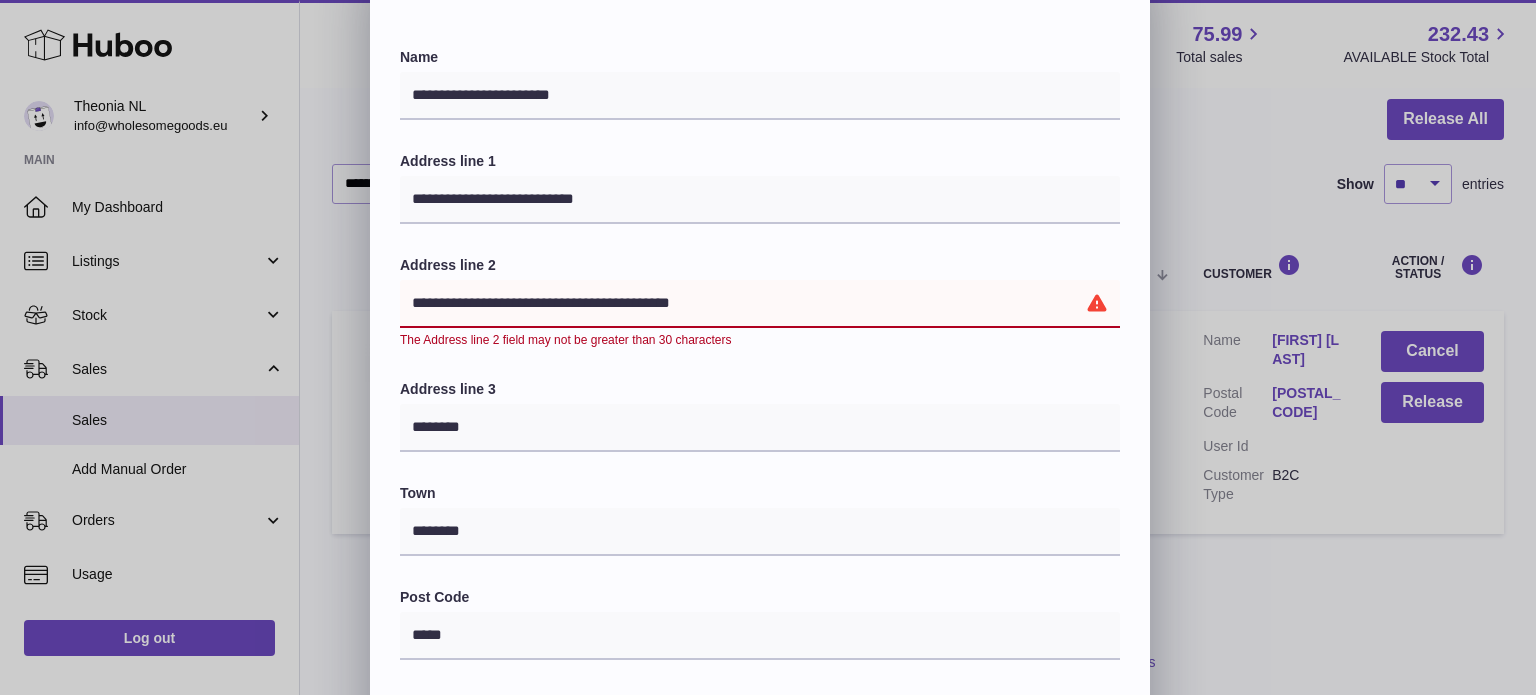 scroll, scrollTop: 0, scrollLeft: 0, axis: both 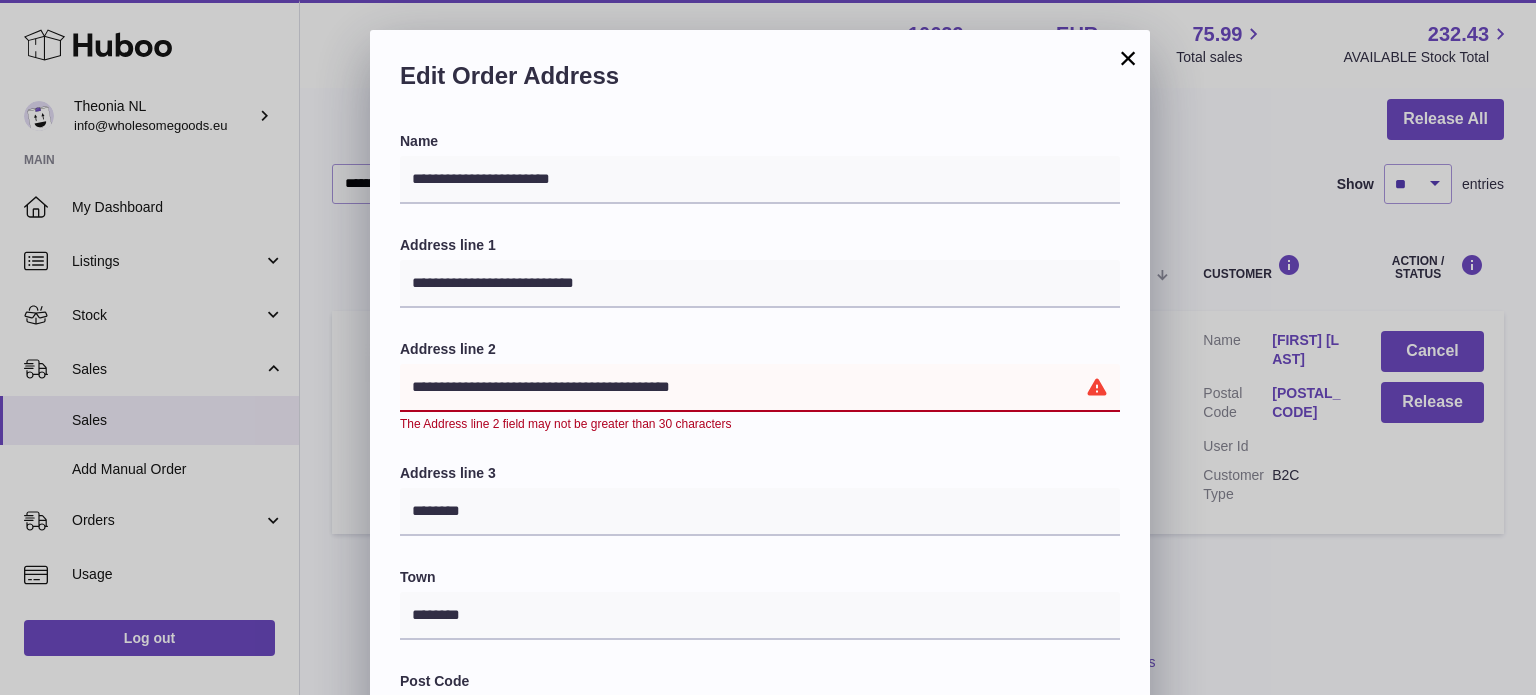 drag, startPoint x: 524, startPoint y: 391, endPoint x: 753, endPoint y: 400, distance: 229.17679 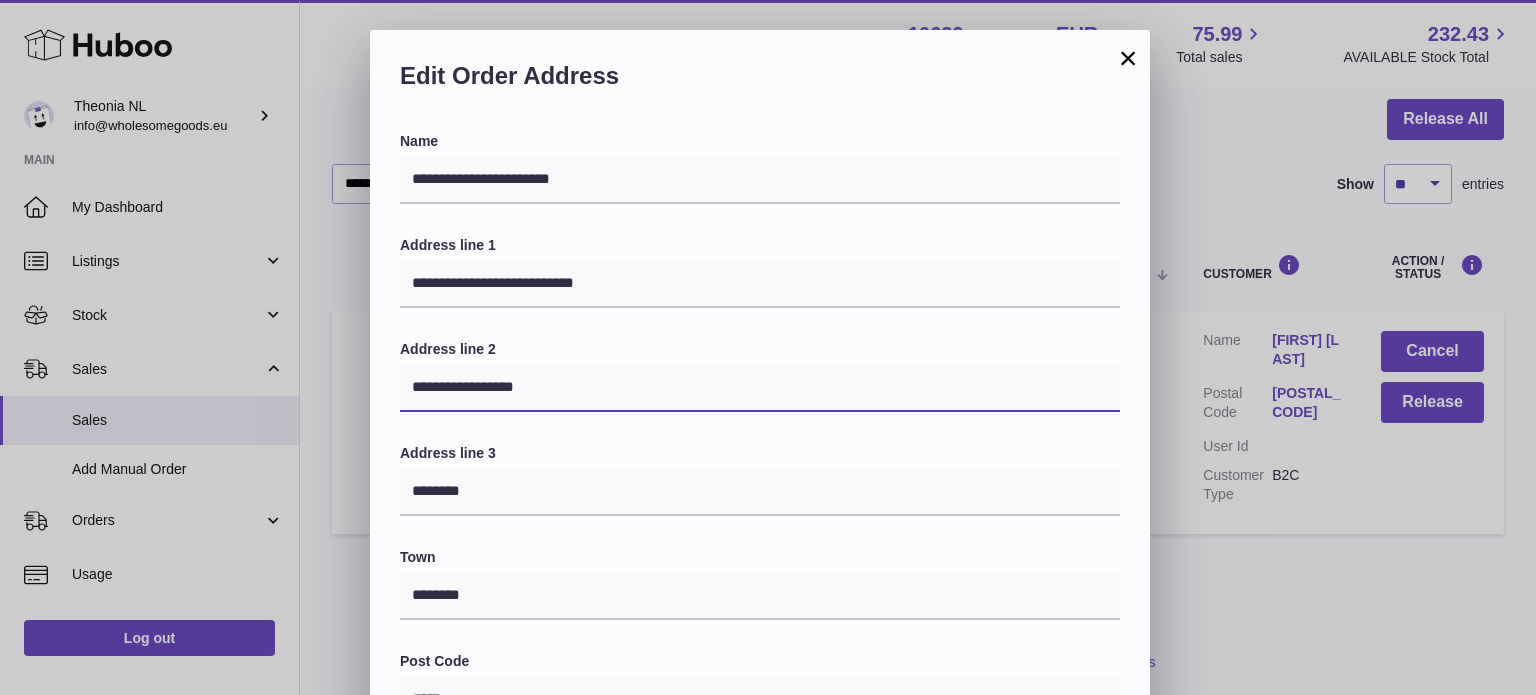 scroll, scrollTop: 200, scrollLeft: 0, axis: vertical 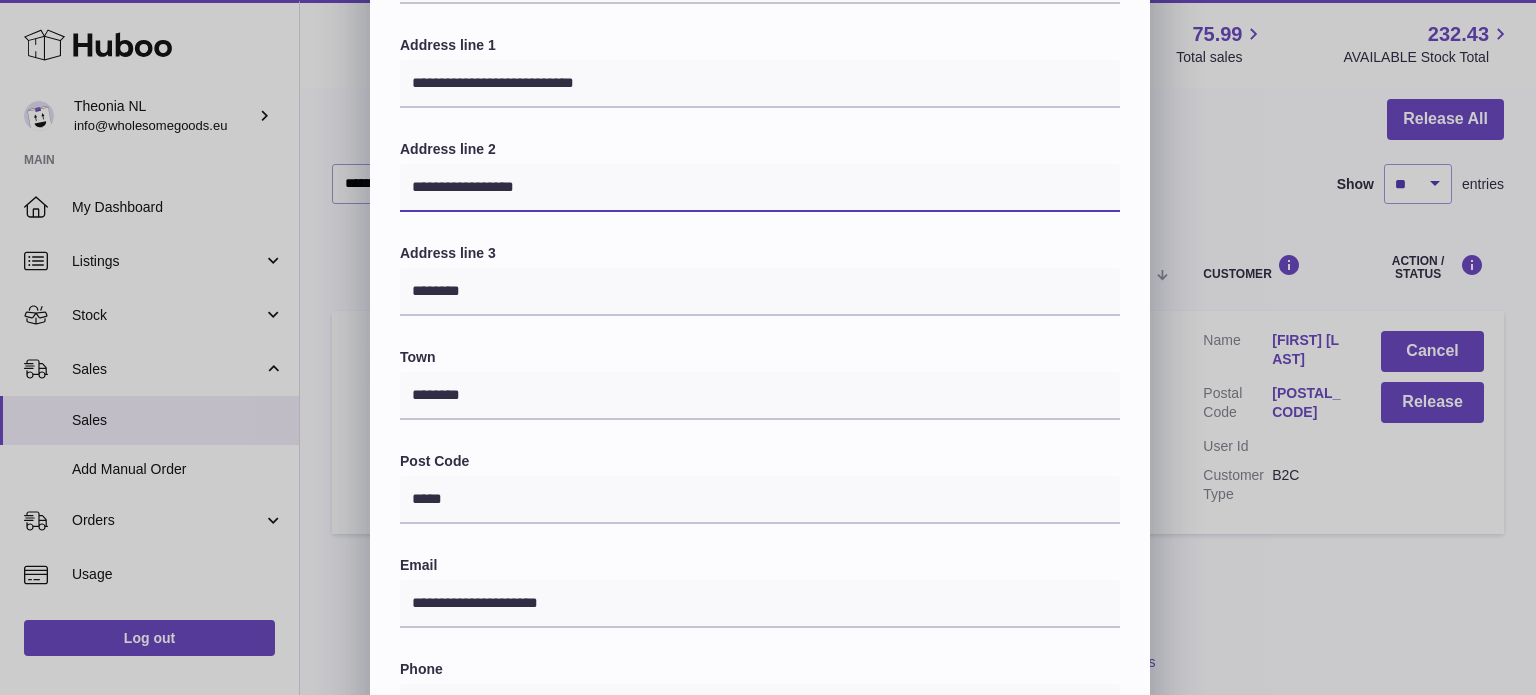 paste on "**********" 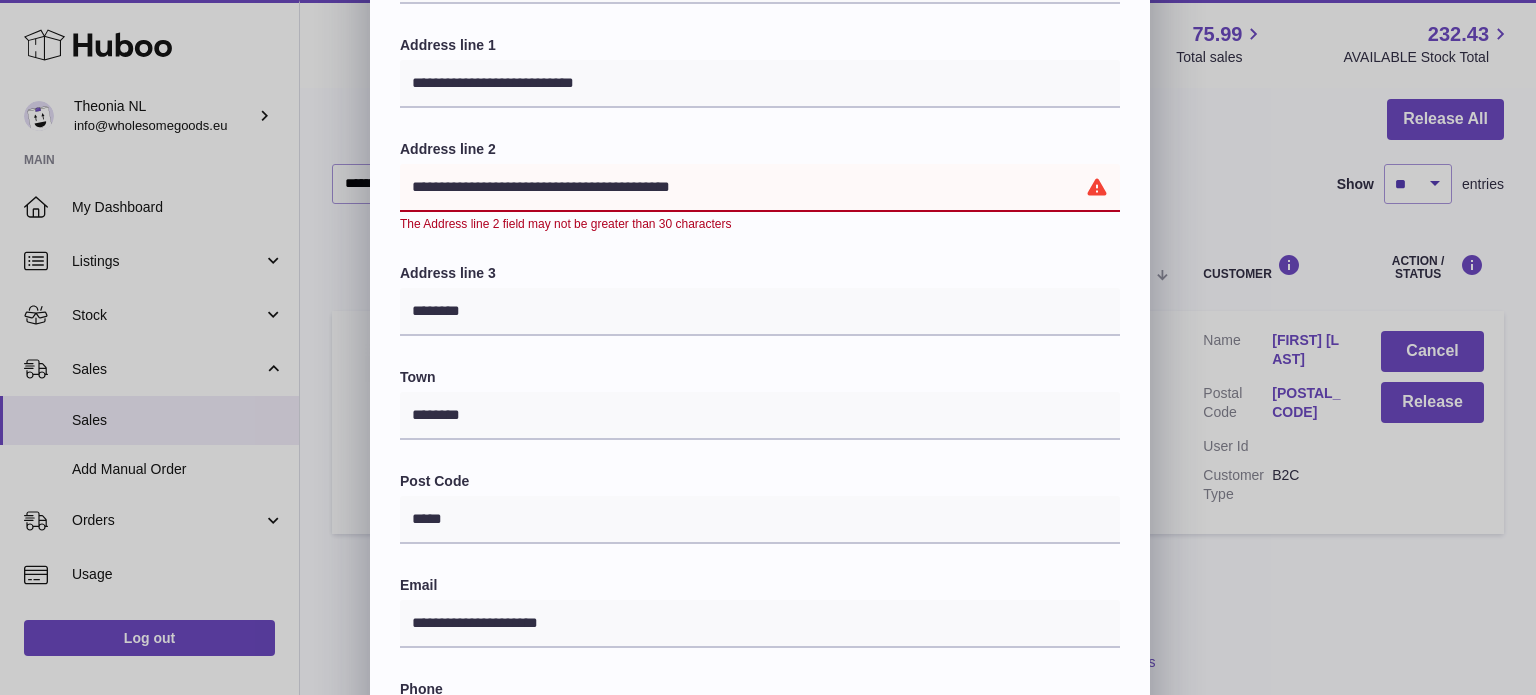click on "**********" at bounding box center [760, 188] 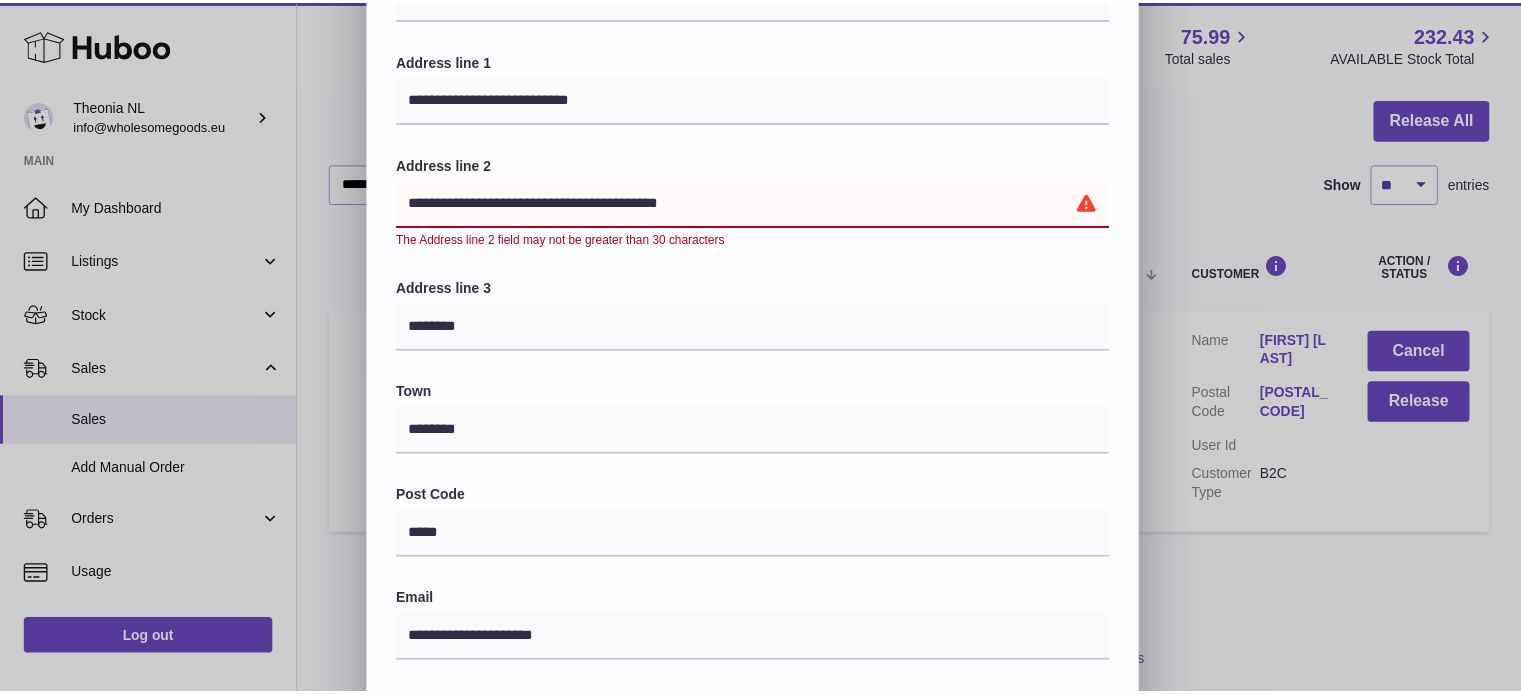 scroll, scrollTop: 585, scrollLeft: 0, axis: vertical 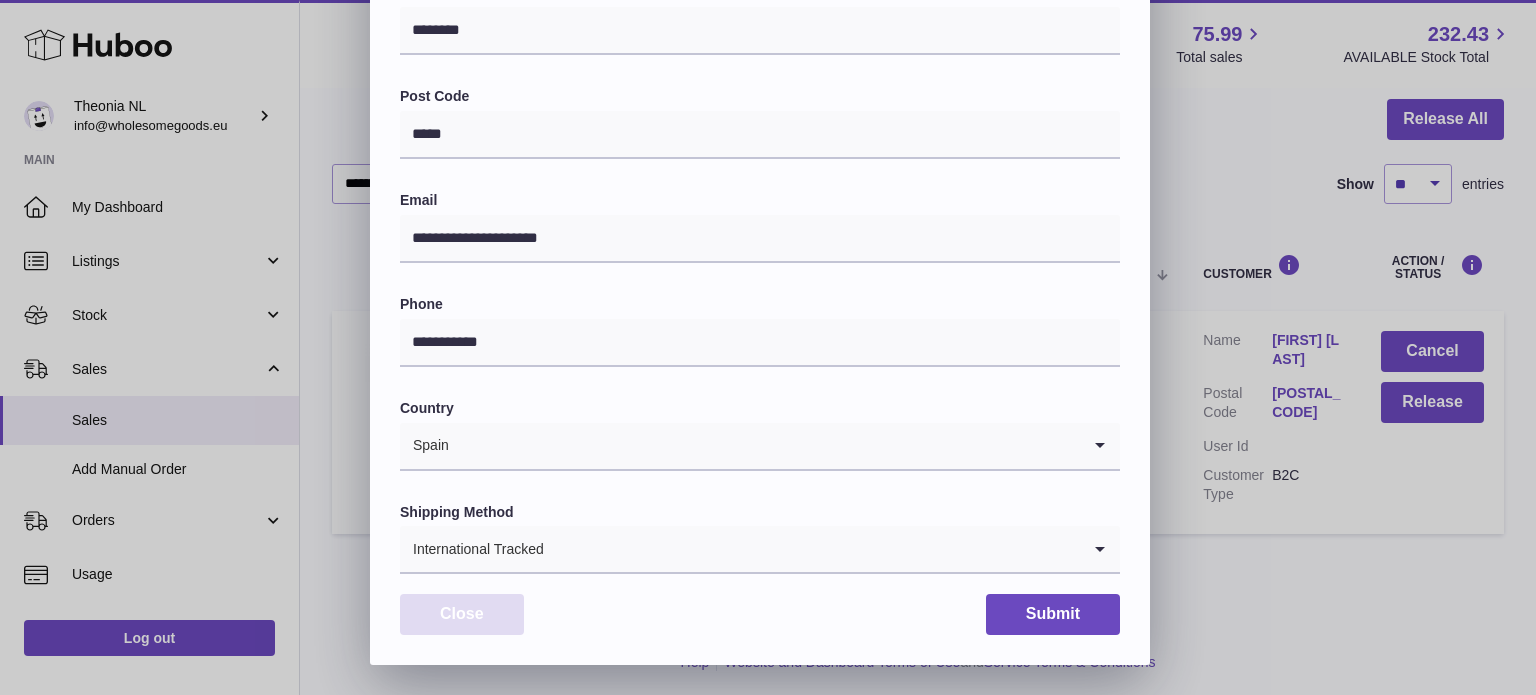 type on "**********" 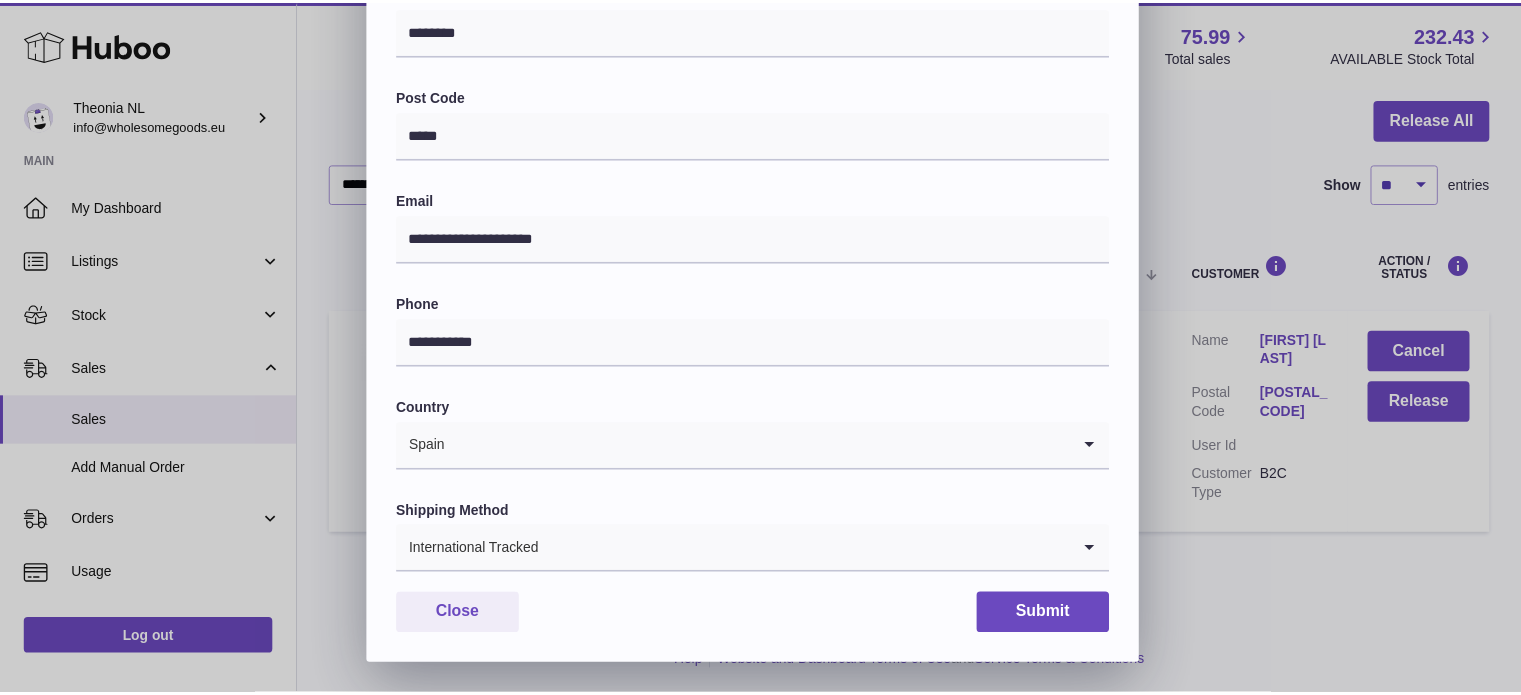 scroll, scrollTop: 0, scrollLeft: 0, axis: both 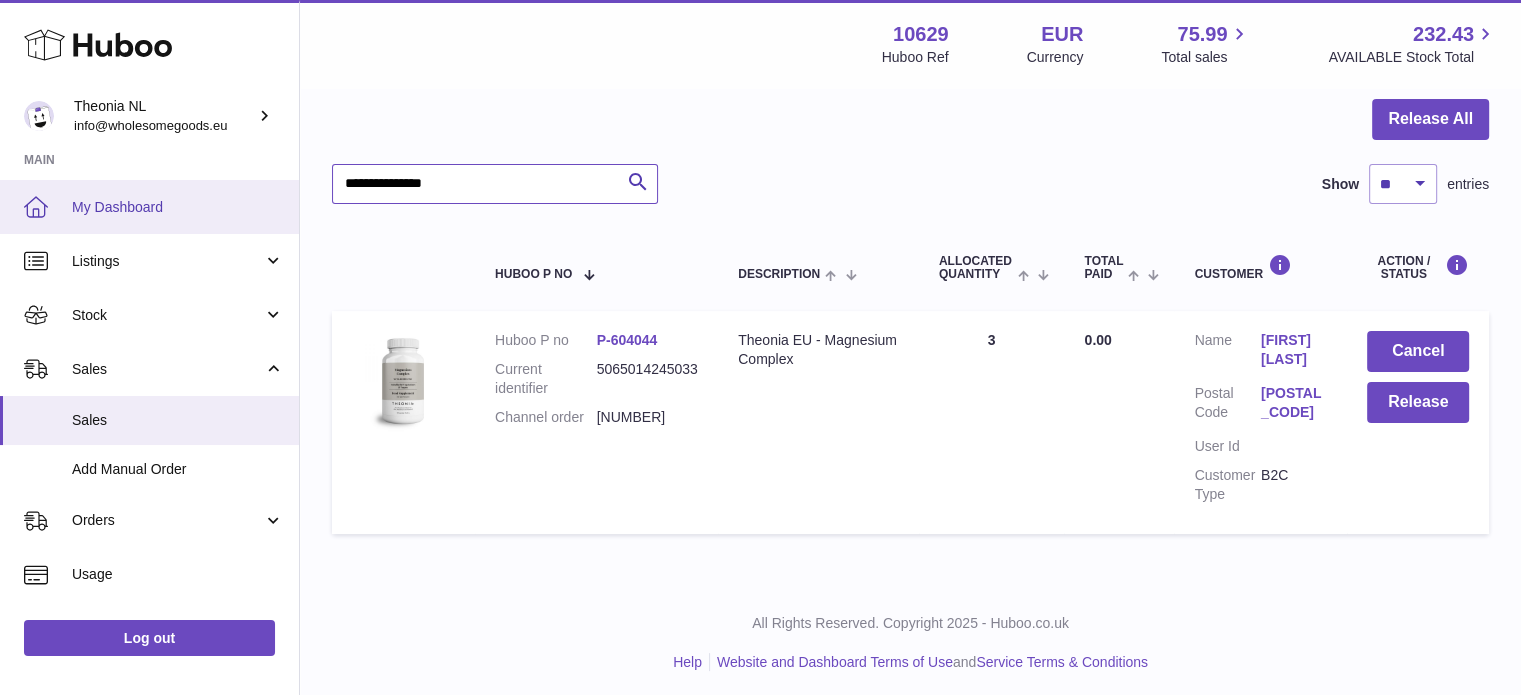 drag, startPoint x: 508, startPoint y: 187, endPoint x: 0, endPoint y: 215, distance: 508.77106 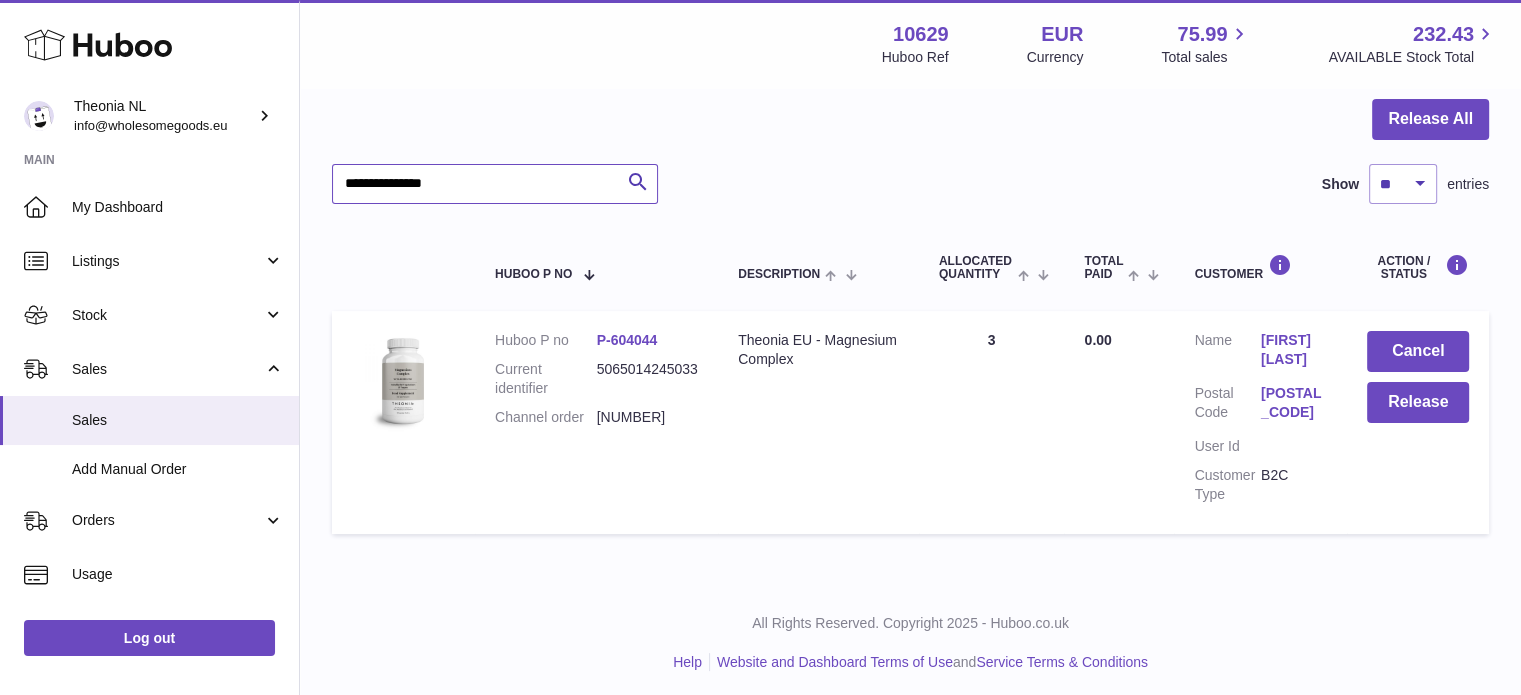 paste 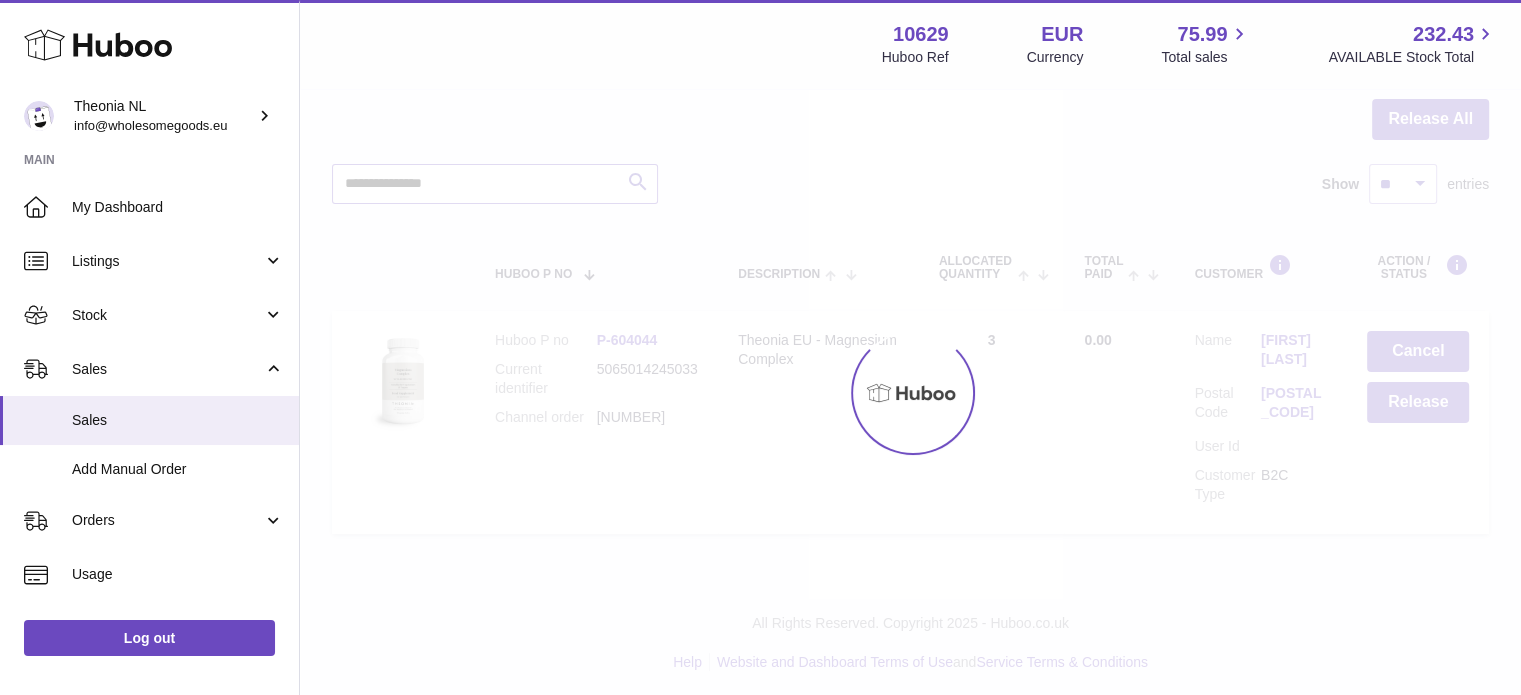 scroll, scrollTop: 0, scrollLeft: 0, axis: both 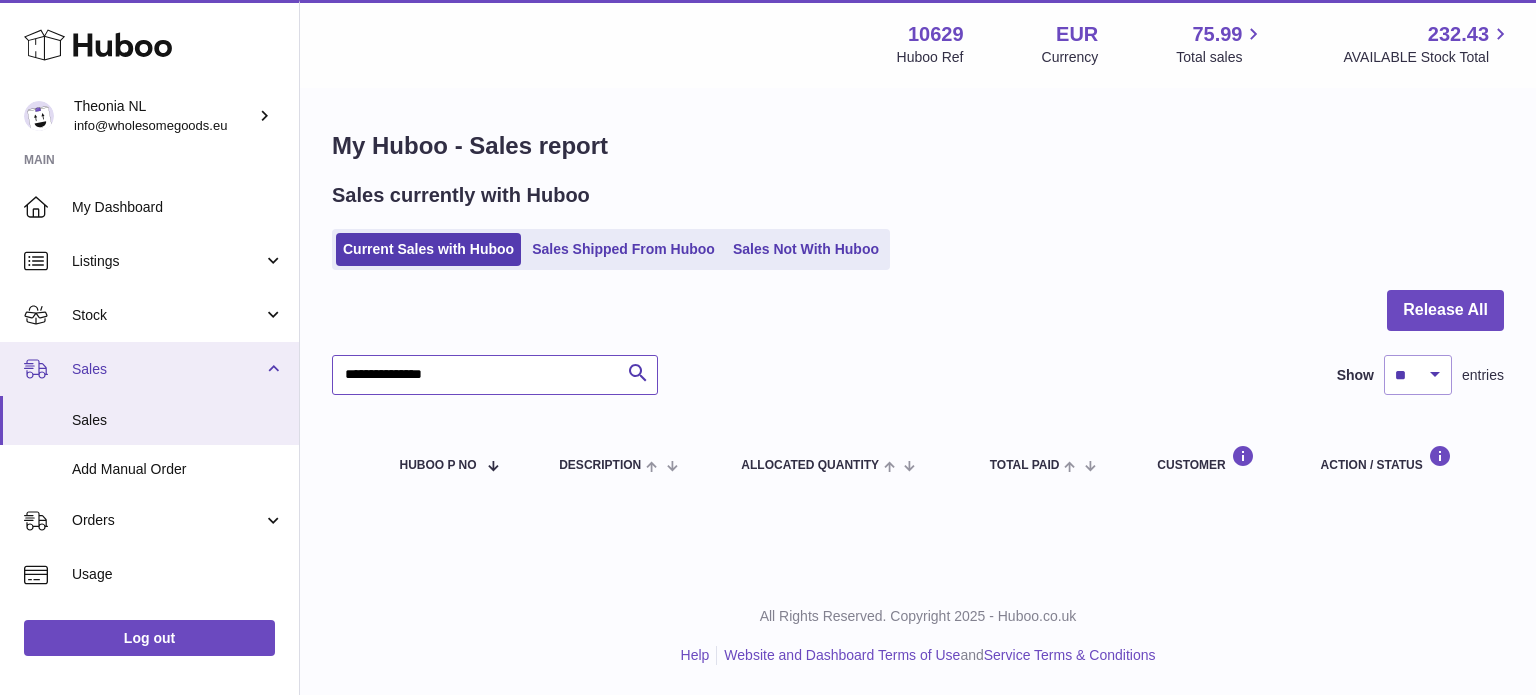 drag, startPoint x: 491, startPoint y: 392, endPoint x: 68, endPoint y: 390, distance: 423.00473 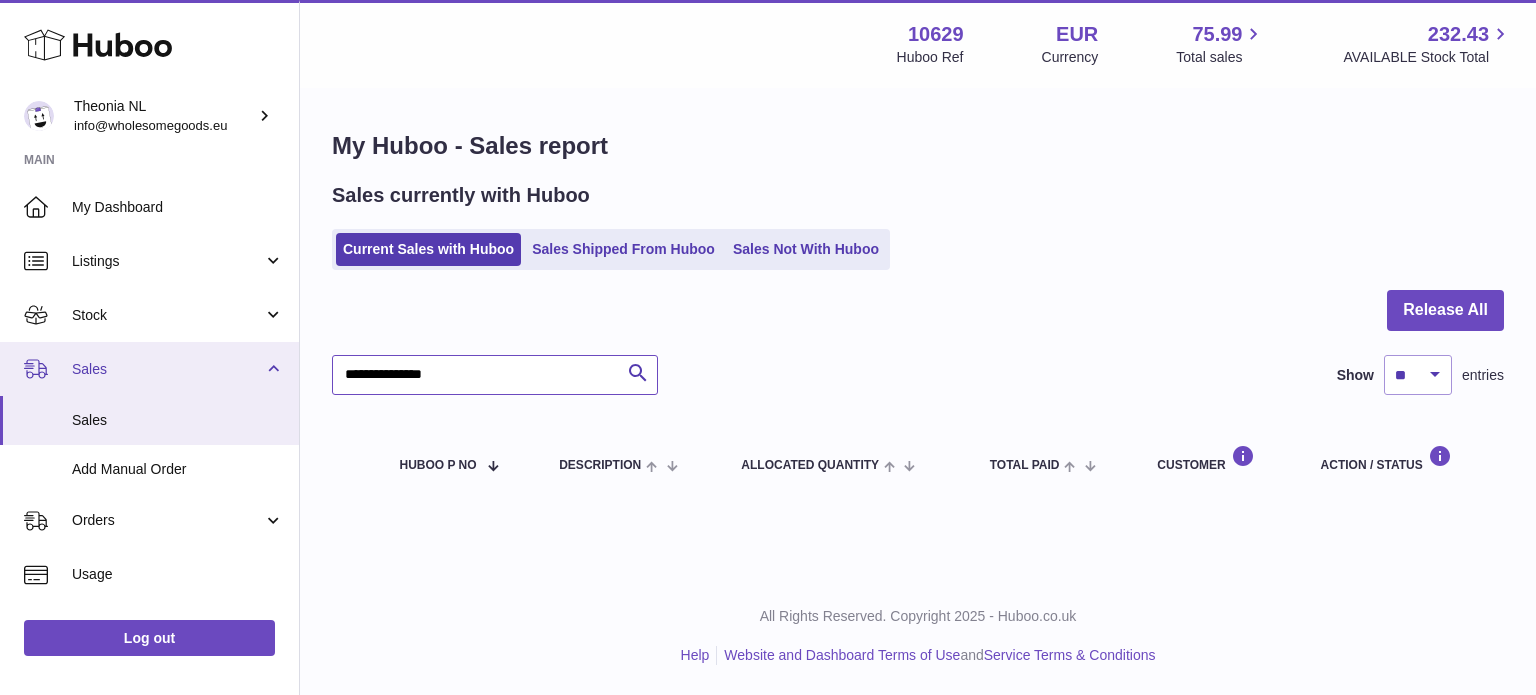 click on "**********" at bounding box center (768, 347) 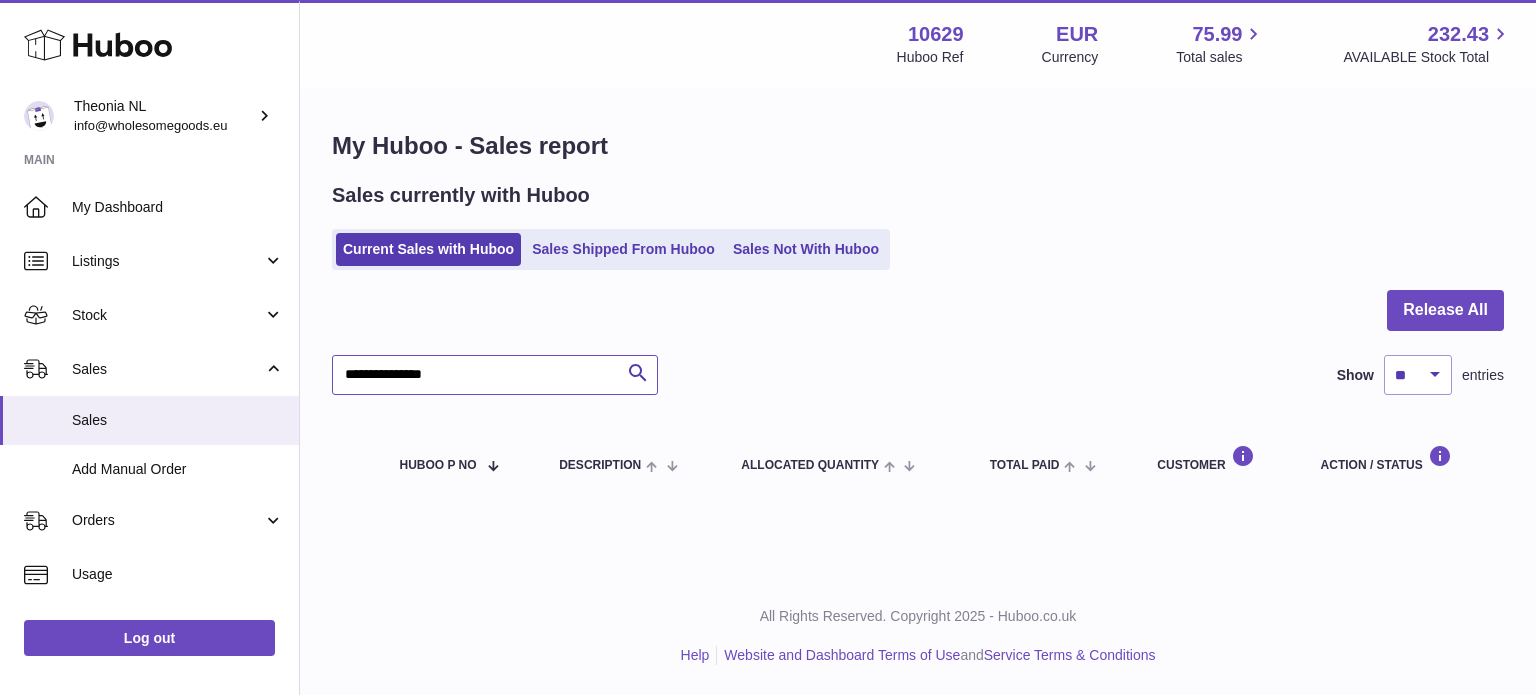 paste 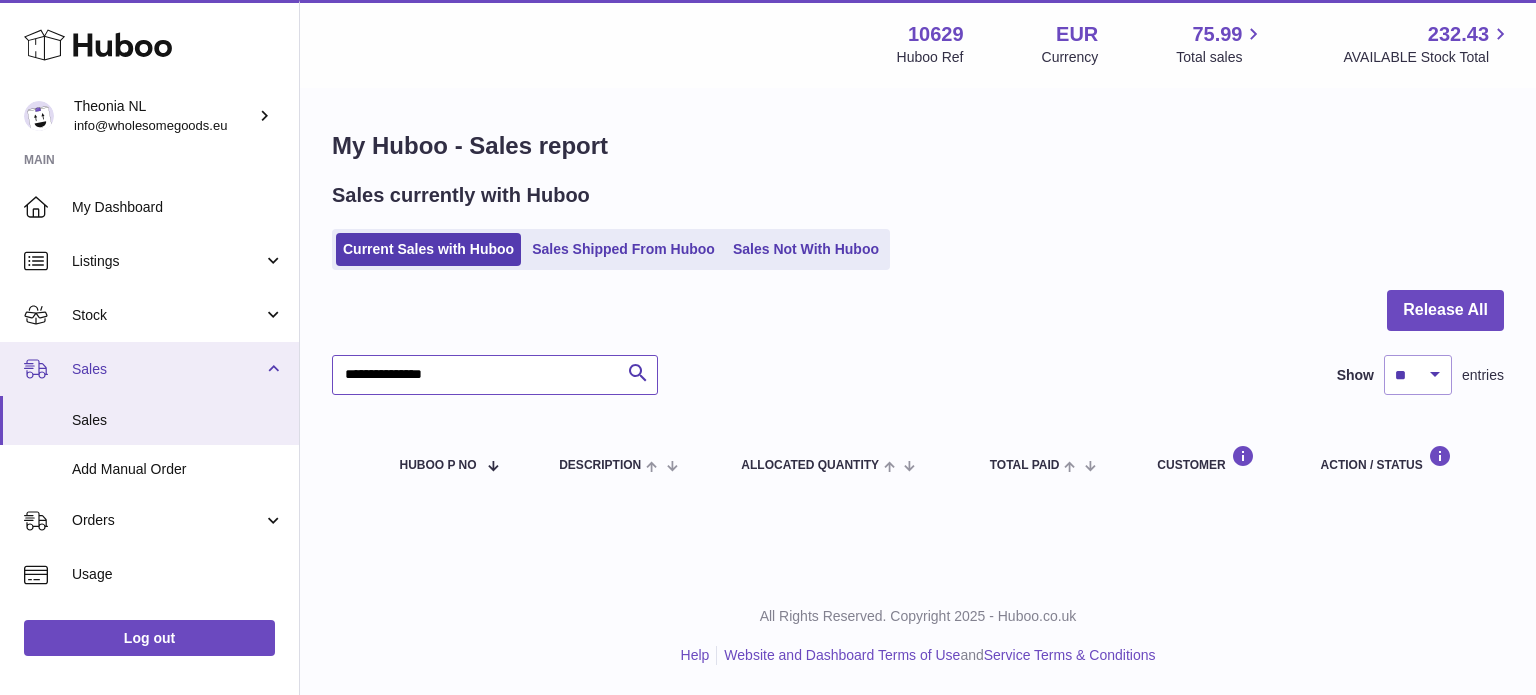 drag, startPoint x: 527, startPoint y: 382, endPoint x: 133, endPoint y: 375, distance: 394.06216 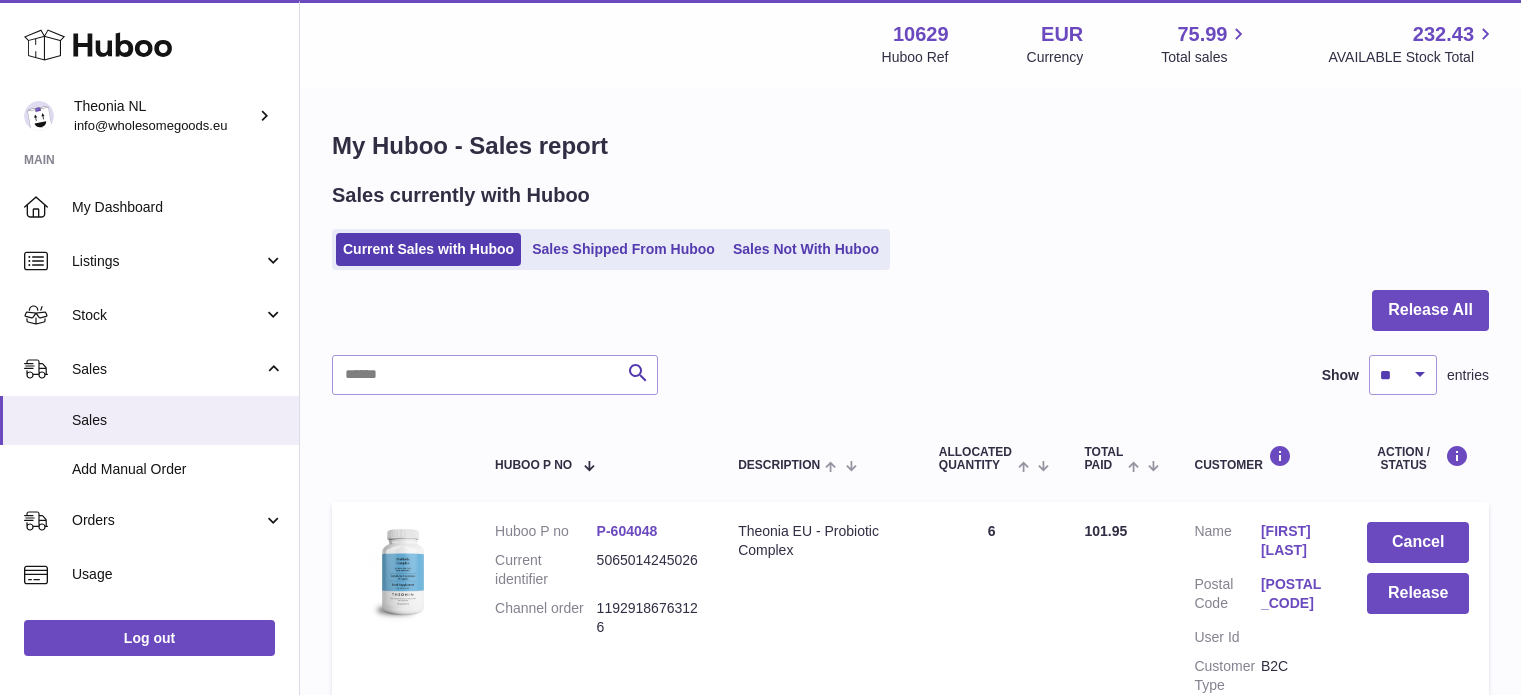 scroll, scrollTop: 0, scrollLeft: 0, axis: both 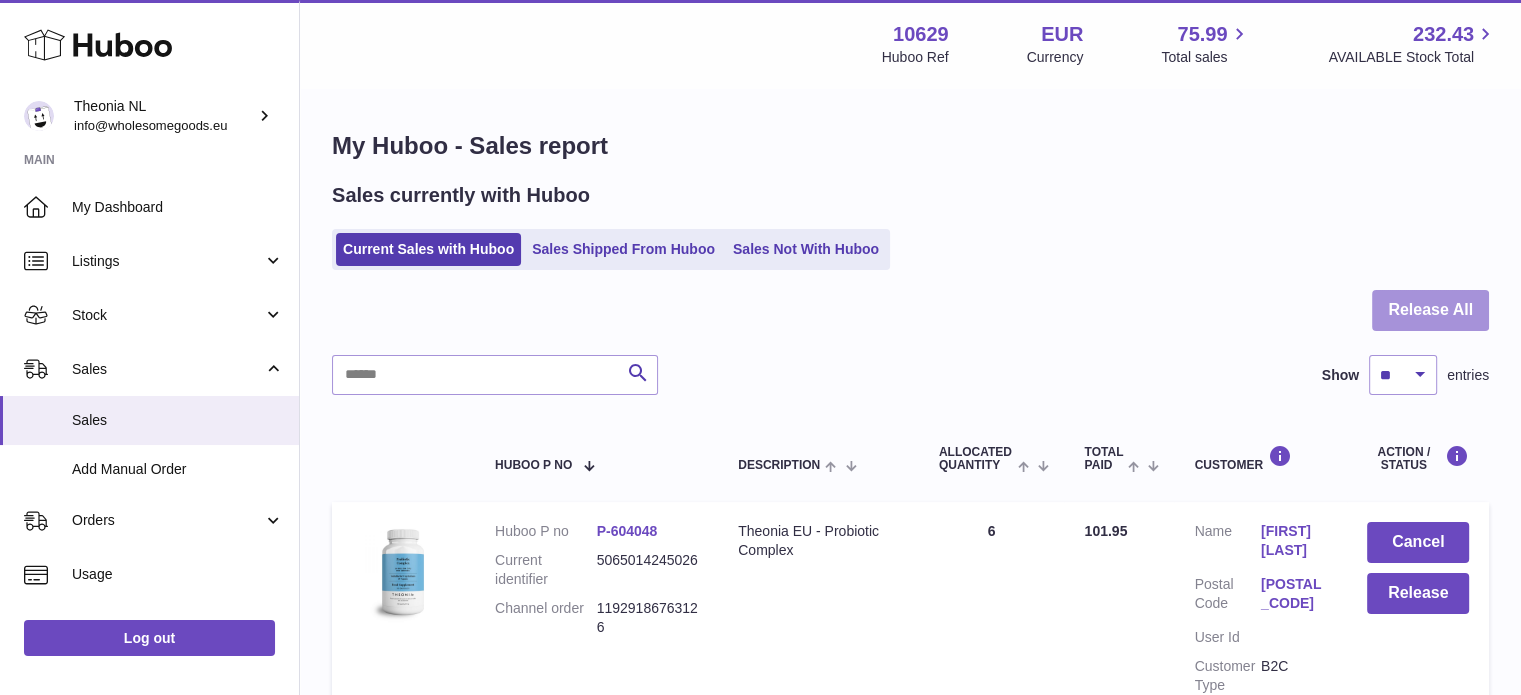 click on "Release All" at bounding box center [1430, 310] 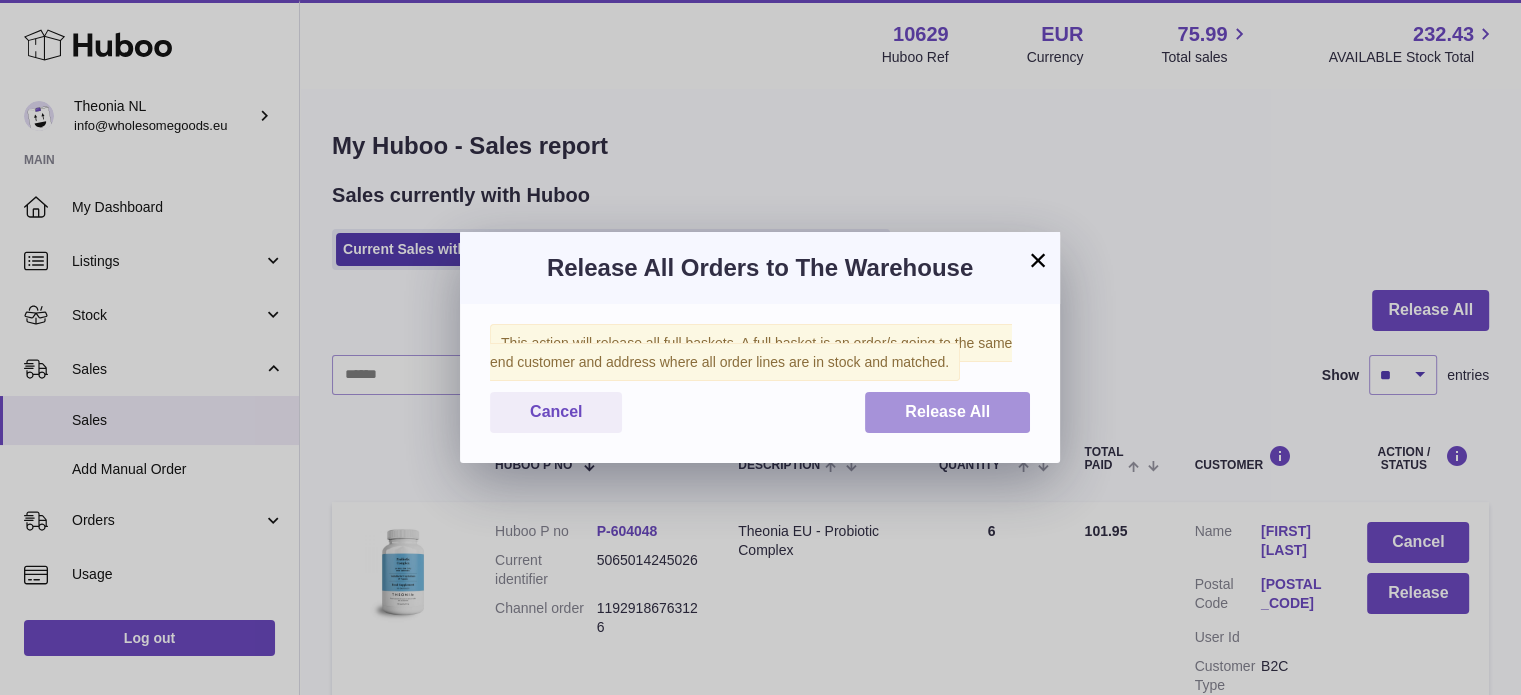 click on "Release All" at bounding box center (947, 411) 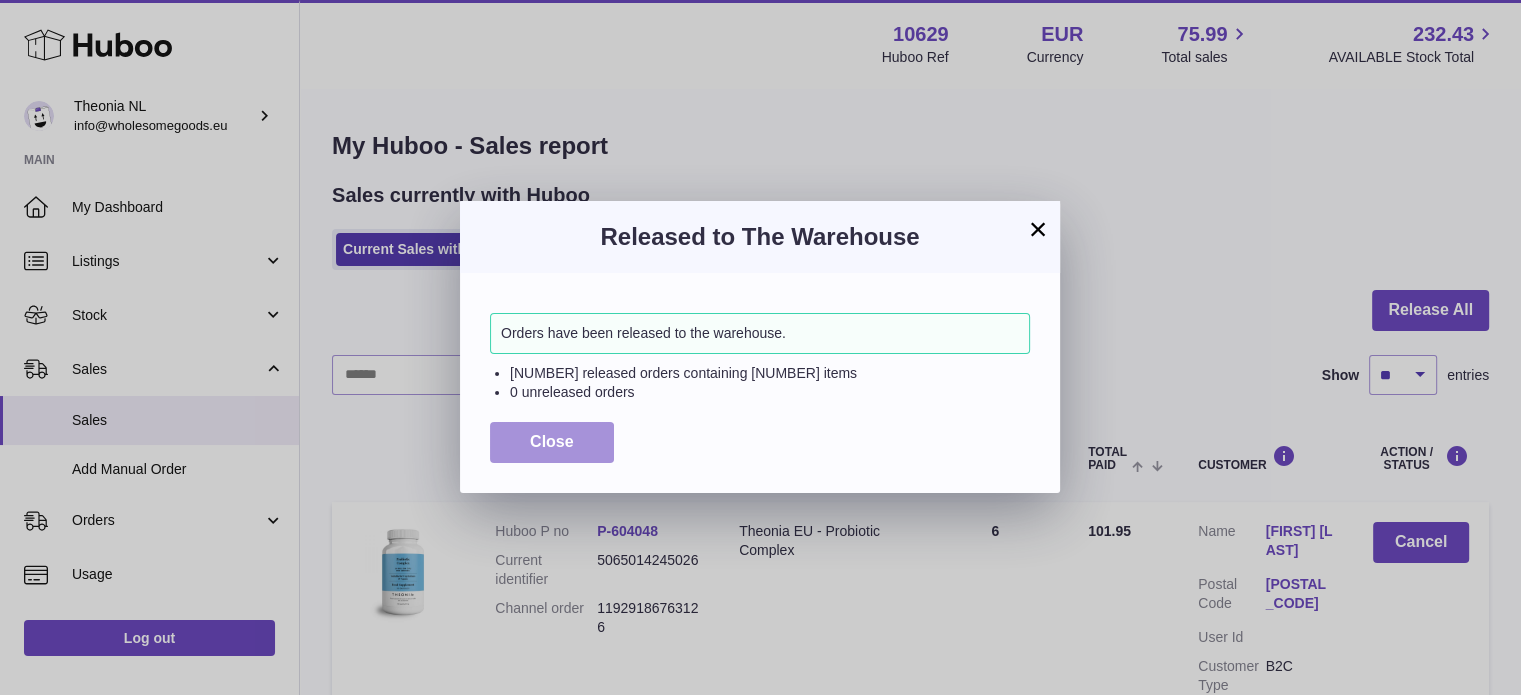 click on "Close" at bounding box center [552, 441] 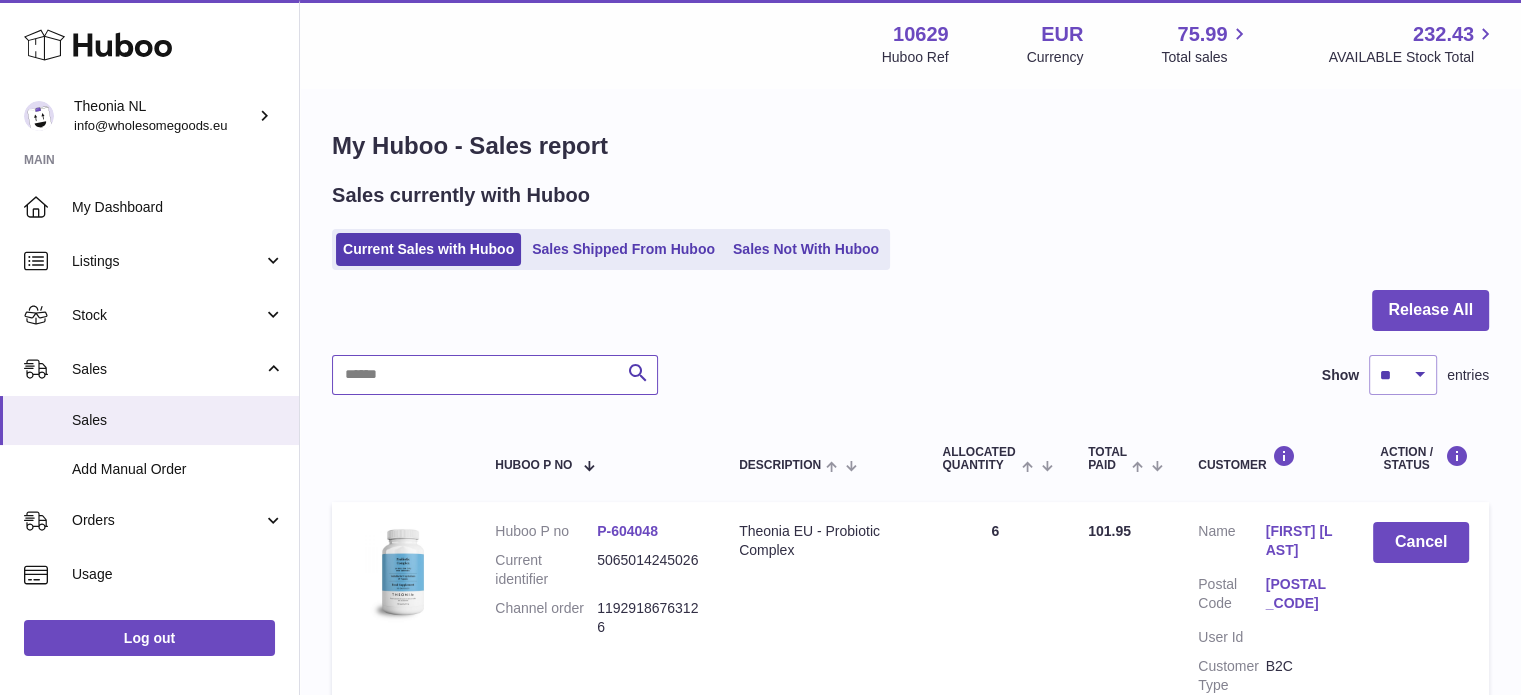 click at bounding box center [495, 375] 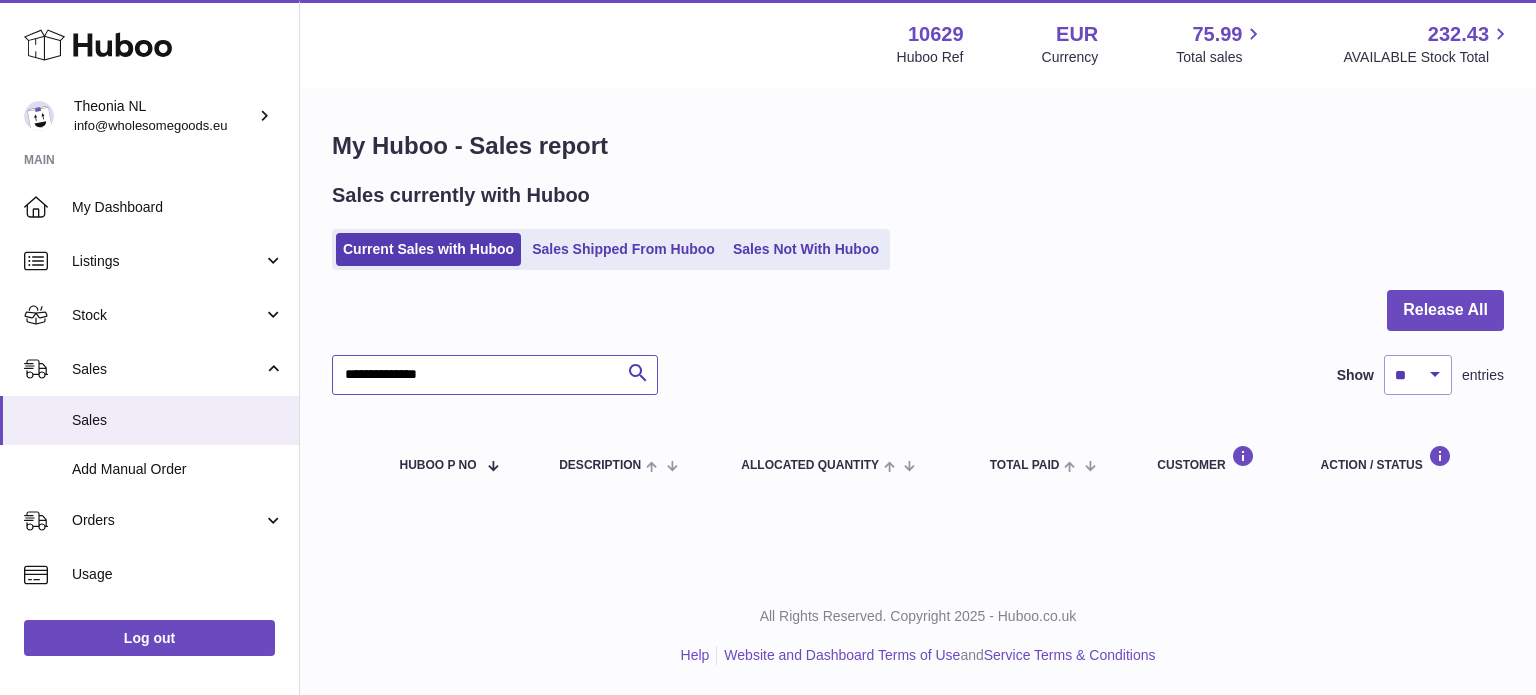drag, startPoint x: 535, startPoint y: 357, endPoint x: 521, endPoint y: 363, distance: 15.231546 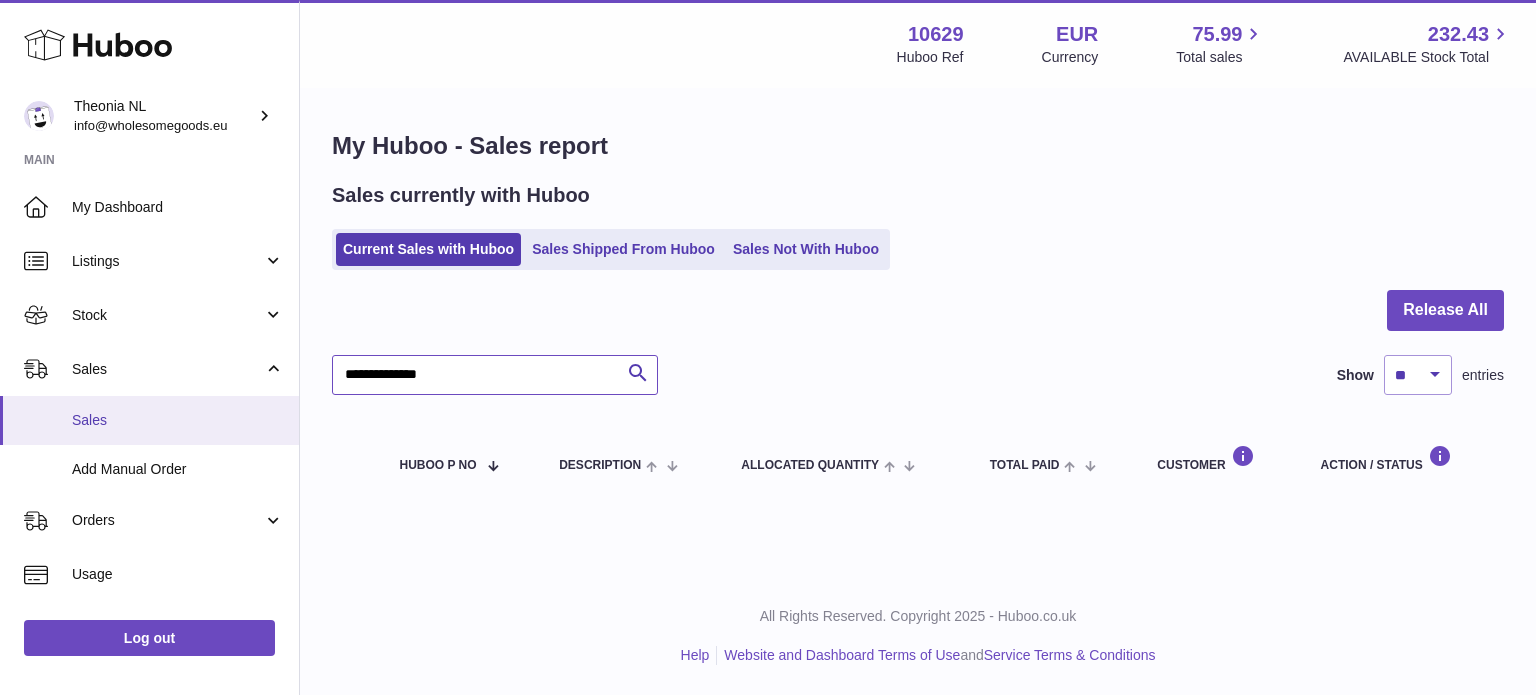 drag, startPoint x: 220, startPoint y: 393, endPoint x: 180, endPoint y: 407, distance: 42.379242 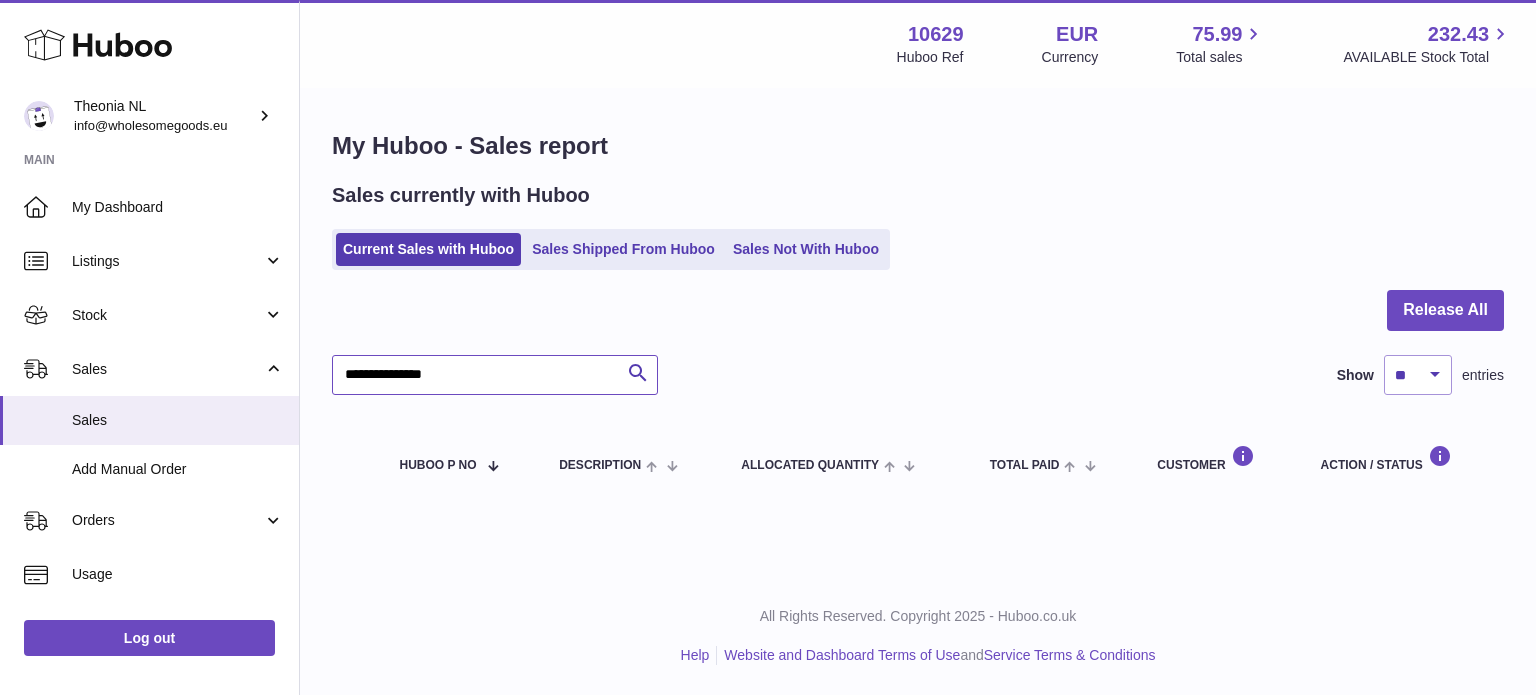 type on "**********" 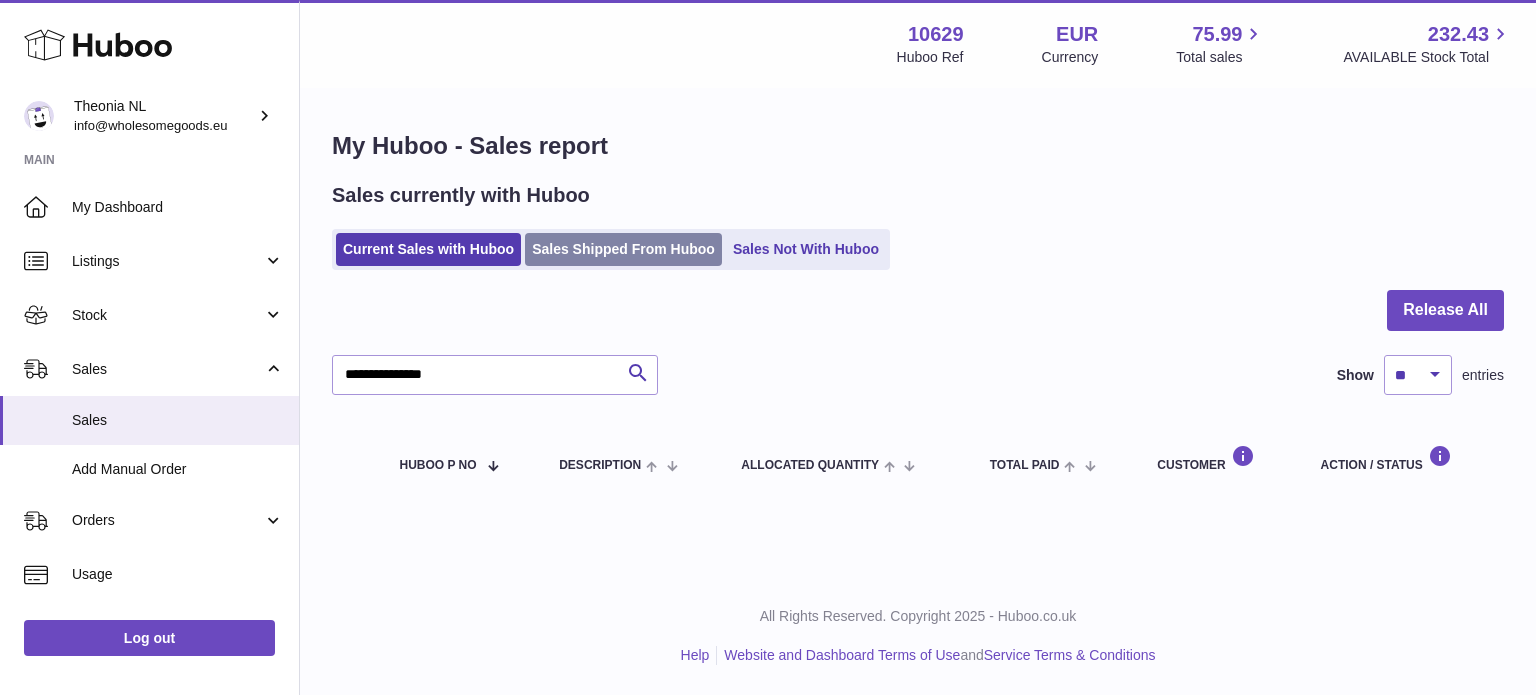 click on "Sales Shipped From Huboo" at bounding box center [623, 249] 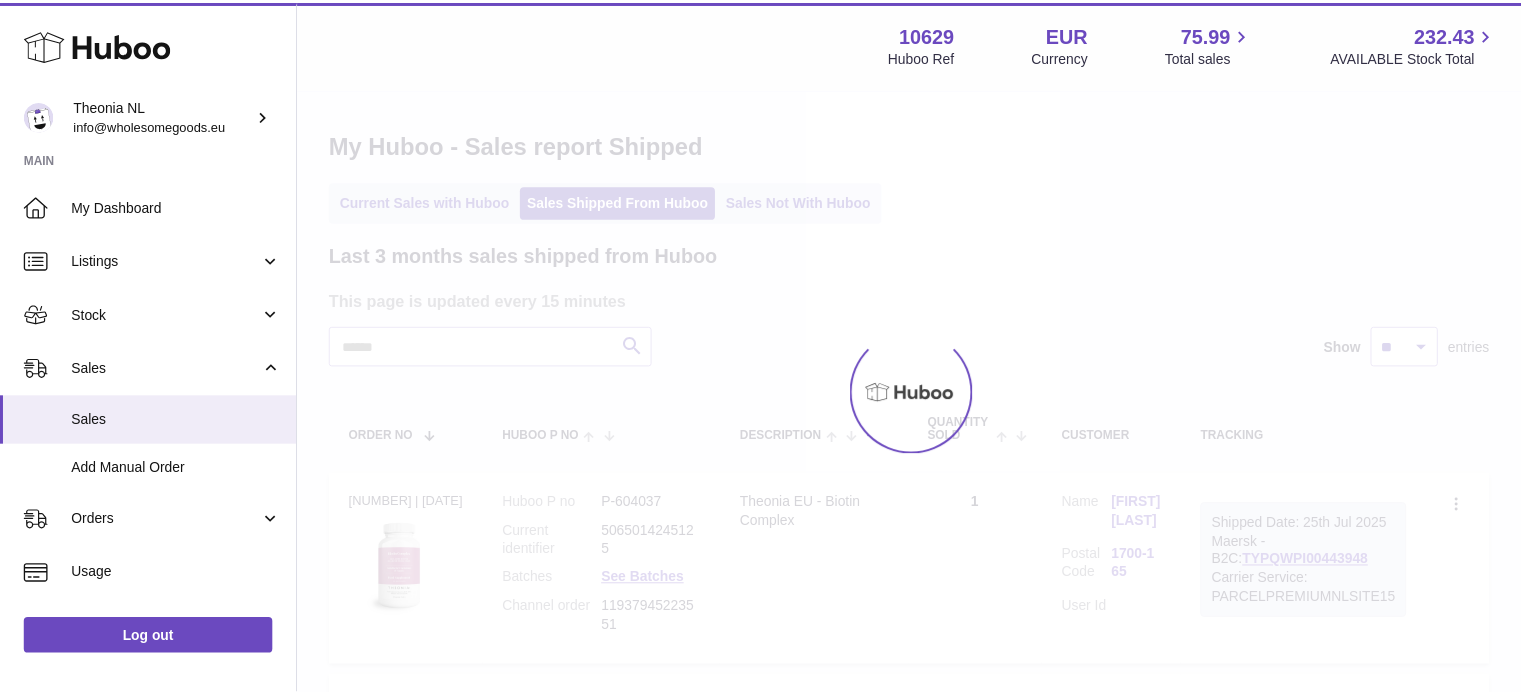 scroll, scrollTop: 0, scrollLeft: 0, axis: both 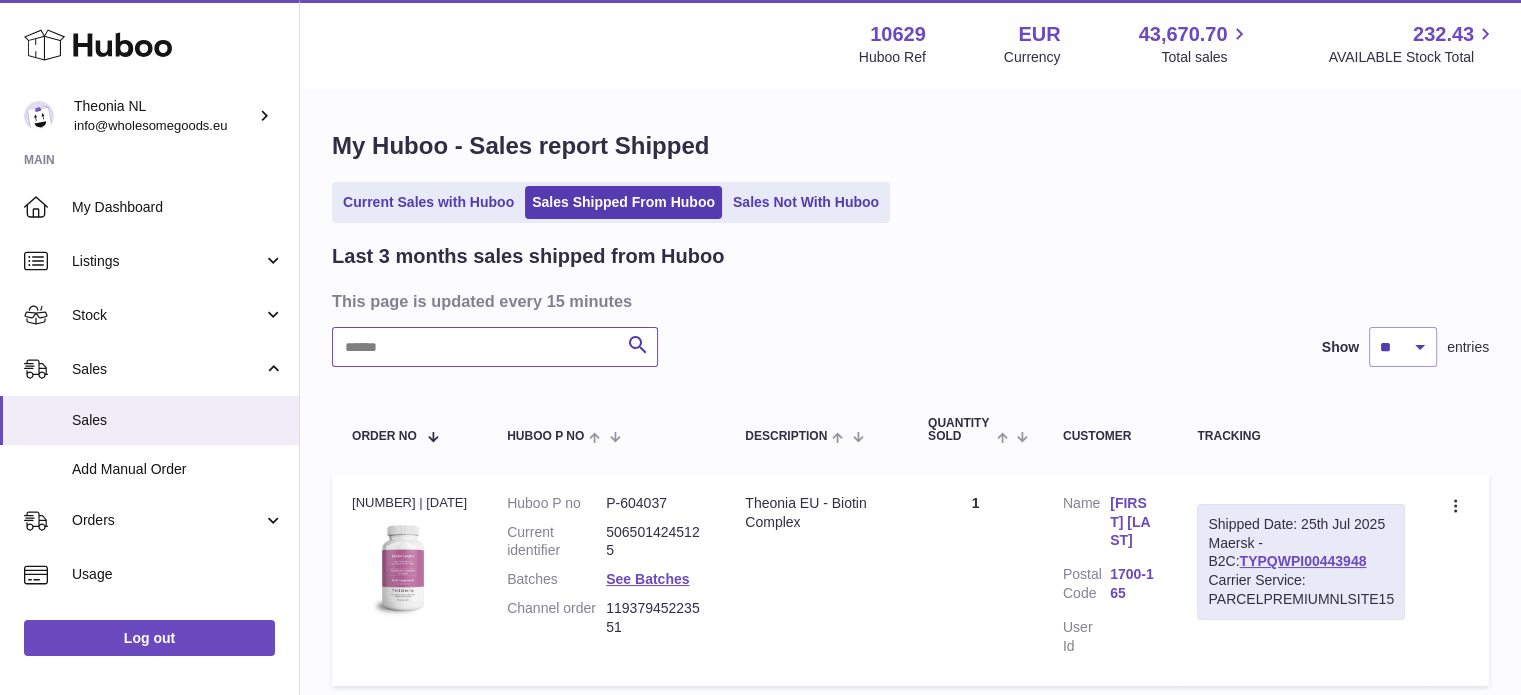 click at bounding box center (495, 347) 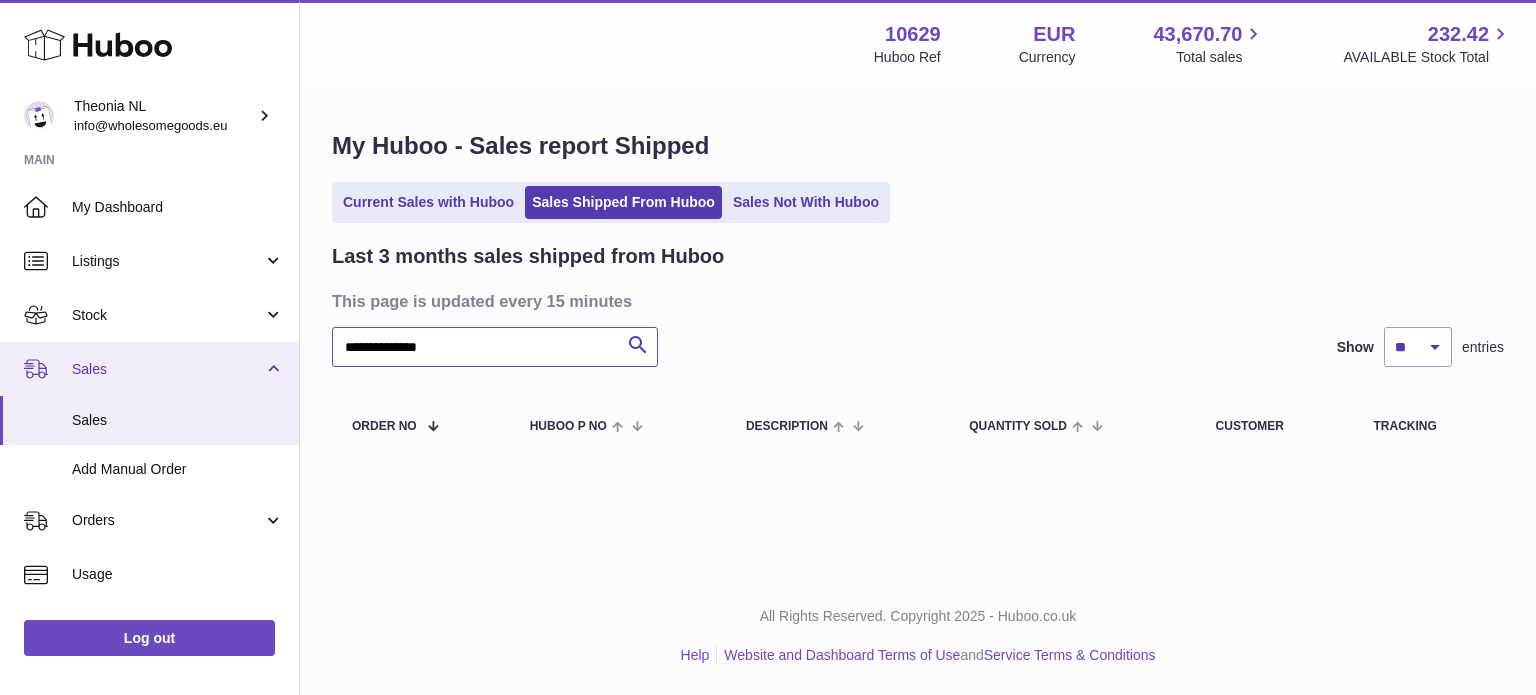 drag, startPoint x: 605, startPoint y: 357, endPoint x: 0, endPoint y: 348, distance: 605.06696 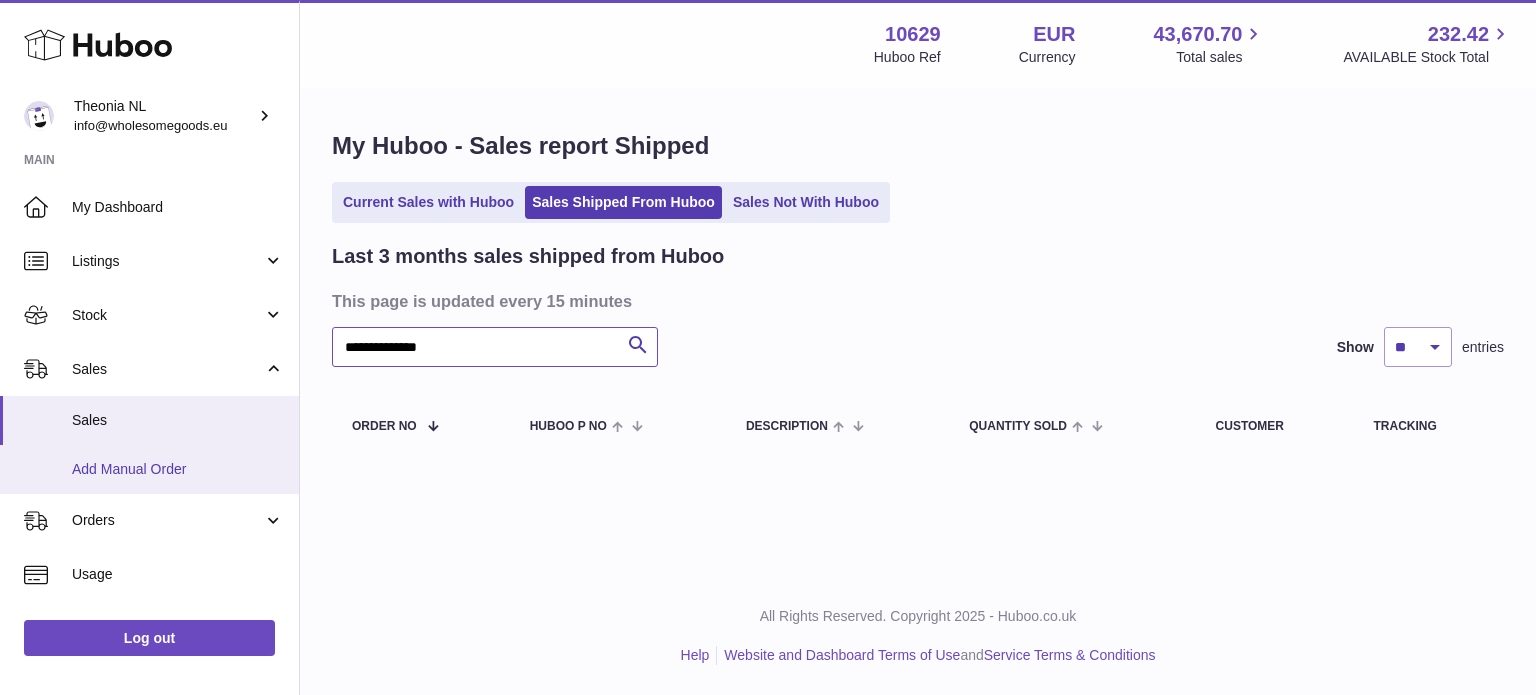 paste on "*" 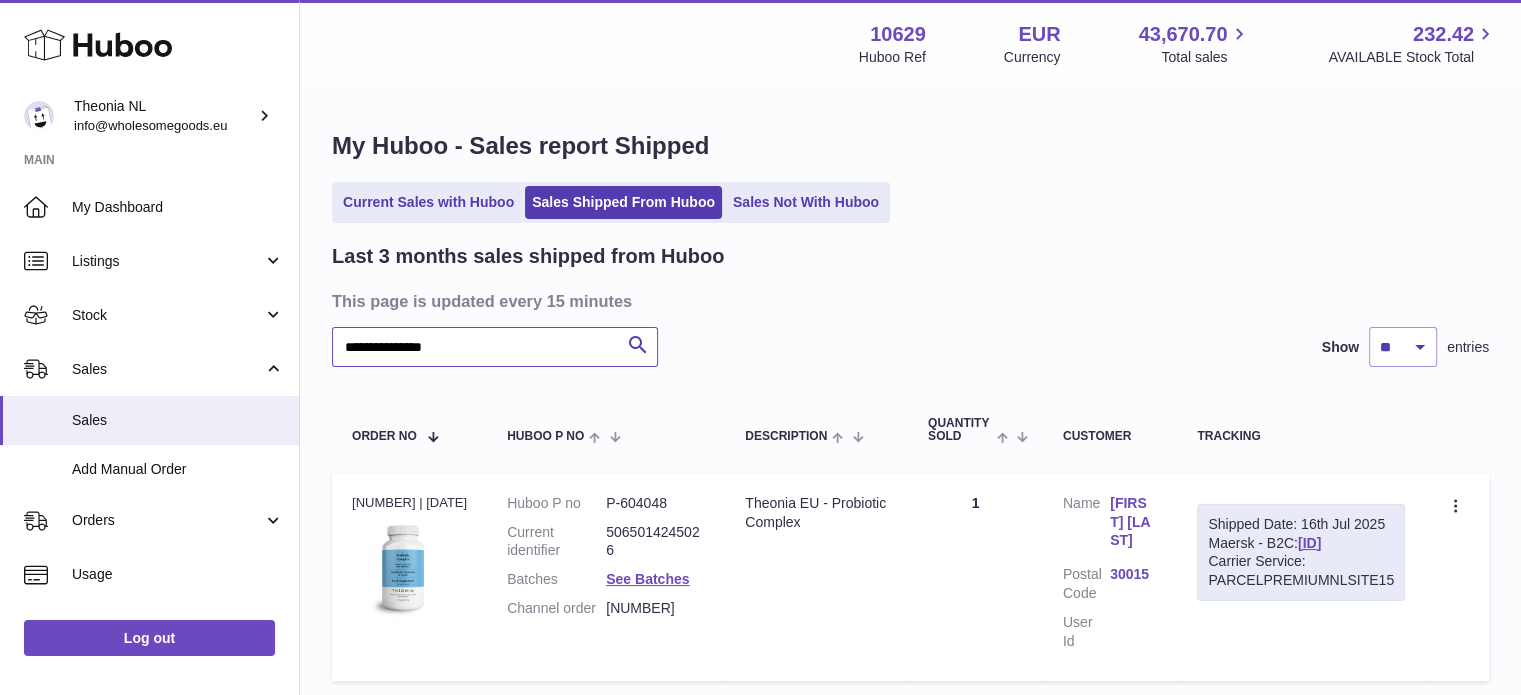 scroll, scrollTop: 138, scrollLeft: 0, axis: vertical 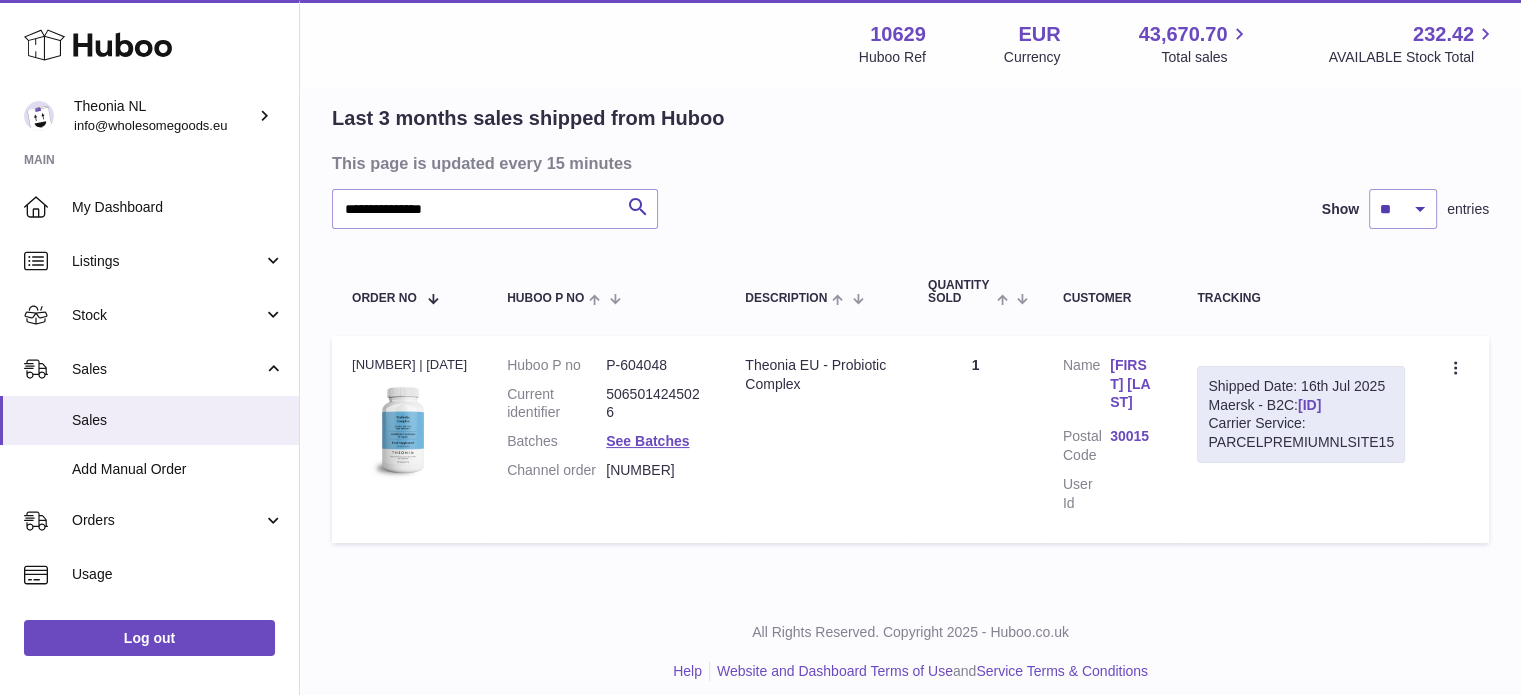 click on "[ID]" at bounding box center [1309, 405] 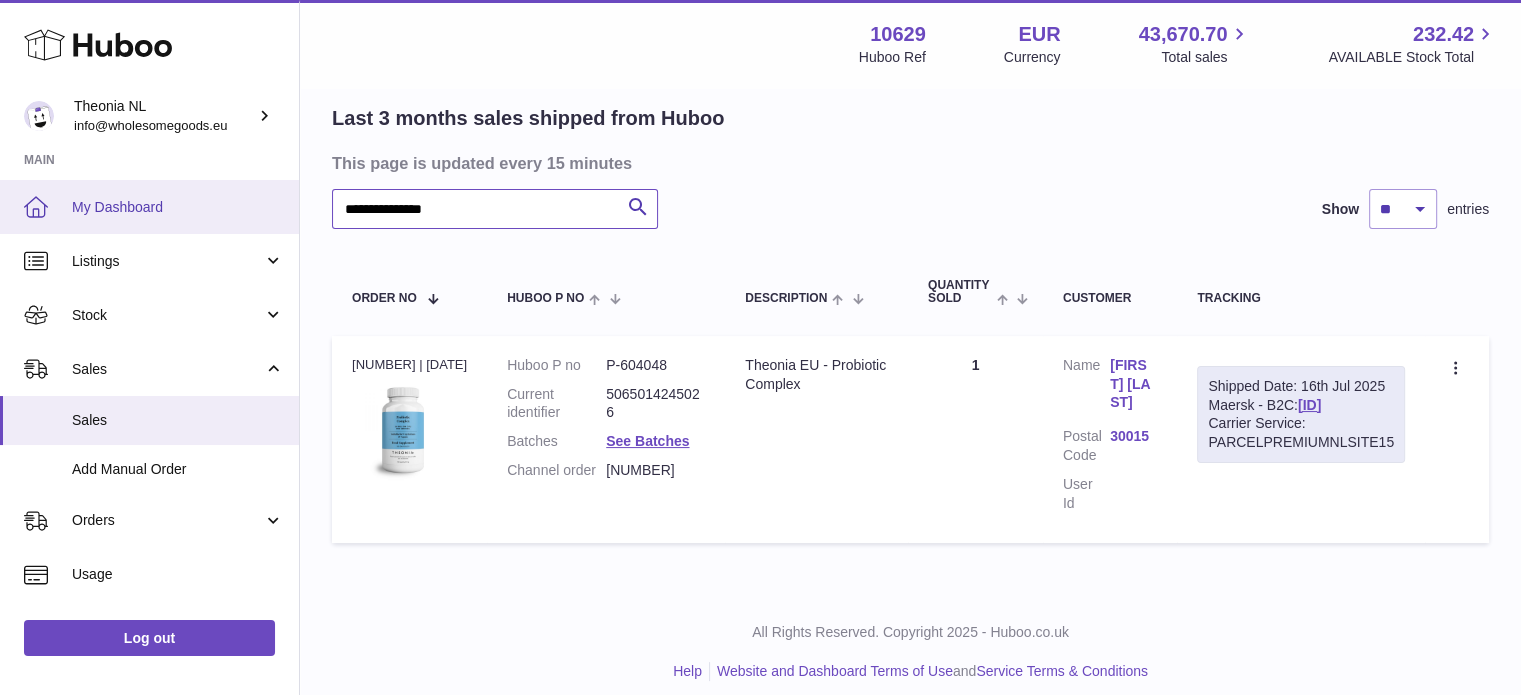 drag, startPoint x: 292, startPoint y: 211, endPoint x: 140, endPoint y: 199, distance: 152.47295 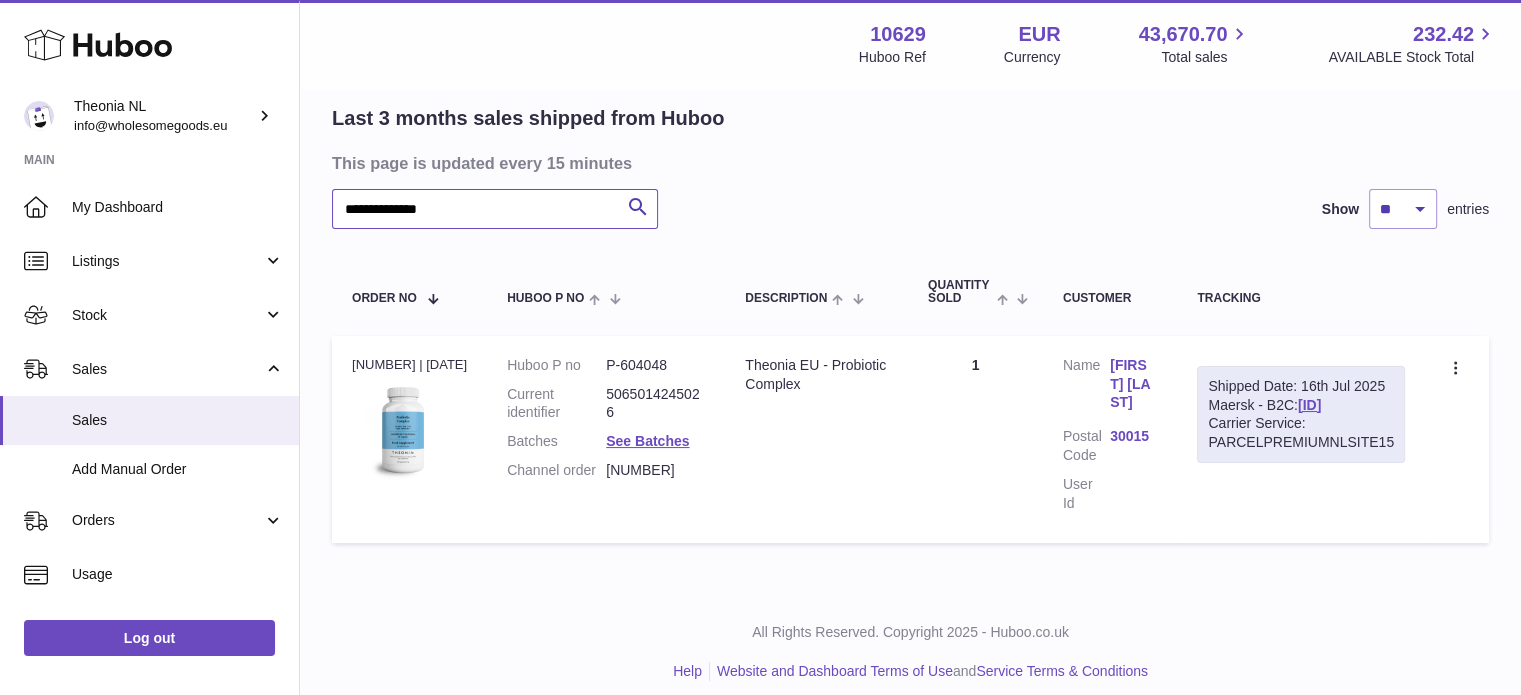 scroll, scrollTop: 0, scrollLeft: 0, axis: both 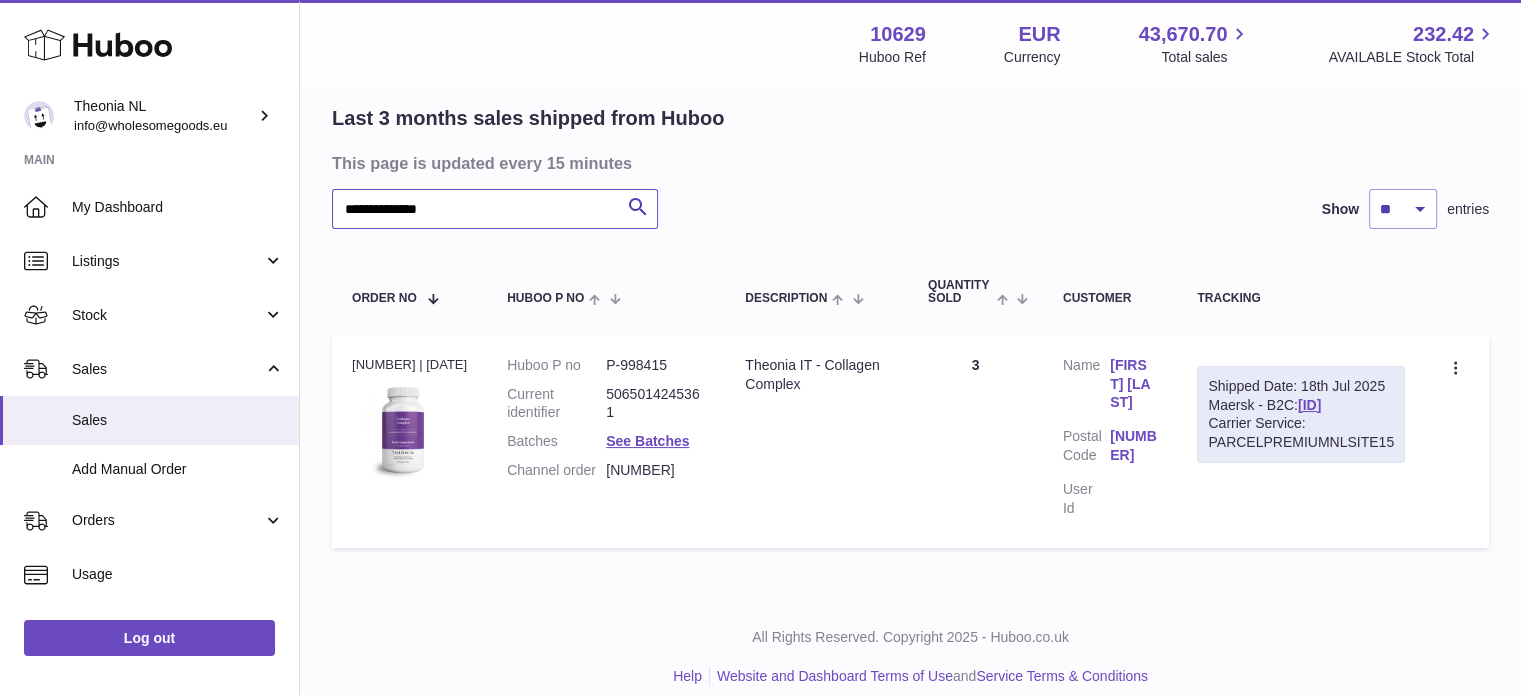 type on "**********" 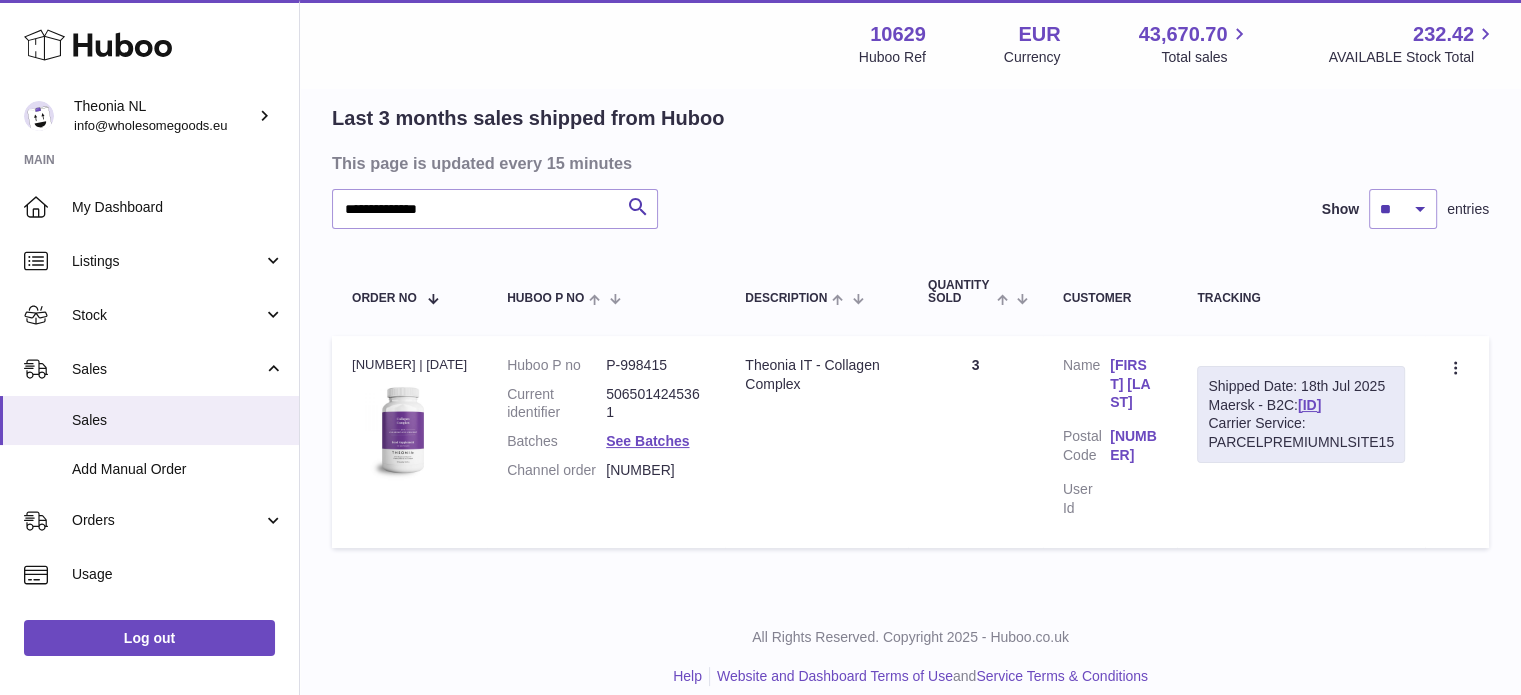 click on "Shipped Date: [DATE]
Maersk - B2C:
[ID]
Carrier Service: PARCELPREMIUMNLSITE15" at bounding box center [1301, 415] 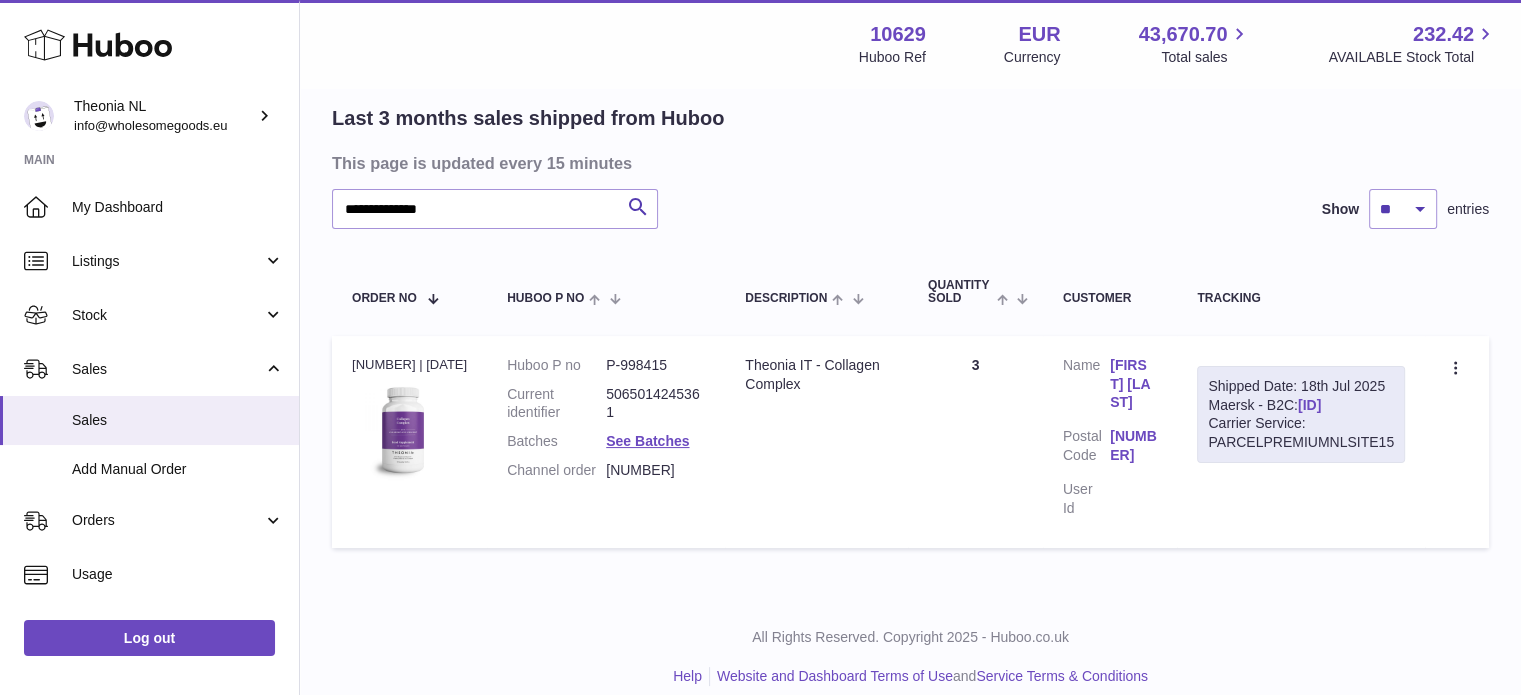 click on "[ID]" at bounding box center [1309, 405] 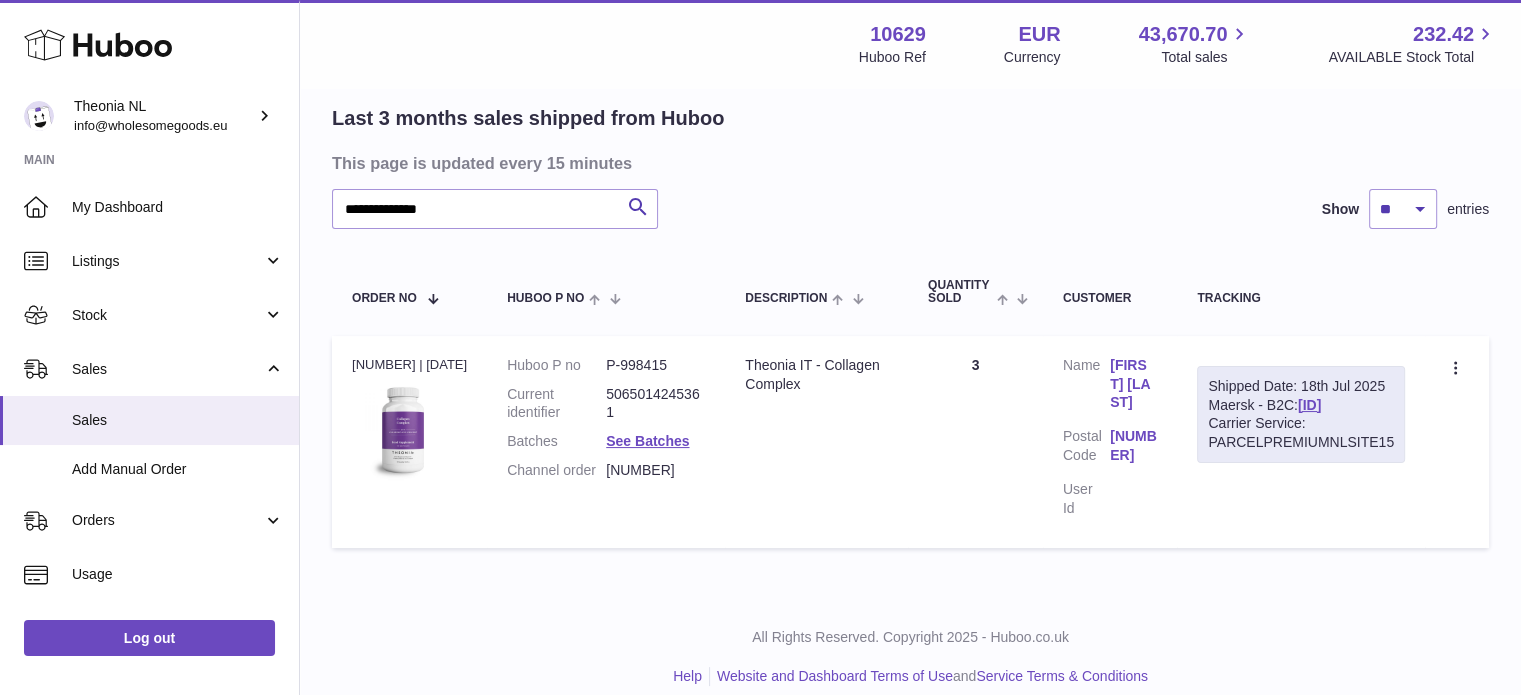 scroll, scrollTop: 0, scrollLeft: 0, axis: both 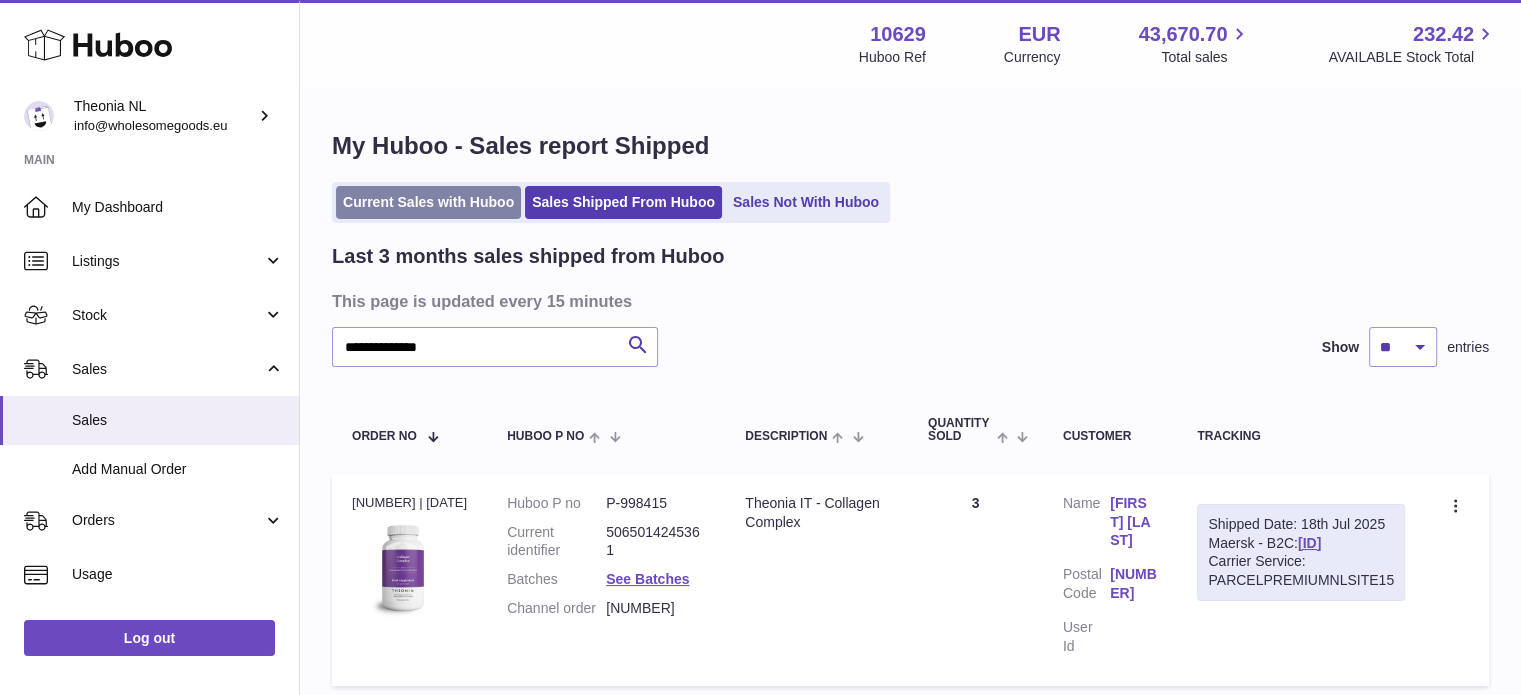 click on "Current Sales with Huboo" at bounding box center (428, 202) 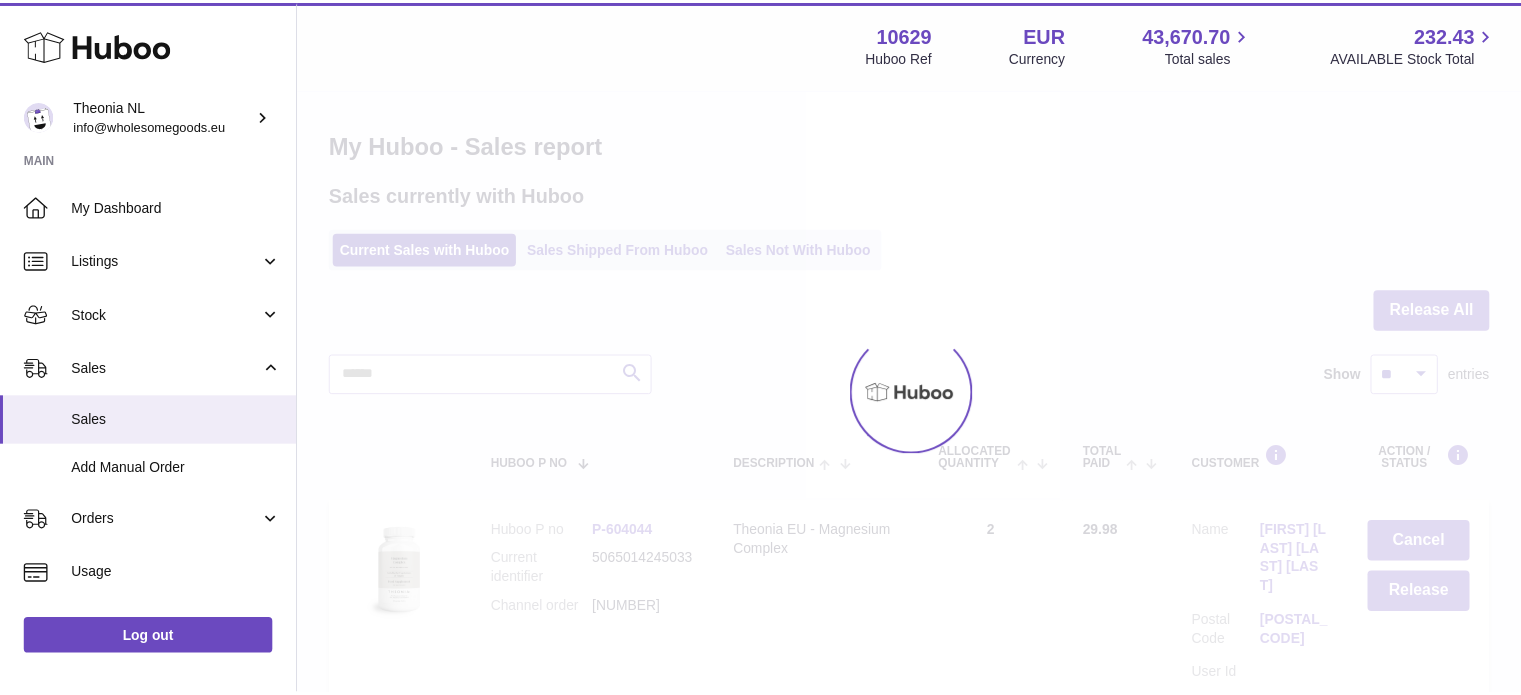 scroll, scrollTop: 0, scrollLeft: 0, axis: both 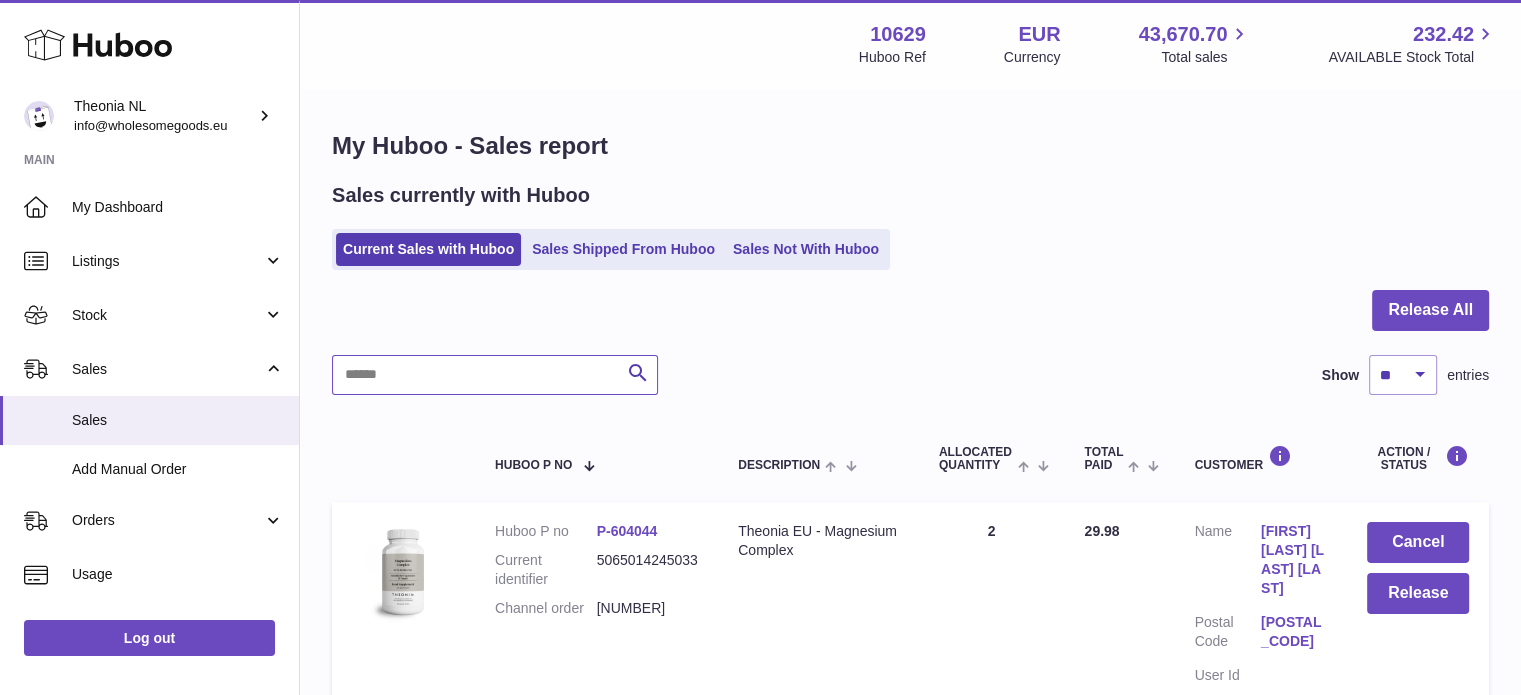 click on "Menu   Huboo     10629   Huboo Ref    EUR   Currency   43,670.70     Total sales   232.42     AVAILABLE Stock Total   Currency   EUR   Total sales   43,670.70   AVAILABLE Stock Total   232.42   My Huboo - Sales report   Sales currently with Huboo
Current Sales with Huboo
Sales Shipped From Huboo
Sales Not With Huboo
Release All
Search
Show
** ** ** ***
entries
Huboo P no       Description       ALLOCATED Quantity       Total paid
Customer
Action / Status
Huboo P no
P-604044
Current identifier   5065014245033
Channel order
11929495241078     Description" at bounding box center (910, 1495) 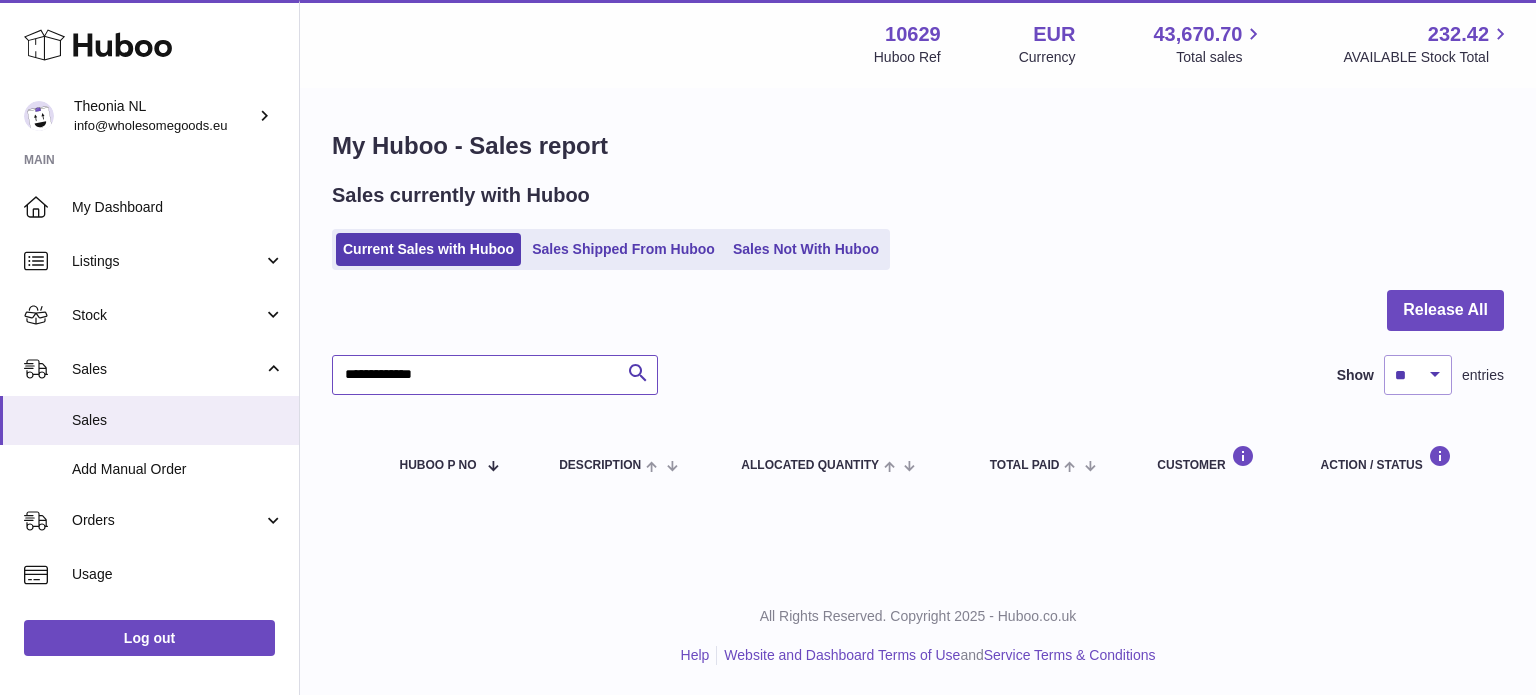 type on "**********" 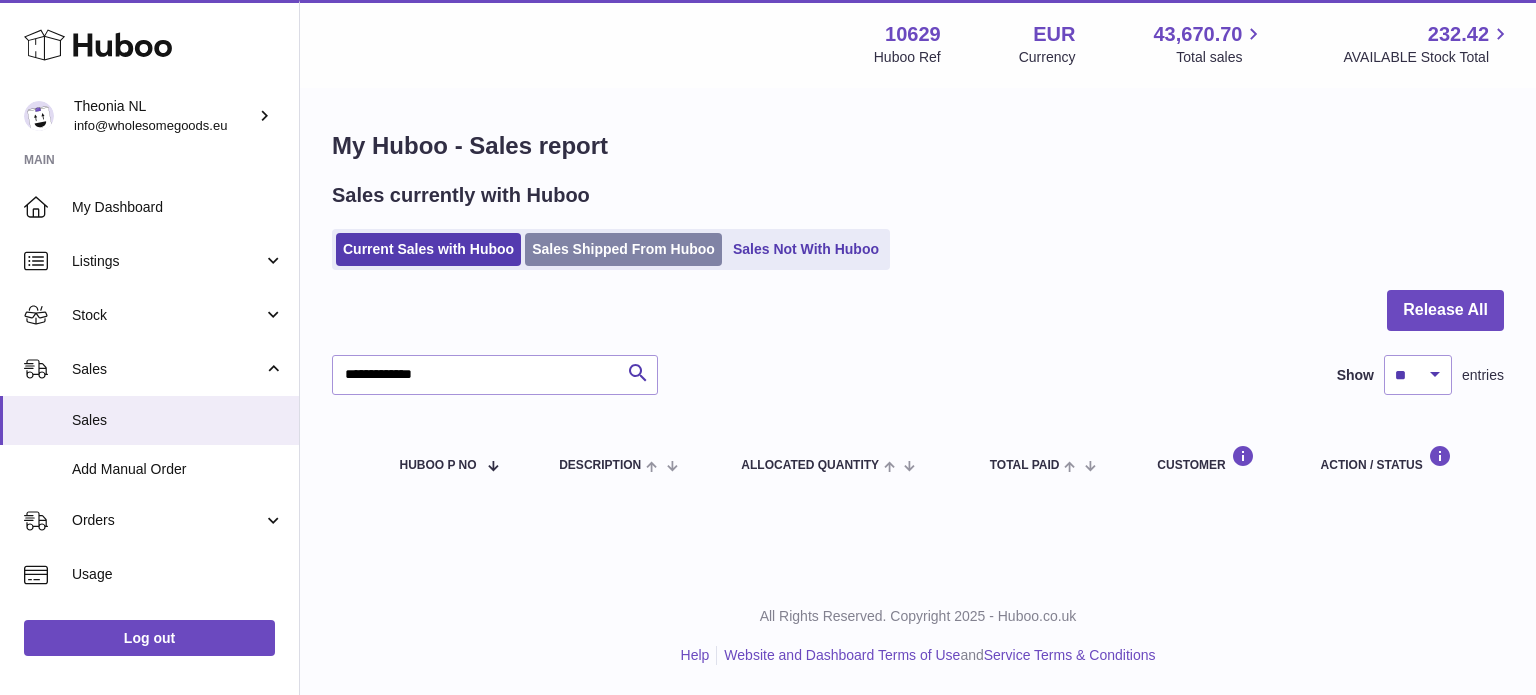 click on "Sales Shipped From Huboo" at bounding box center [623, 249] 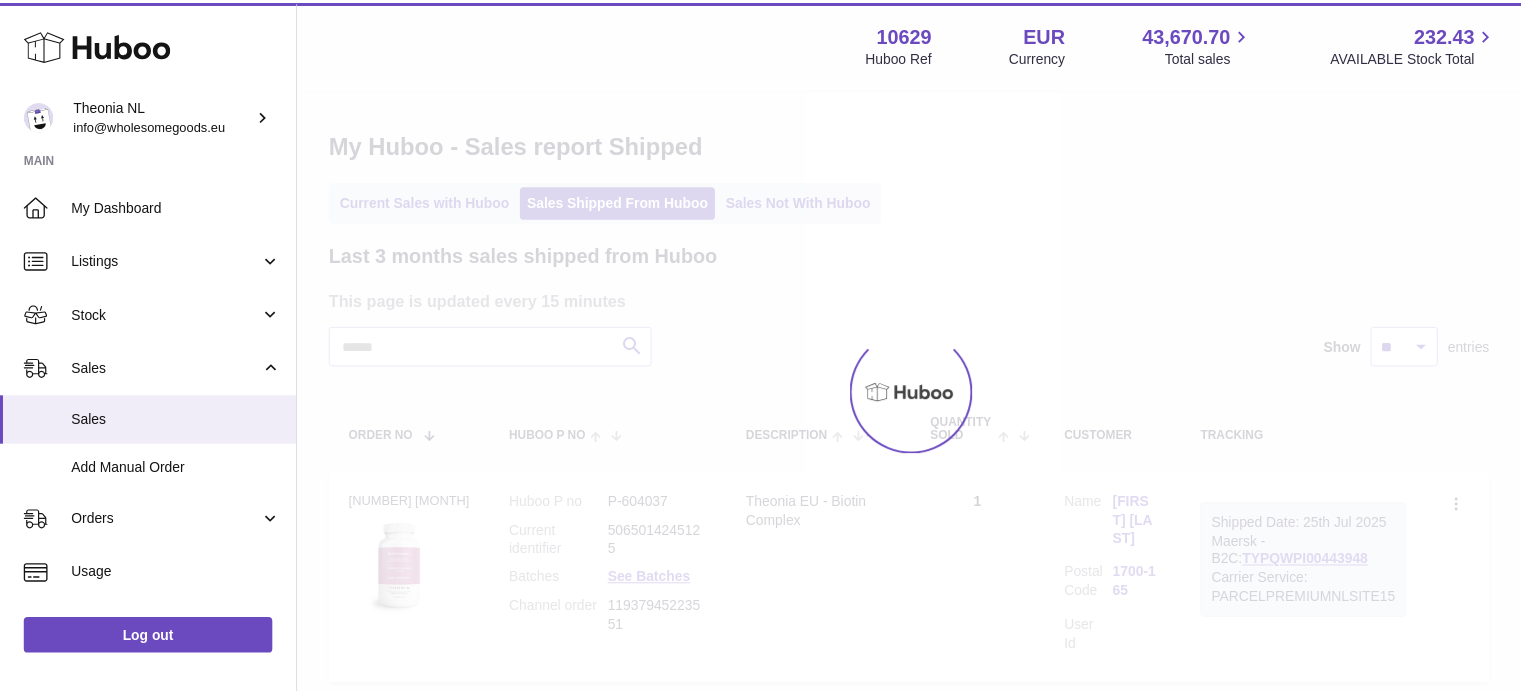 scroll, scrollTop: 0, scrollLeft: 0, axis: both 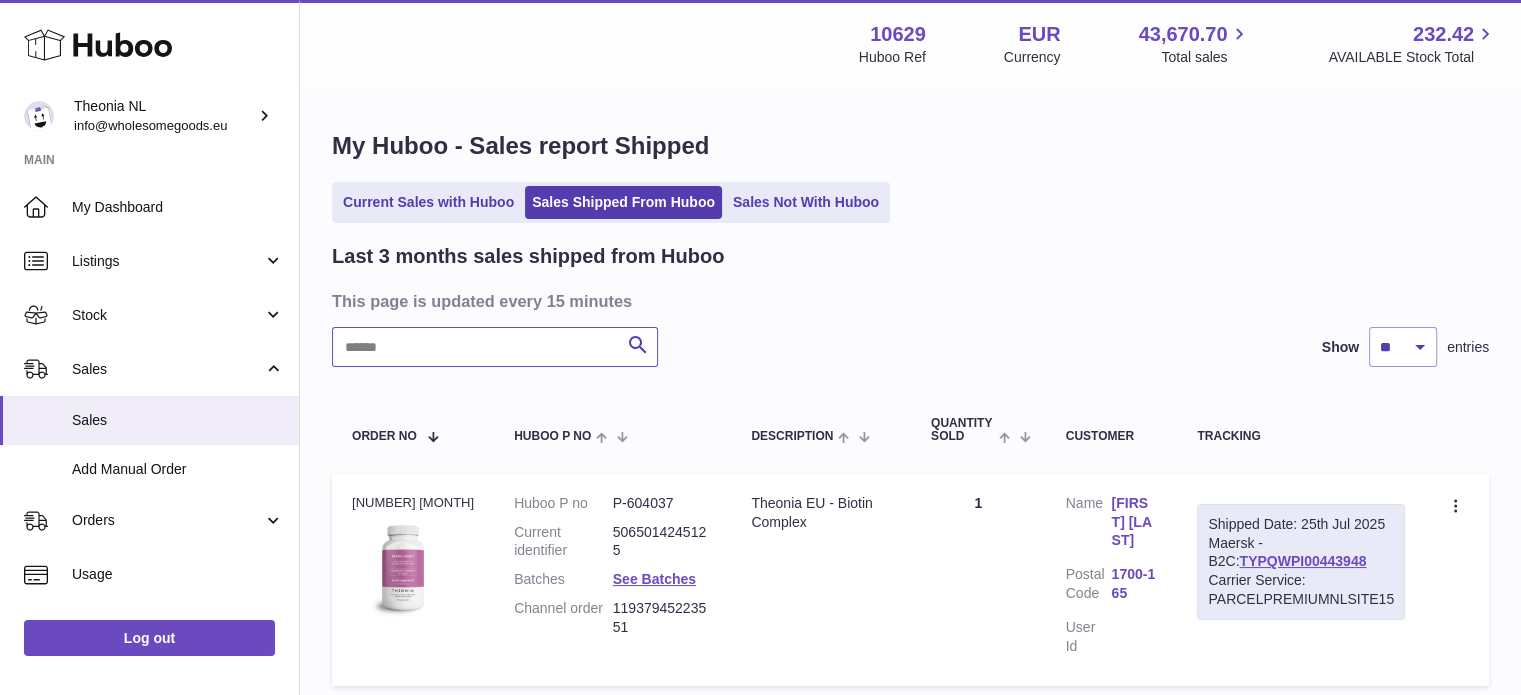 click at bounding box center [495, 347] 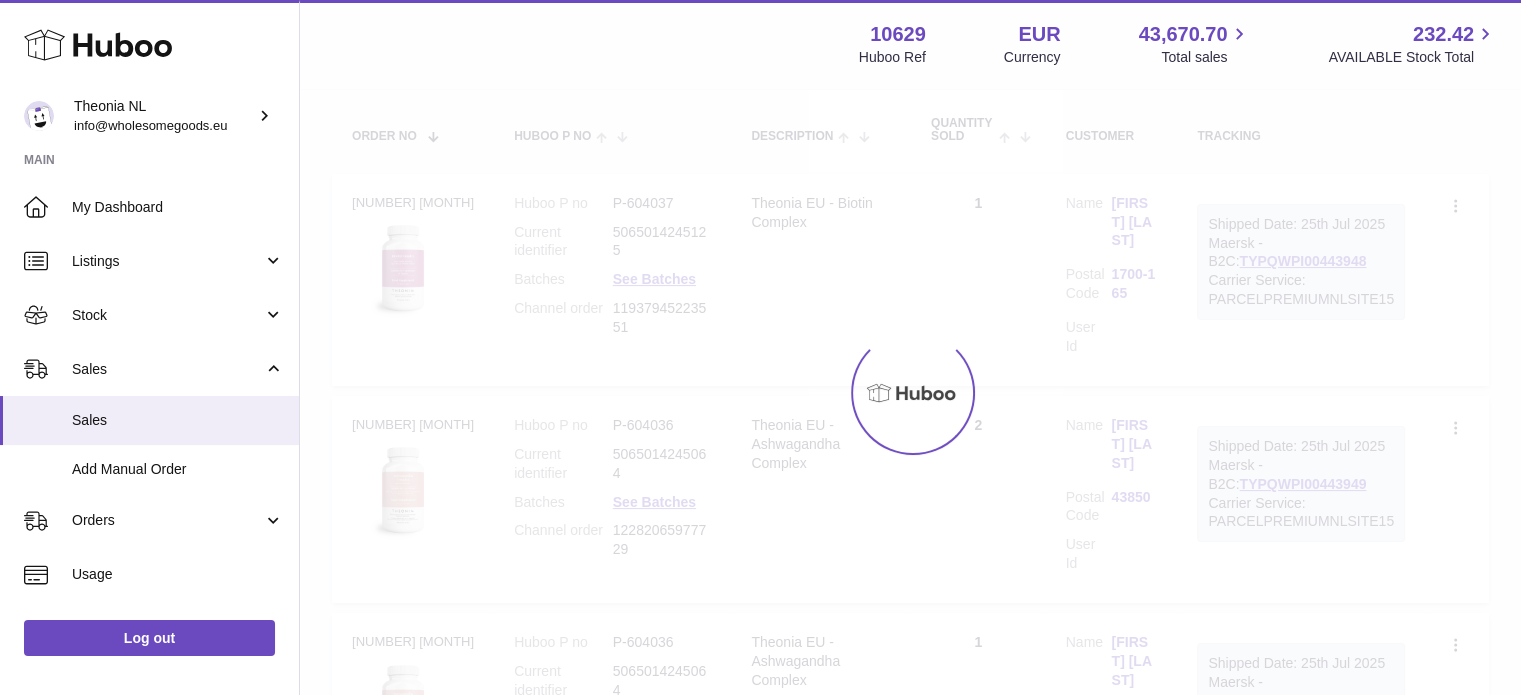 scroll, scrollTop: 152, scrollLeft: 0, axis: vertical 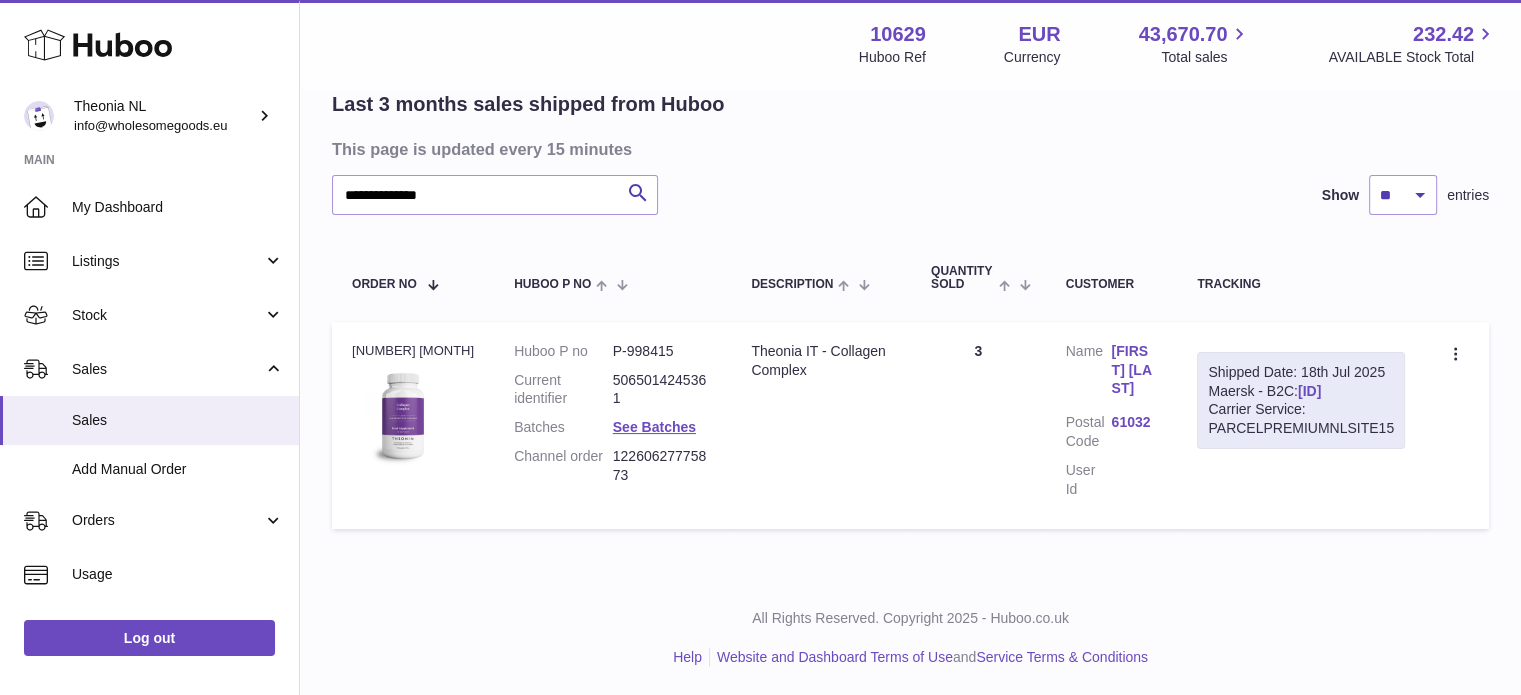 click on "TYPQWPI00440432" at bounding box center (1309, 391) 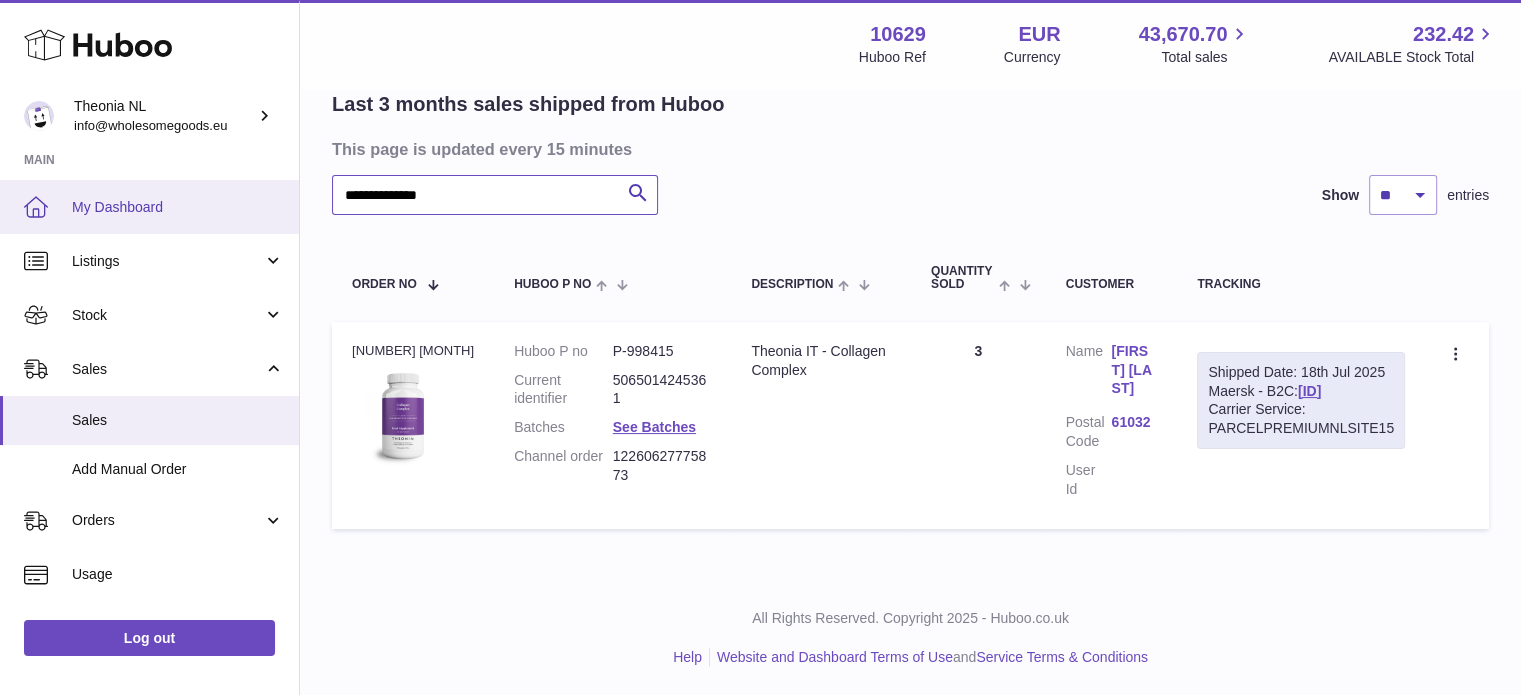 drag, startPoint x: 505, startPoint y: 211, endPoint x: 44, endPoint y: 191, distance: 461.43362 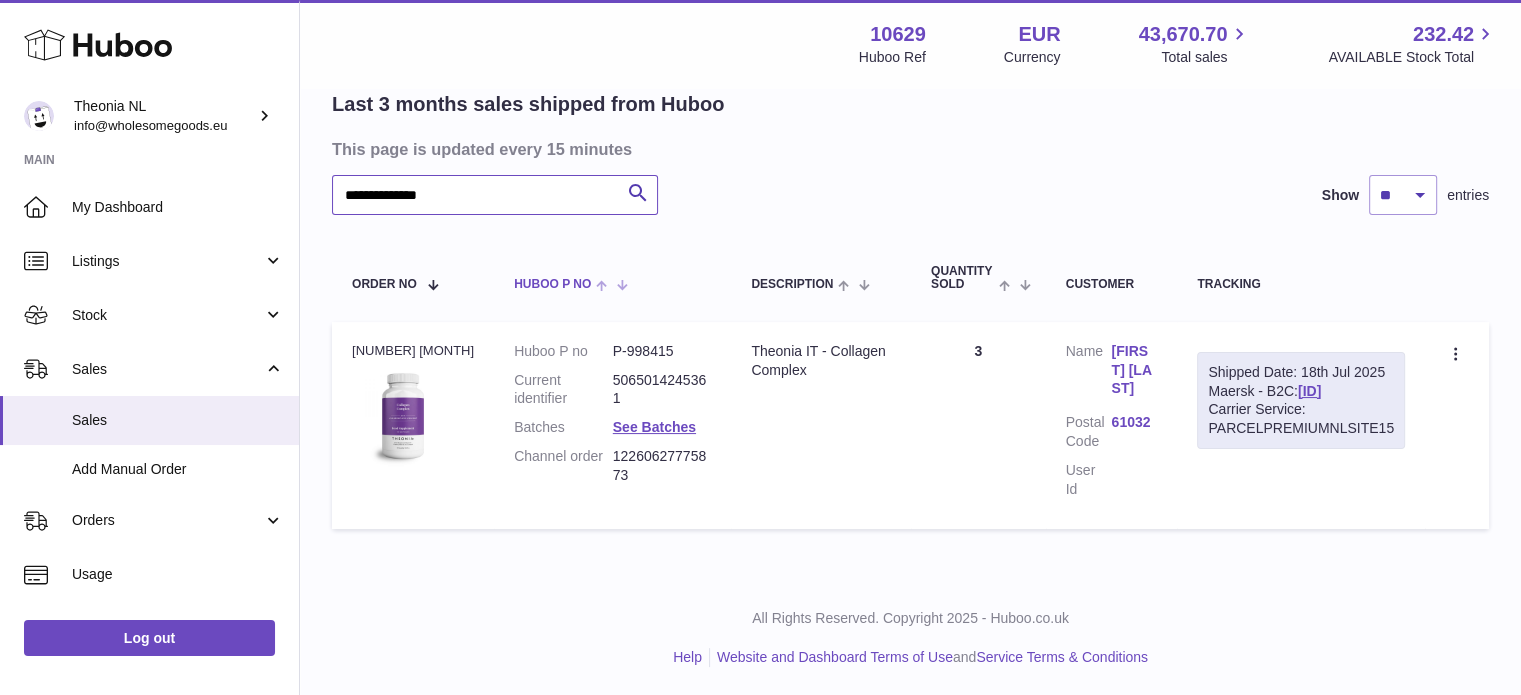 scroll, scrollTop: 0, scrollLeft: 0, axis: both 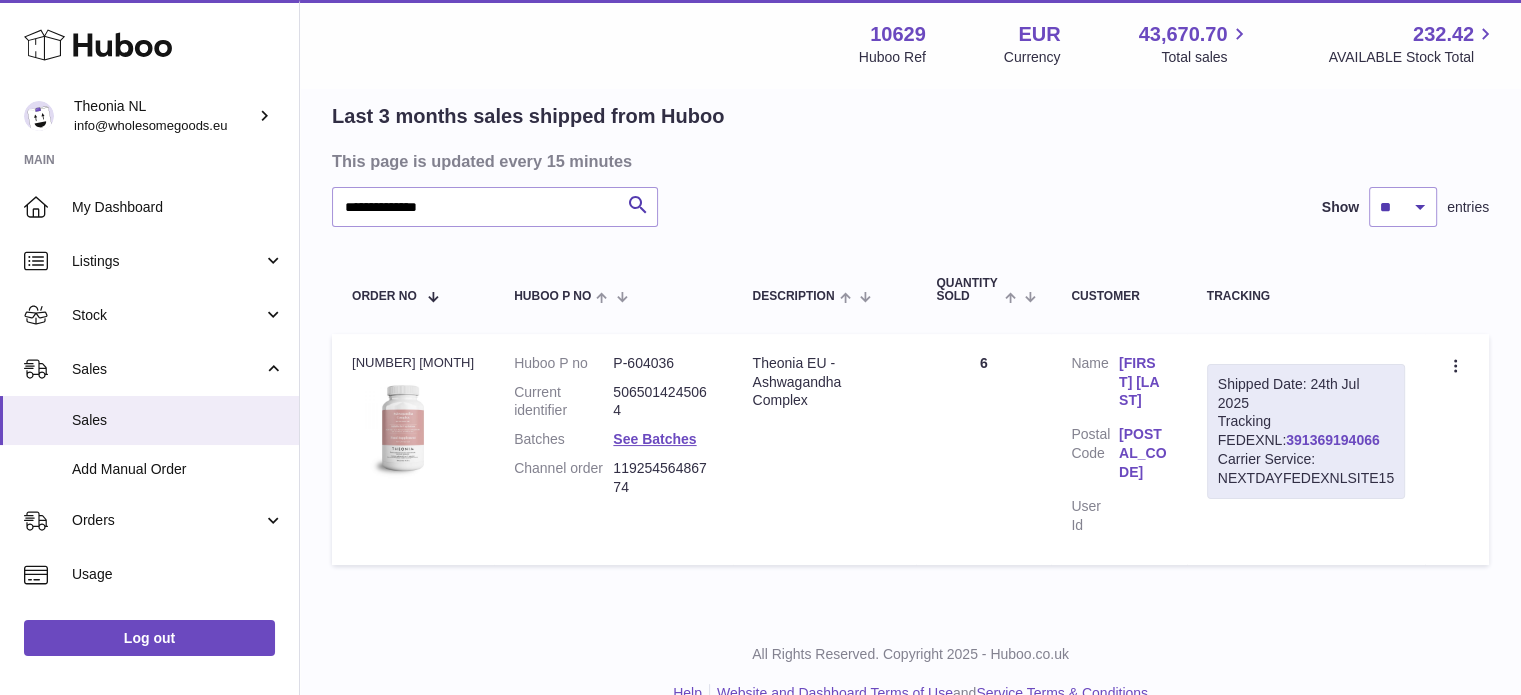 click on "391369194066" at bounding box center [1332, 440] 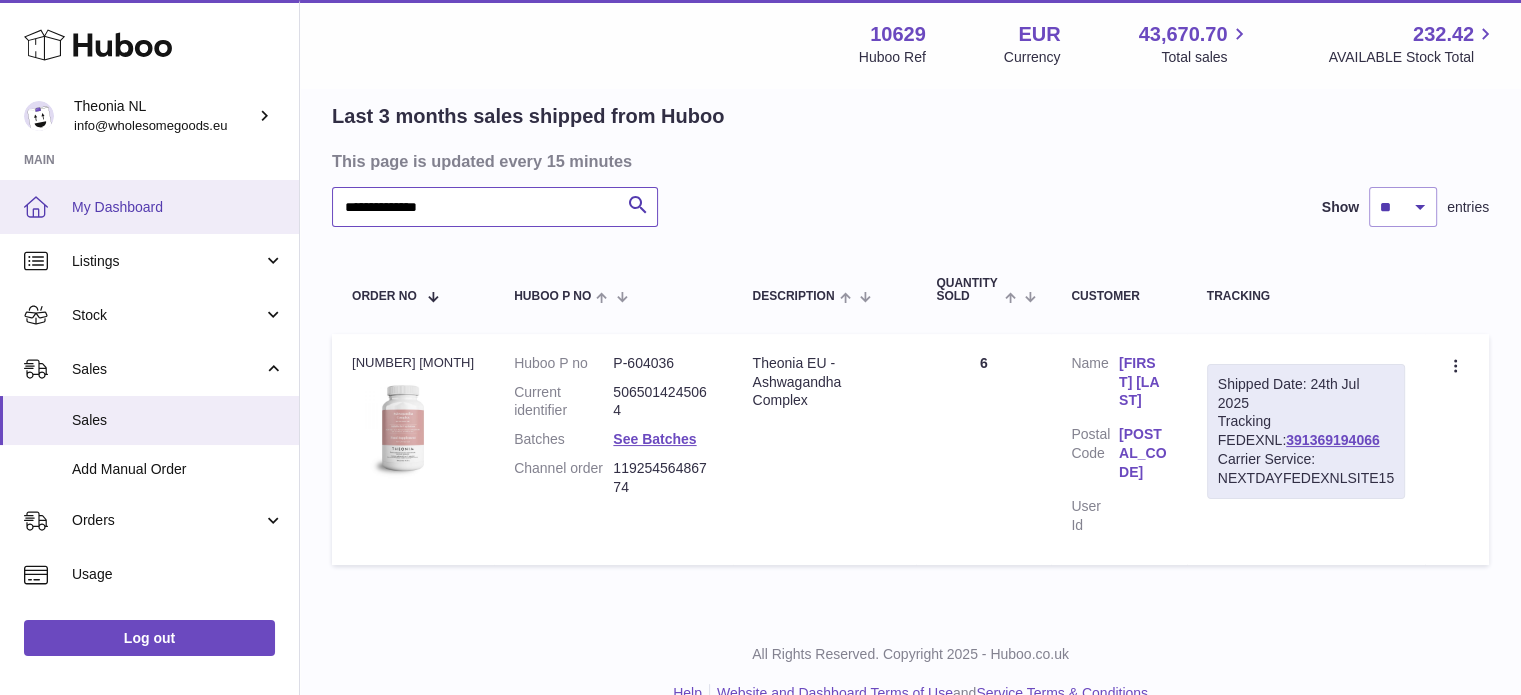 drag, startPoint x: 507, startPoint y: 223, endPoint x: 79, endPoint y: 191, distance: 429.19458 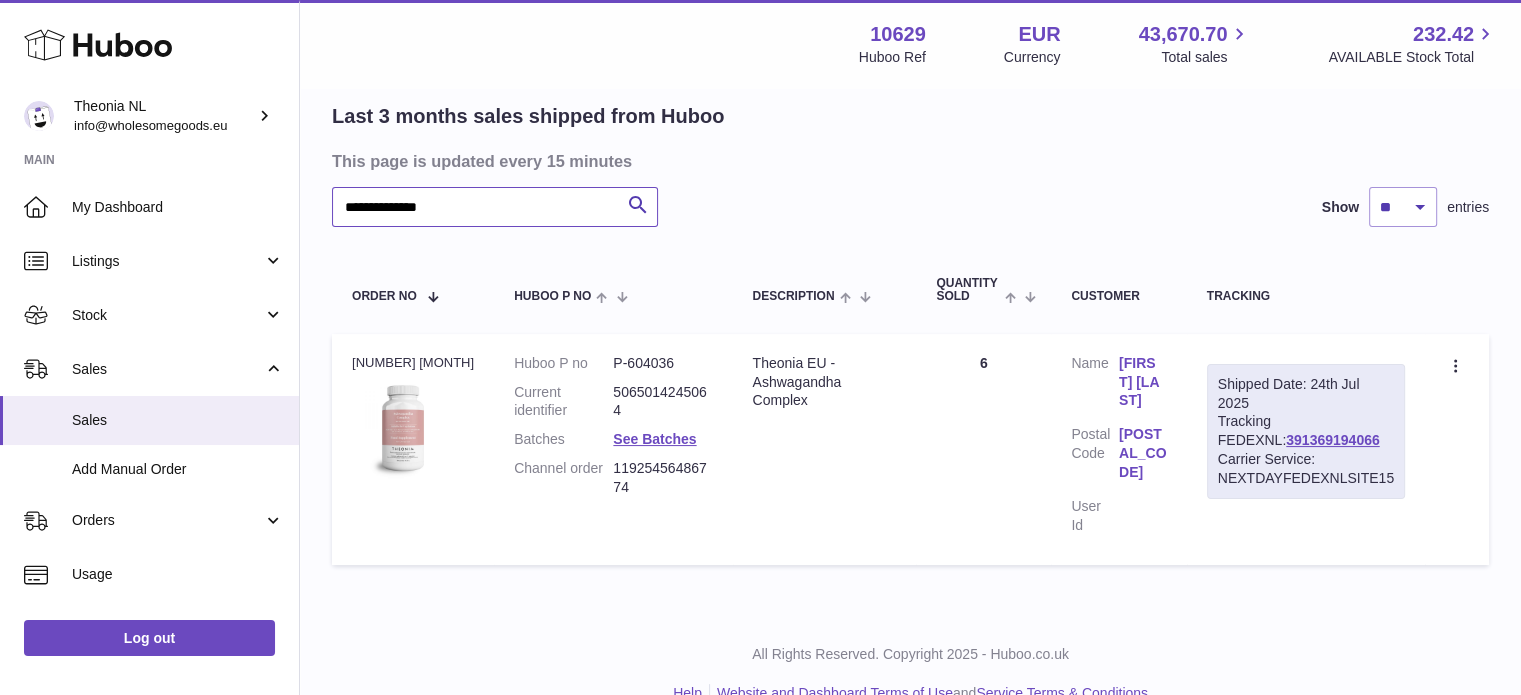 paste 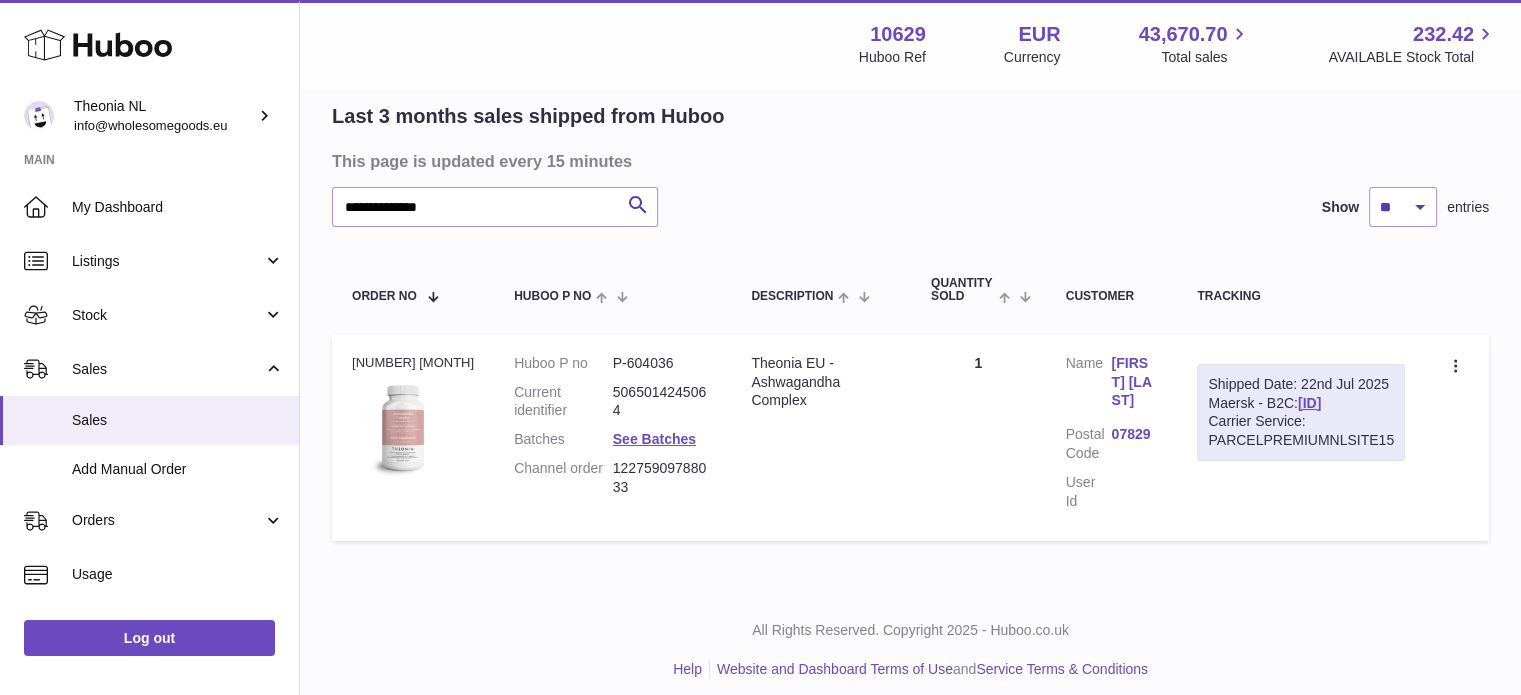 click on "Carrier Service: PARCELPREMIUMNLSITE15" at bounding box center [1301, 431] 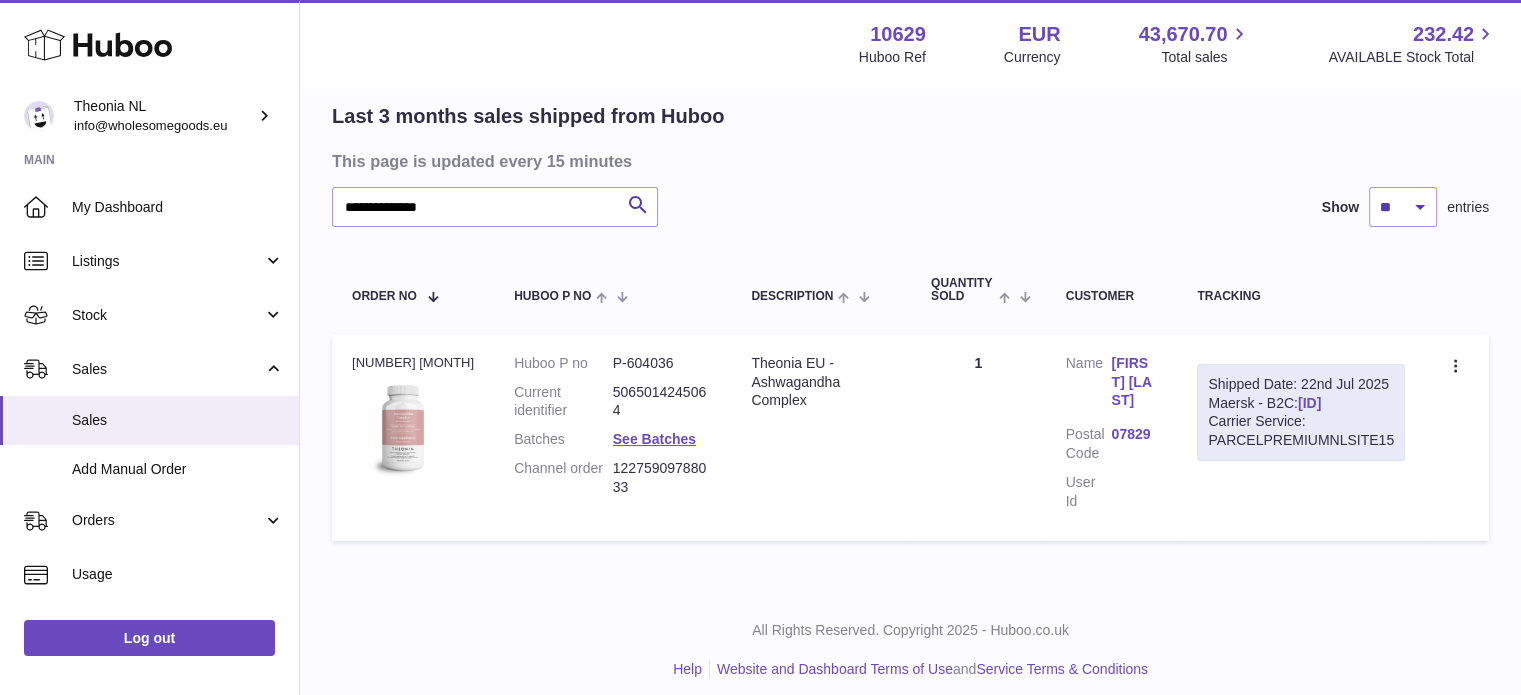 click on "TYPQWPI00442897" at bounding box center (1309, 403) 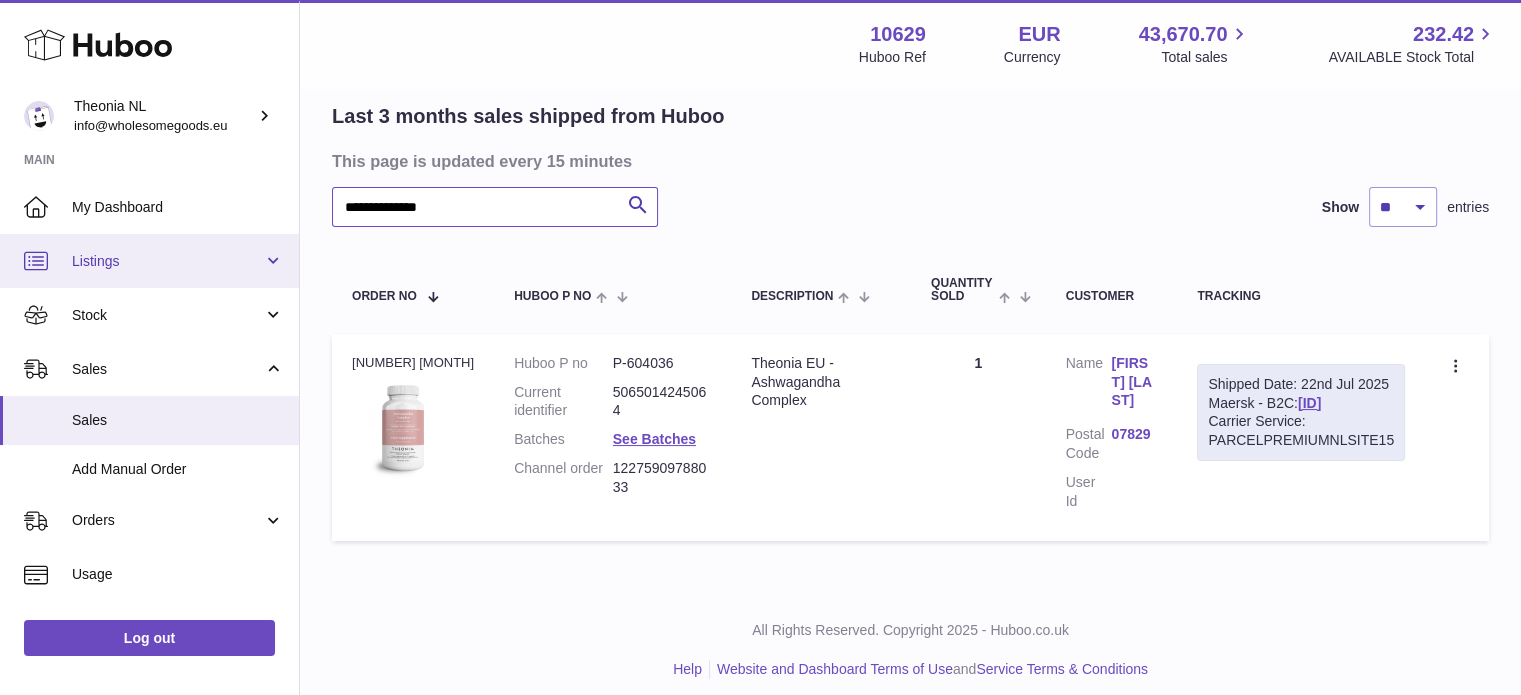drag, startPoint x: 560, startPoint y: 223, endPoint x: 119, endPoint y: 233, distance: 441.11337 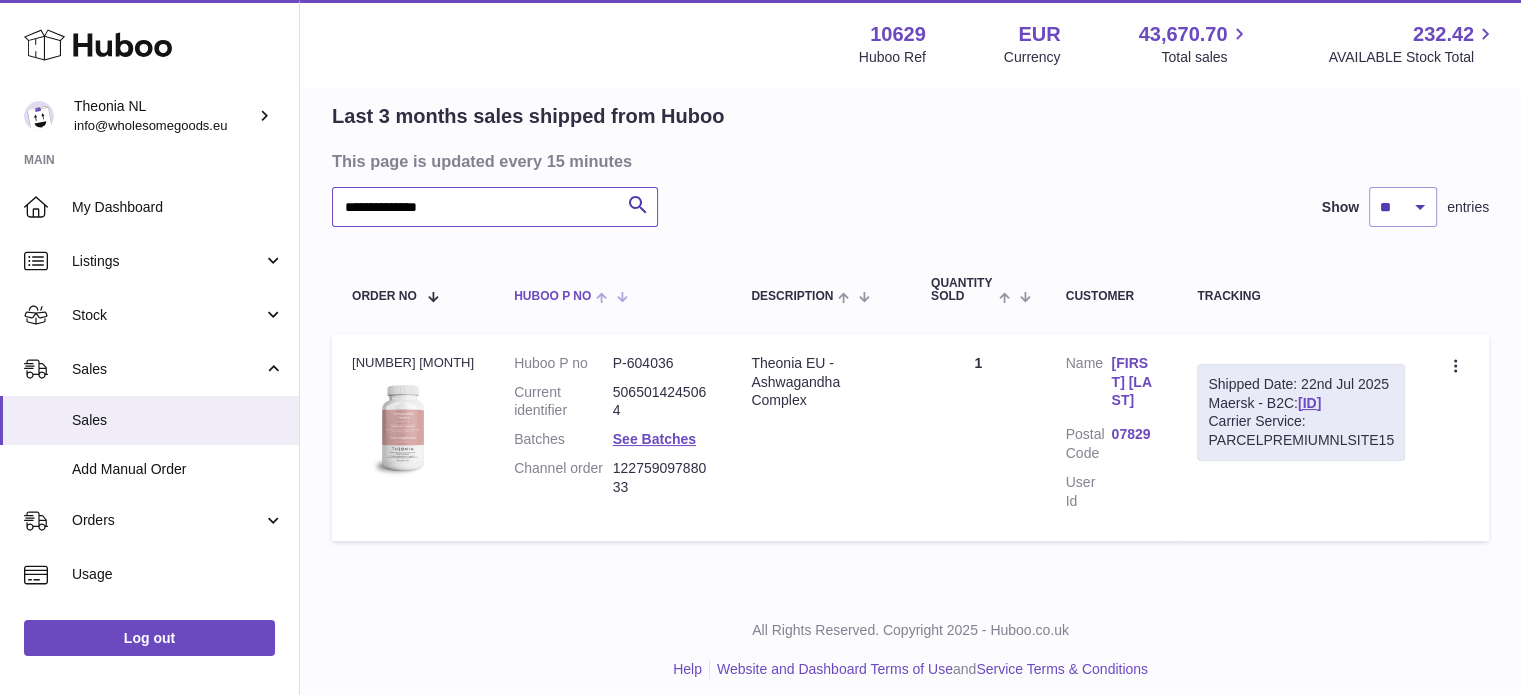paste 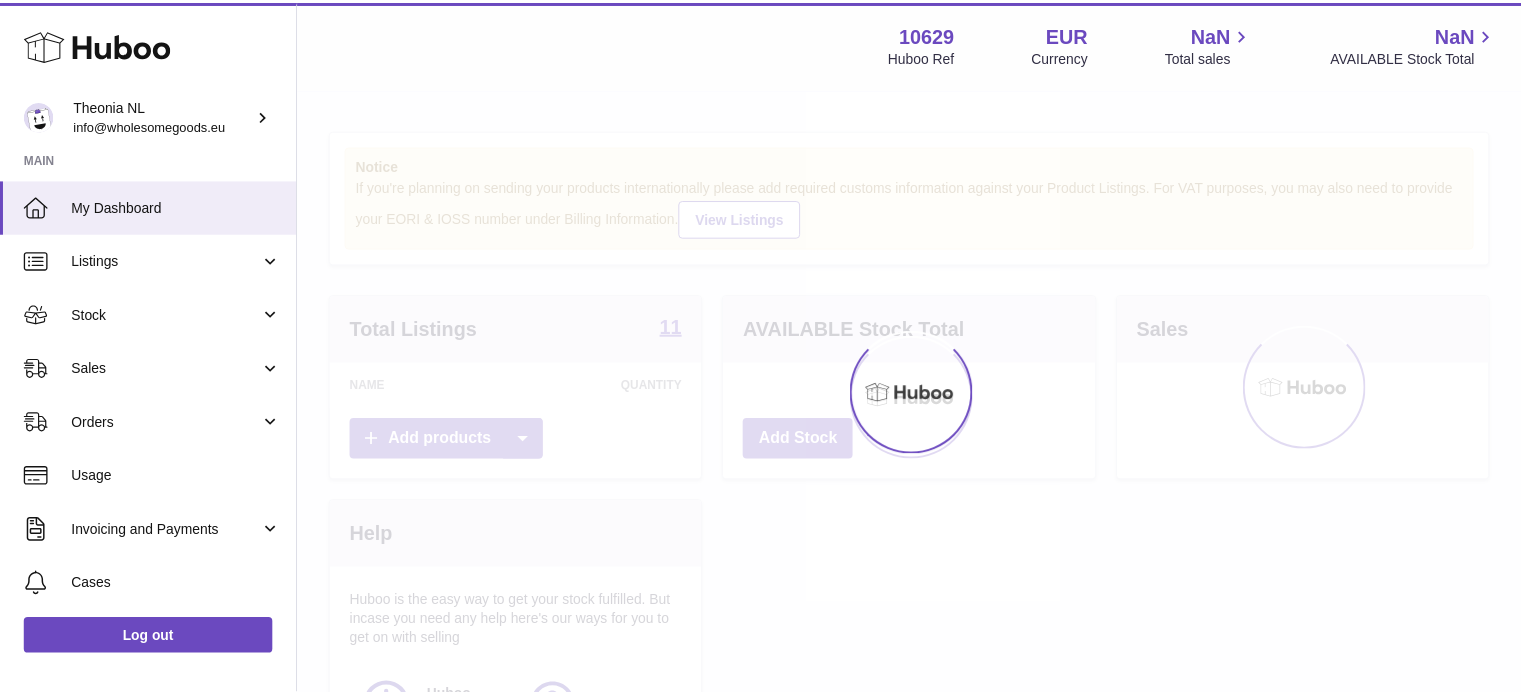 scroll, scrollTop: 0, scrollLeft: 0, axis: both 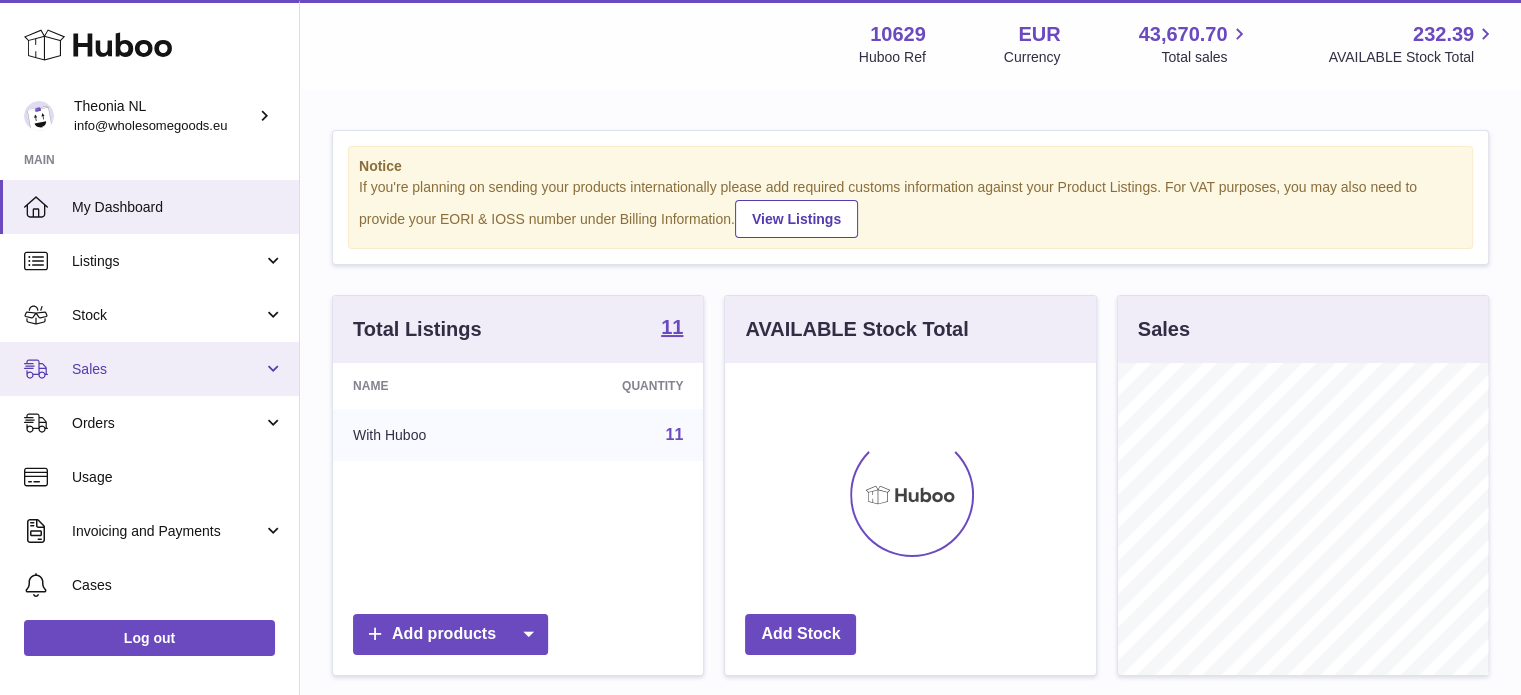 click on "Sales" at bounding box center (167, 369) 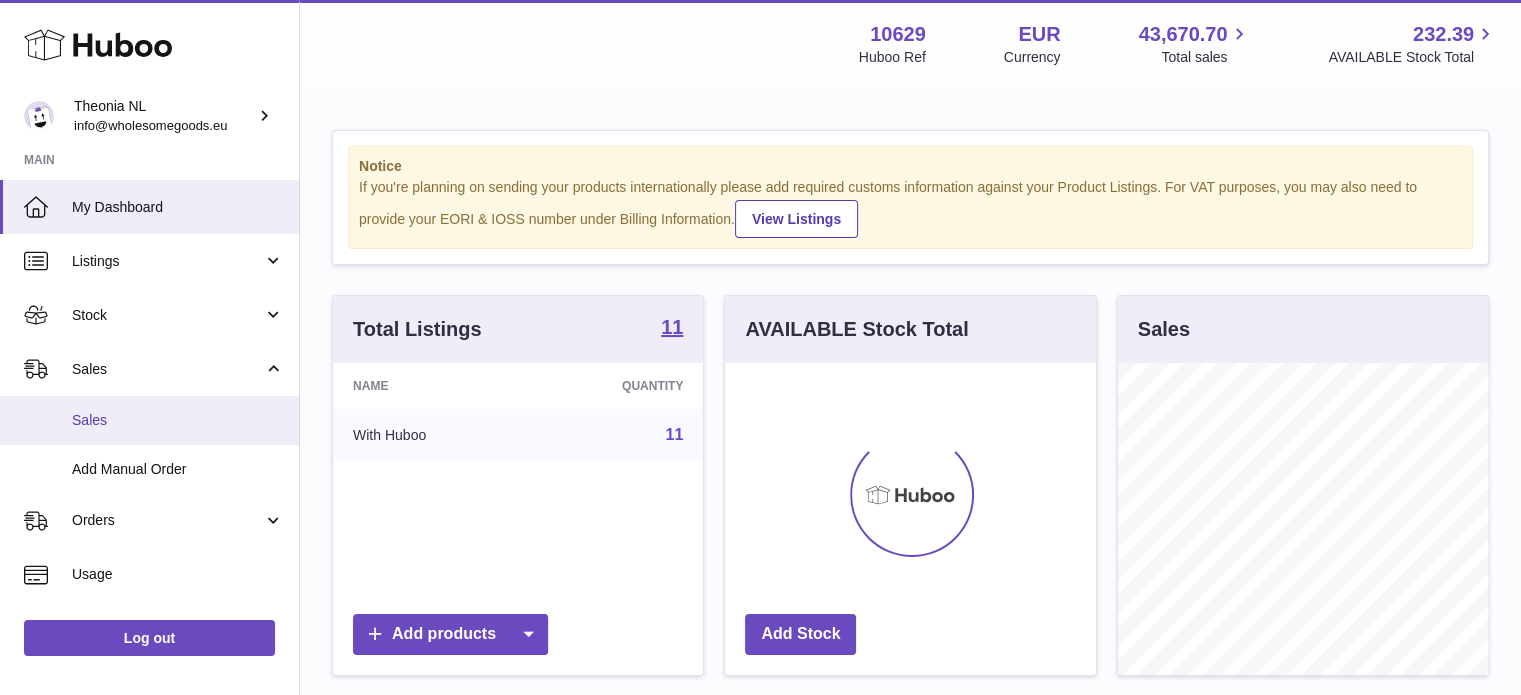click on "Sales" at bounding box center [178, 420] 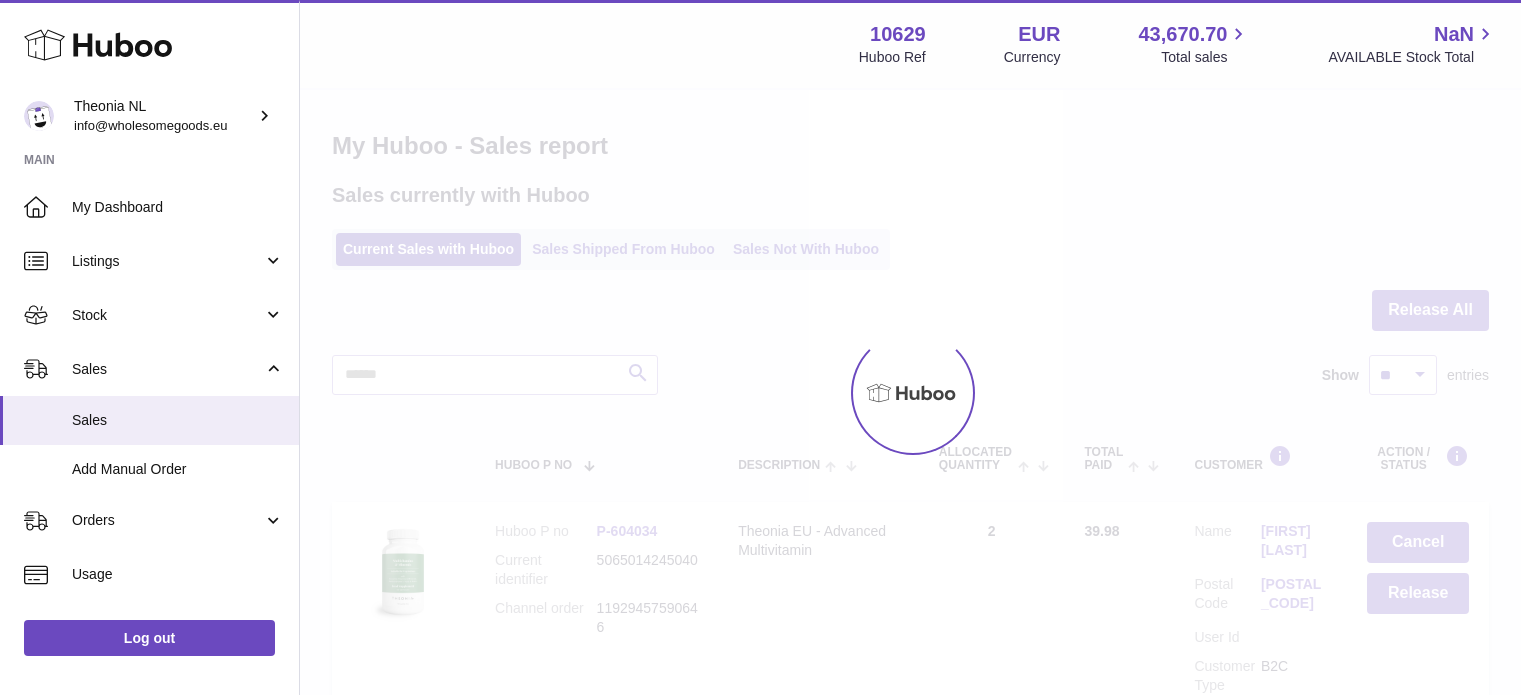 scroll, scrollTop: 0, scrollLeft: 0, axis: both 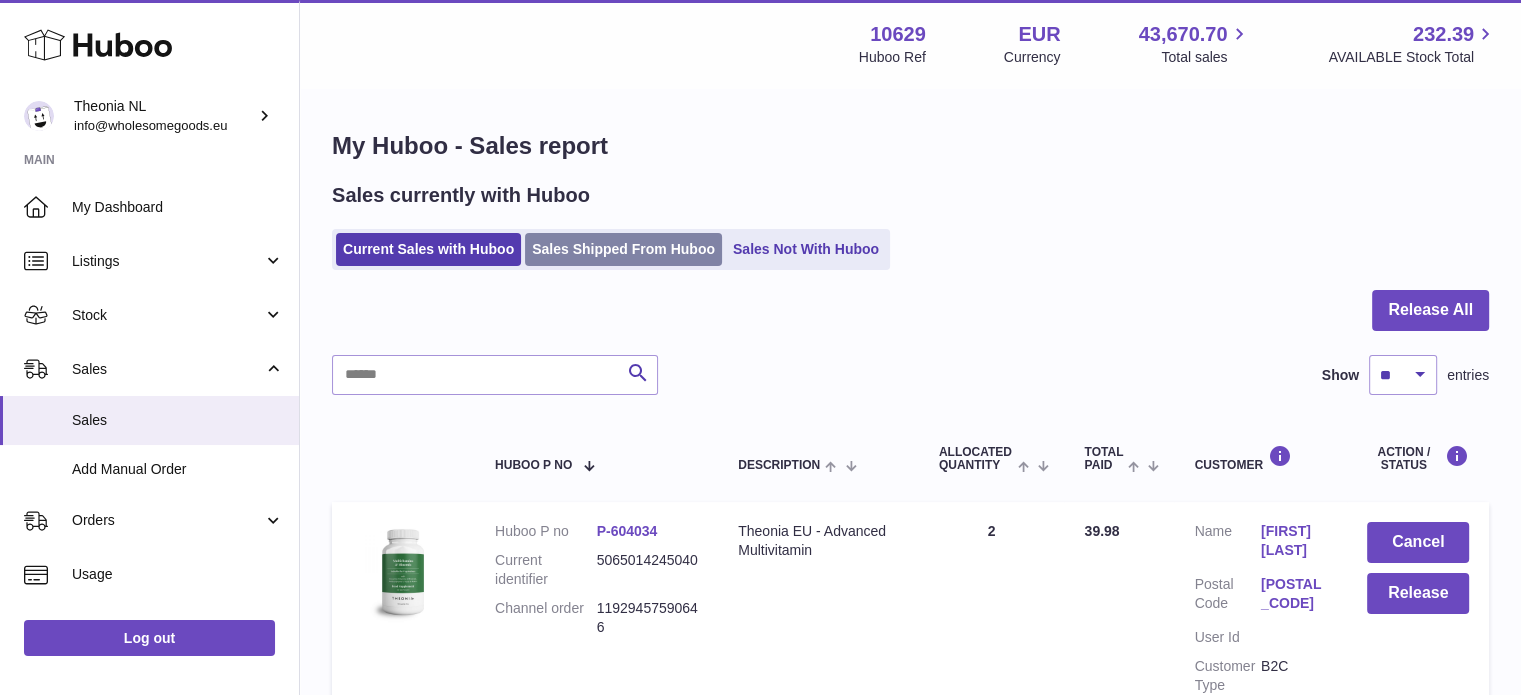 click on "Sales Shipped From Huboo" at bounding box center (623, 249) 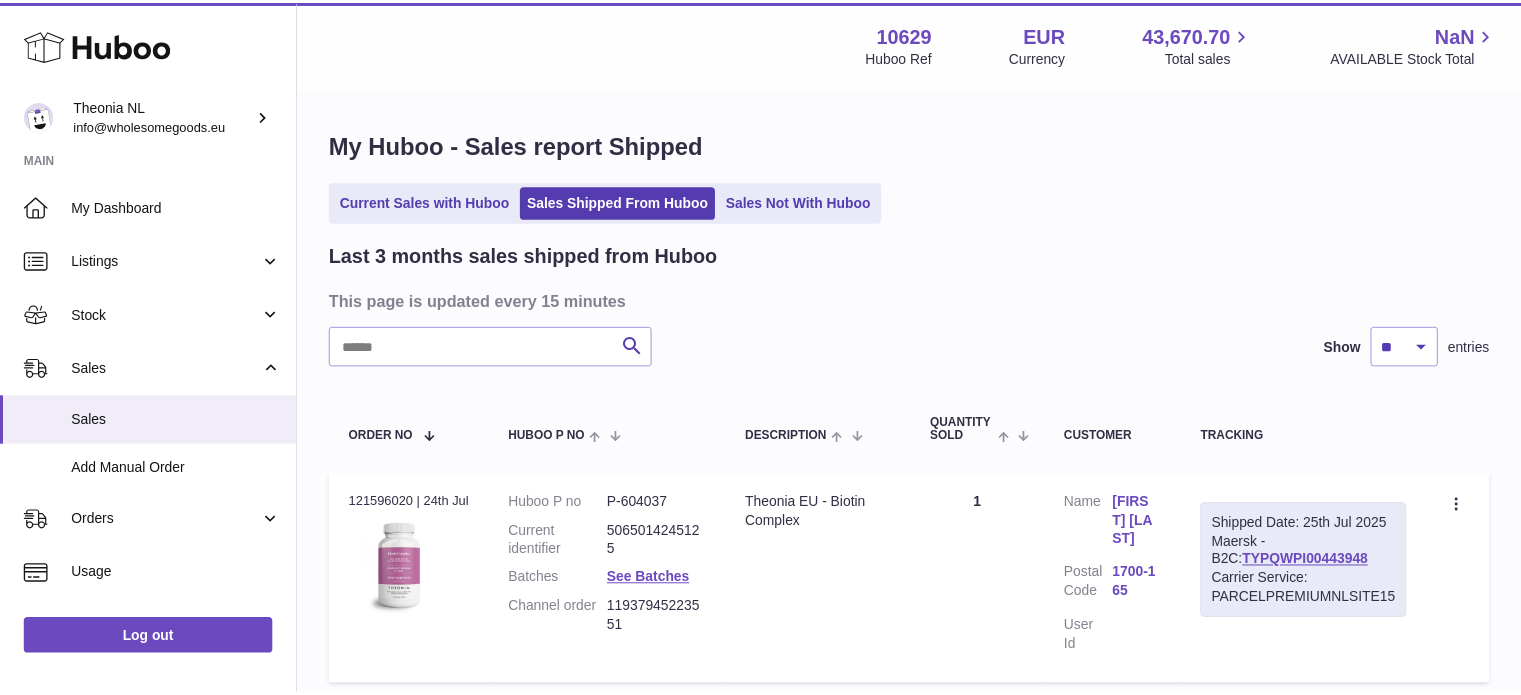 scroll, scrollTop: 0, scrollLeft: 0, axis: both 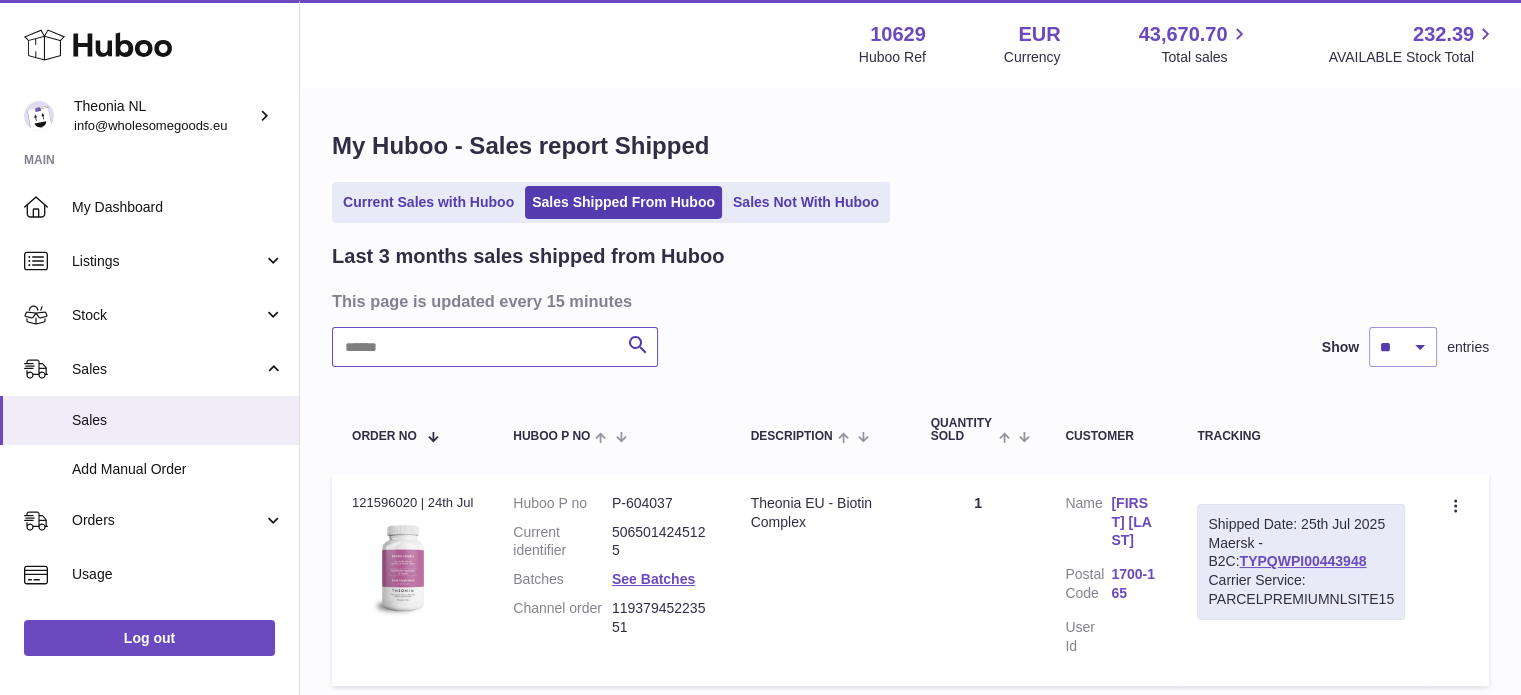 click at bounding box center [495, 347] 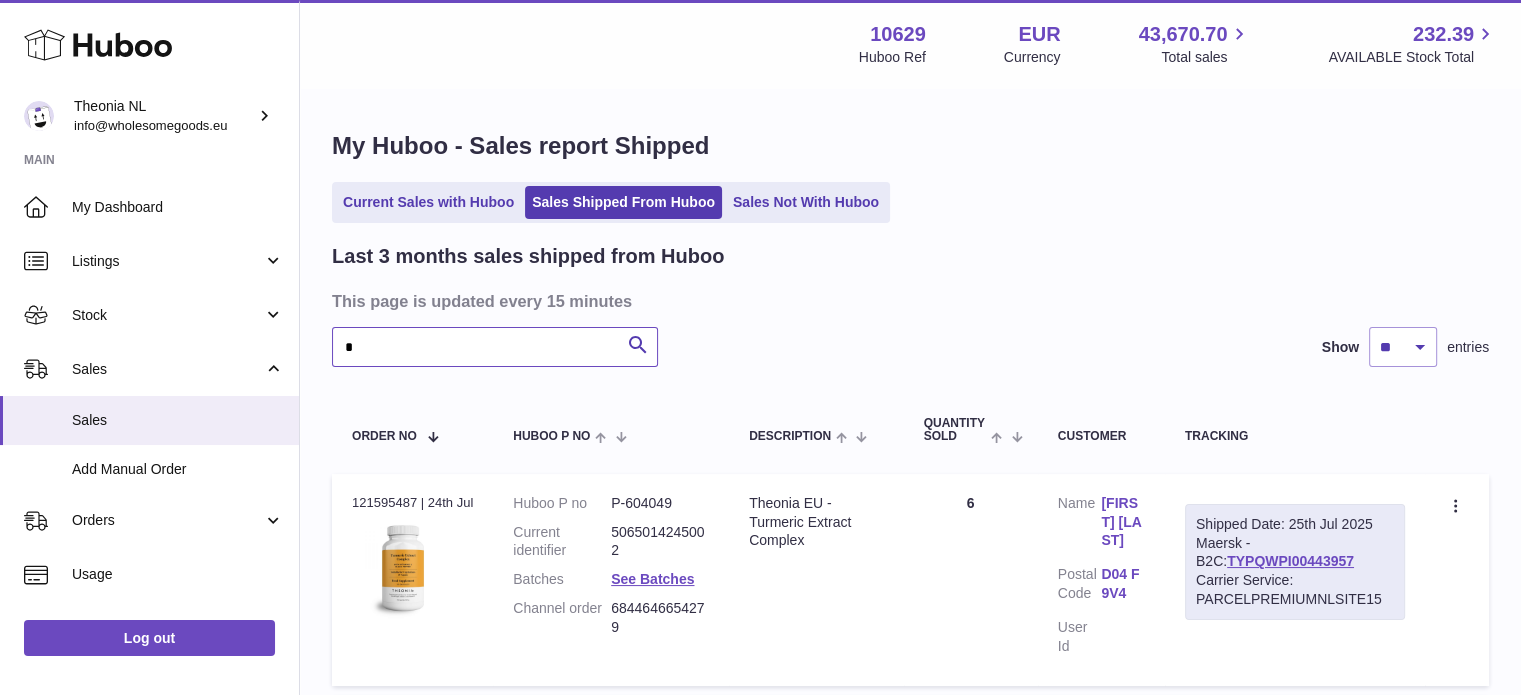 drag, startPoint x: 551, startPoint y: 340, endPoint x: 376, endPoint y: 359, distance: 176.02841 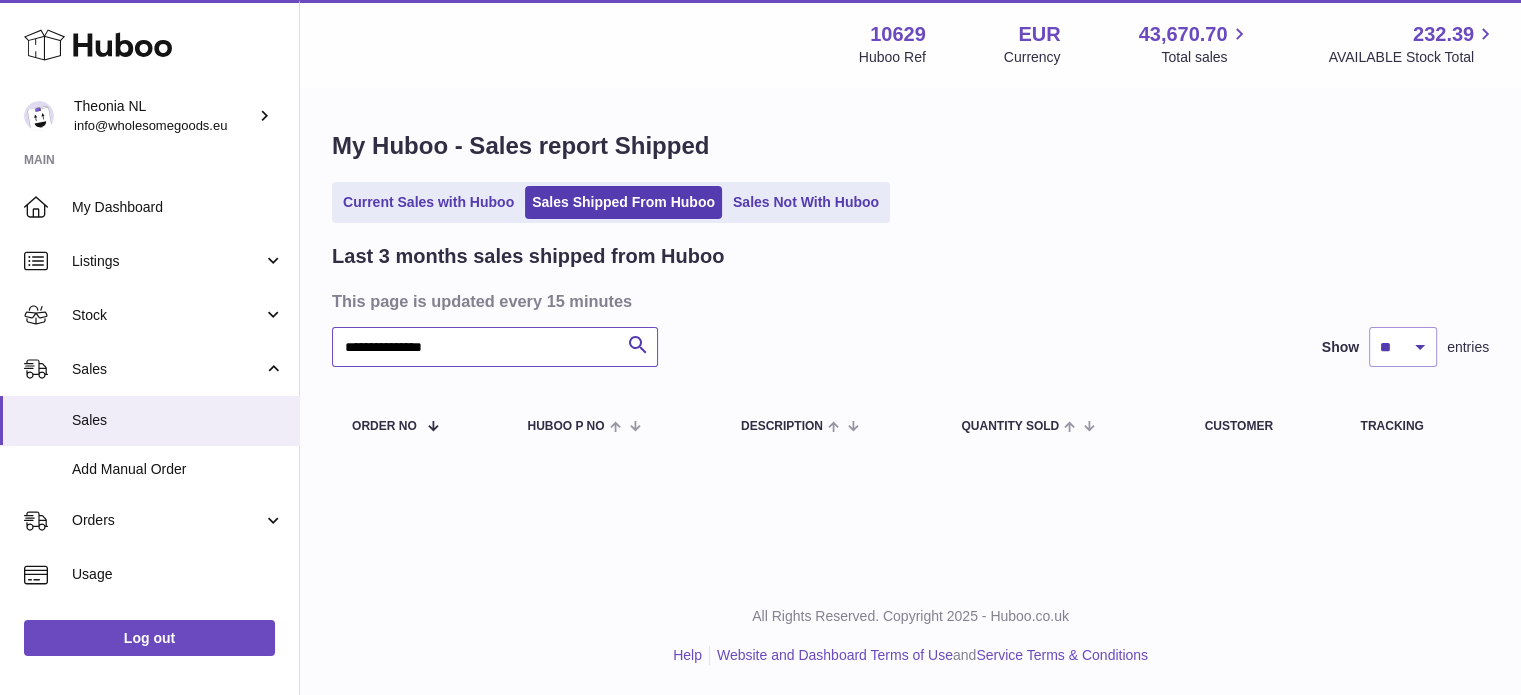 scroll, scrollTop: 0, scrollLeft: 0, axis: both 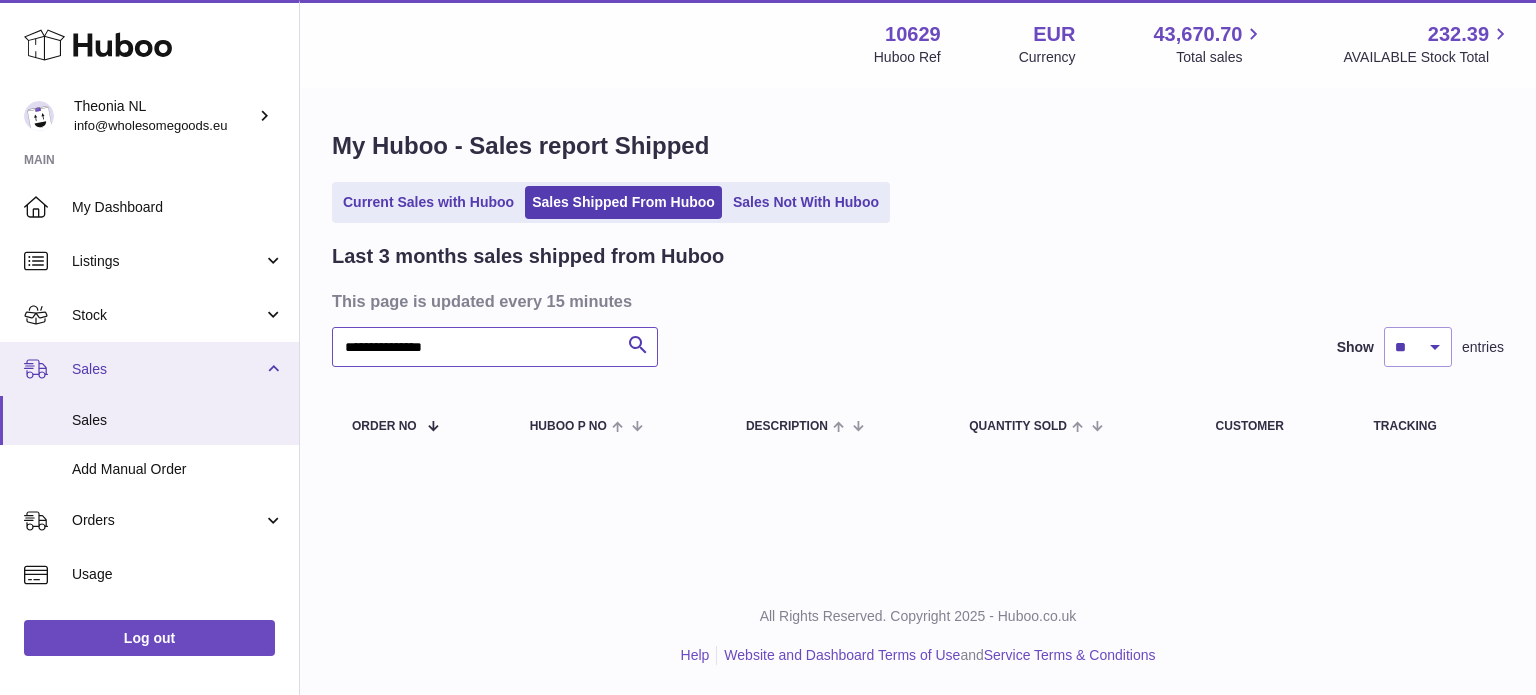 drag, startPoint x: 502, startPoint y: 347, endPoint x: 198, endPoint y: 349, distance: 304.0066 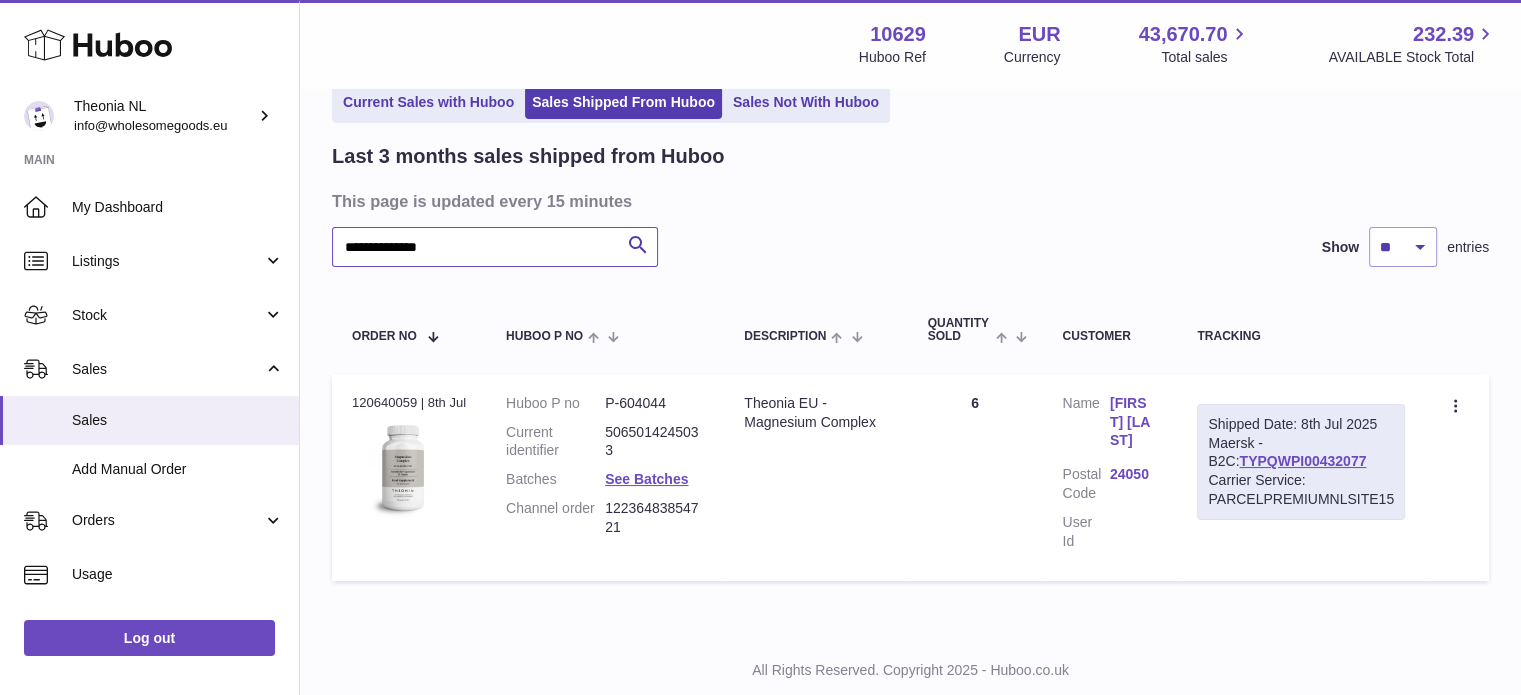 scroll, scrollTop: 152, scrollLeft: 0, axis: vertical 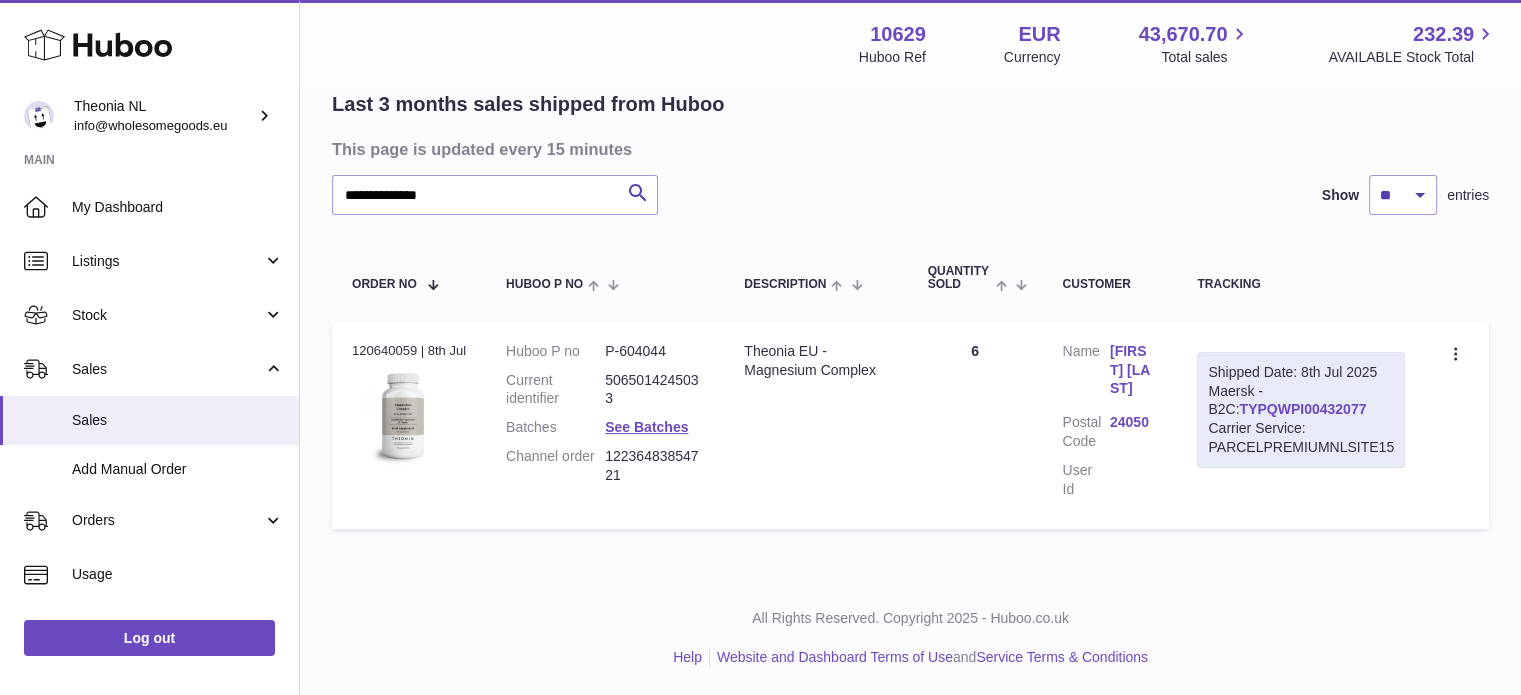 click on "TYPQWPI00432077" at bounding box center [1302, 409] 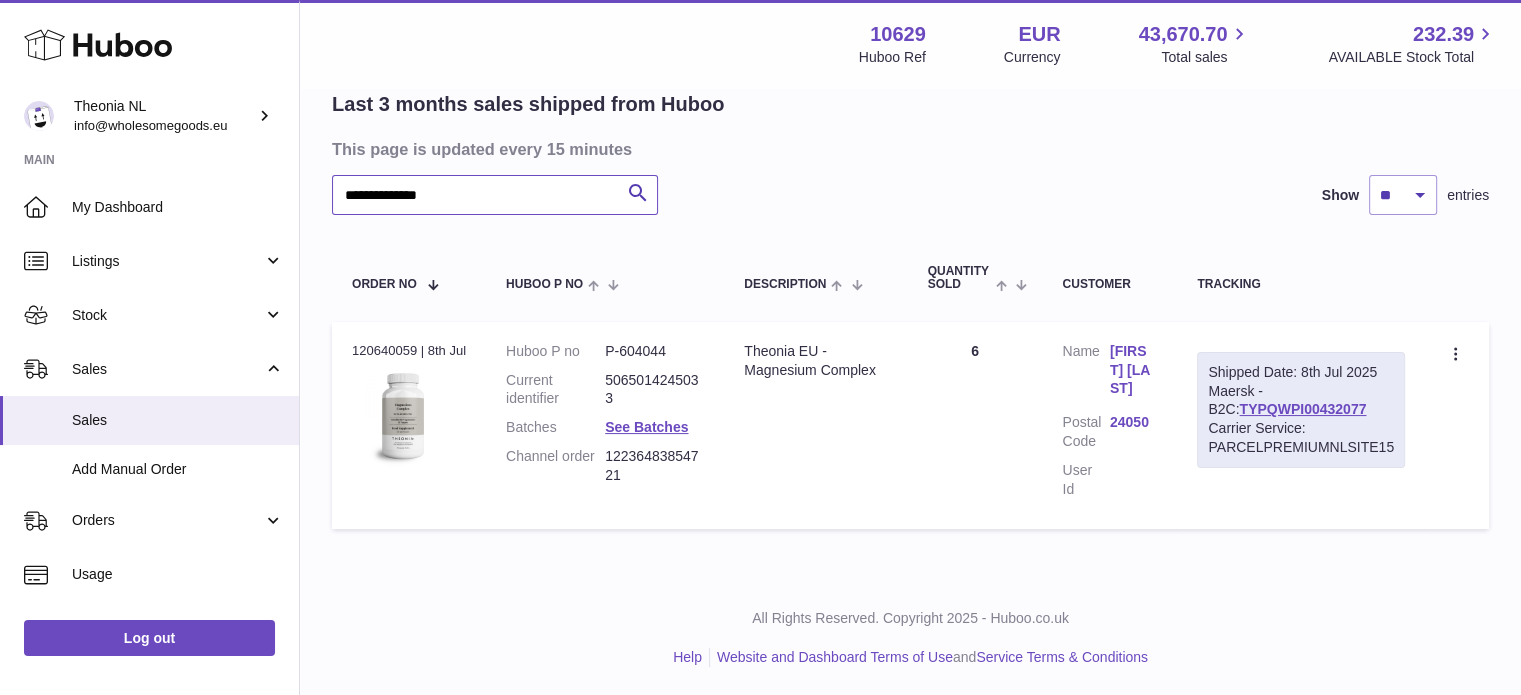 drag, startPoint x: 188, startPoint y: 180, endPoint x: 0, endPoint y: 173, distance: 188.13028 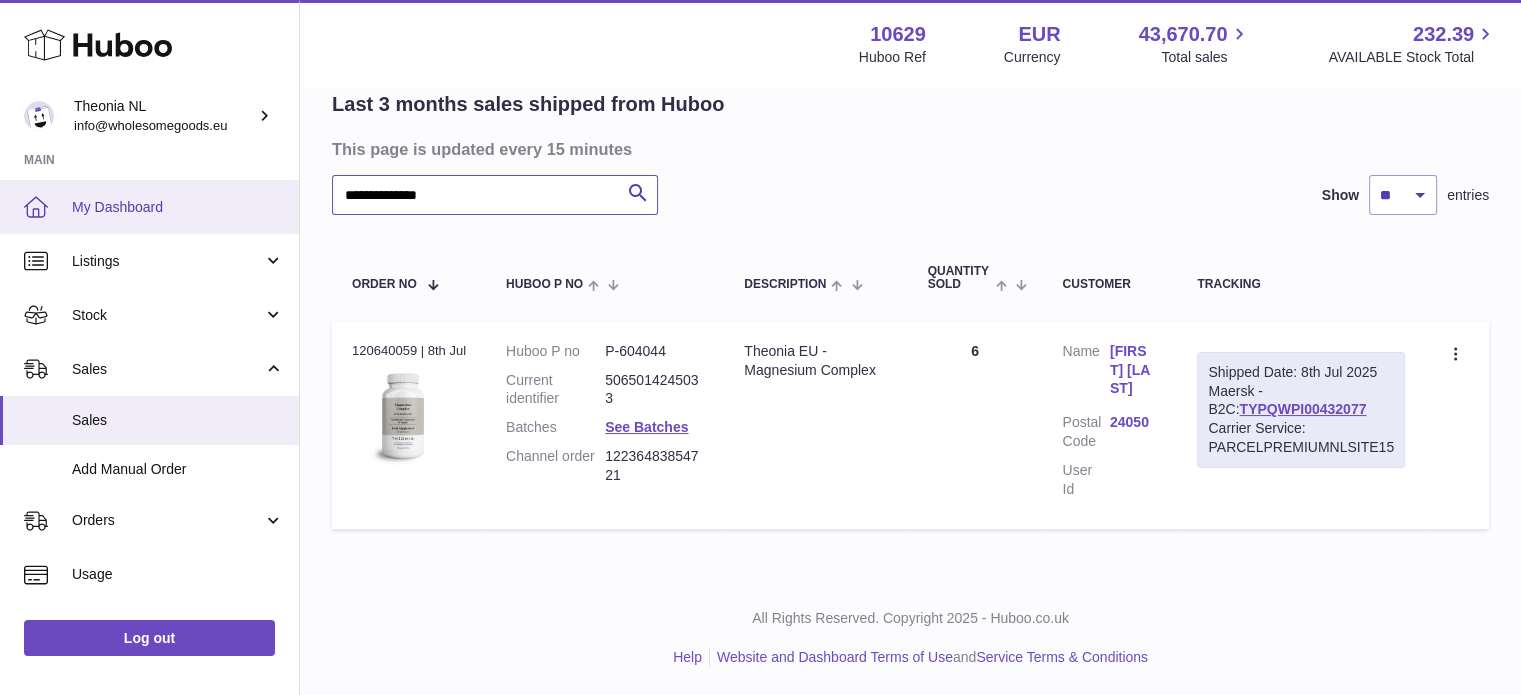 paste 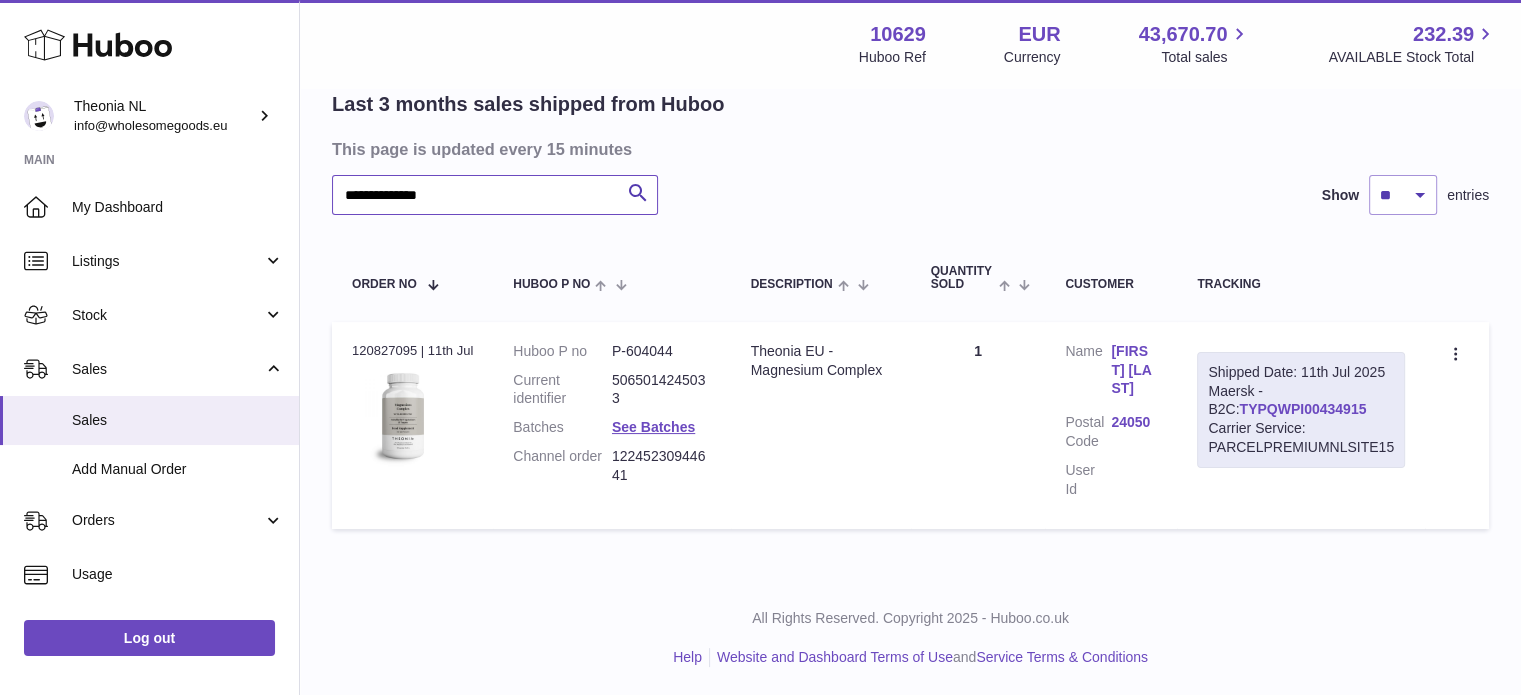 type on "**********" 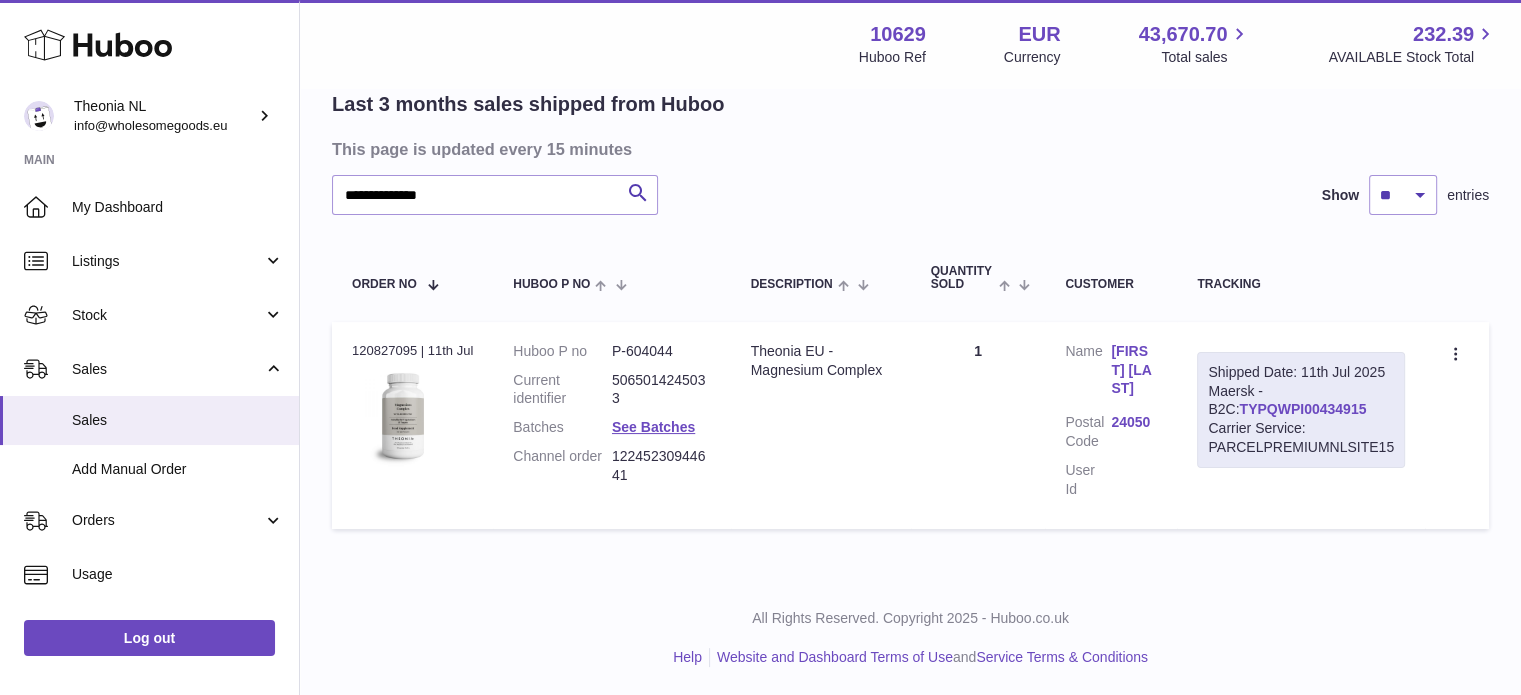 click on "TYPQWPI00434915" at bounding box center [1302, 409] 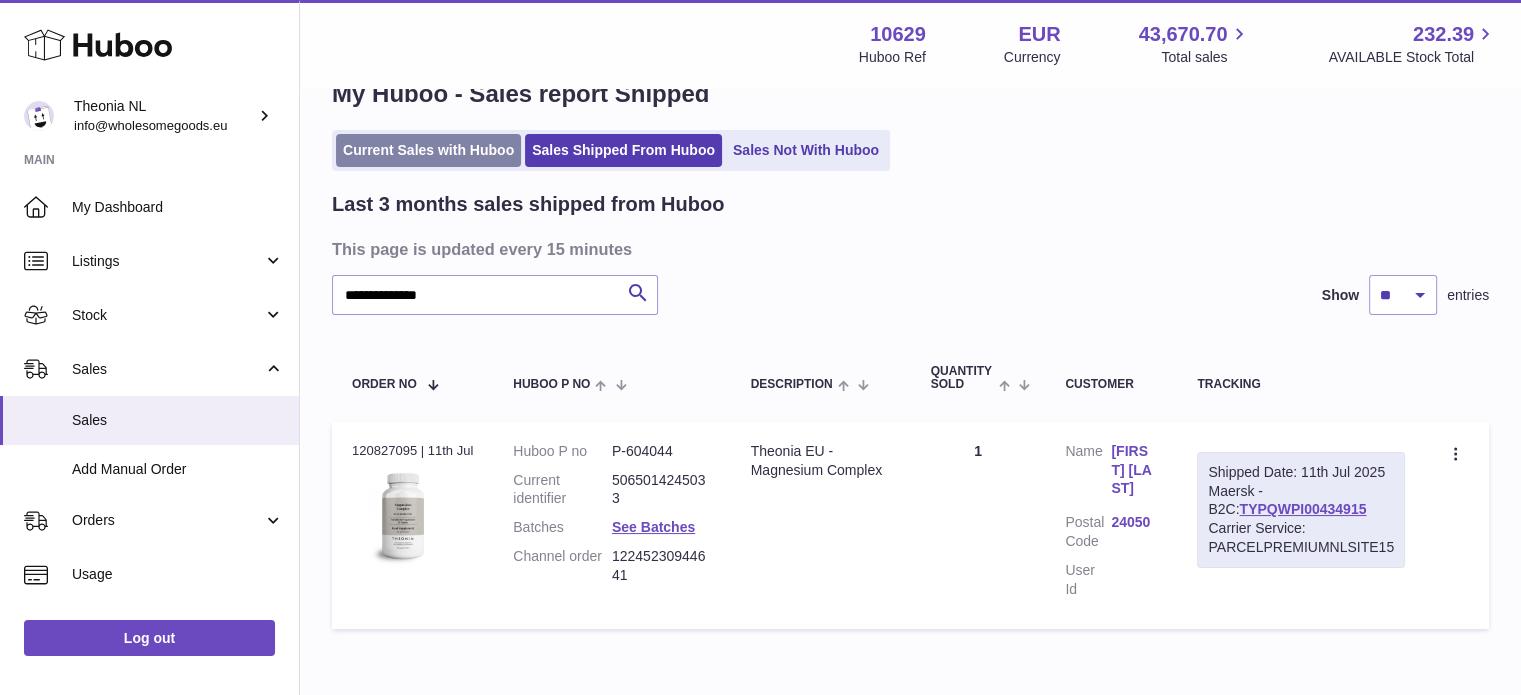 scroll, scrollTop: 0, scrollLeft: 0, axis: both 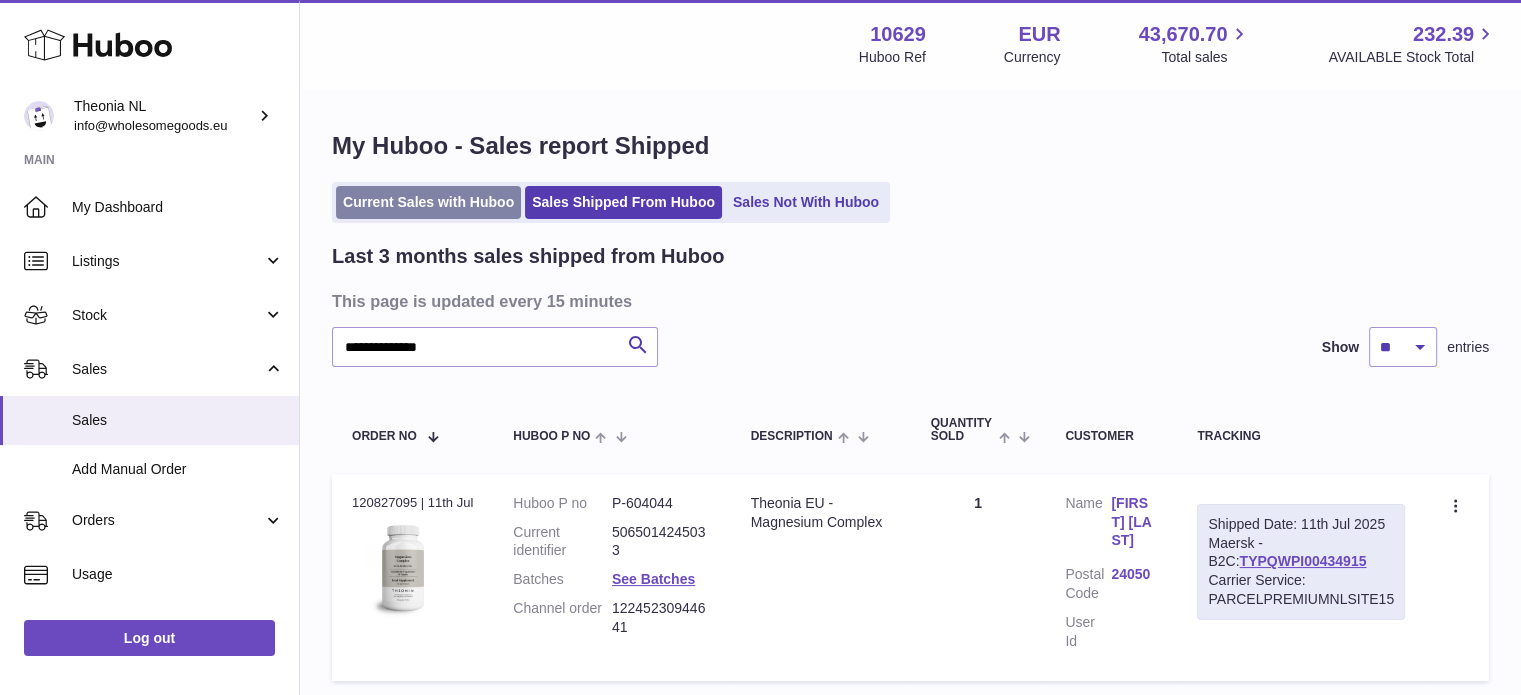 click on "Current Sales with Huboo" at bounding box center (428, 202) 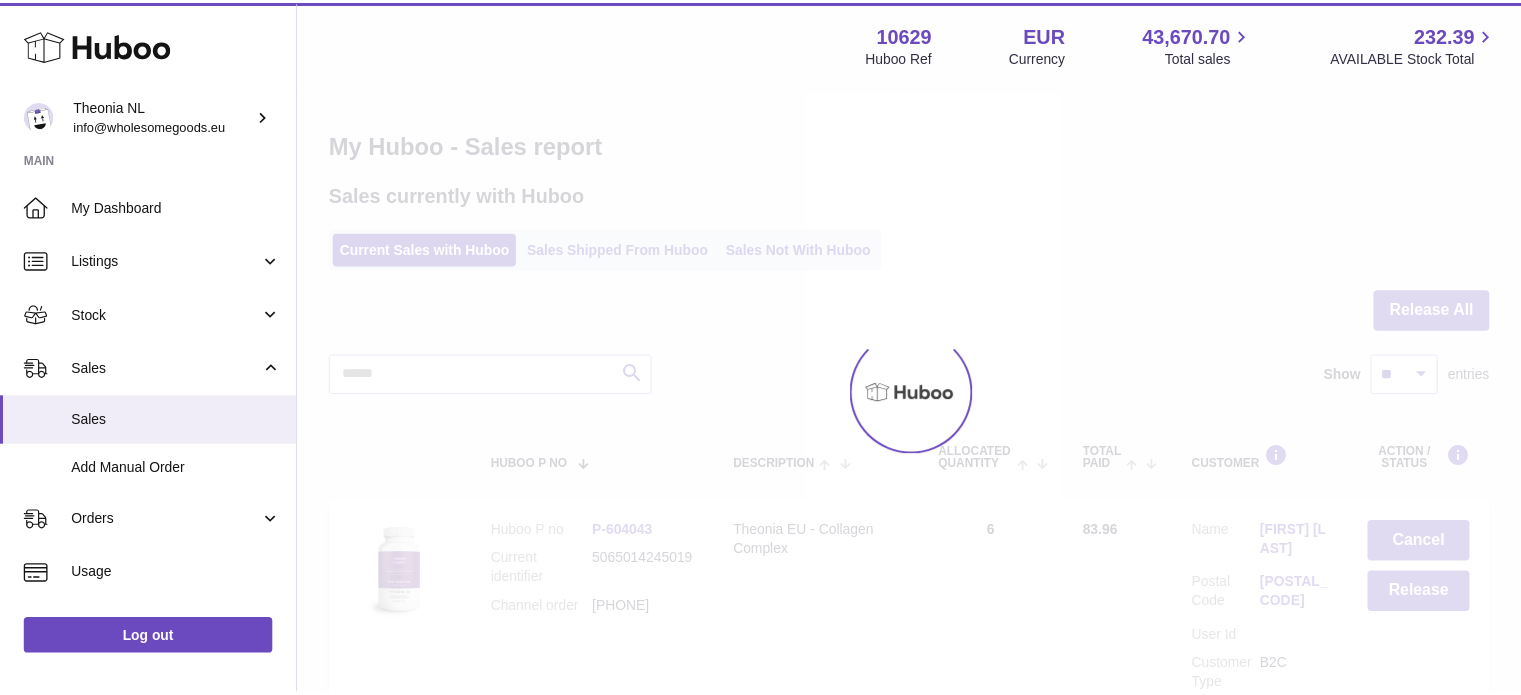 scroll, scrollTop: 0, scrollLeft: 0, axis: both 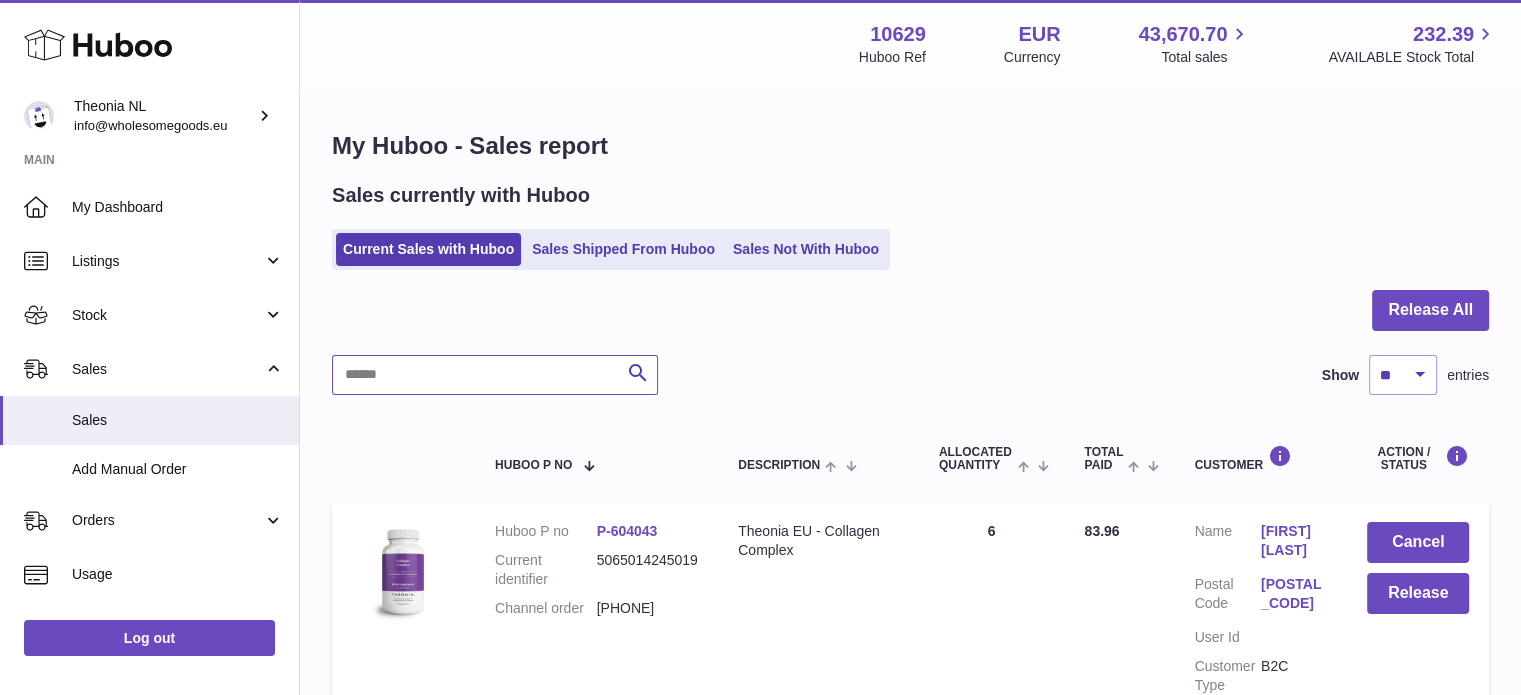 click at bounding box center [495, 375] 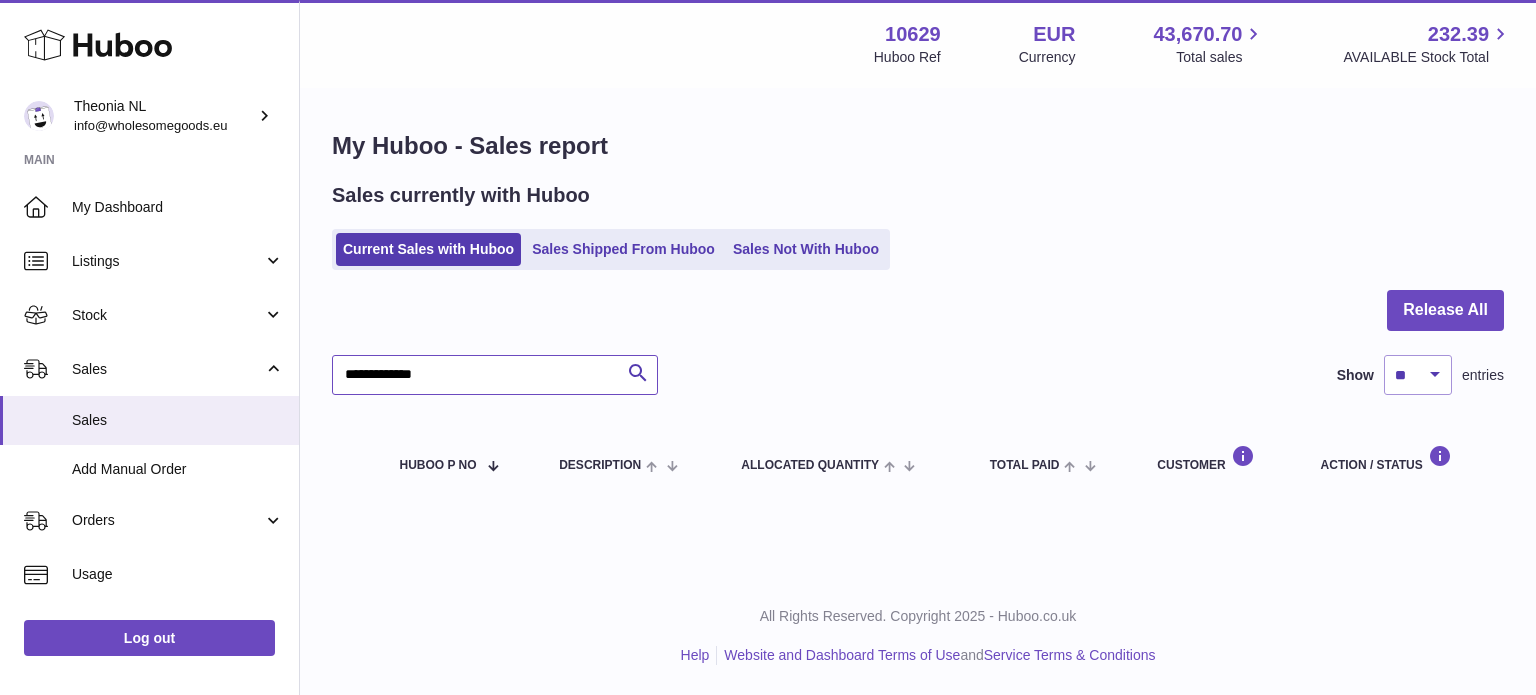 type on "**********" 